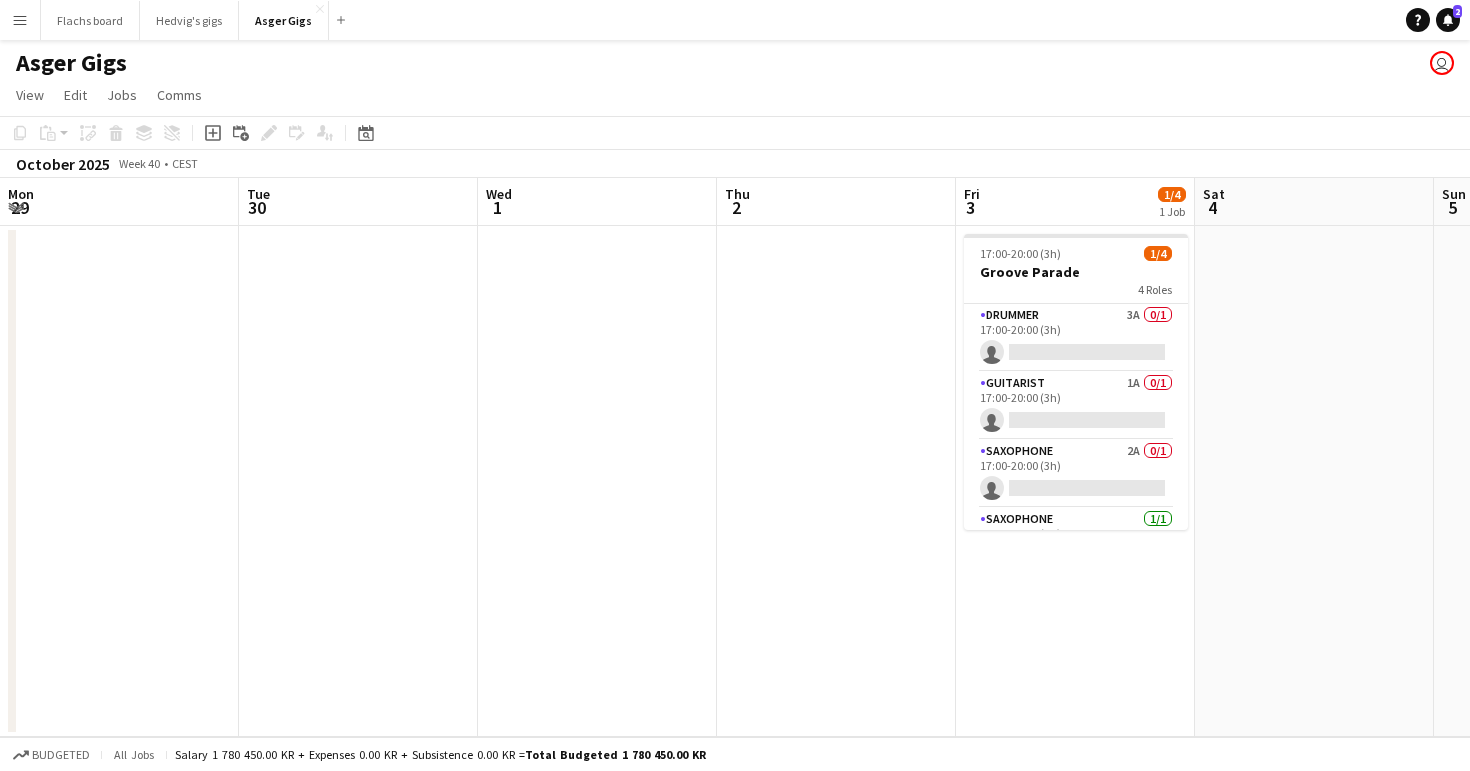 scroll, scrollTop: 0, scrollLeft: 0, axis: both 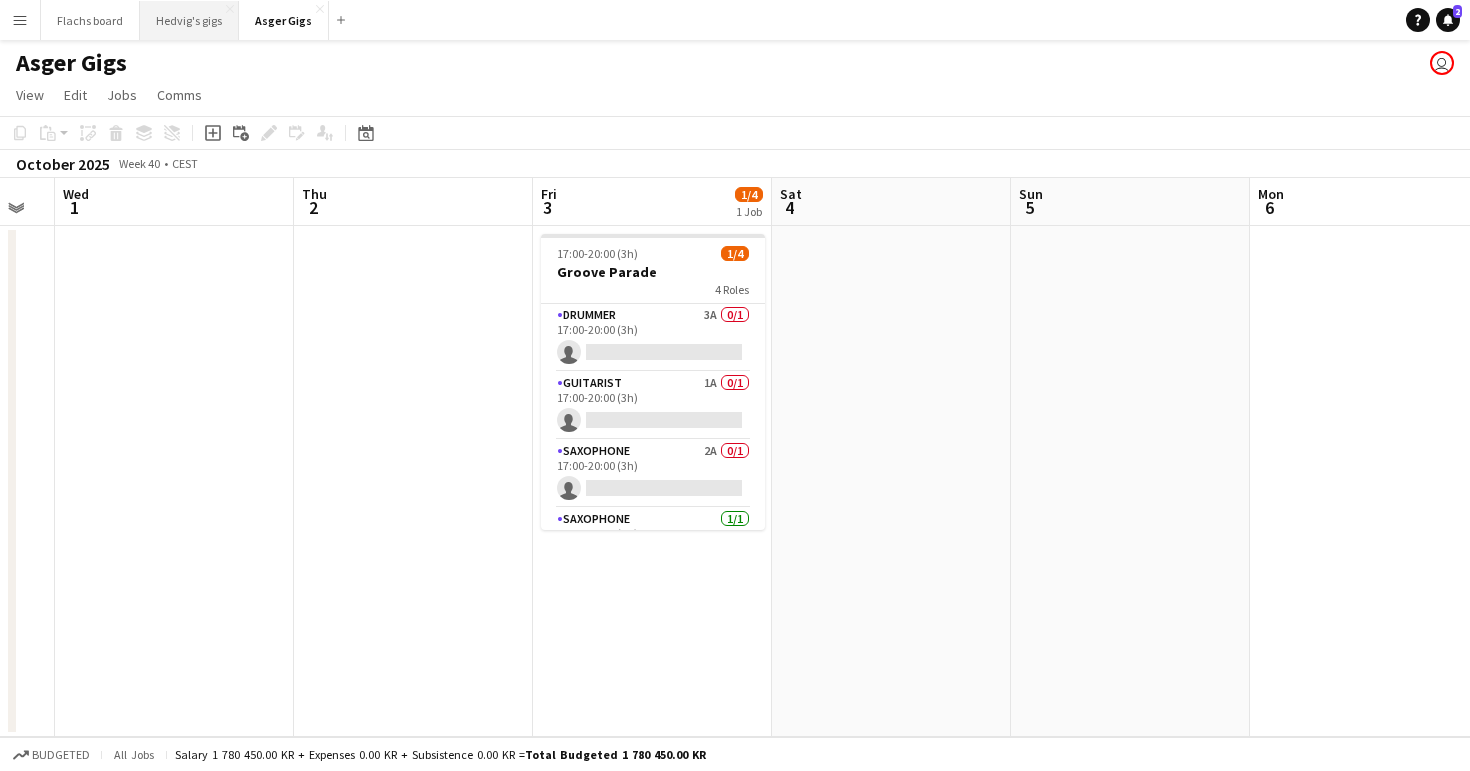 click on "Hedvig's gigs
Close" at bounding box center [189, 20] 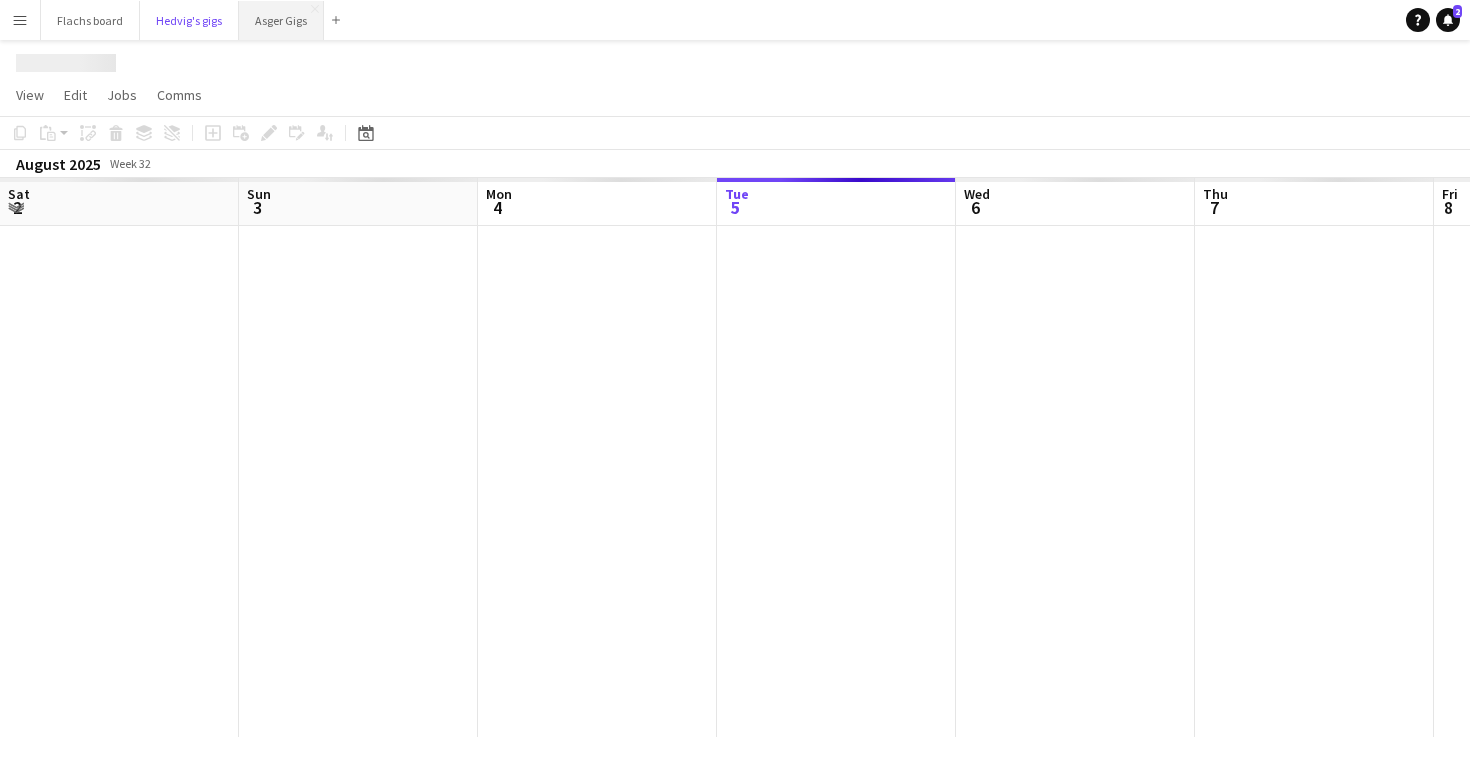 scroll, scrollTop: 0, scrollLeft: 478, axis: horizontal 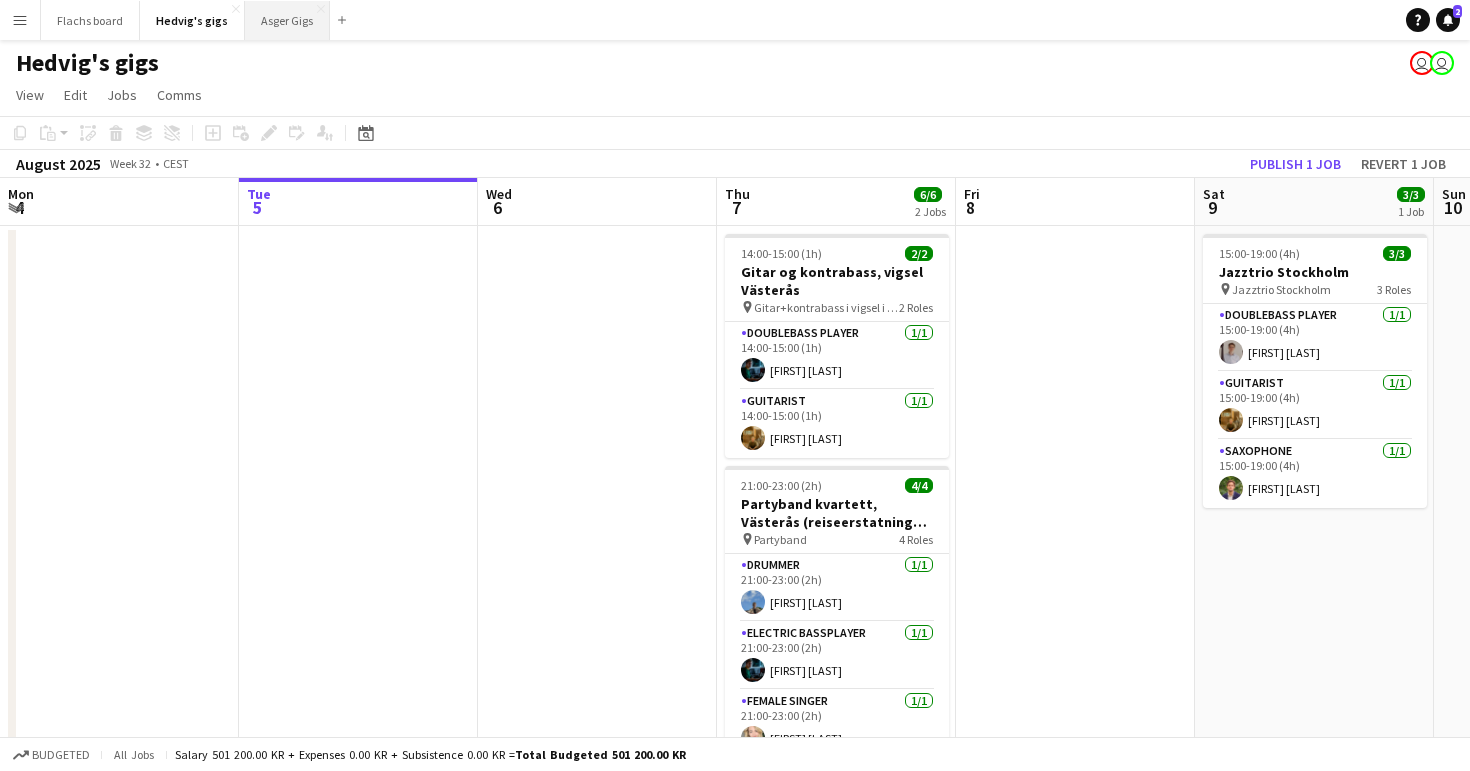 click on "[FIRST] Gigs
Close" at bounding box center (287, 20) 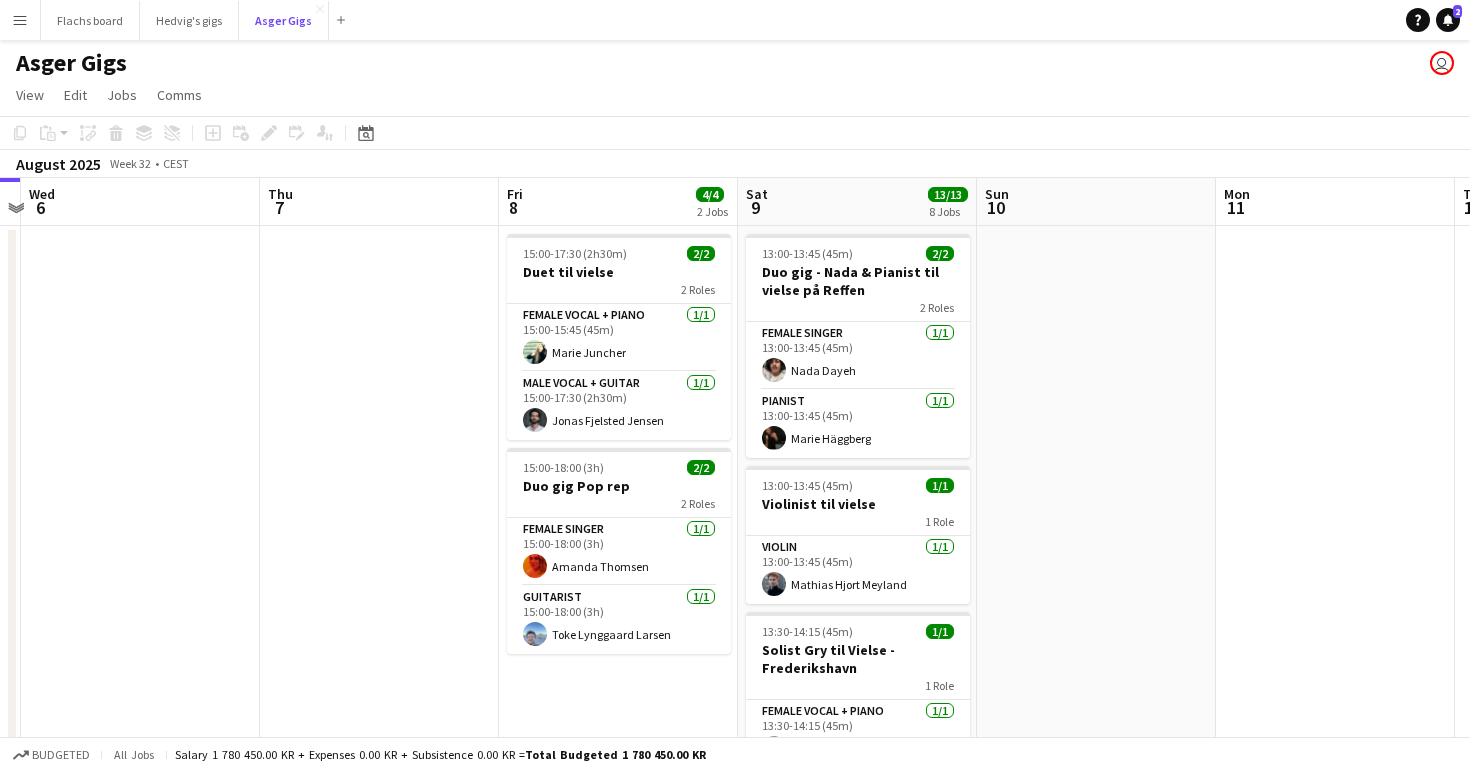 scroll, scrollTop: 0, scrollLeft: 577, axis: horizontal 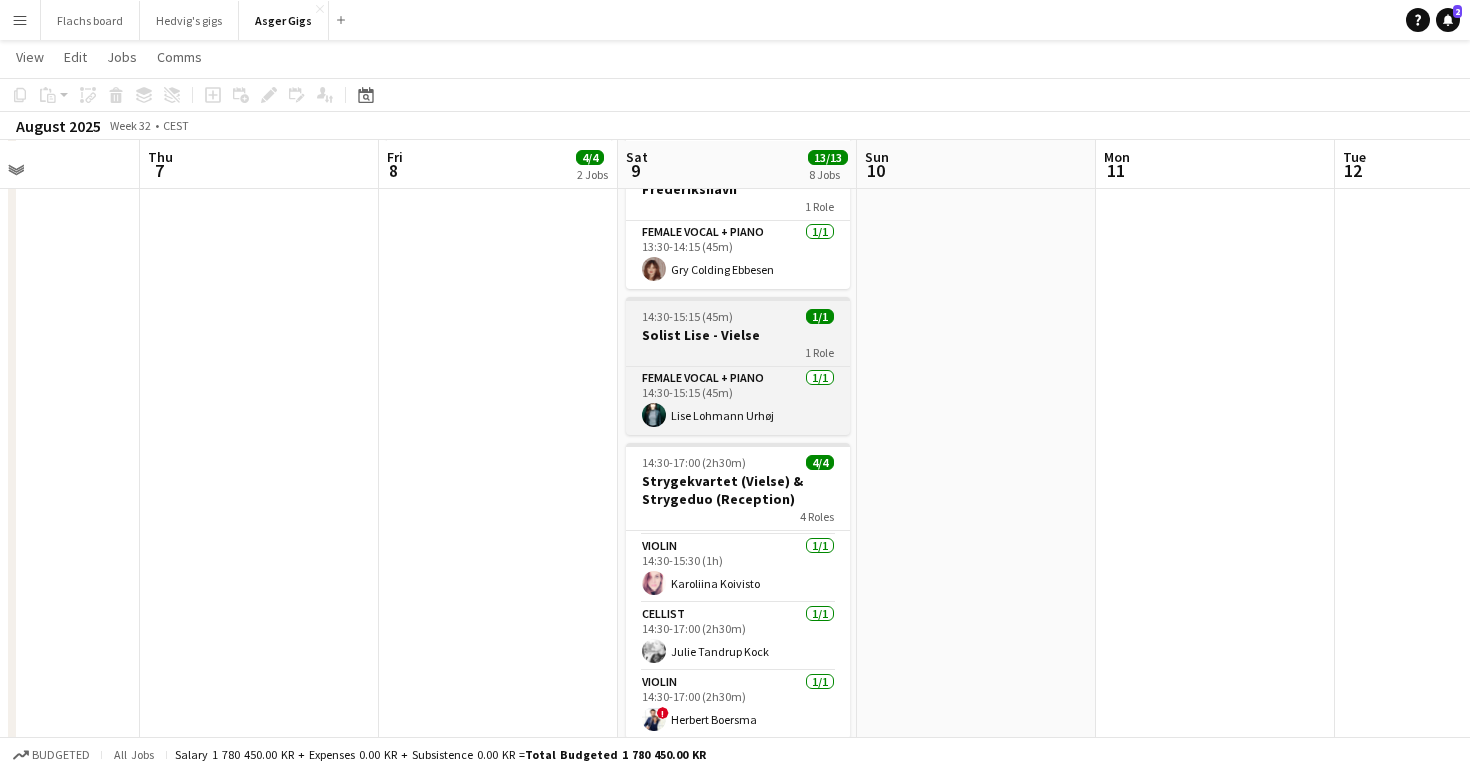 click on "Solist Lise - Vielse" at bounding box center [738, 335] 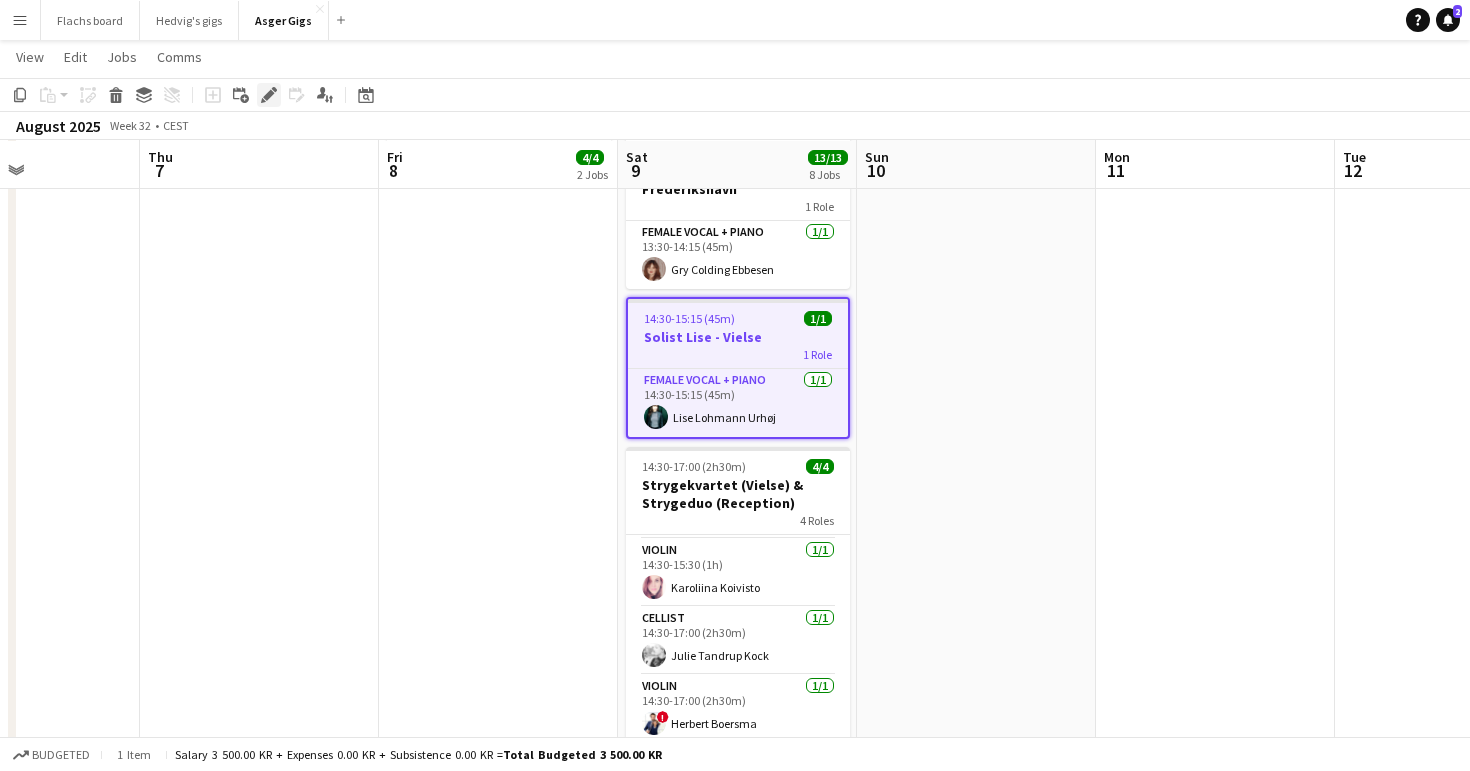 click on "Edit" at bounding box center (269, 95) 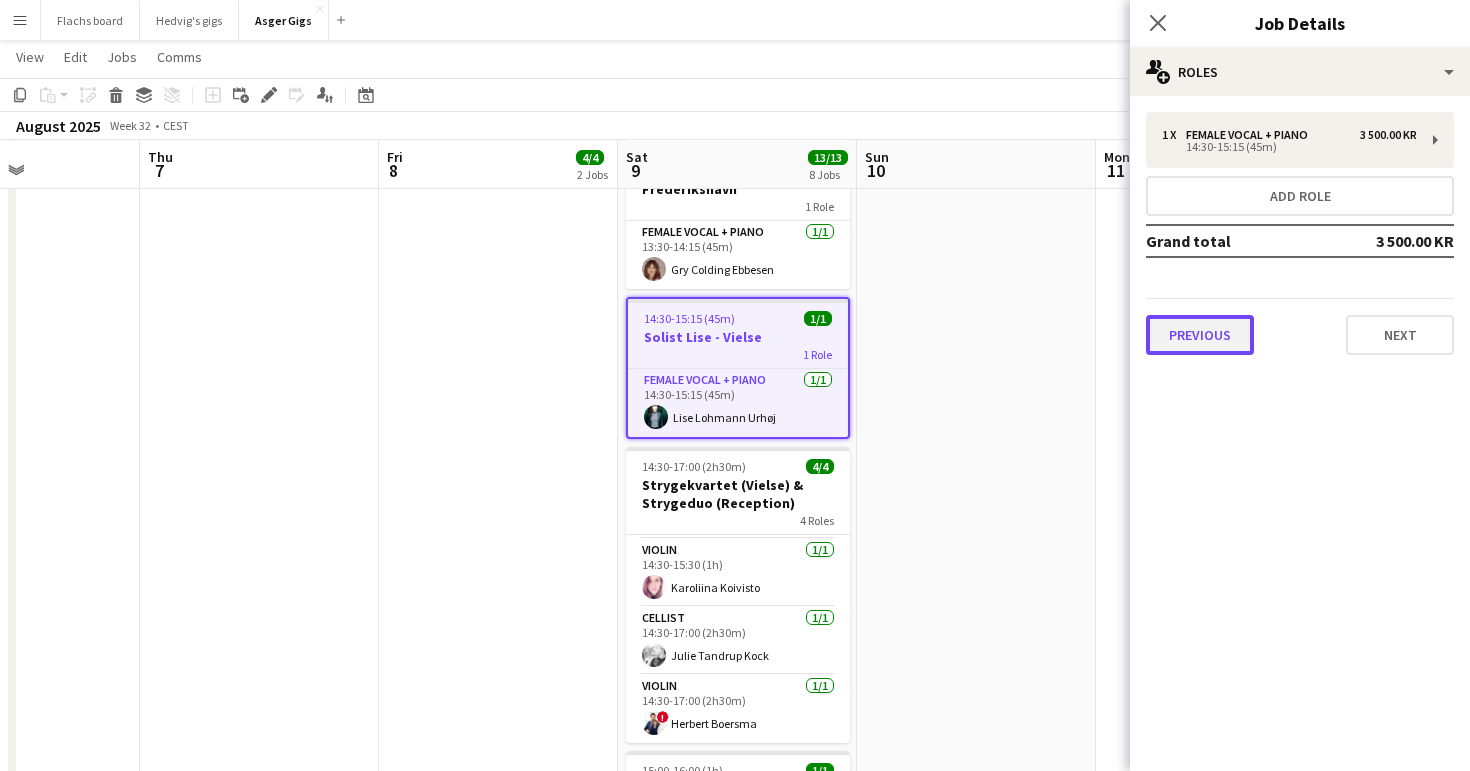 click on "Previous" at bounding box center (1200, 335) 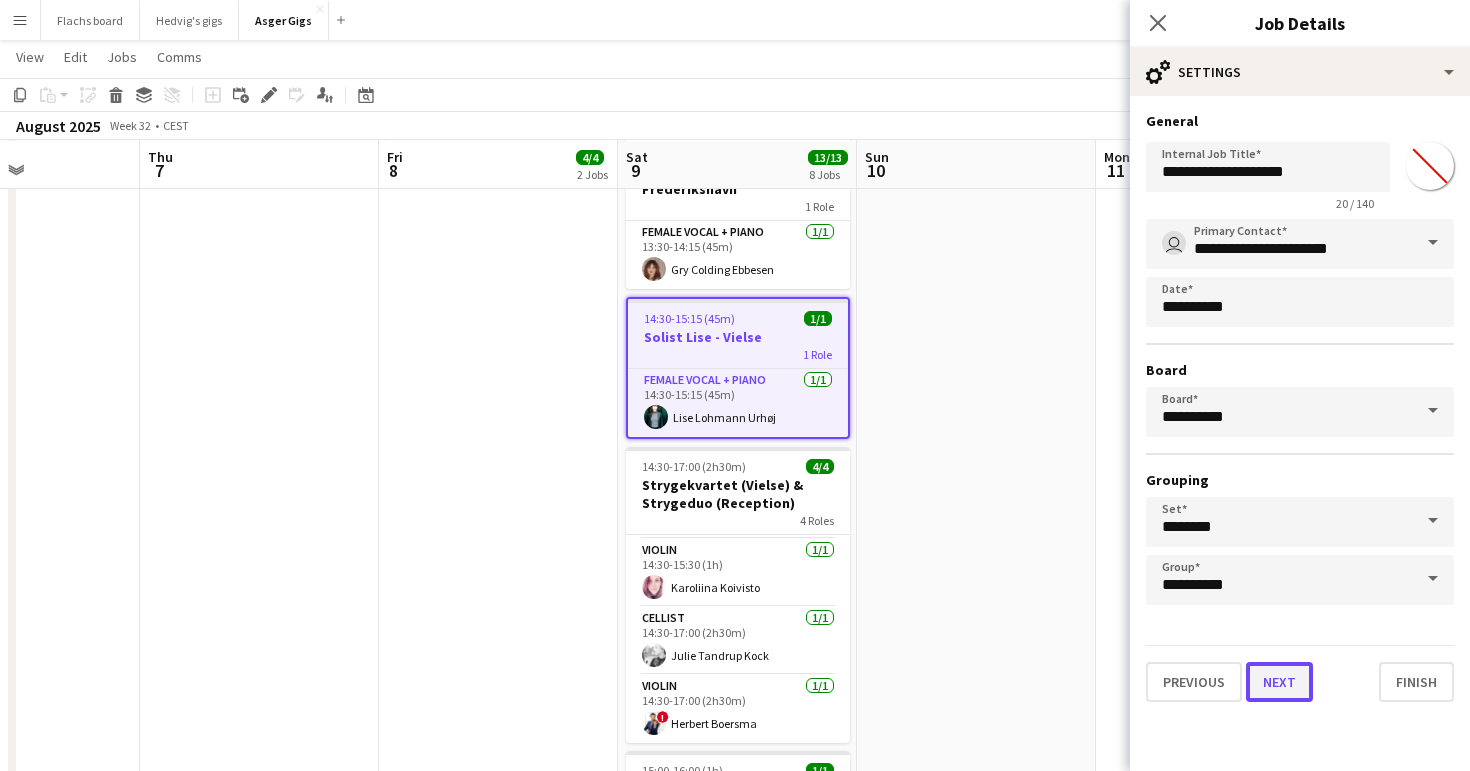 click on "Next" at bounding box center [1279, 682] 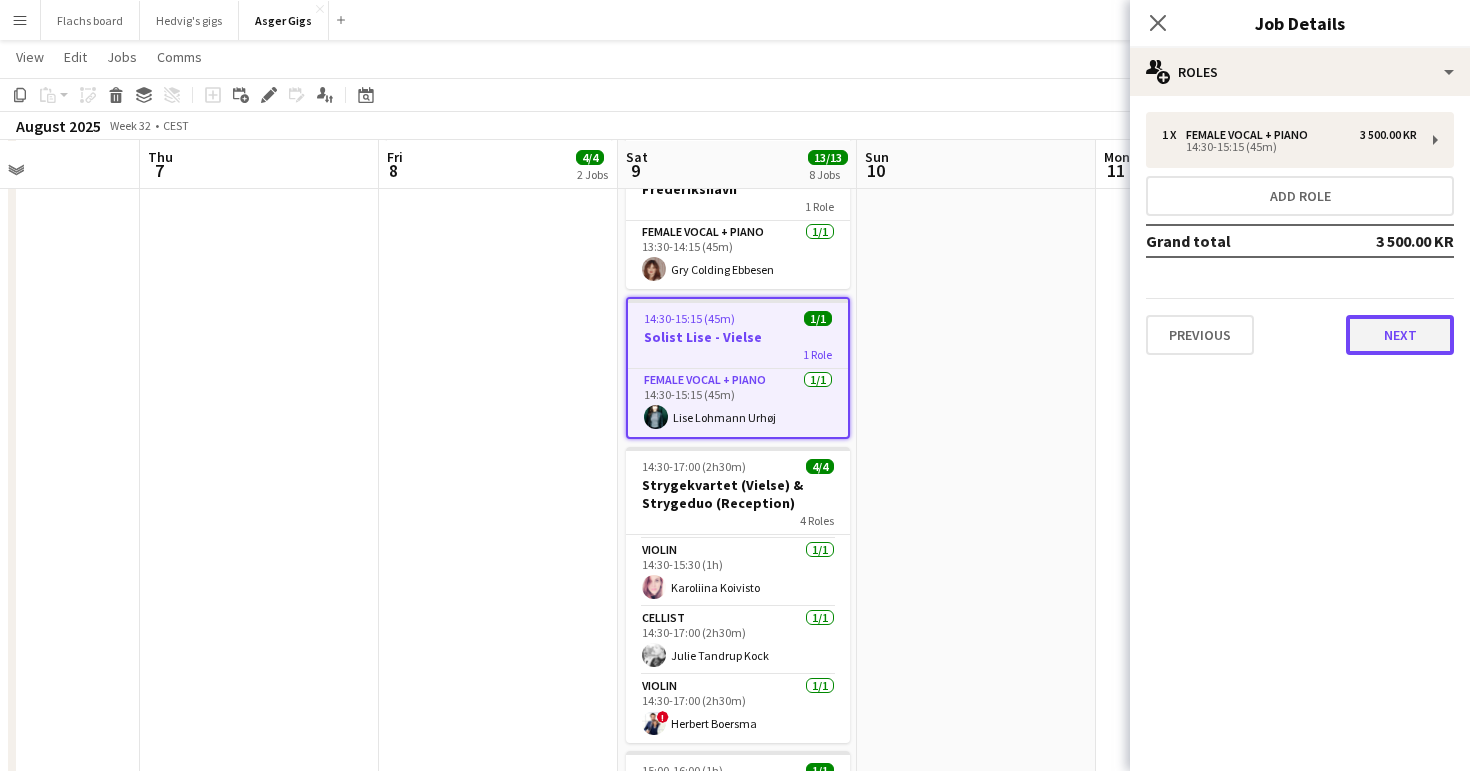 click on "Next" at bounding box center (1400, 335) 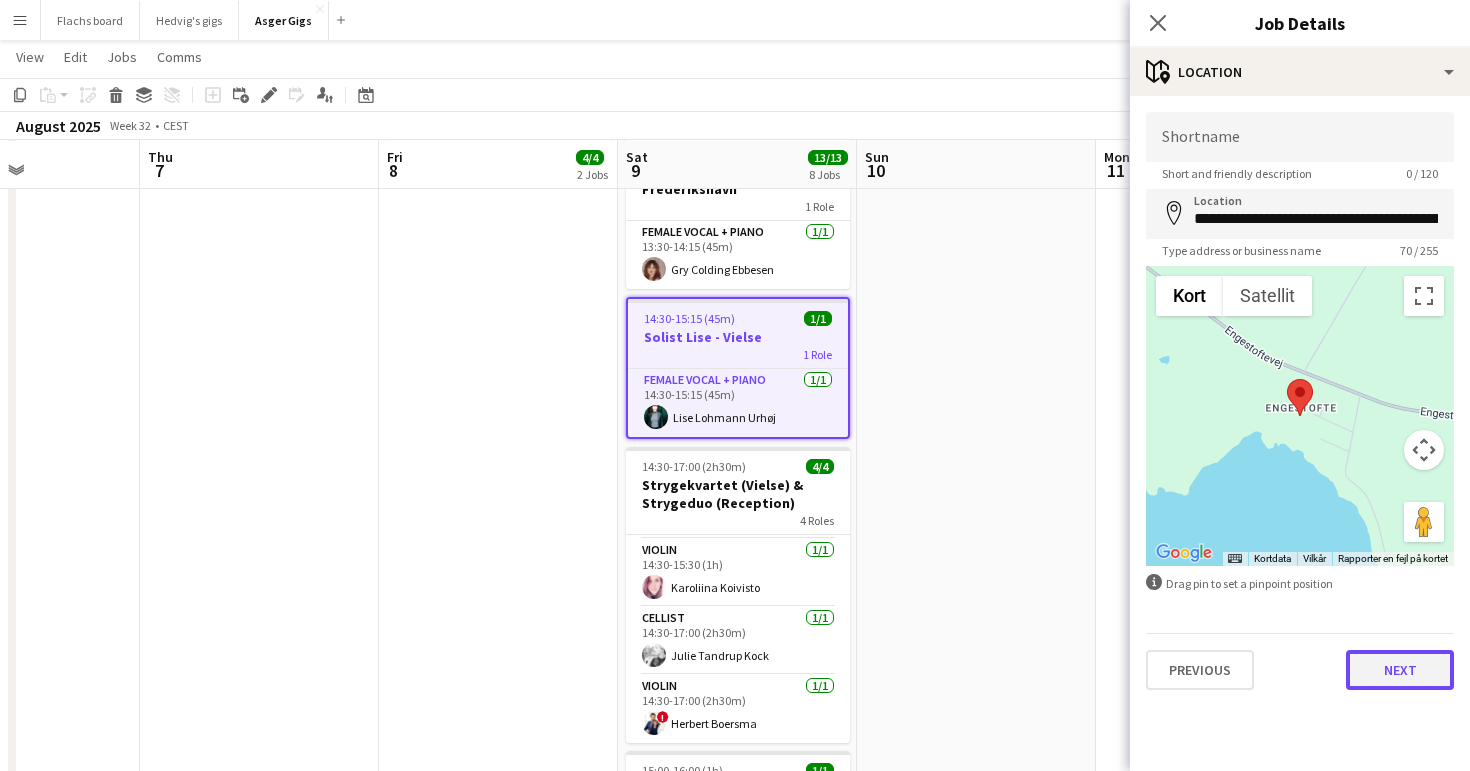 click on "Next" at bounding box center (1400, 670) 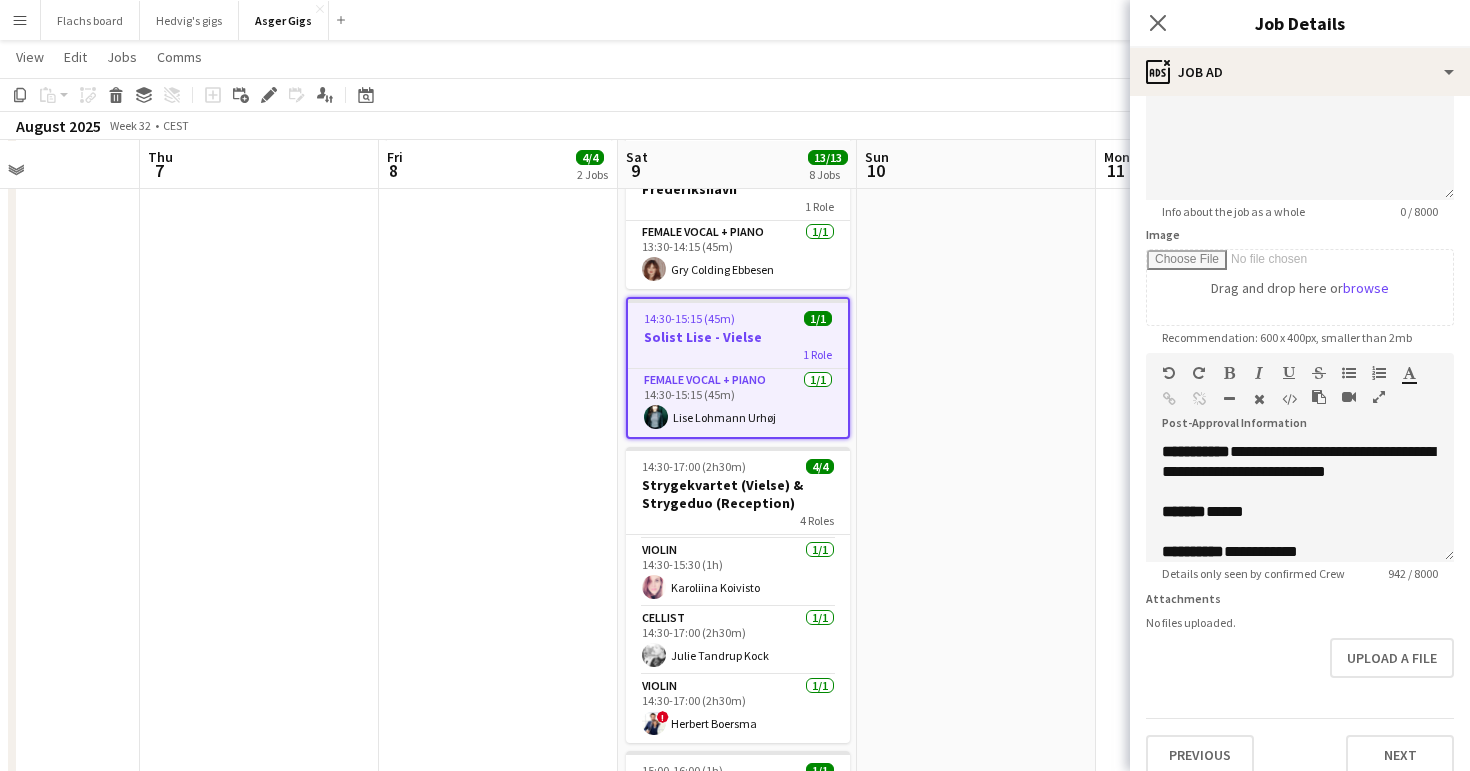 scroll, scrollTop: 199, scrollLeft: 0, axis: vertical 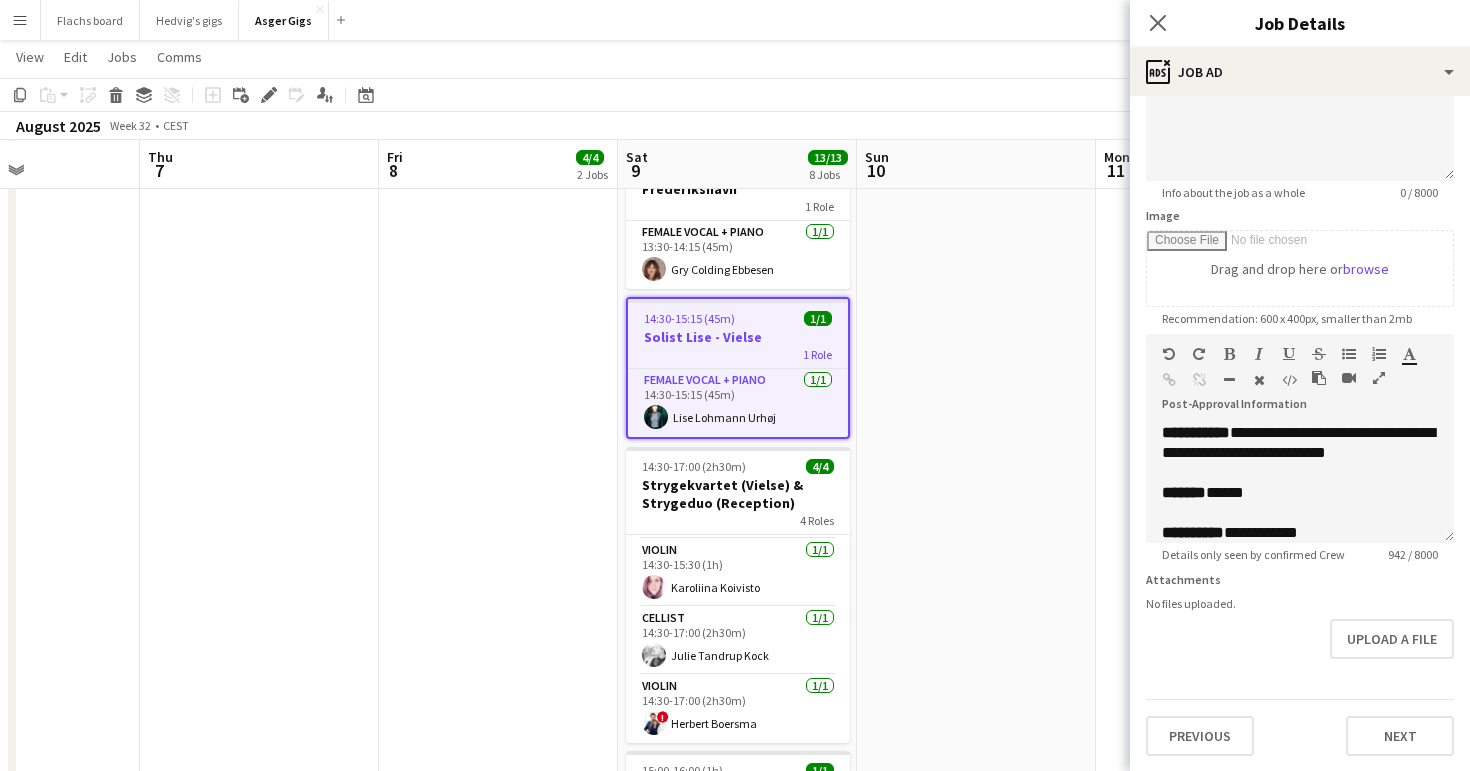 click at bounding box center (976, 557) 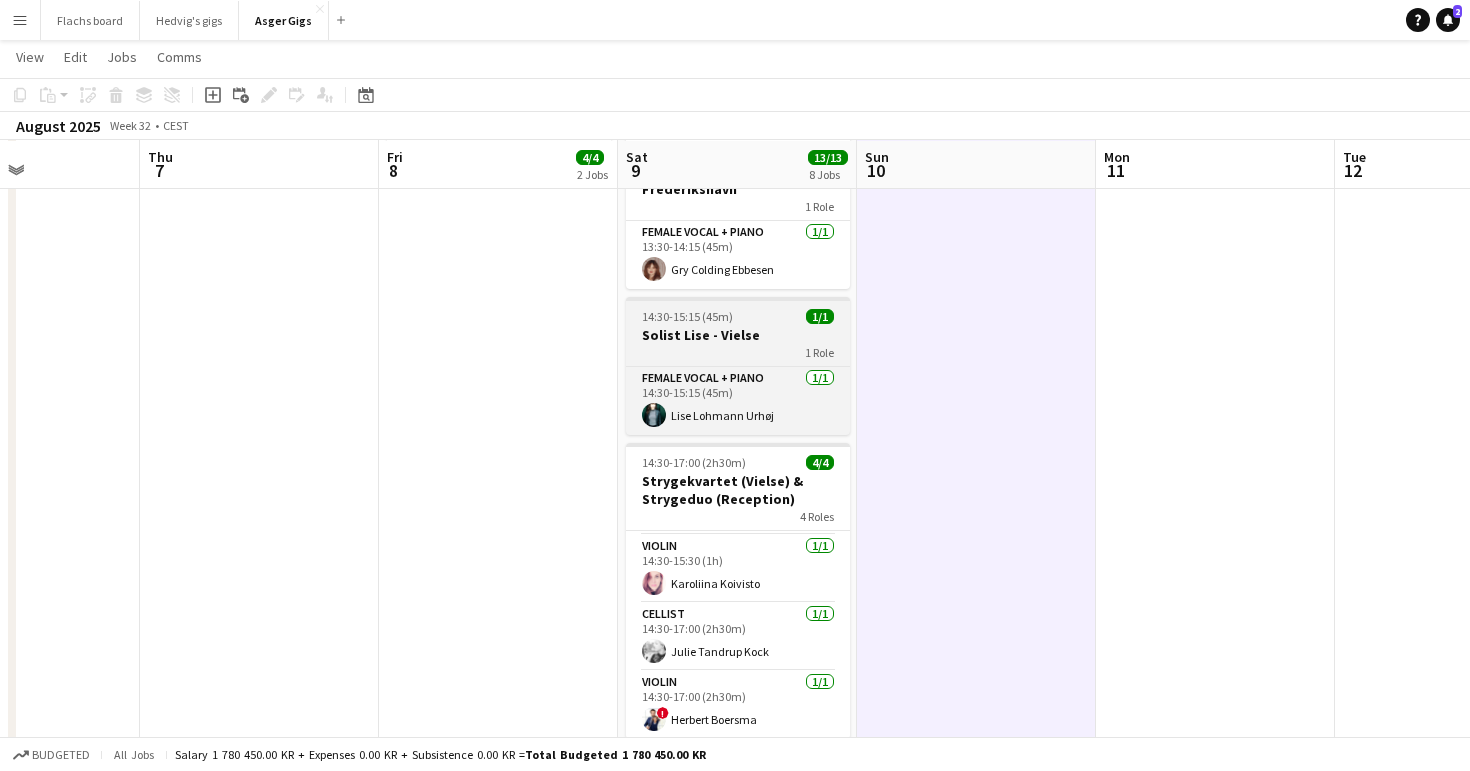click on "1 Role" at bounding box center (738, 352) 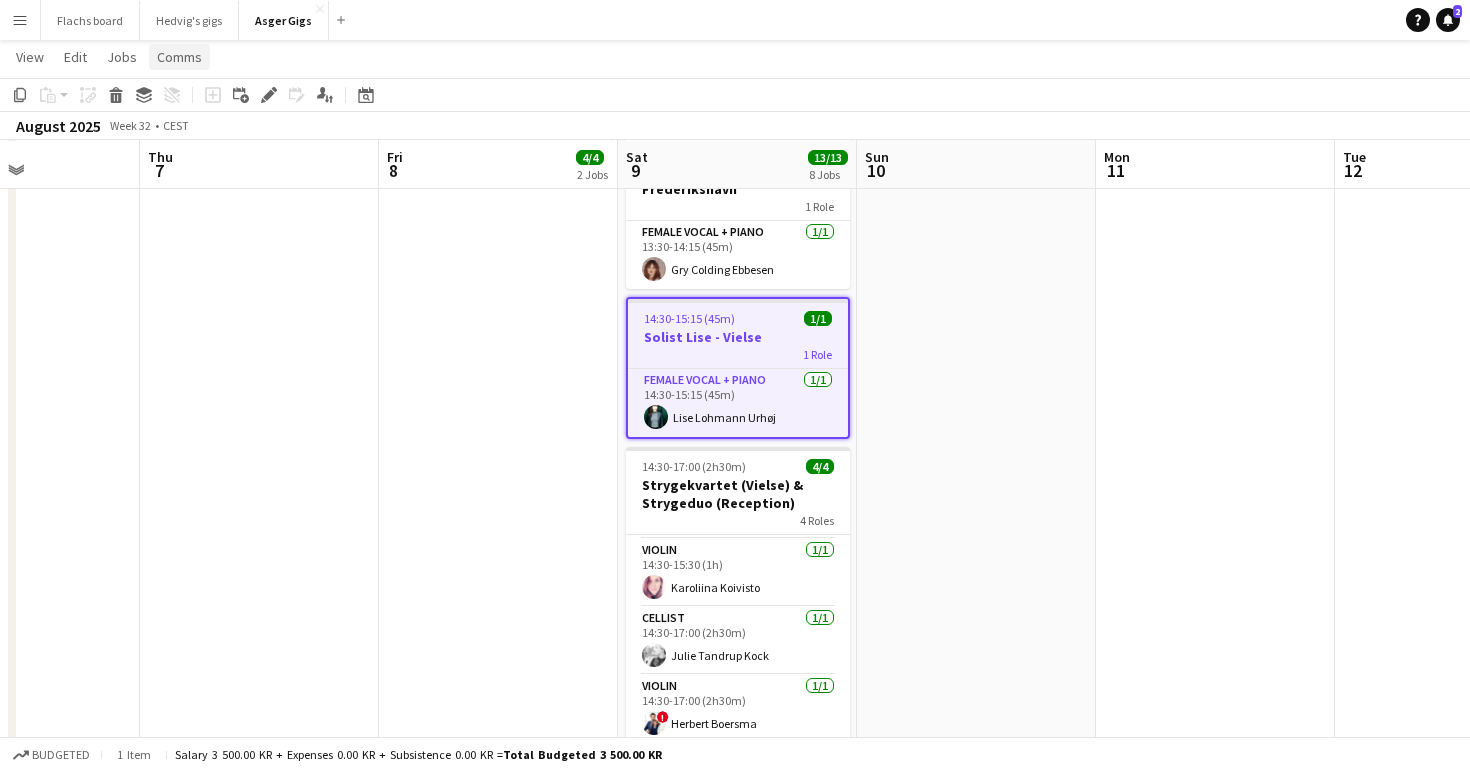 click on "Comms" 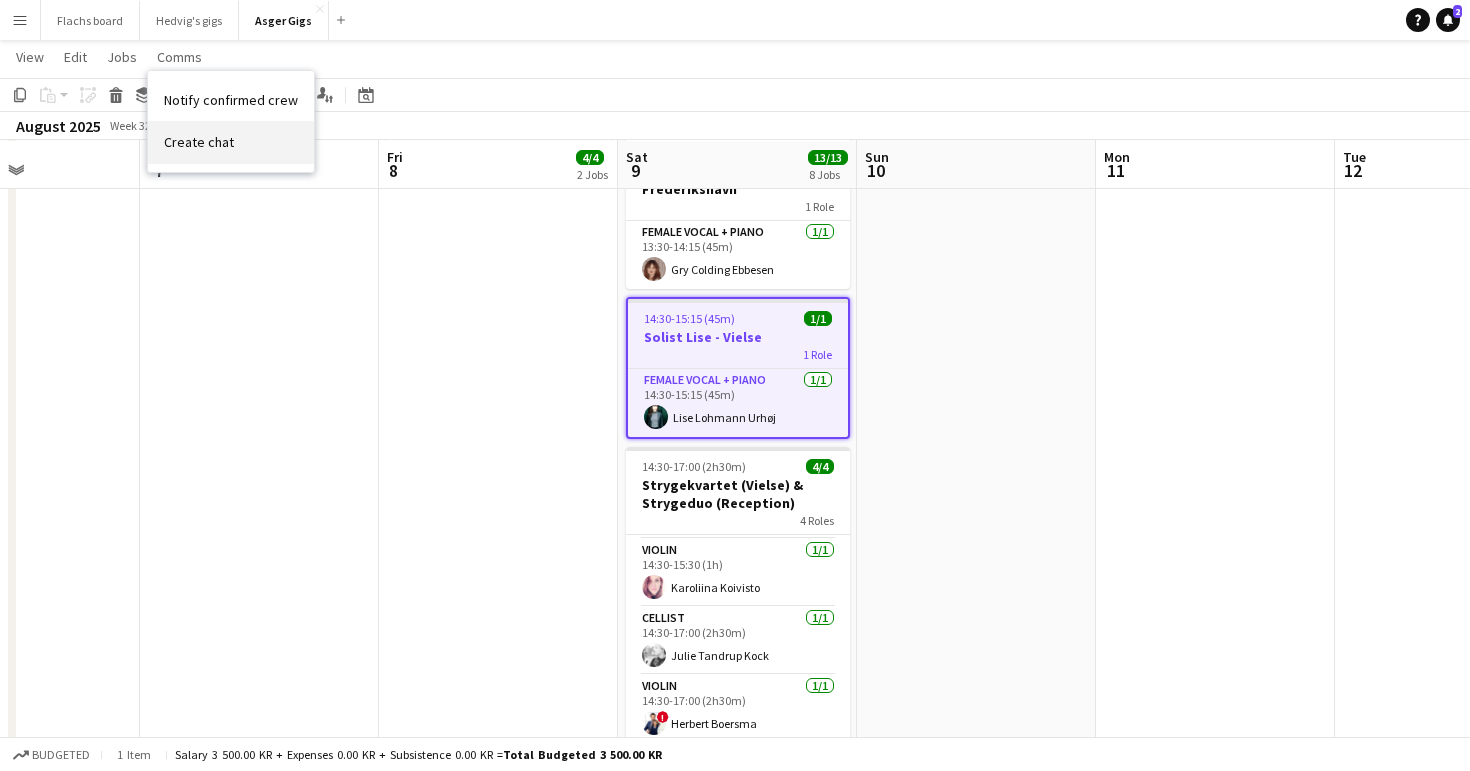 click on "Create chat" at bounding box center [199, 142] 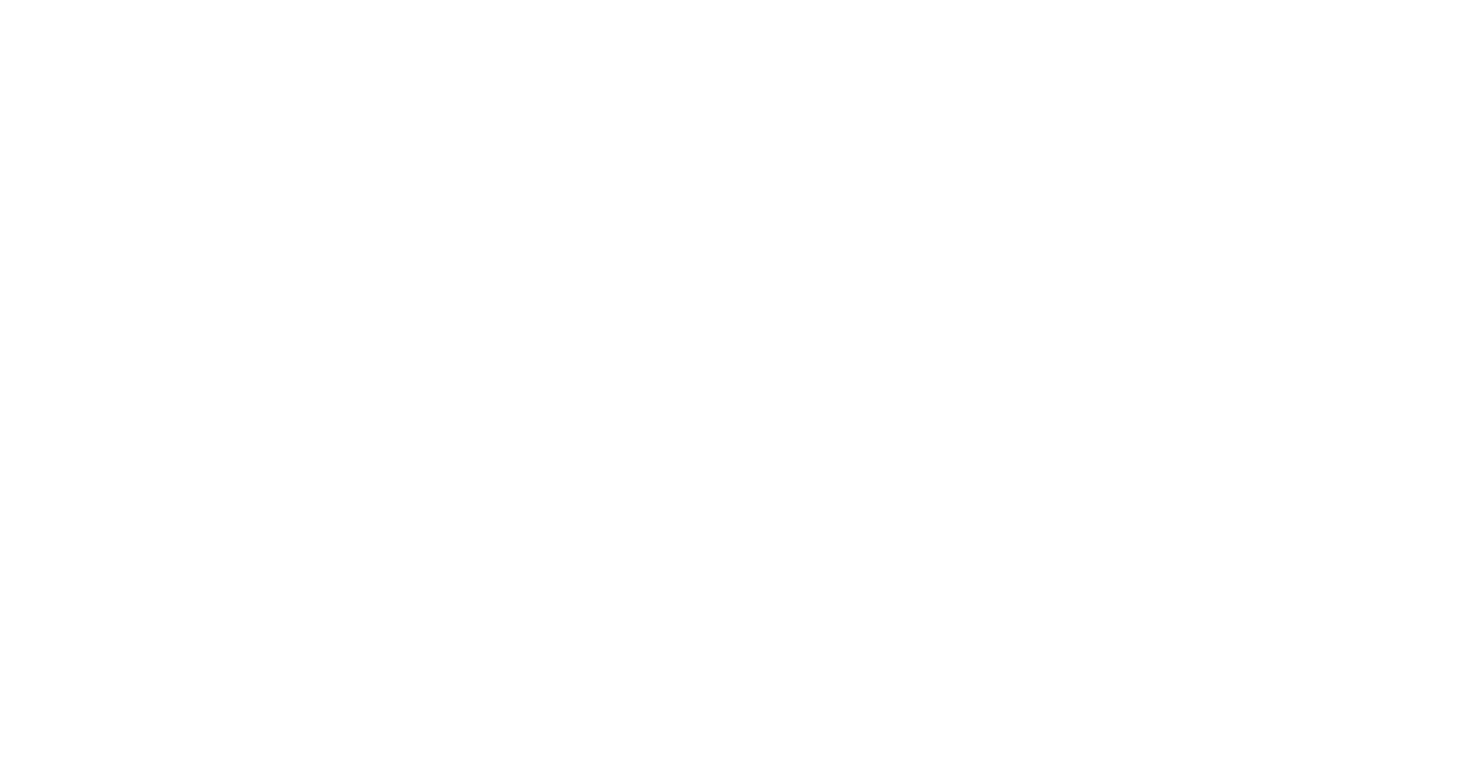 scroll, scrollTop: 0, scrollLeft: 0, axis: both 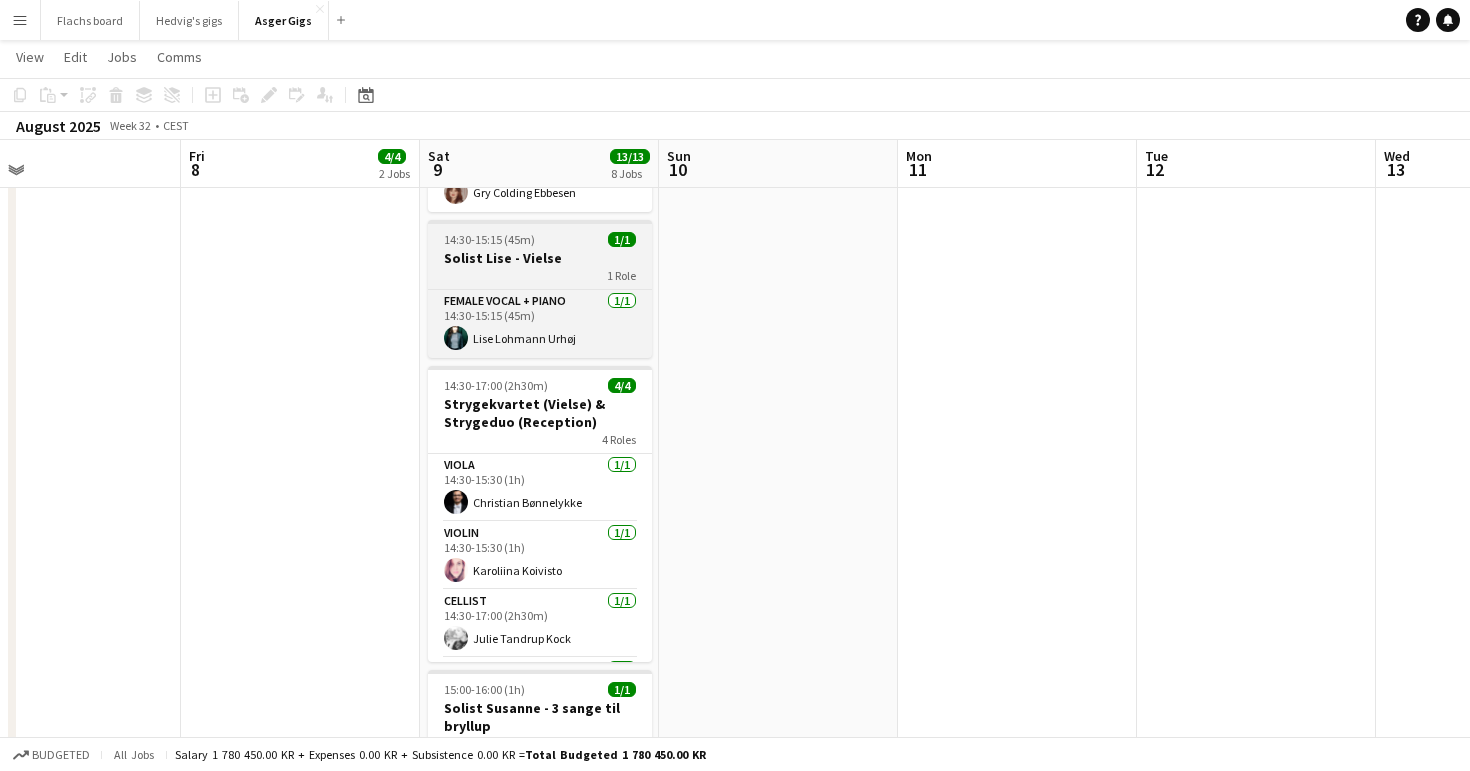click on "1 Role" at bounding box center [540, 275] 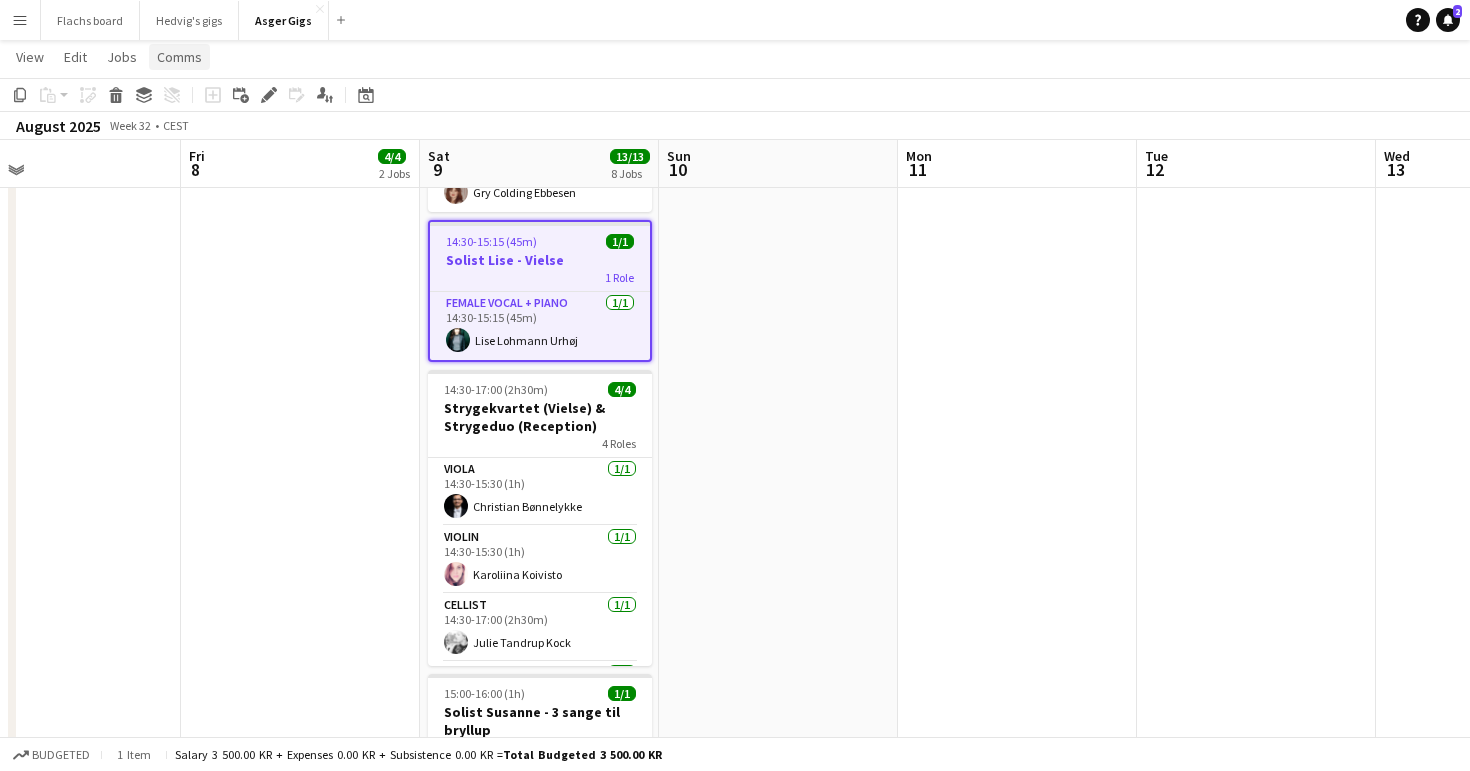 click on "Comms" 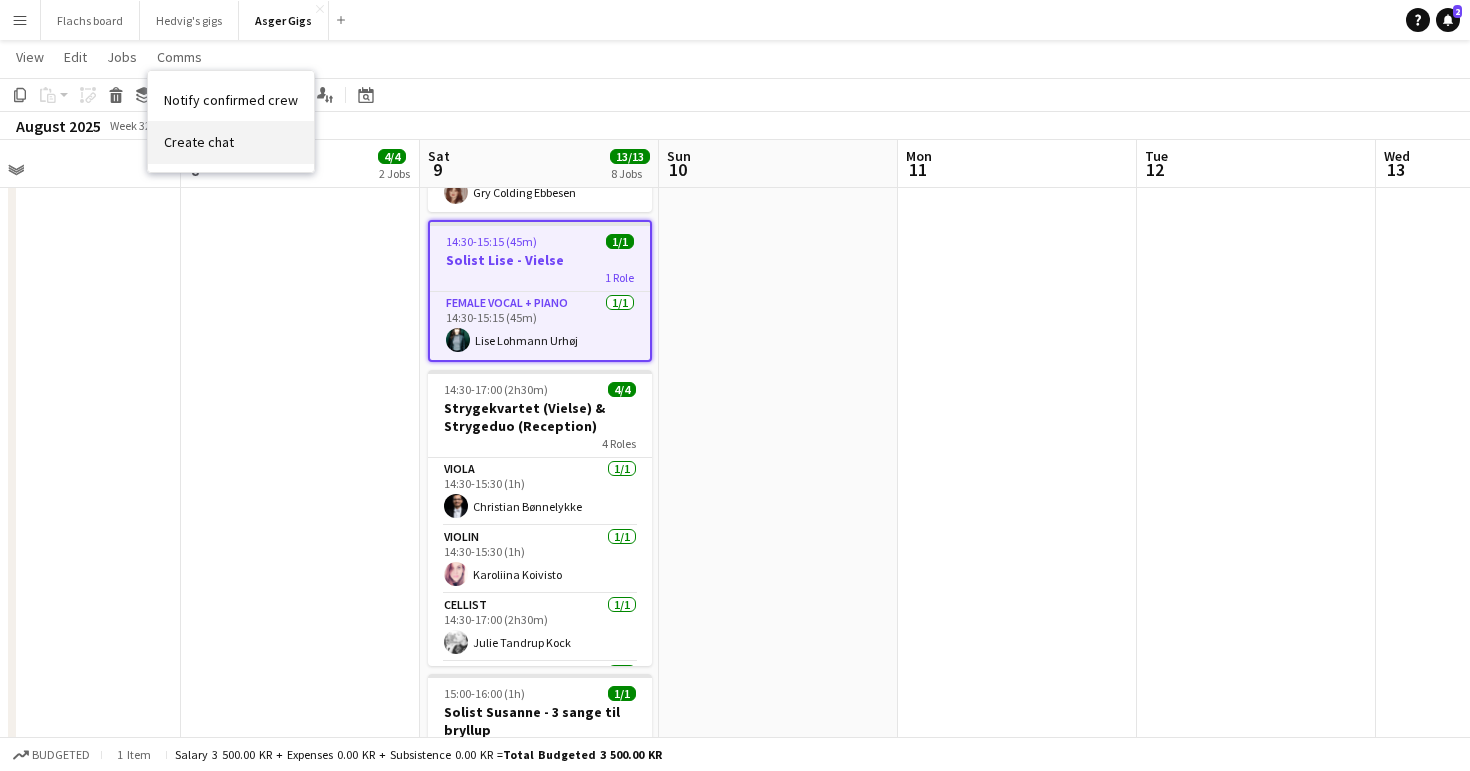 click on "Create chat" at bounding box center [231, 142] 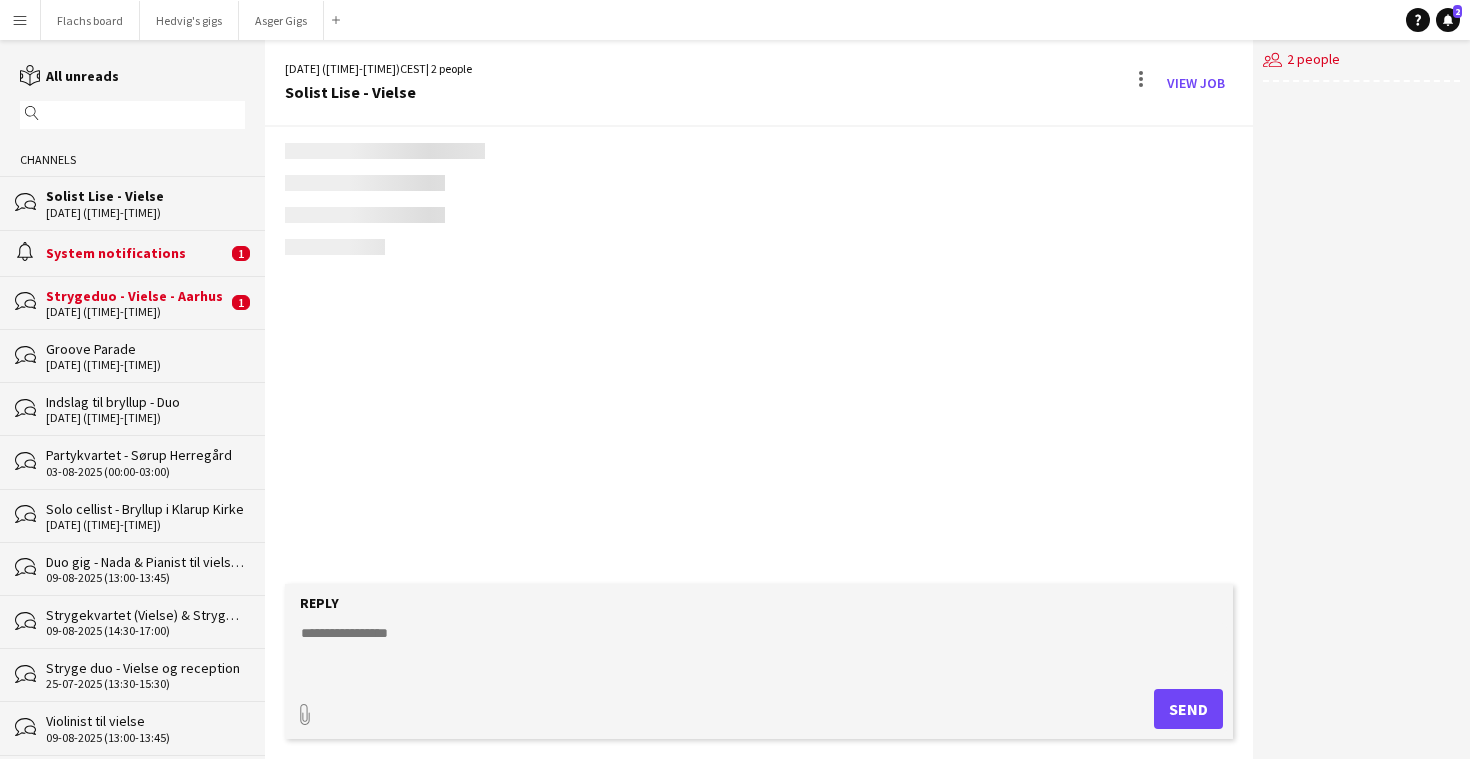 scroll, scrollTop: 0, scrollLeft: 0, axis: both 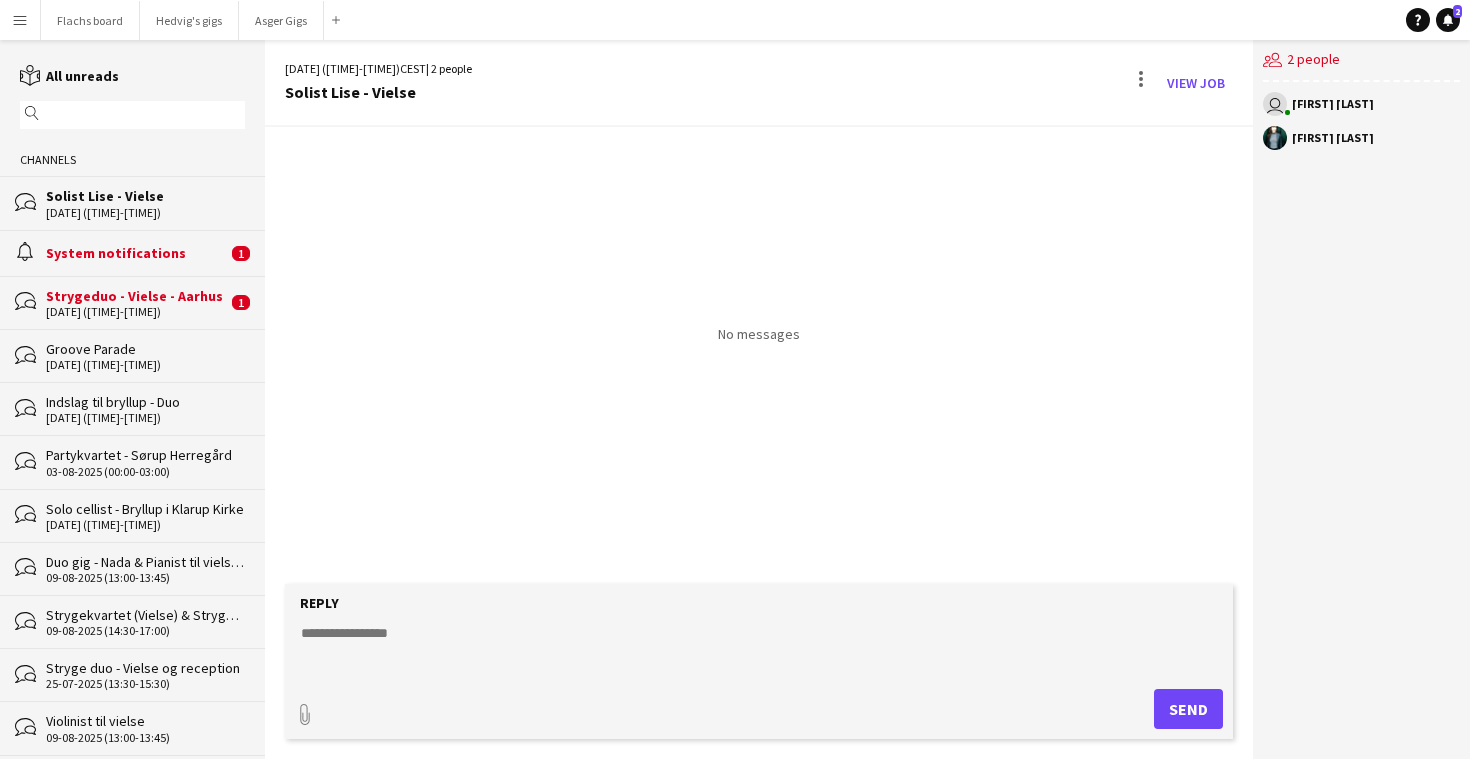 click on "Reply
paperclip
Send" 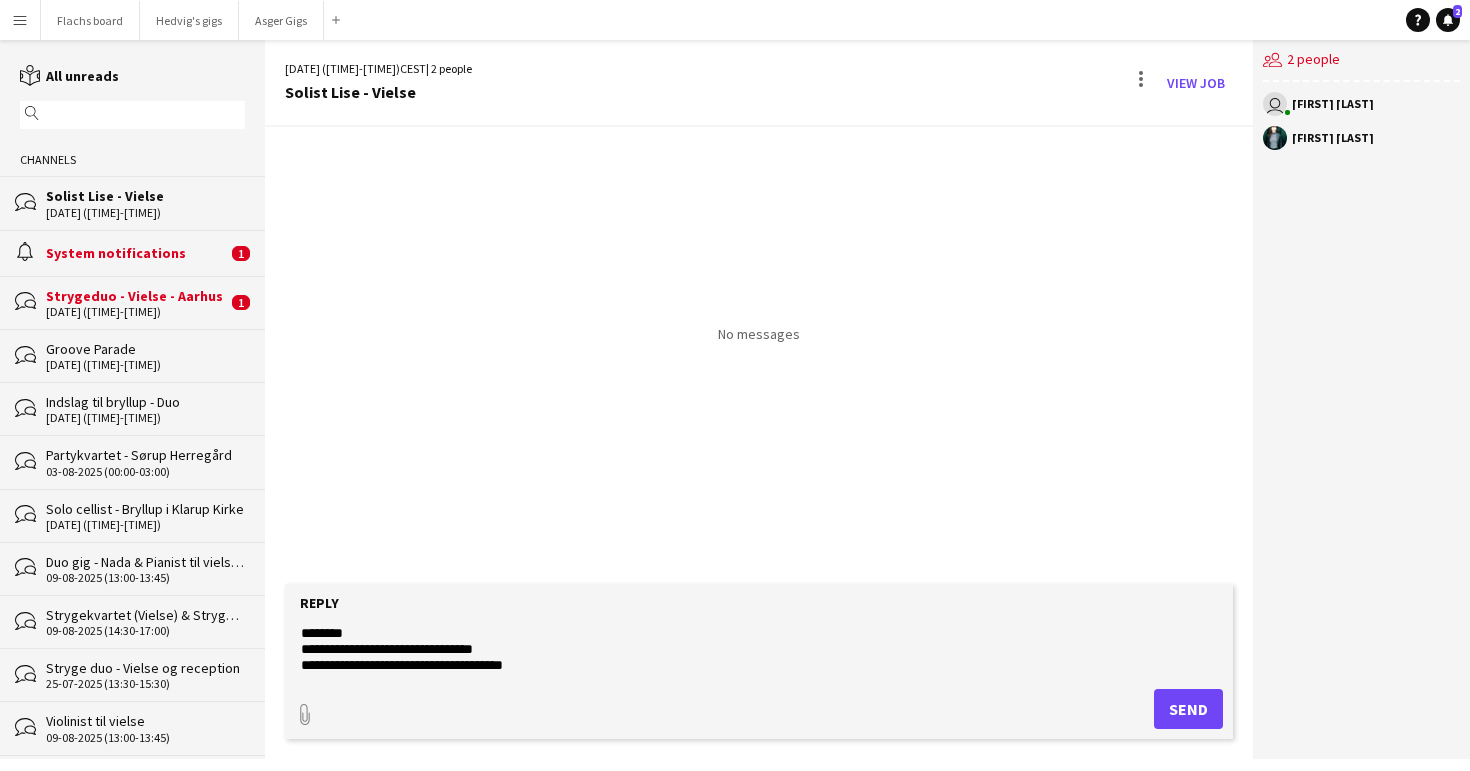 type on "**********" 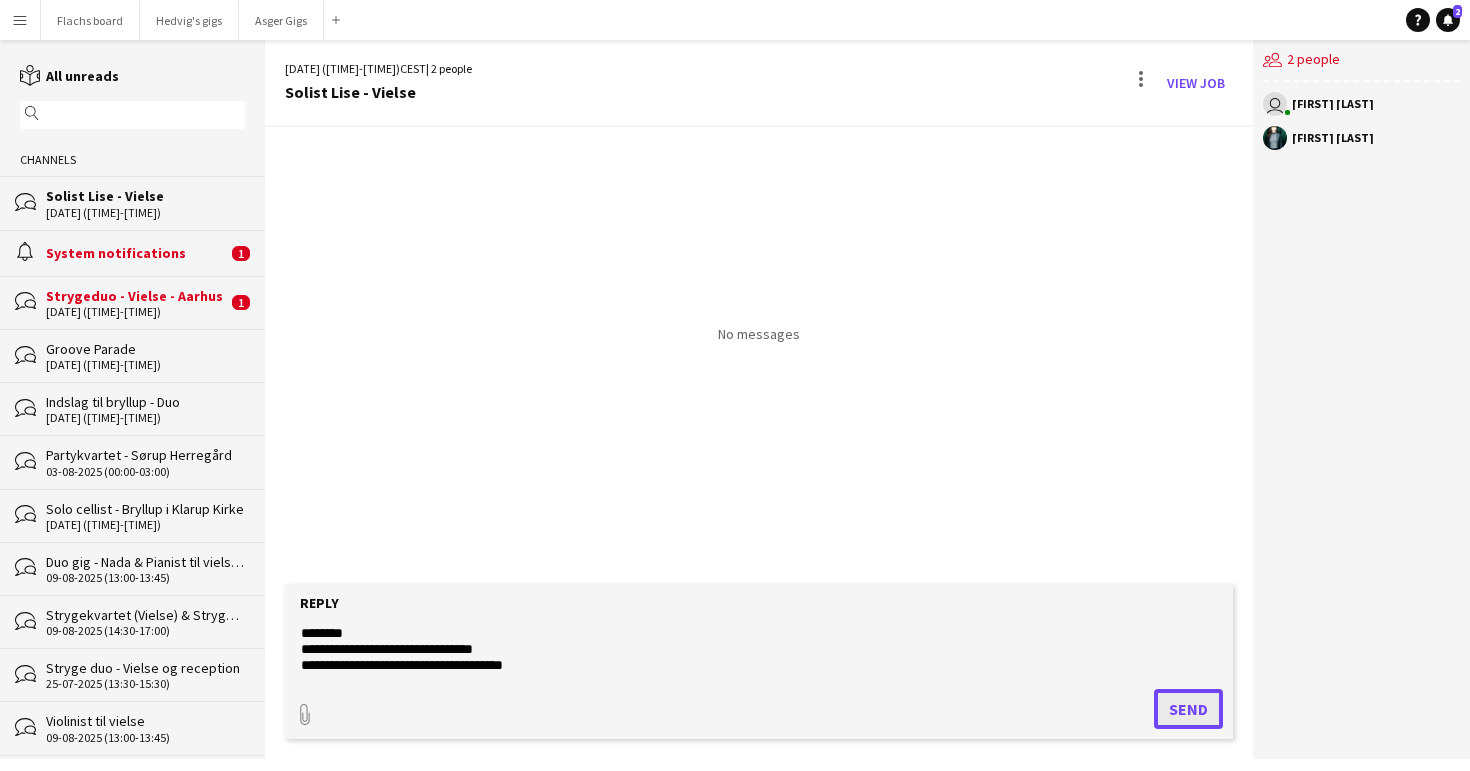 click on "Send" 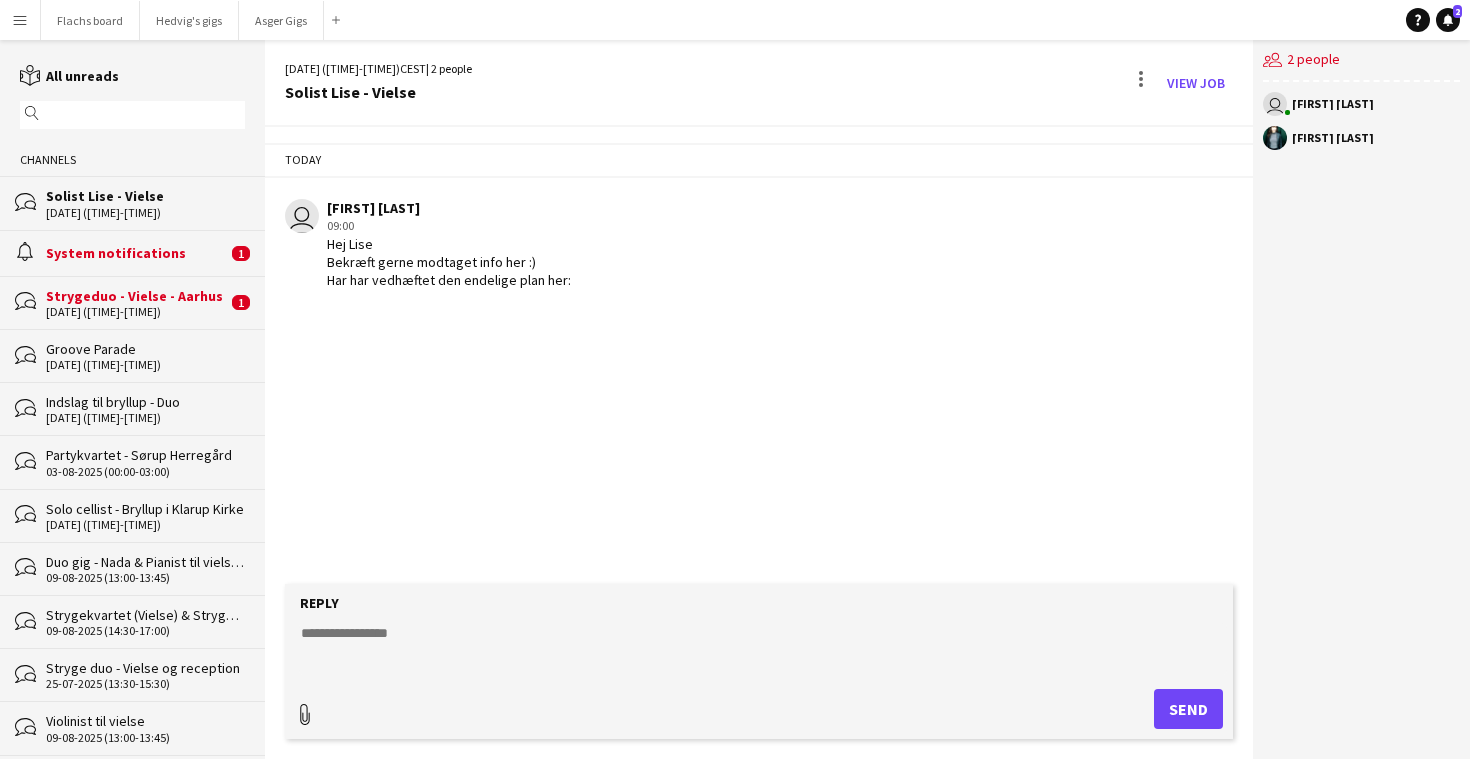 click 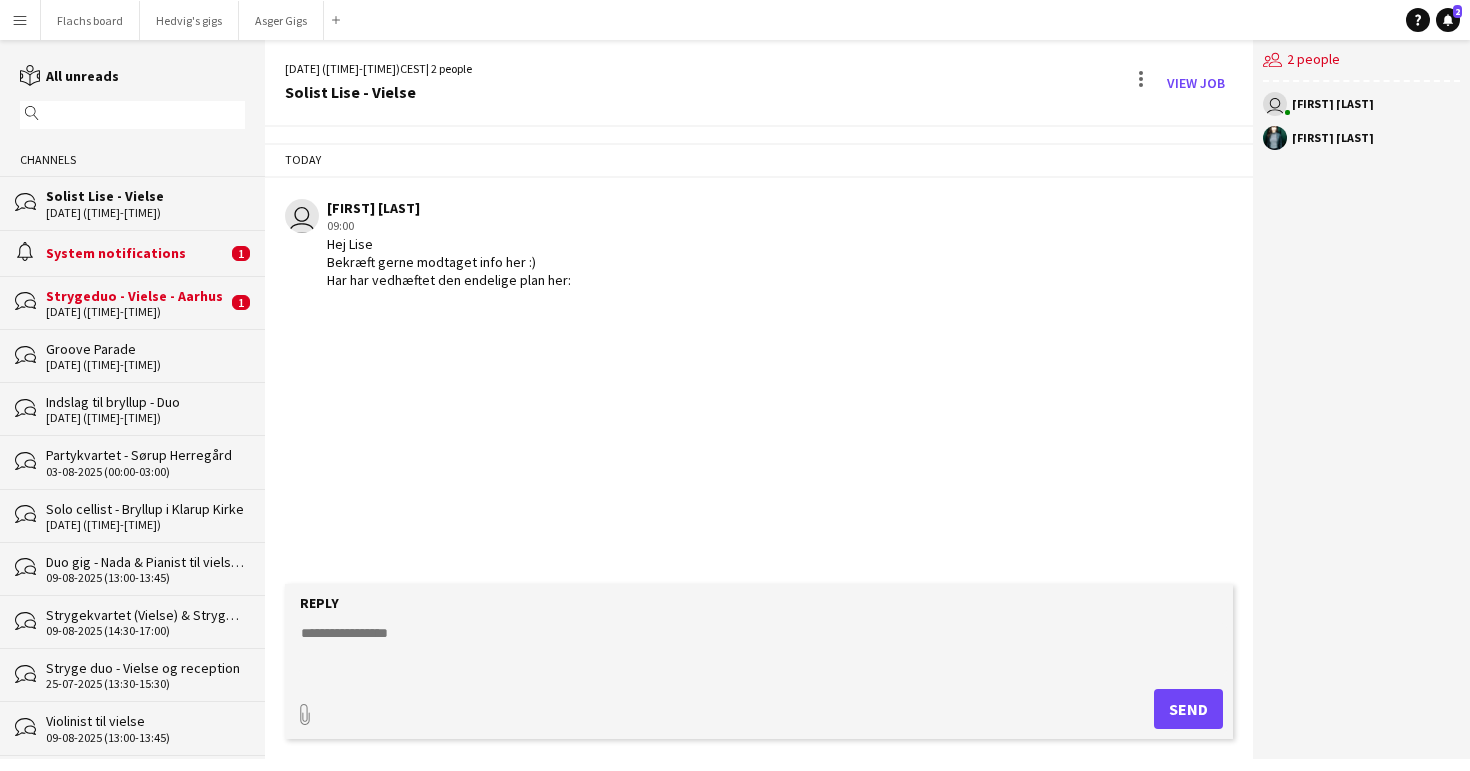 type 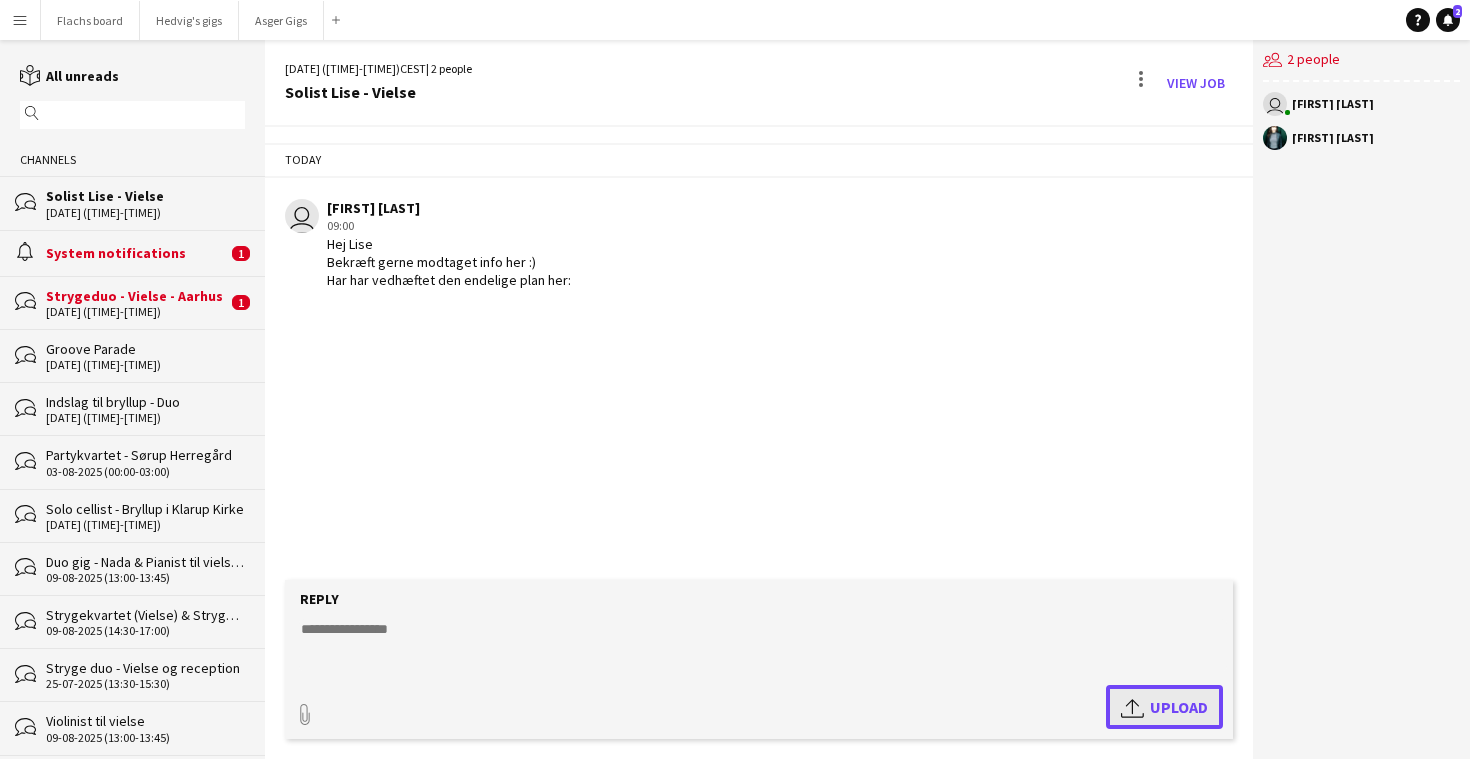 click on "Upload
Upload" 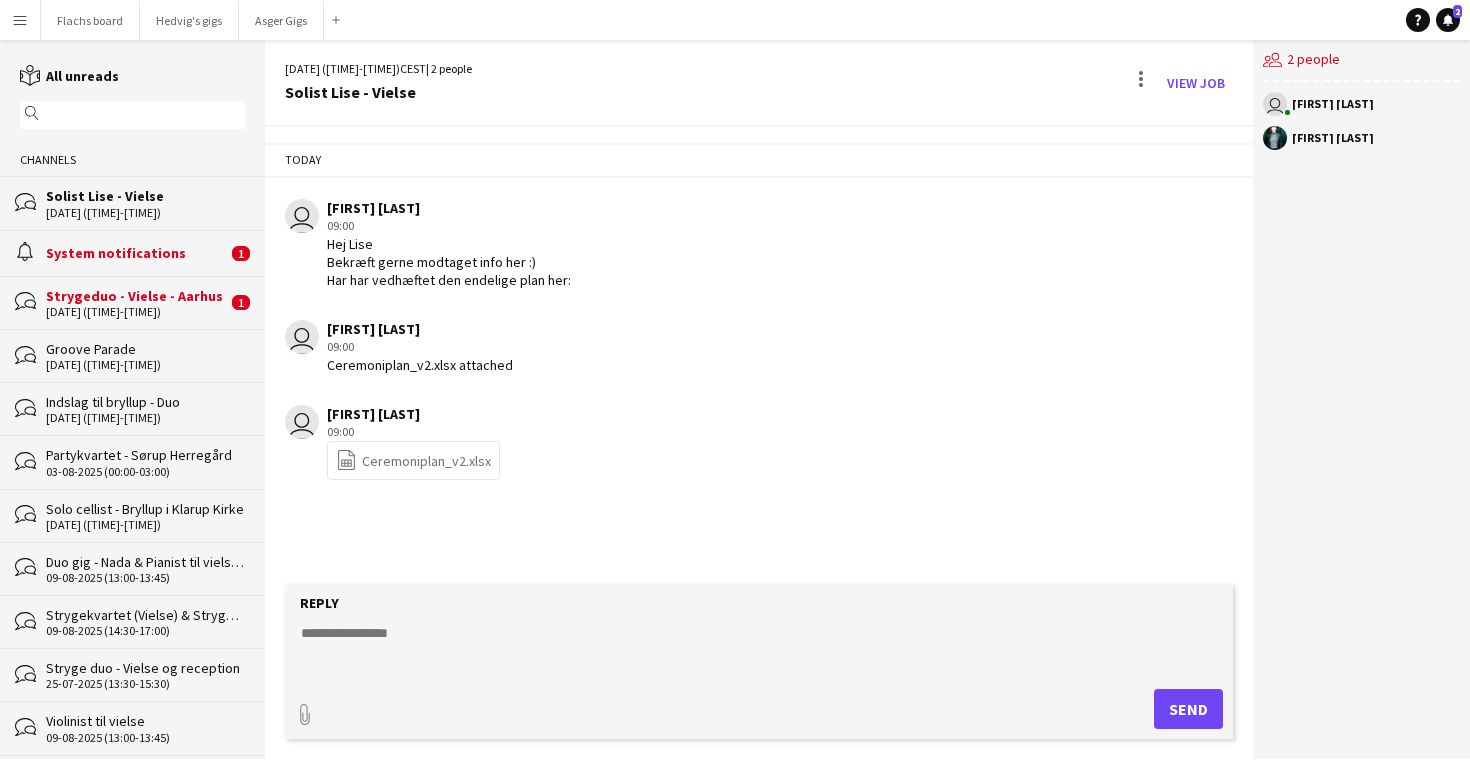 click on "System notifications" 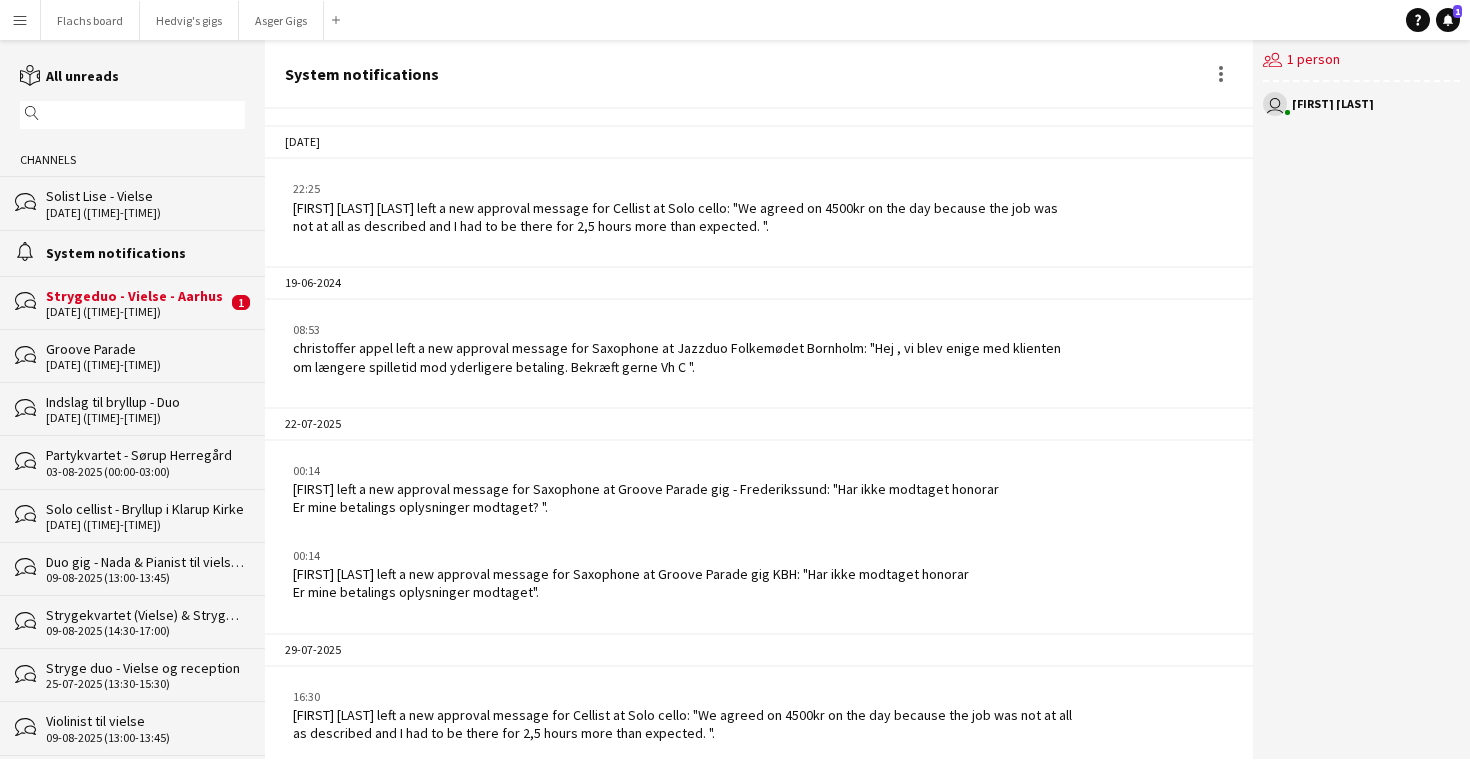 scroll, scrollTop: 149, scrollLeft: 0, axis: vertical 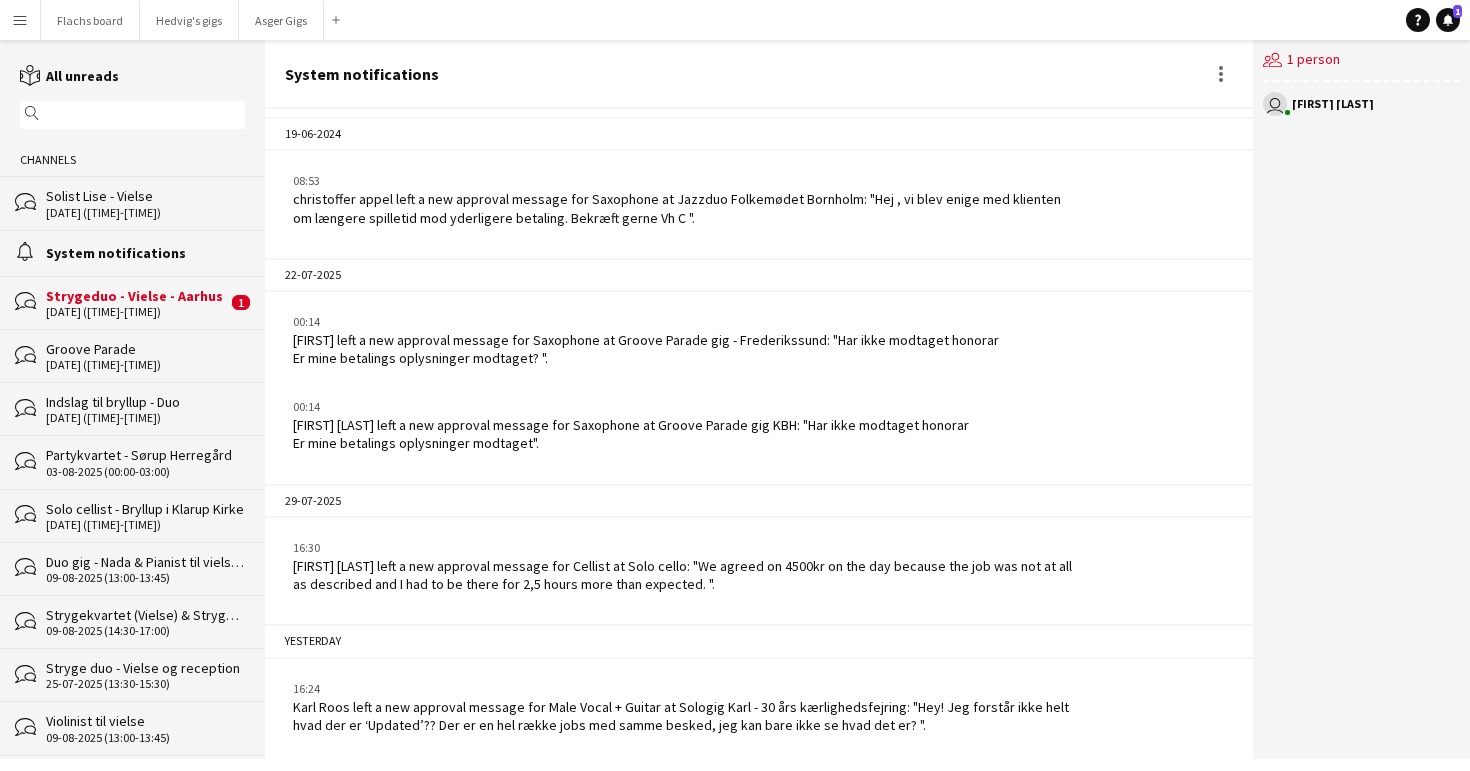 click on "Strygeduo - Vielse - Aarhus" 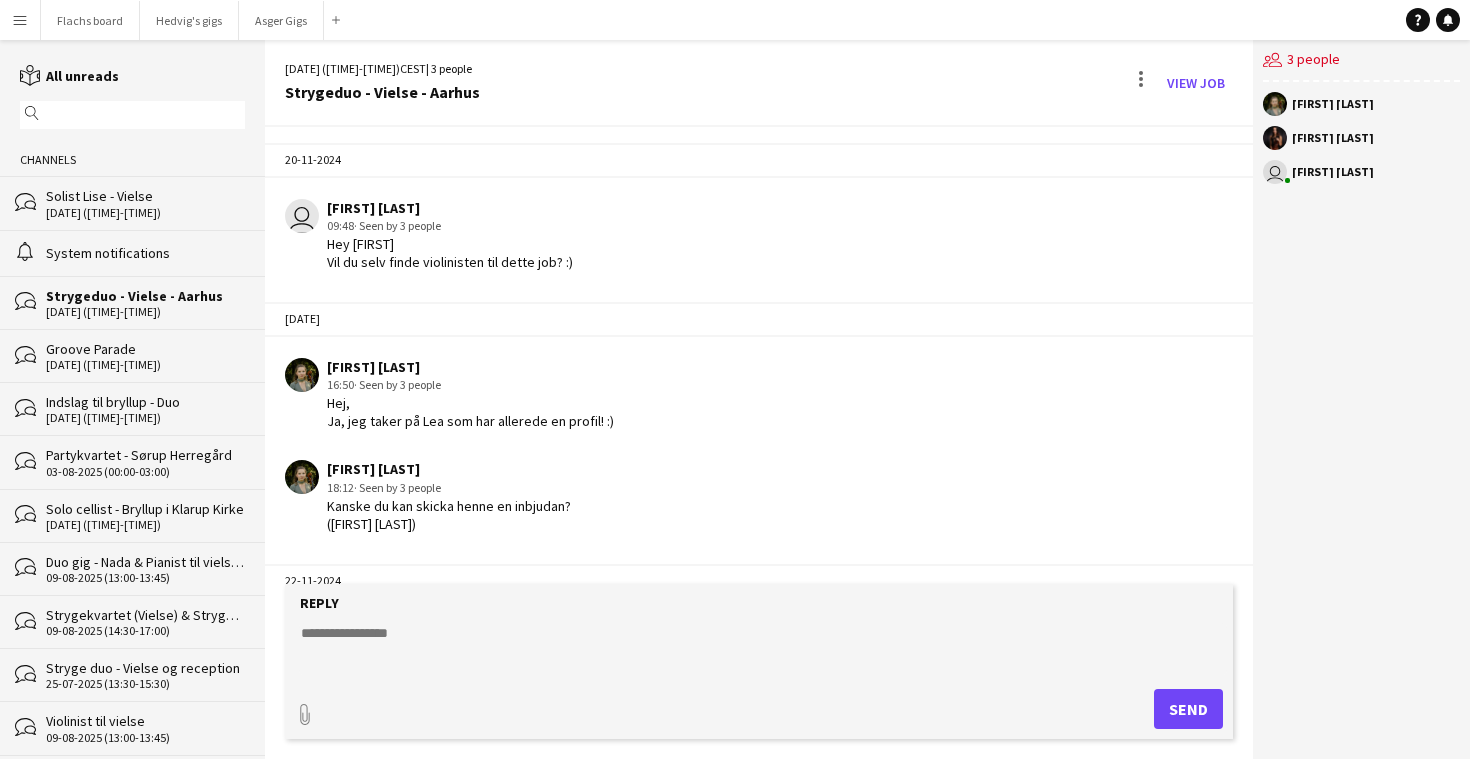 scroll, scrollTop: 346, scrollLeft: 0, axis: vertical 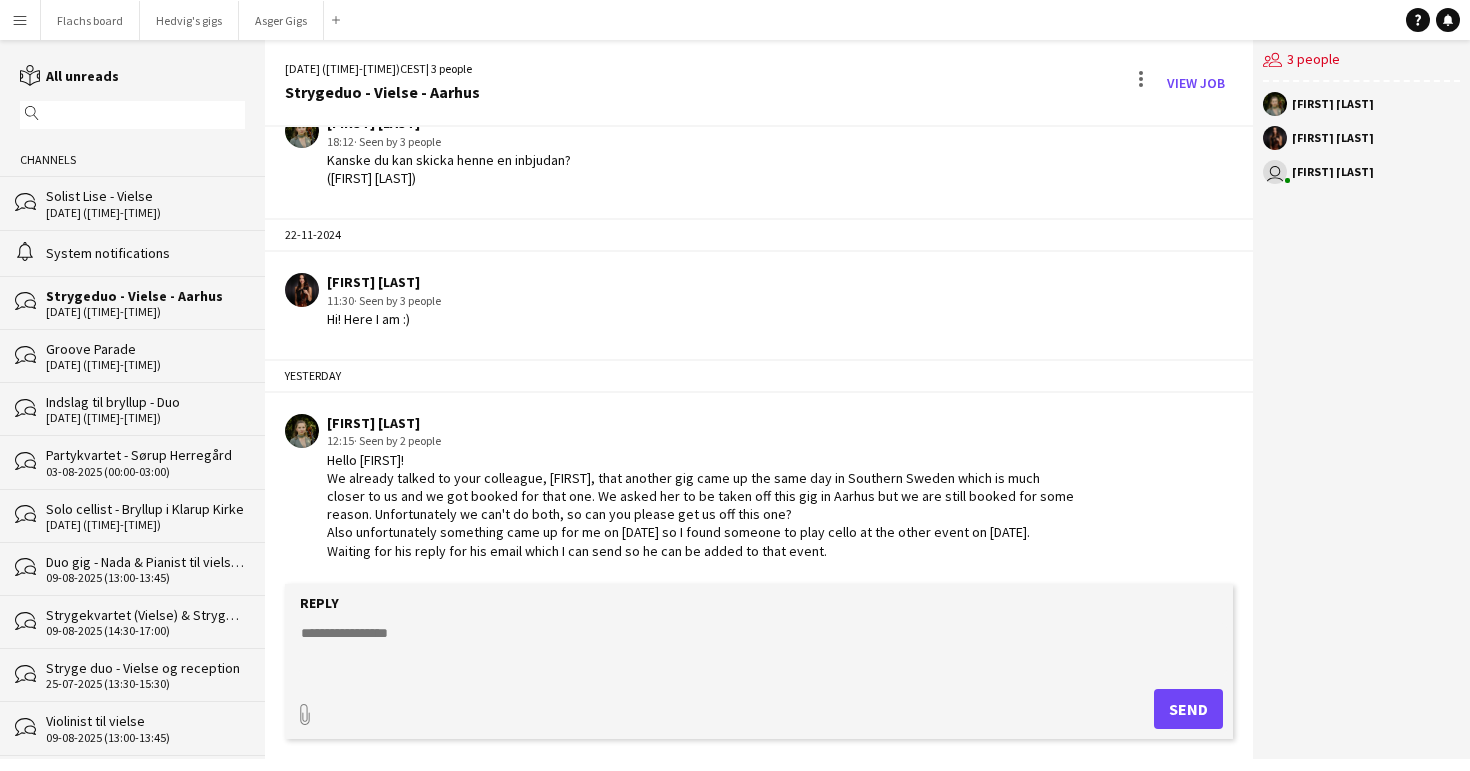 click 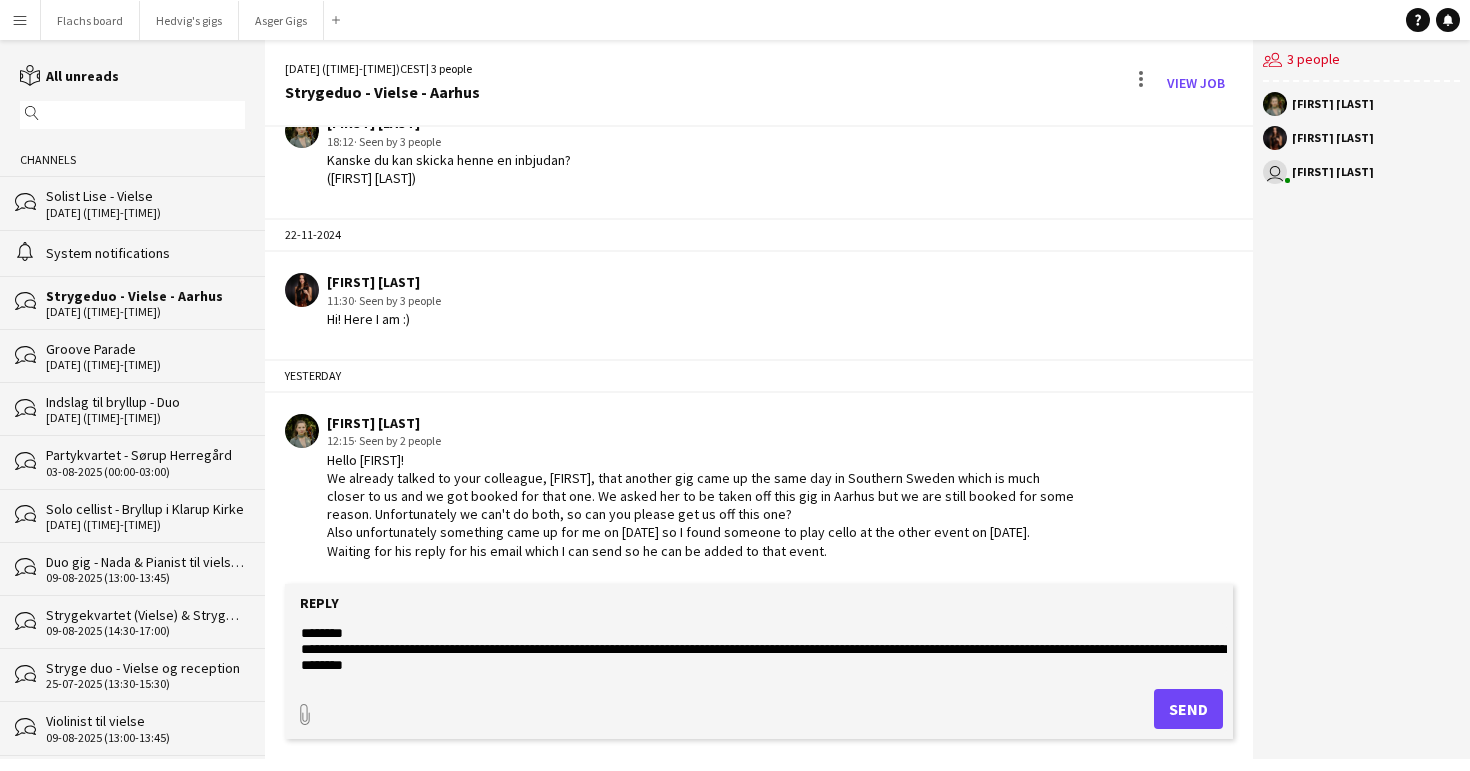 scroll, scrollTop: 15, scrollLeft: 0, axis: vertical 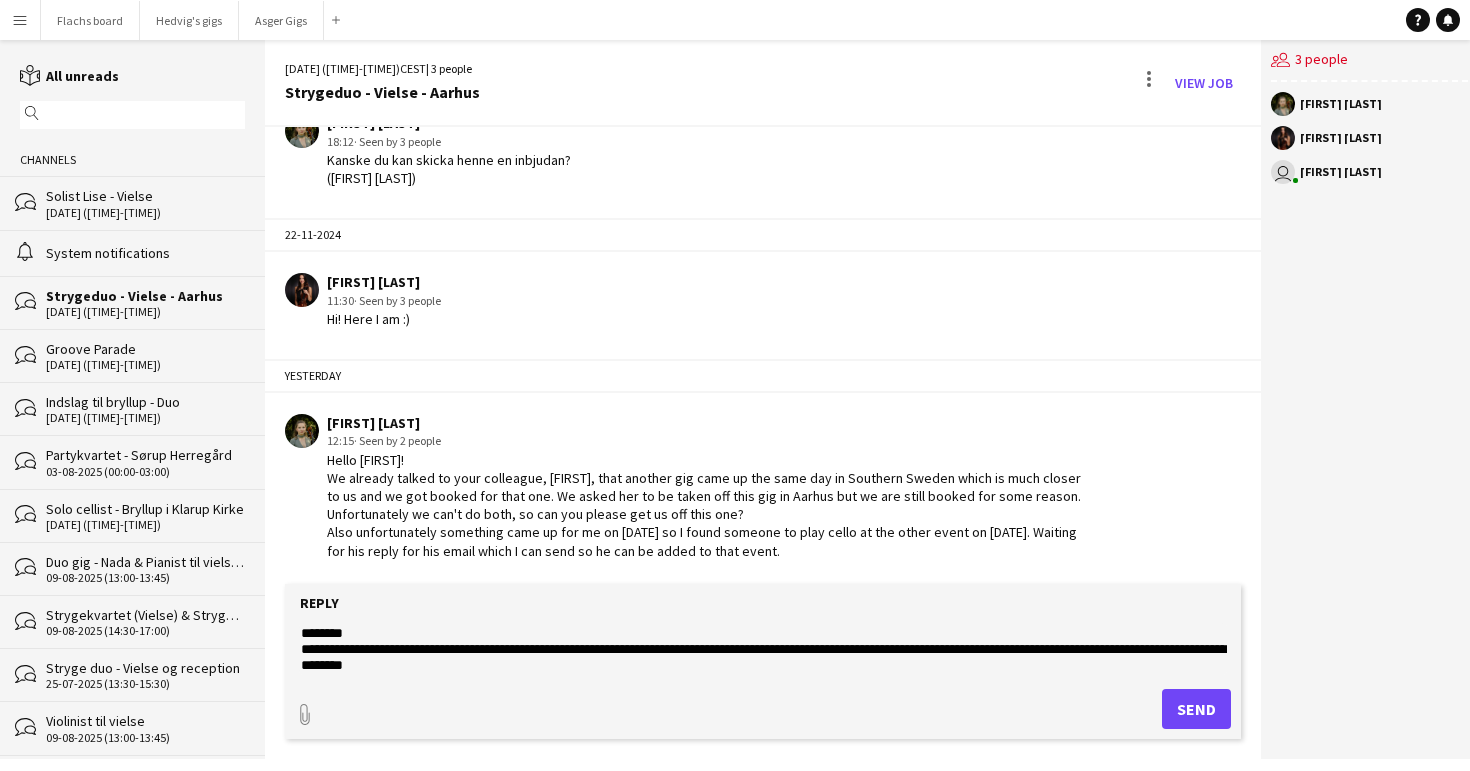 drag, startPoint x: 463, startPoint y: 658, endPoint x: 249, endPoint y: 619, distance: 217.5247 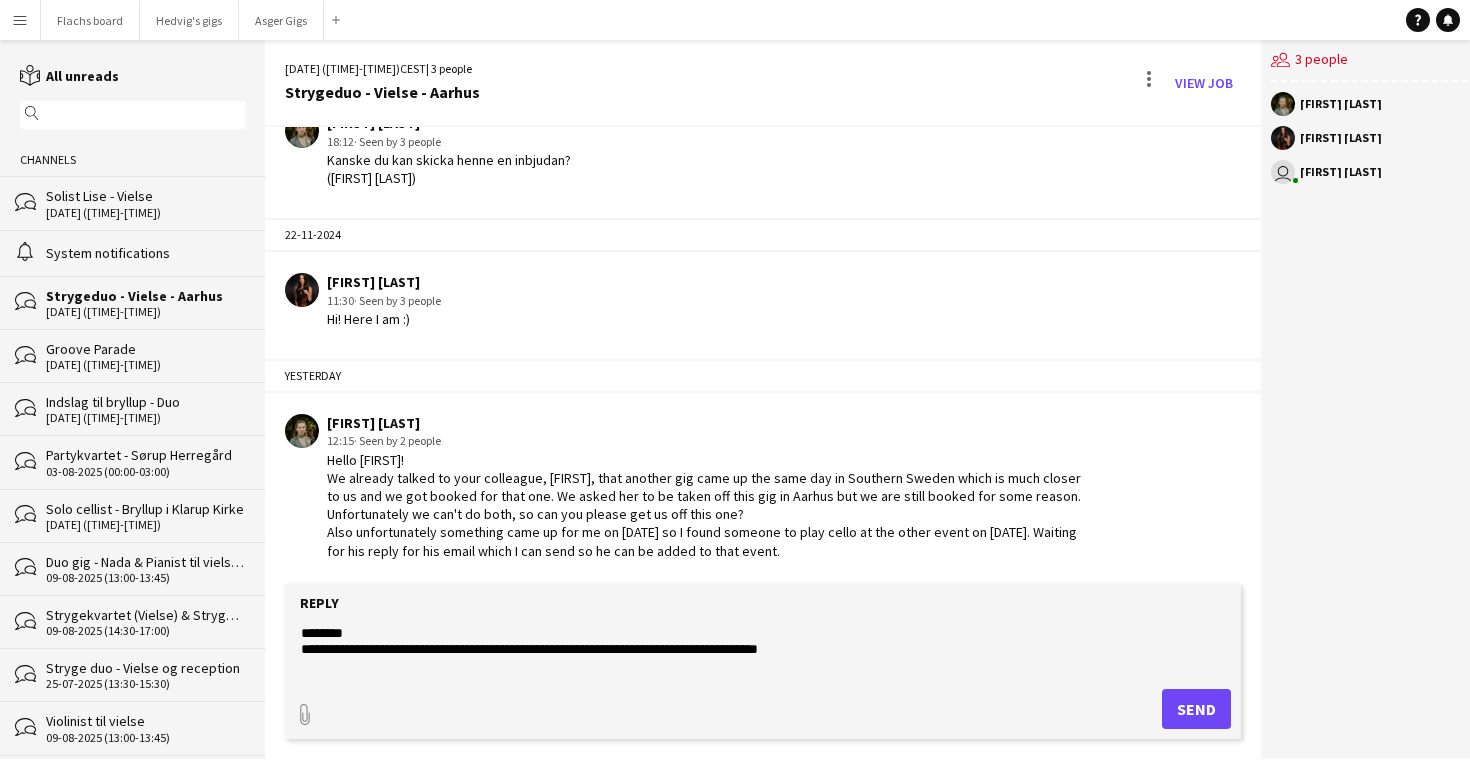 type on "**********" 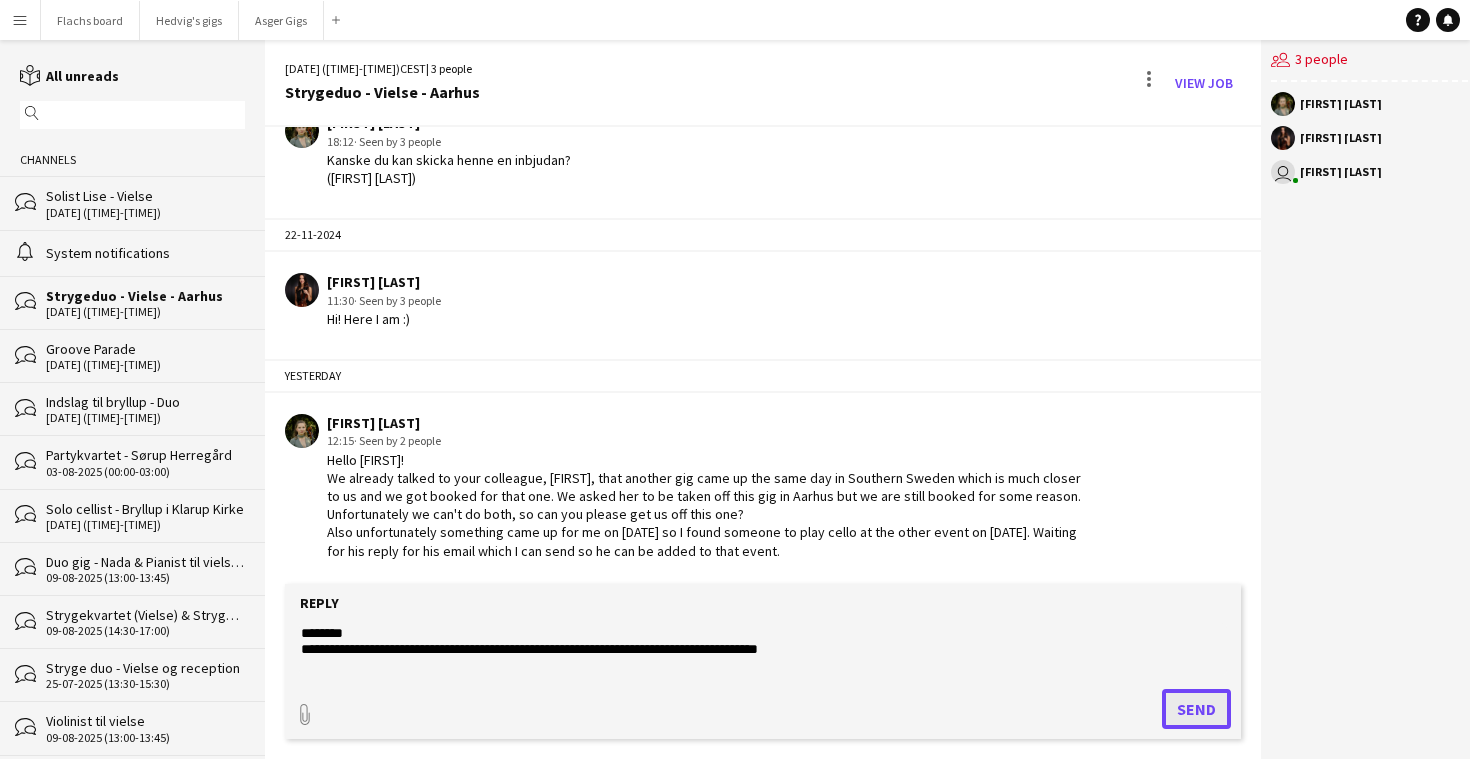 click on "Send" 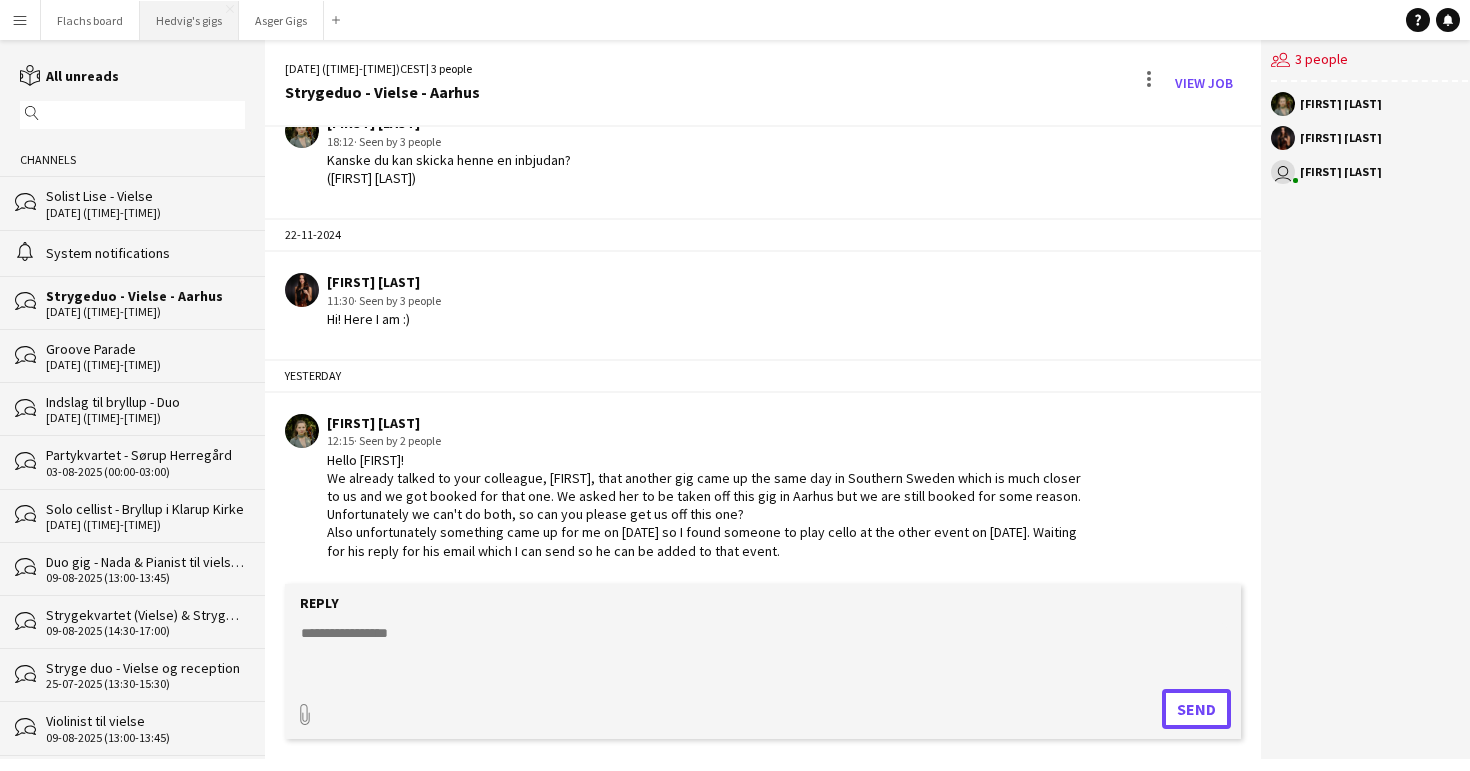 scroll, scrollTop: 487, scrollLeft: 0, axis: vertical 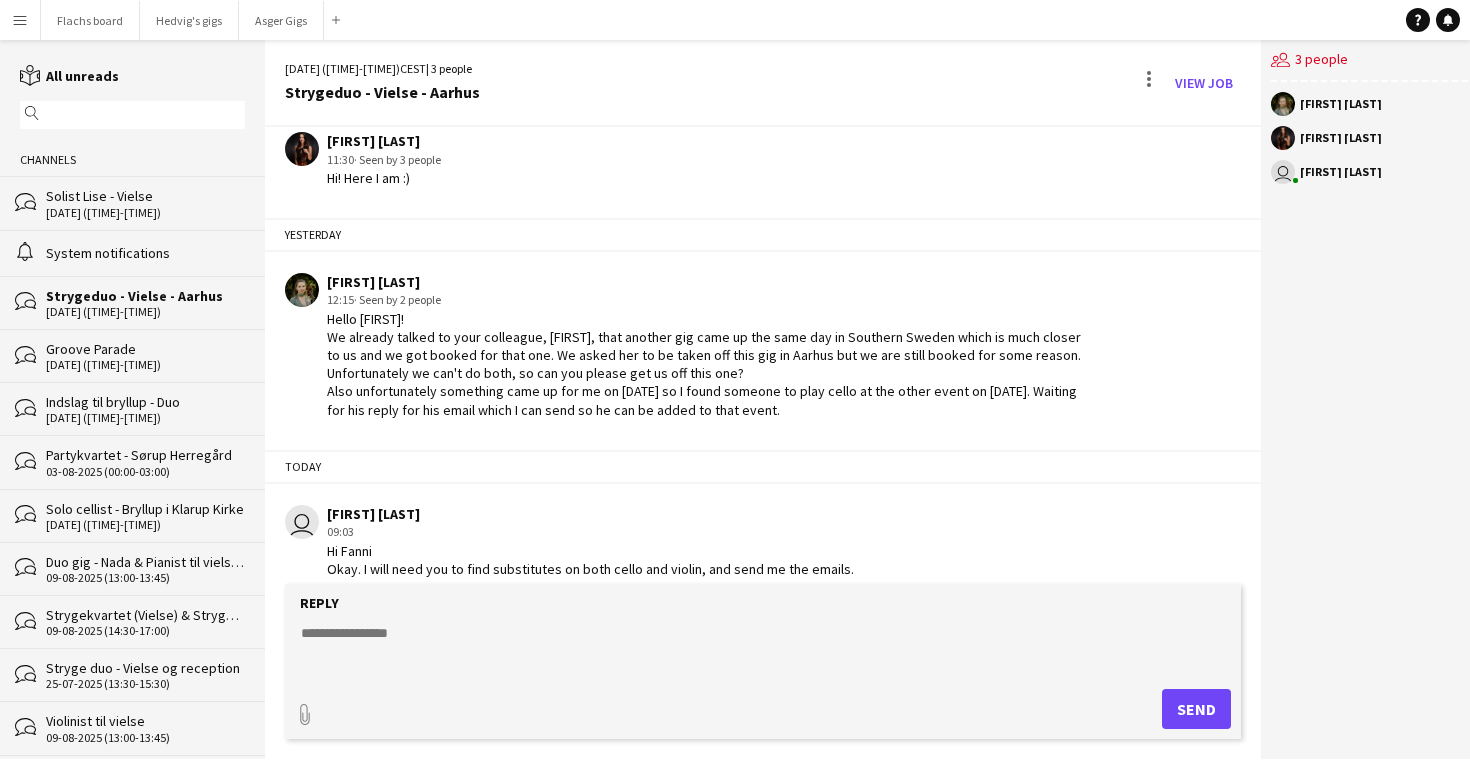 click 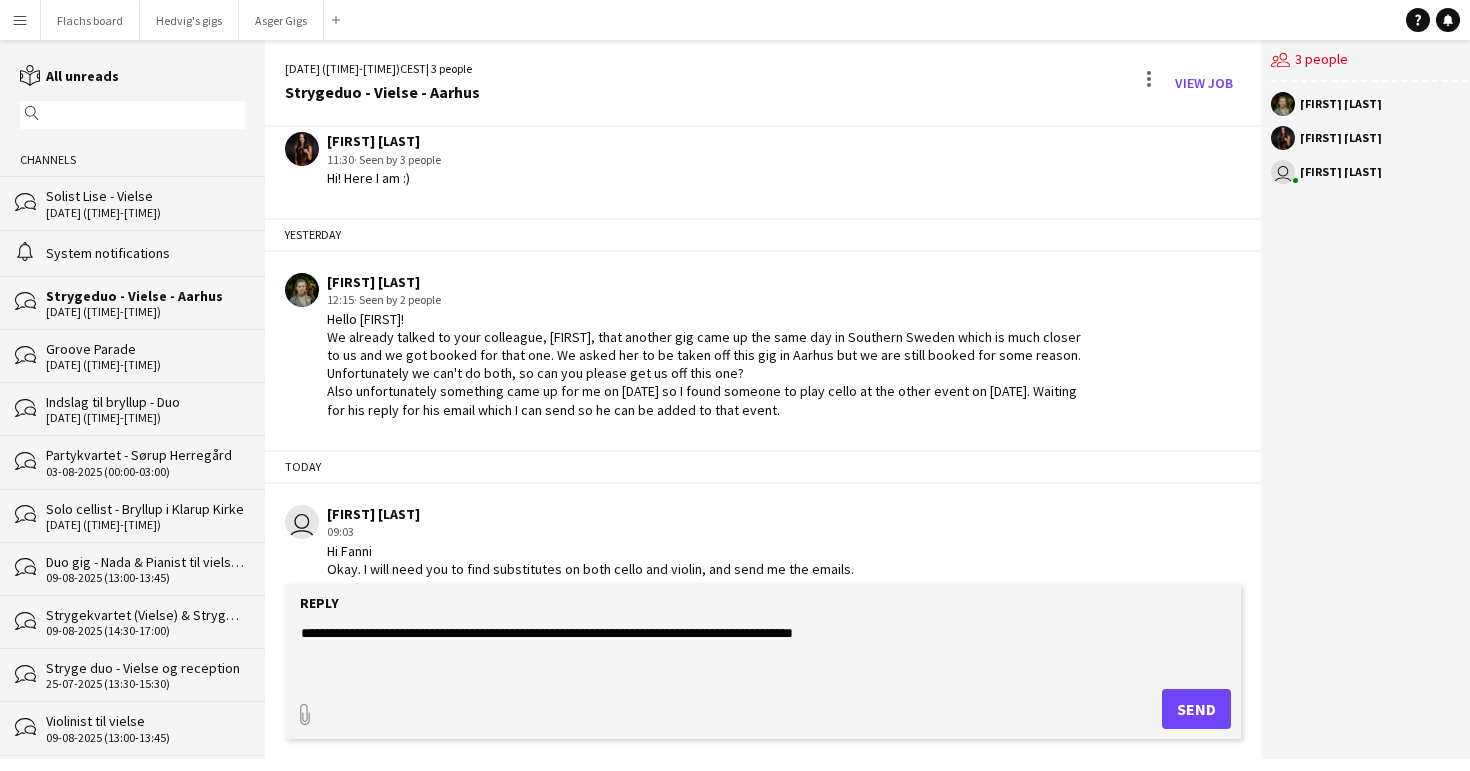 type on "**********" 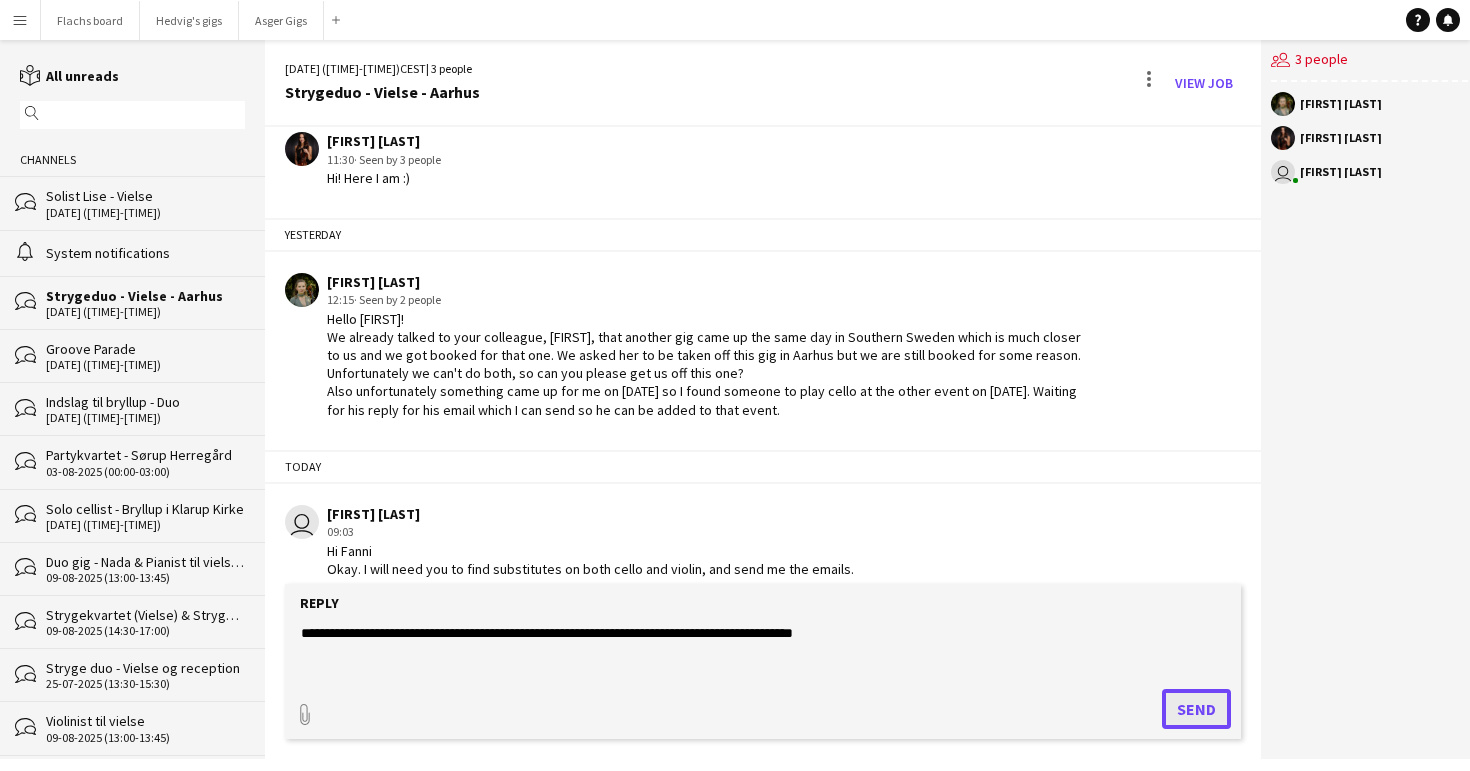 click on "Send" 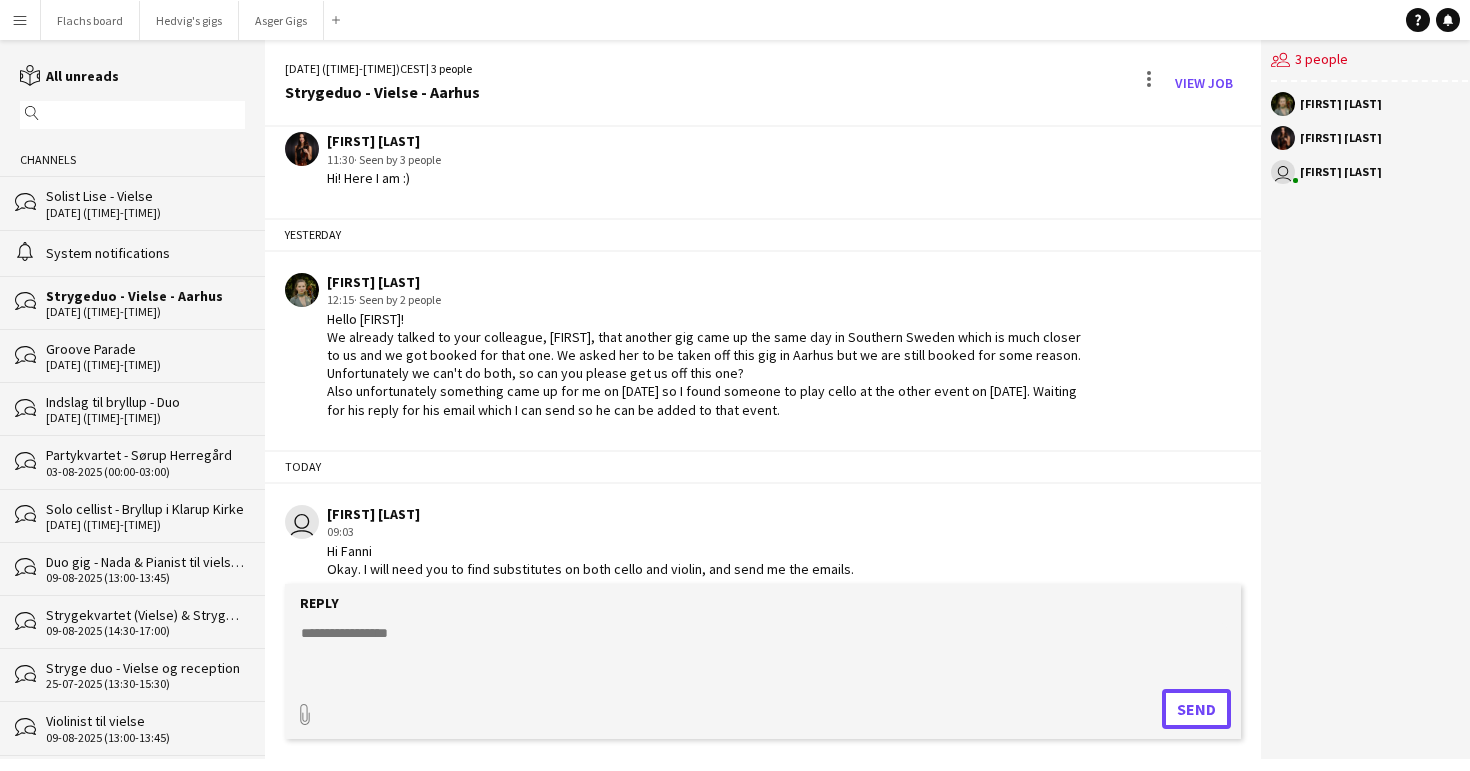 scroll, scrollTop: 590, scrollLeft: 0, axis: vertical 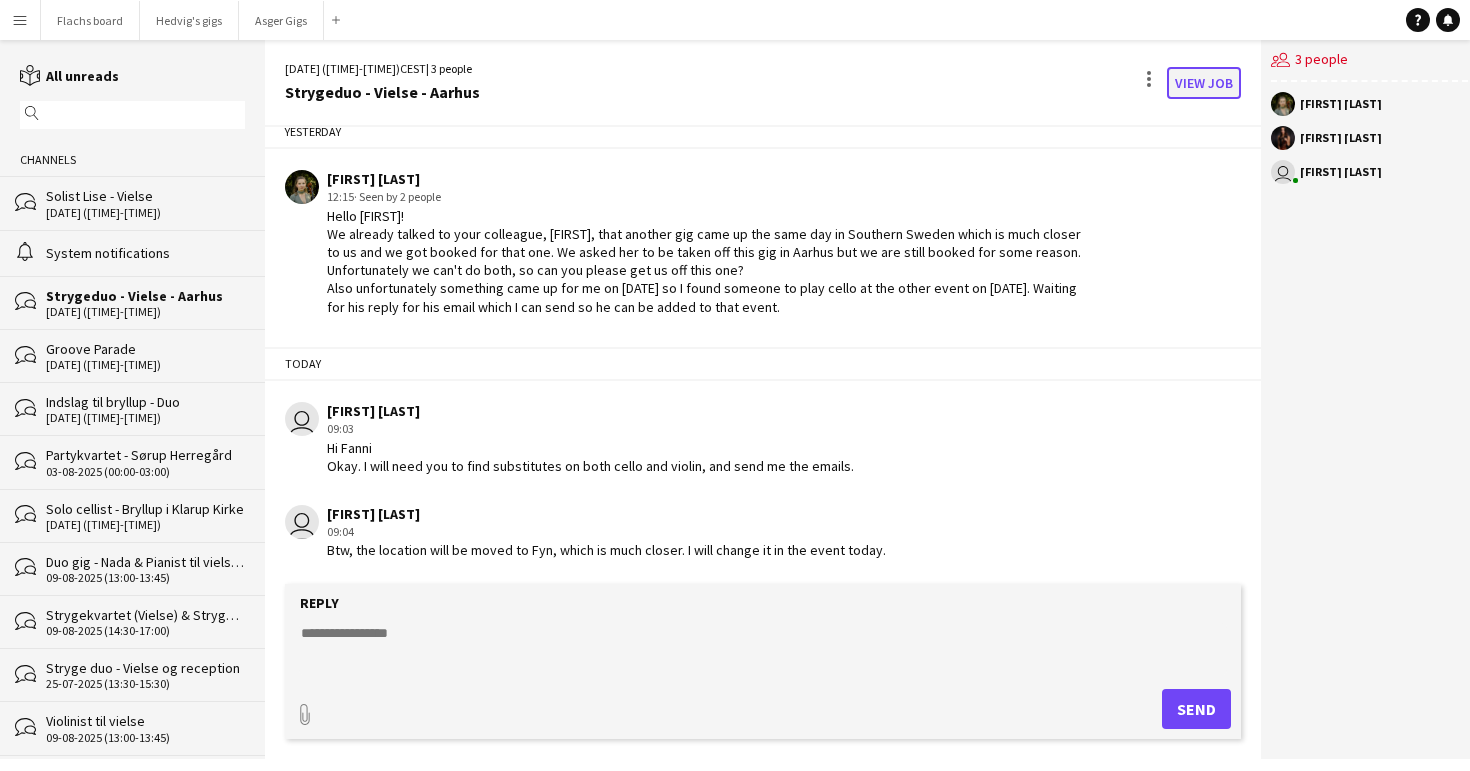 click on "View Job" 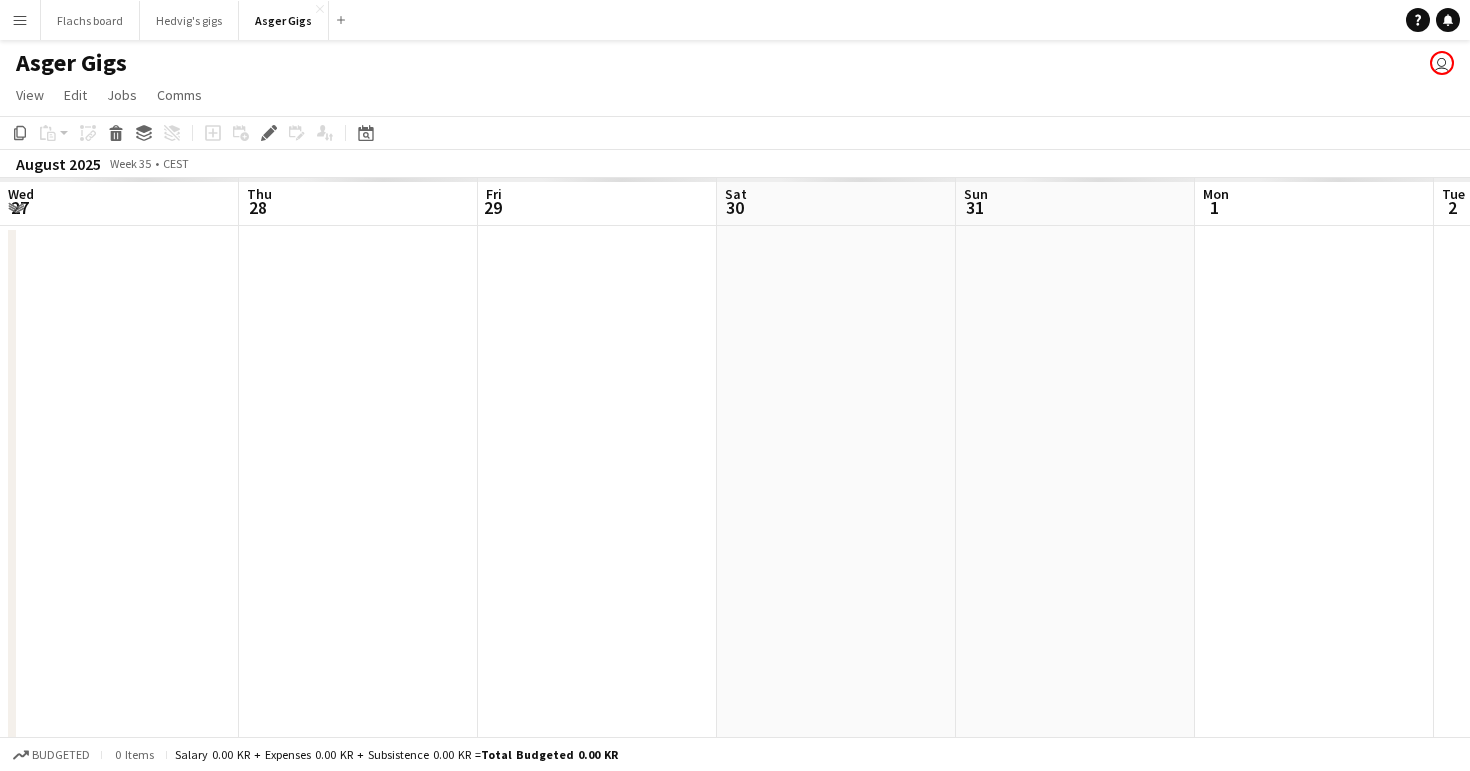 scroll, scrollTop: 0, scrollLeft: 688, axis: horizontal 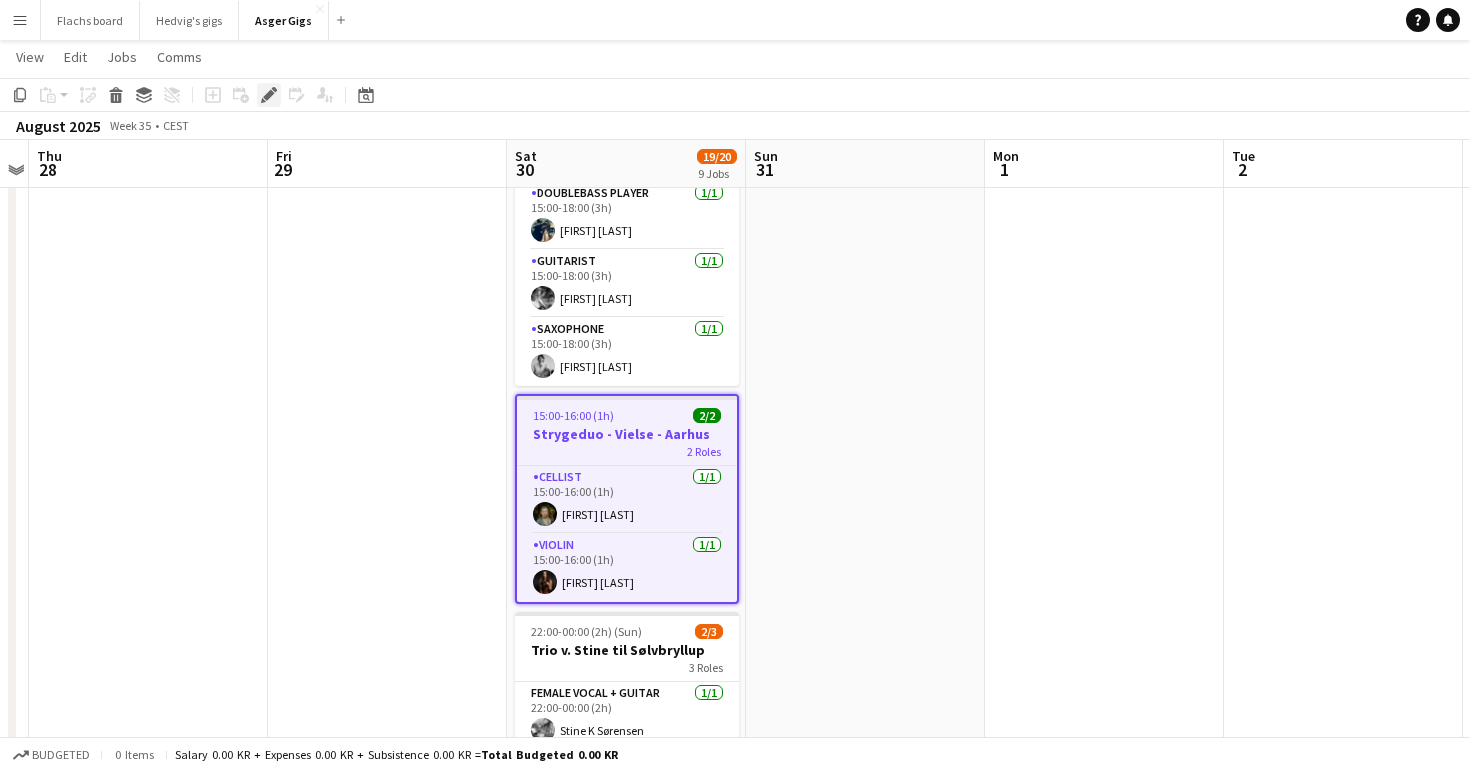 click on "Edit" 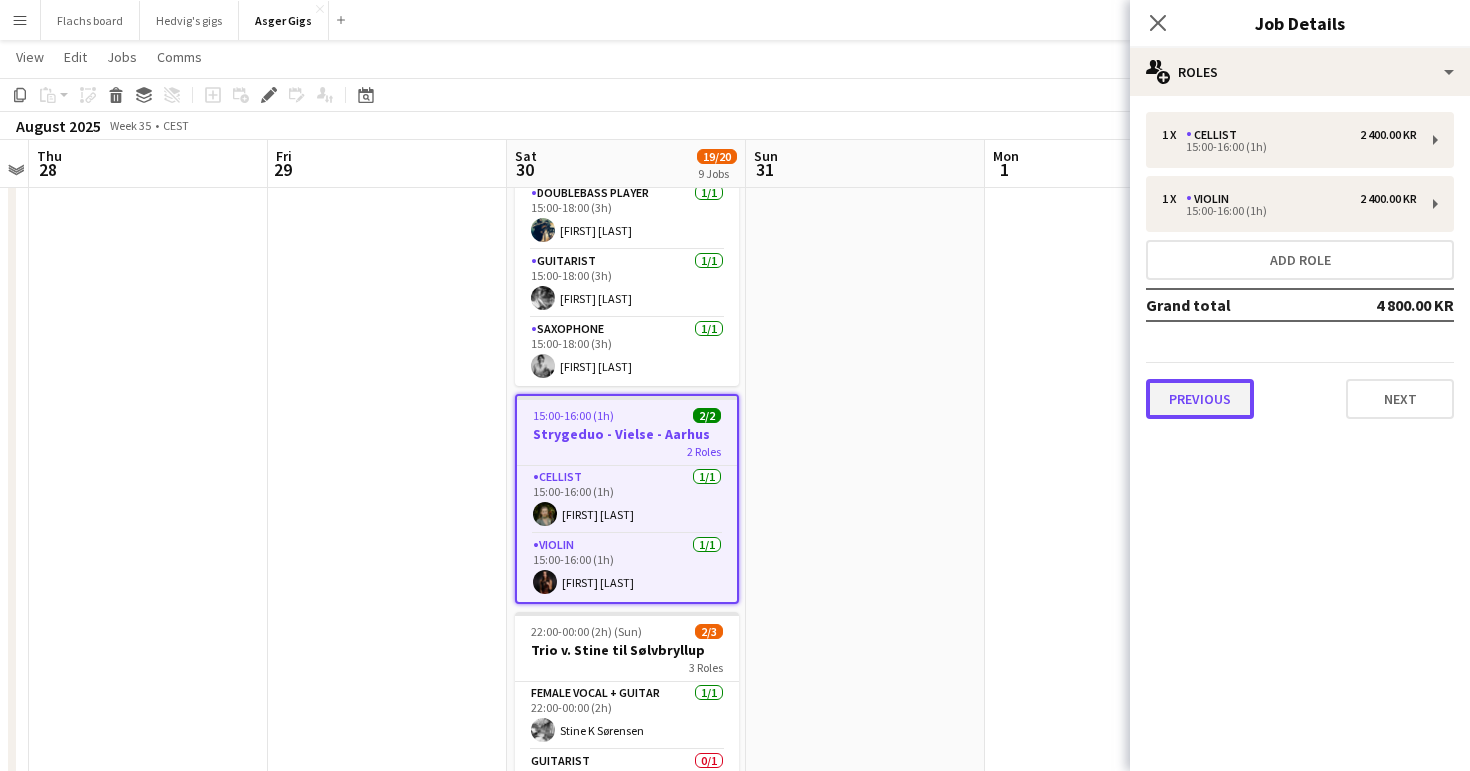 click on "Previous" at bounding box center (1200, 399) 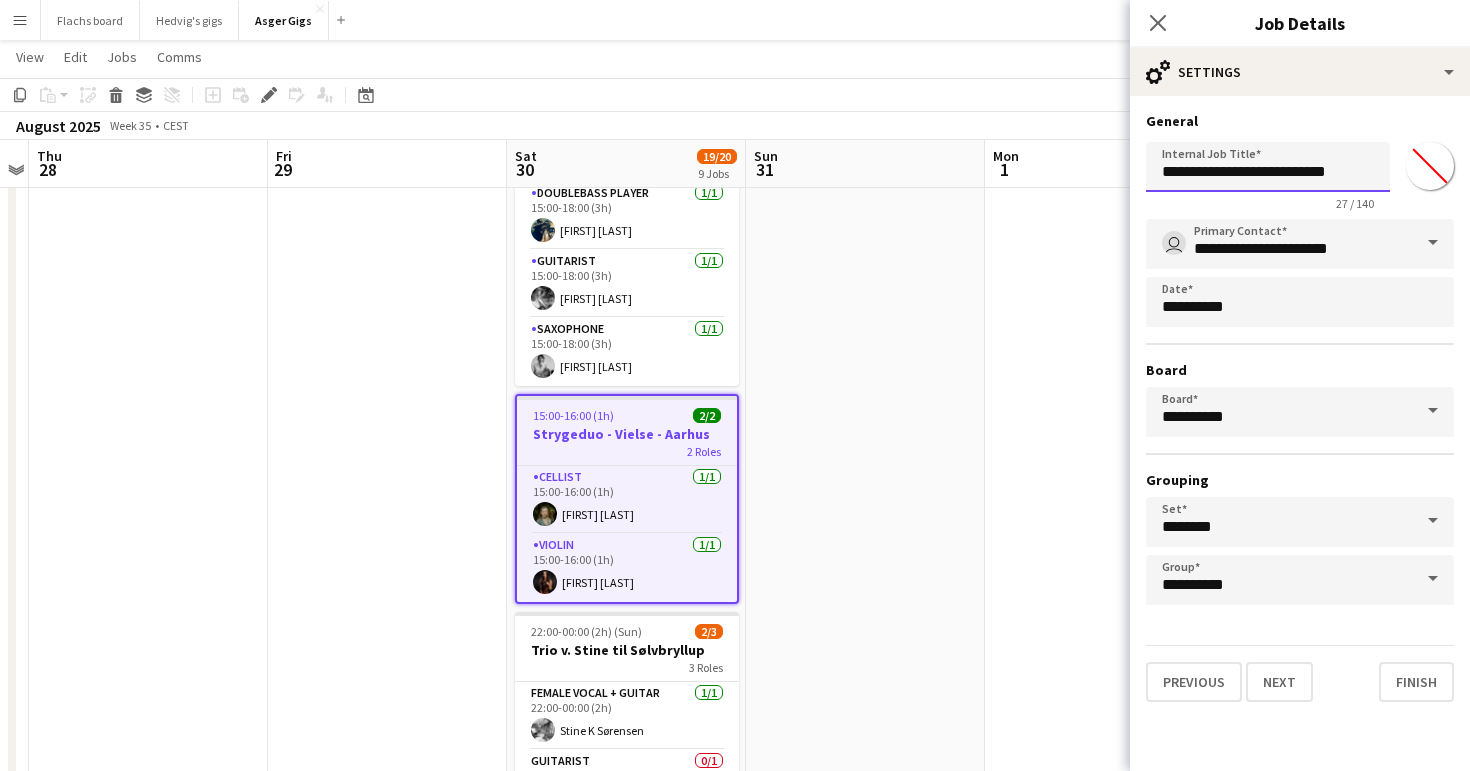 click on "**********" at bounding box center [1268, 167] 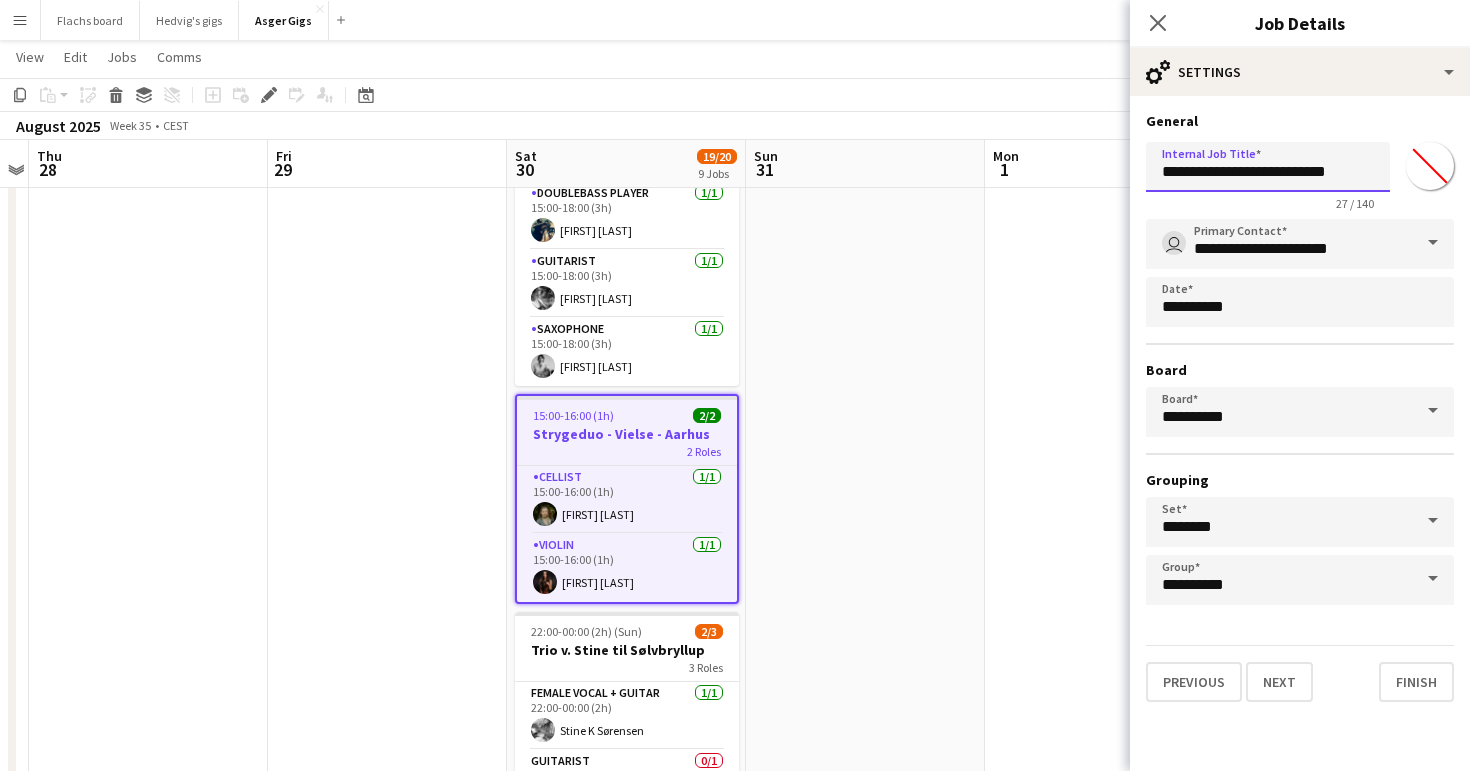 click on "**********" at bounding box center [1268, 167] 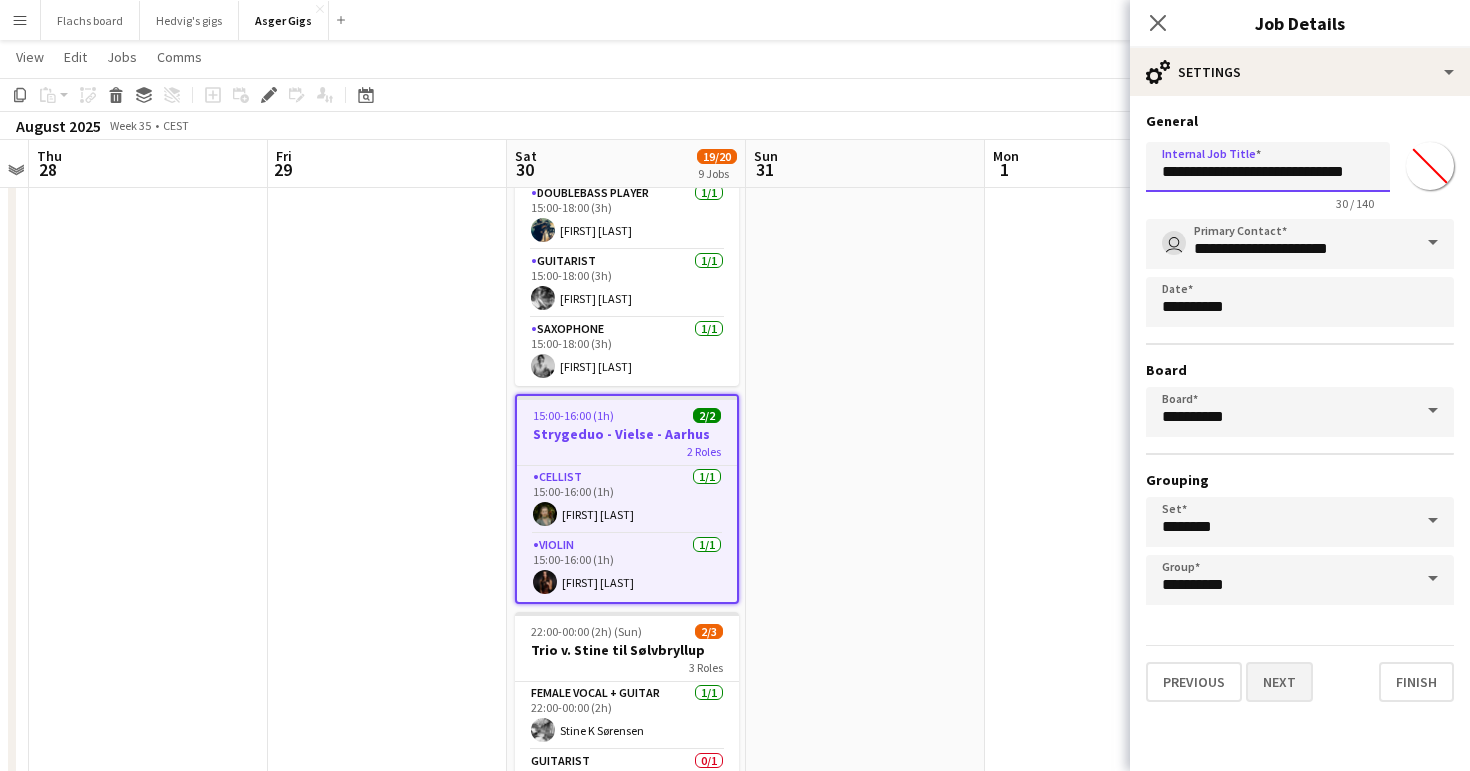 type on "**********" 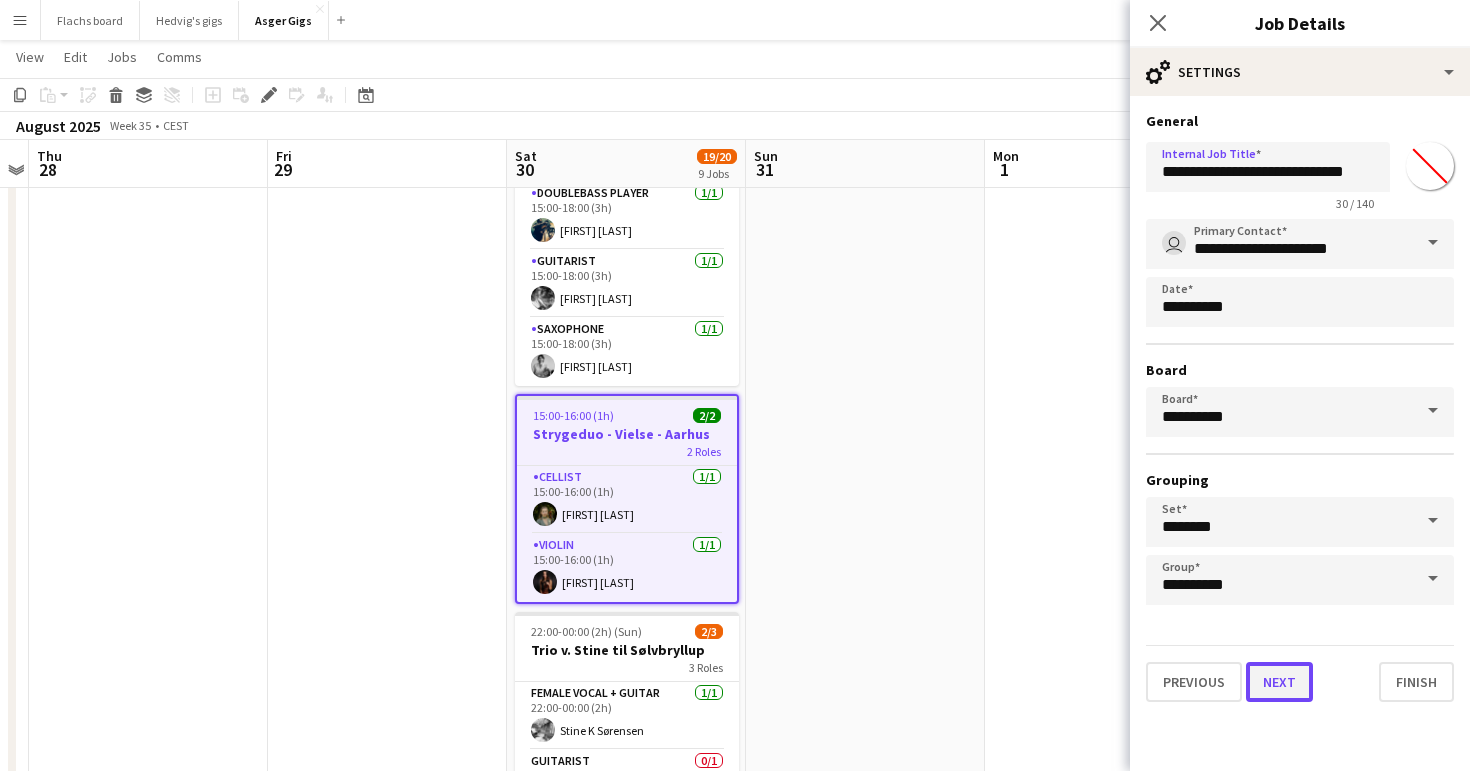 click on "Next" at bounding box center [1279, 682] 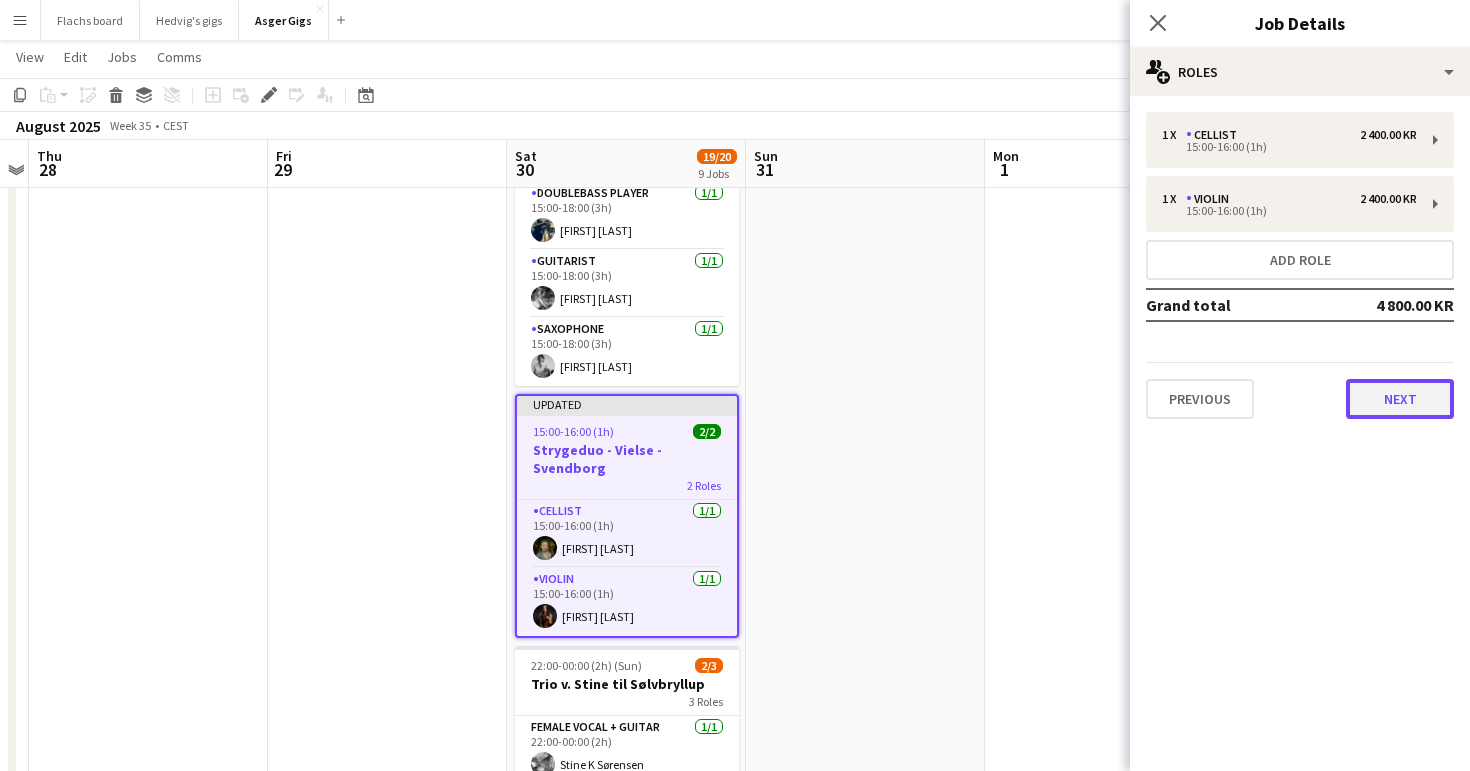 click on "Next" at bounding box center (1400, 399) 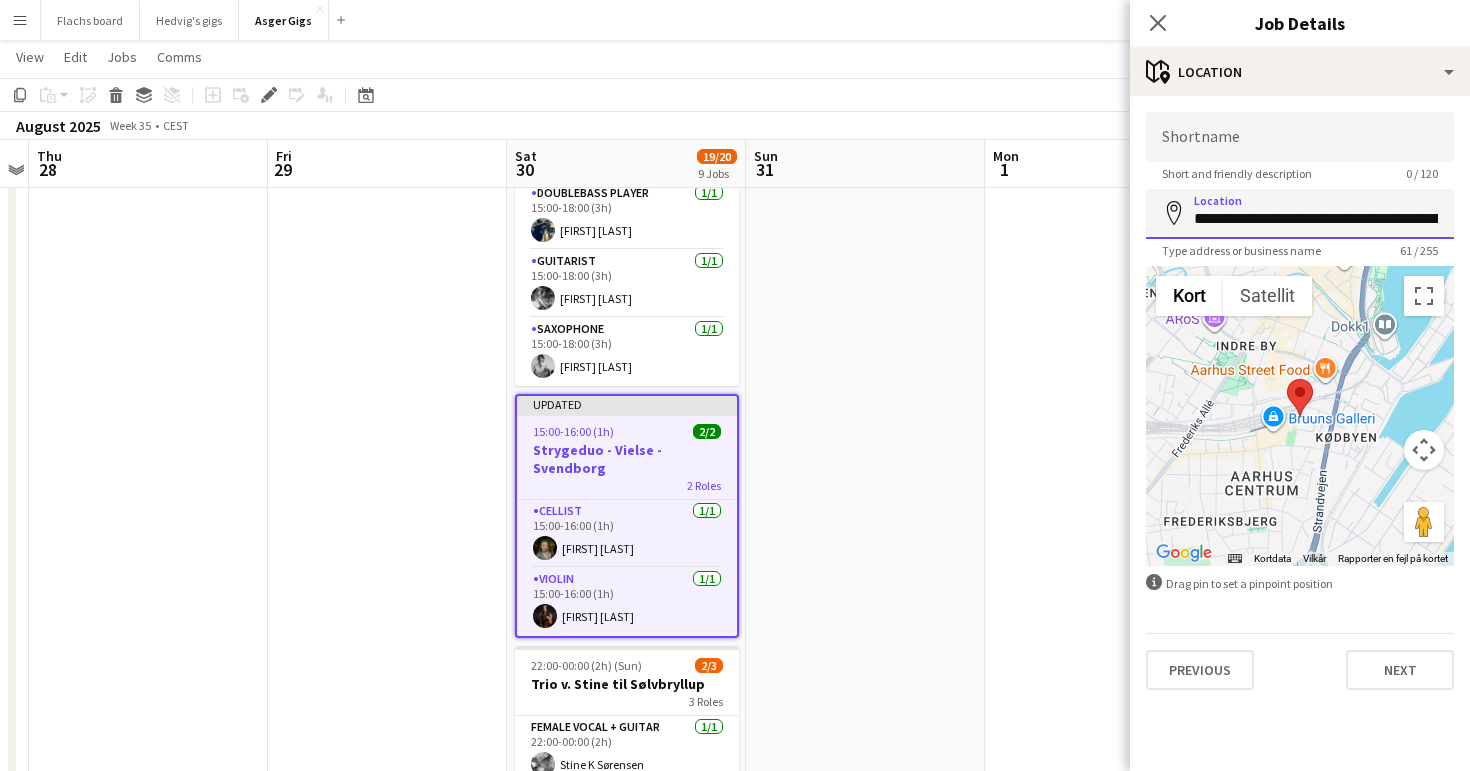 click on "**********" at bounding box center (1300, 214) 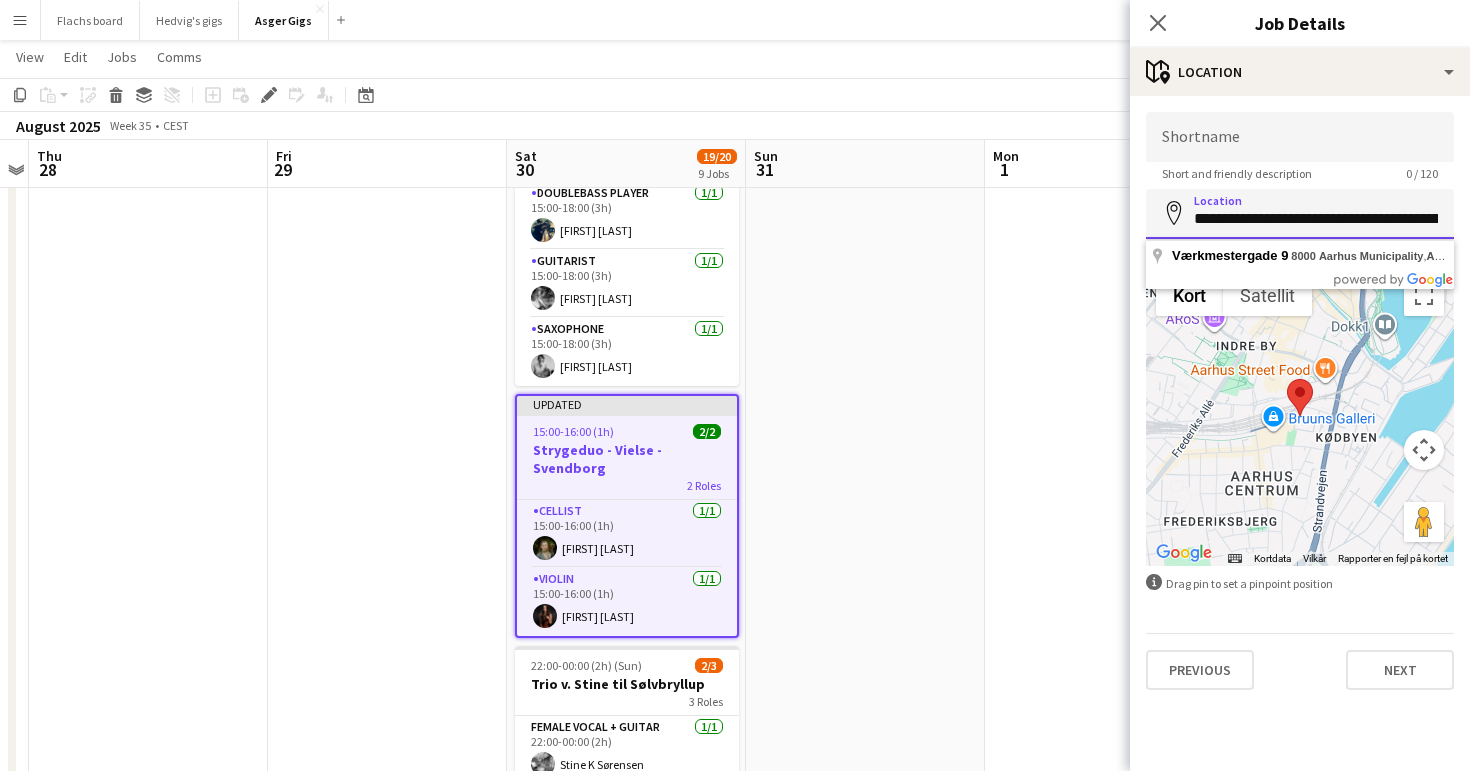 click on "**********" at bounding box center [1300, 214] 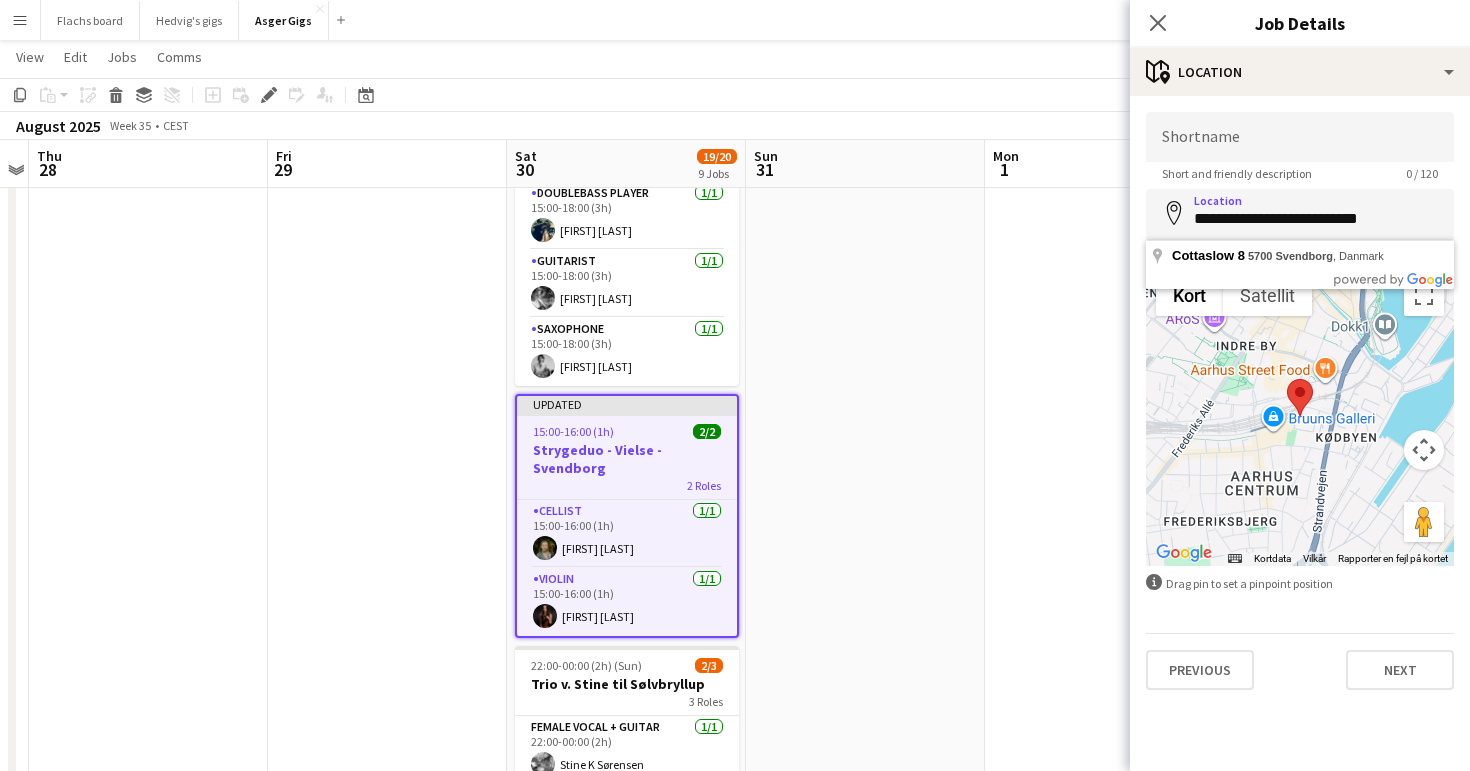 type on "**********" 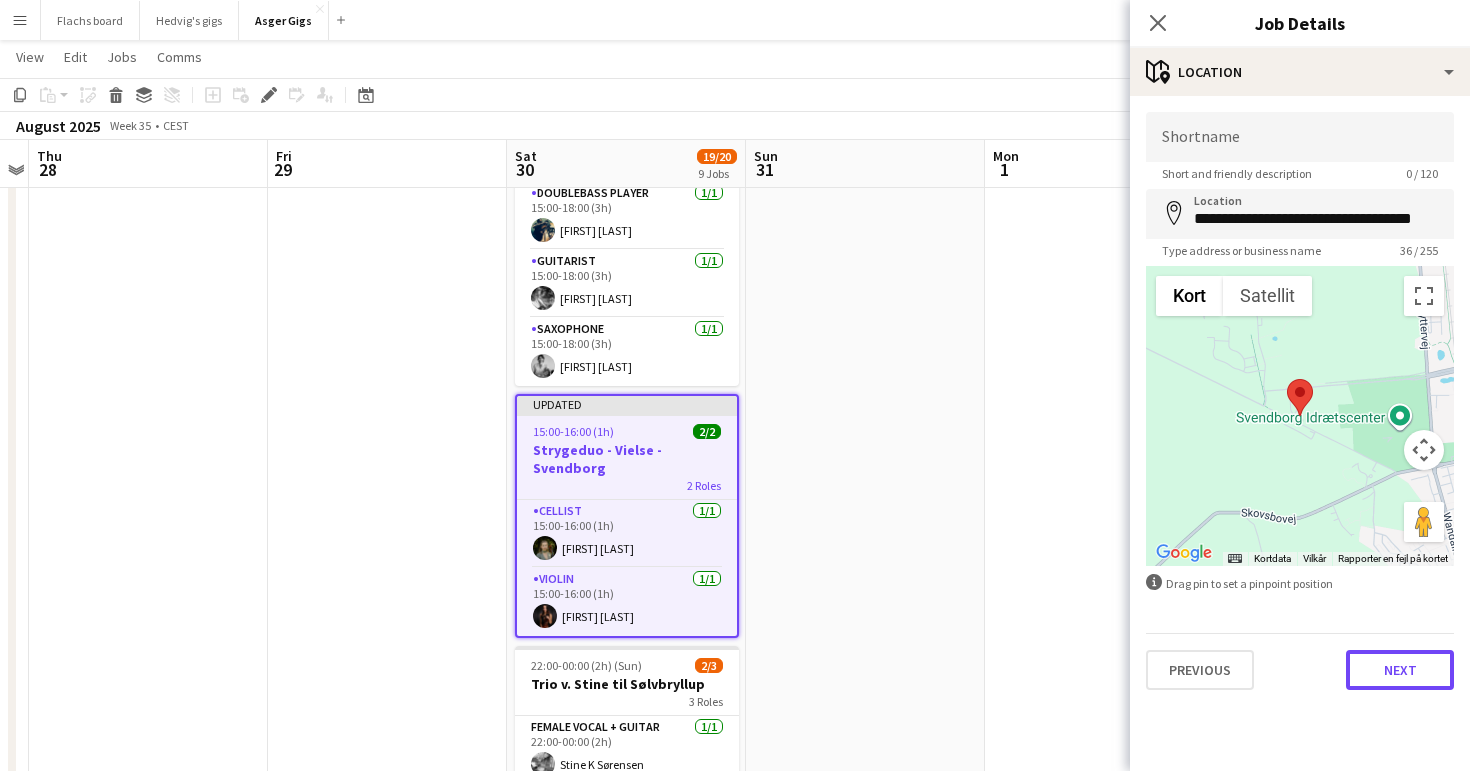 click on "Next" at bounding box center [1400, 670] 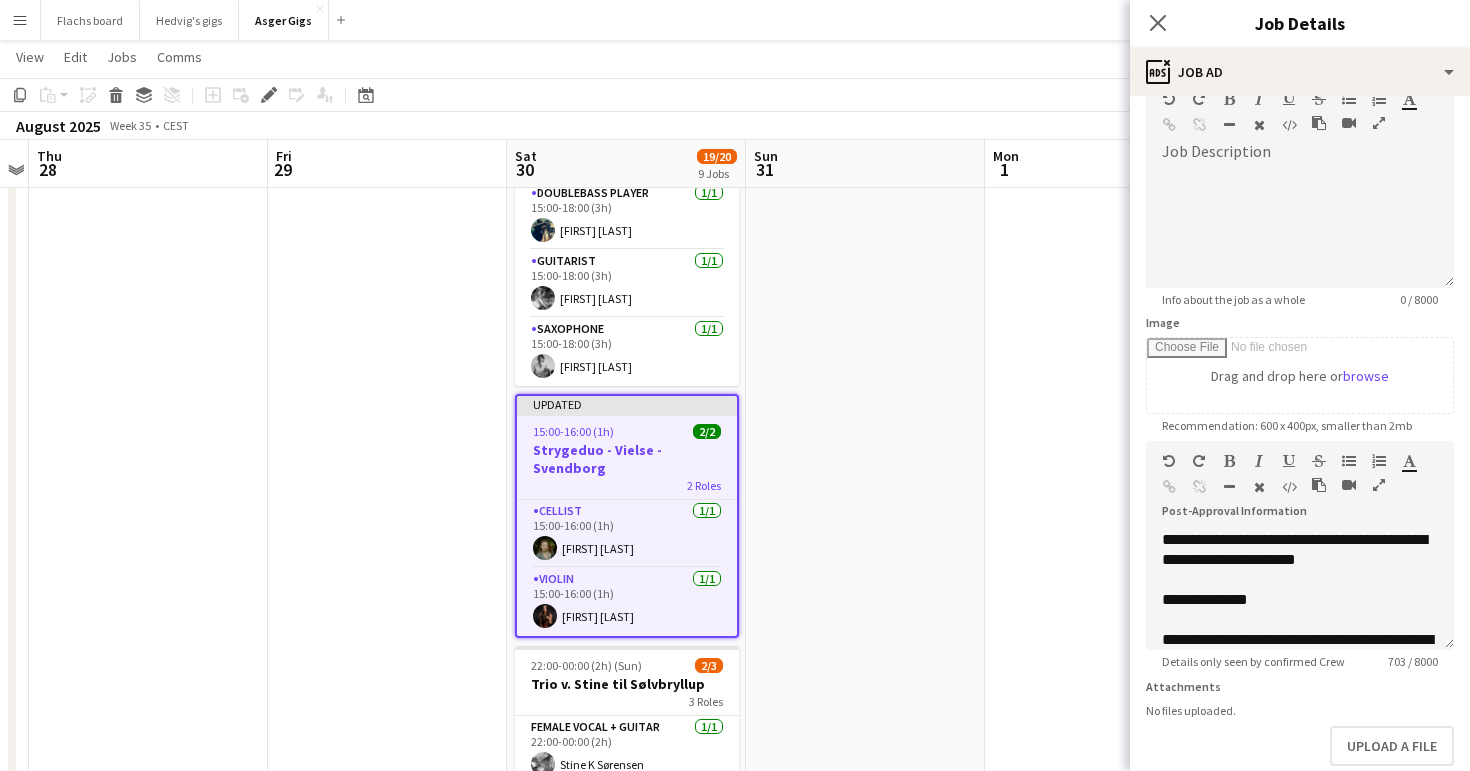 scroll, scrollTop: 126, scrollLeft: 0, axis: vertical 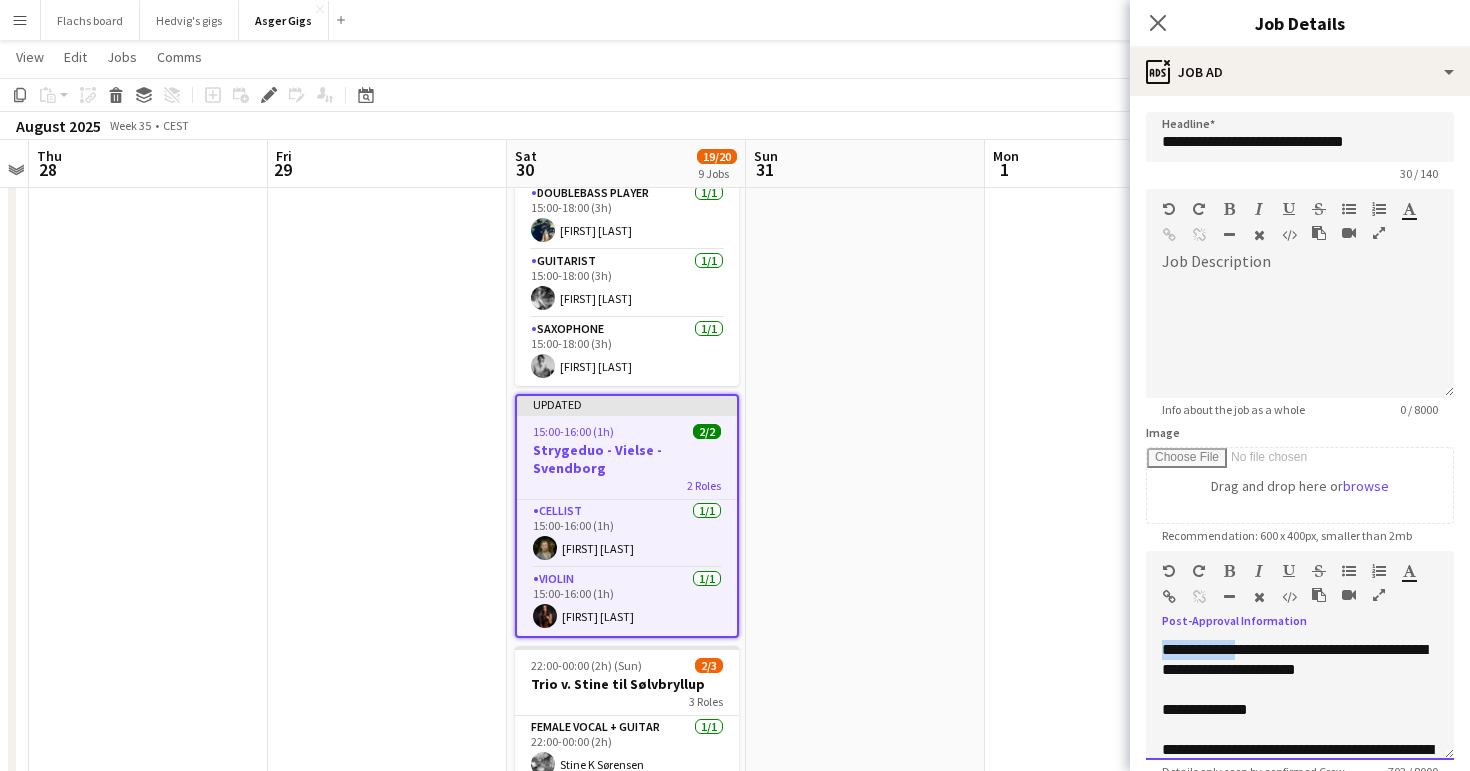 drag, startPoint x: 1254, startPoint y: 651, endPoint x: 1126, endPoint y: 658, distance: 128.19127 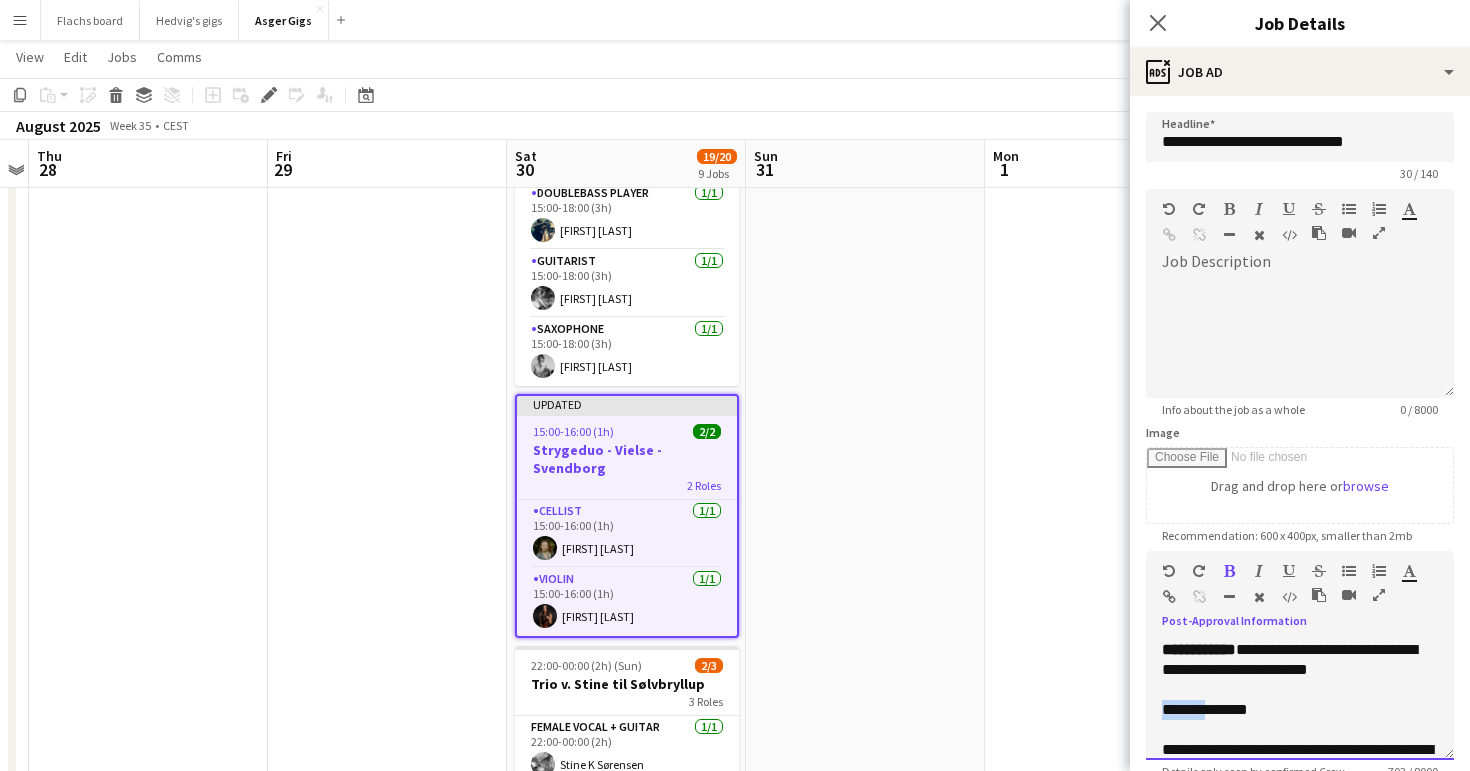 drag, startPoint x: 1207, startPoint y: 708, endPoint x: 1148, endPoint y: 708, distance: 59 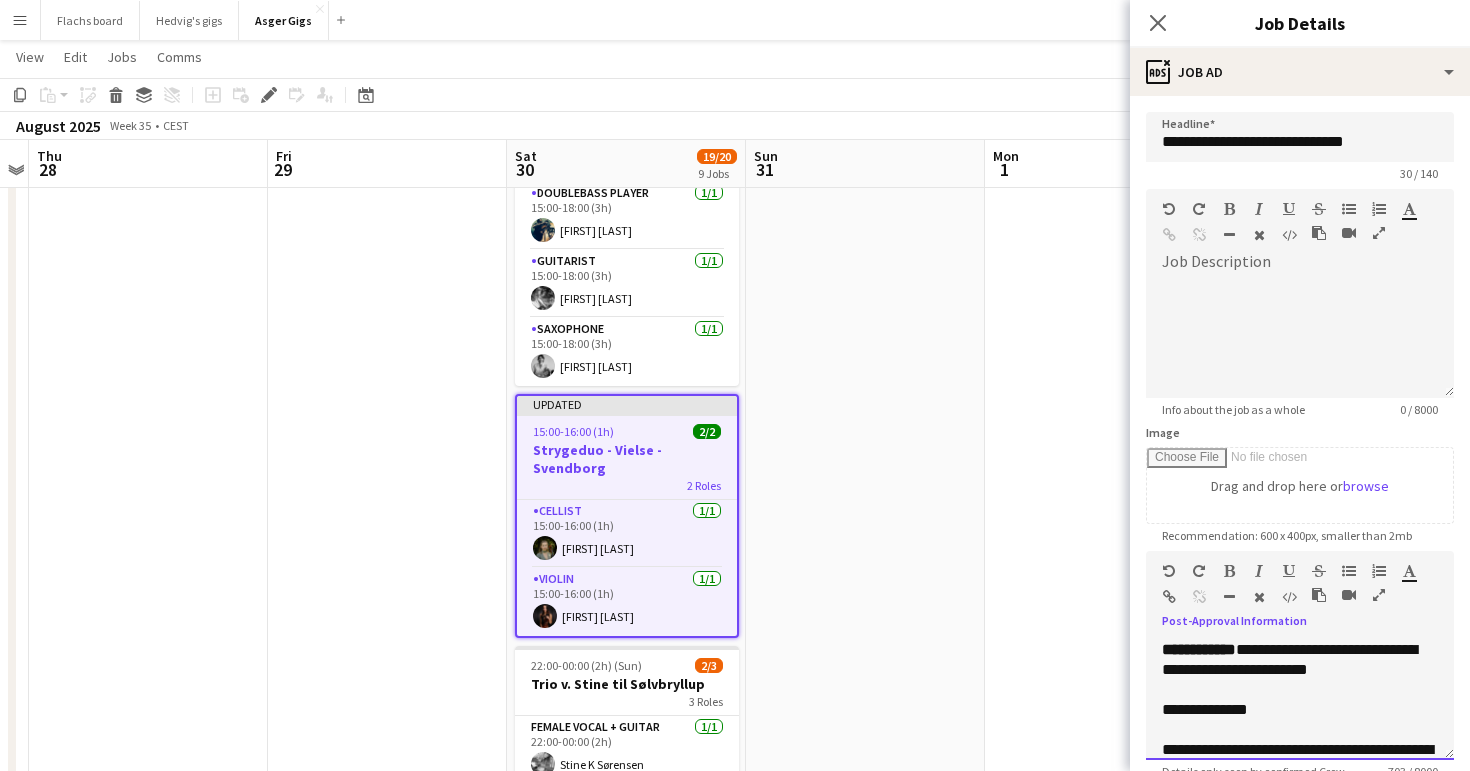 click on "**********" at bounding box center (1300, 710) 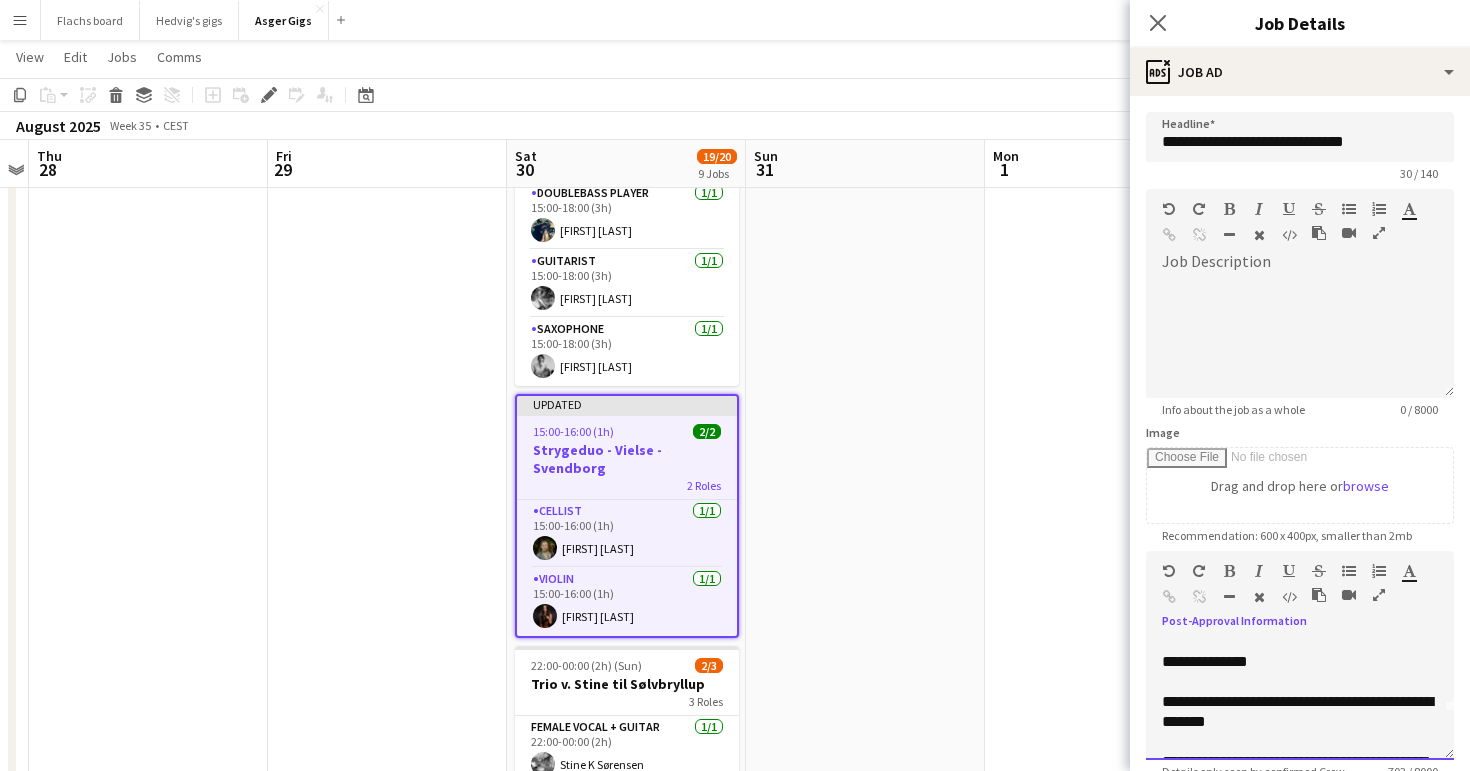 scroll, scrollTop: 55, scrollLeft: 0, axis: vertical 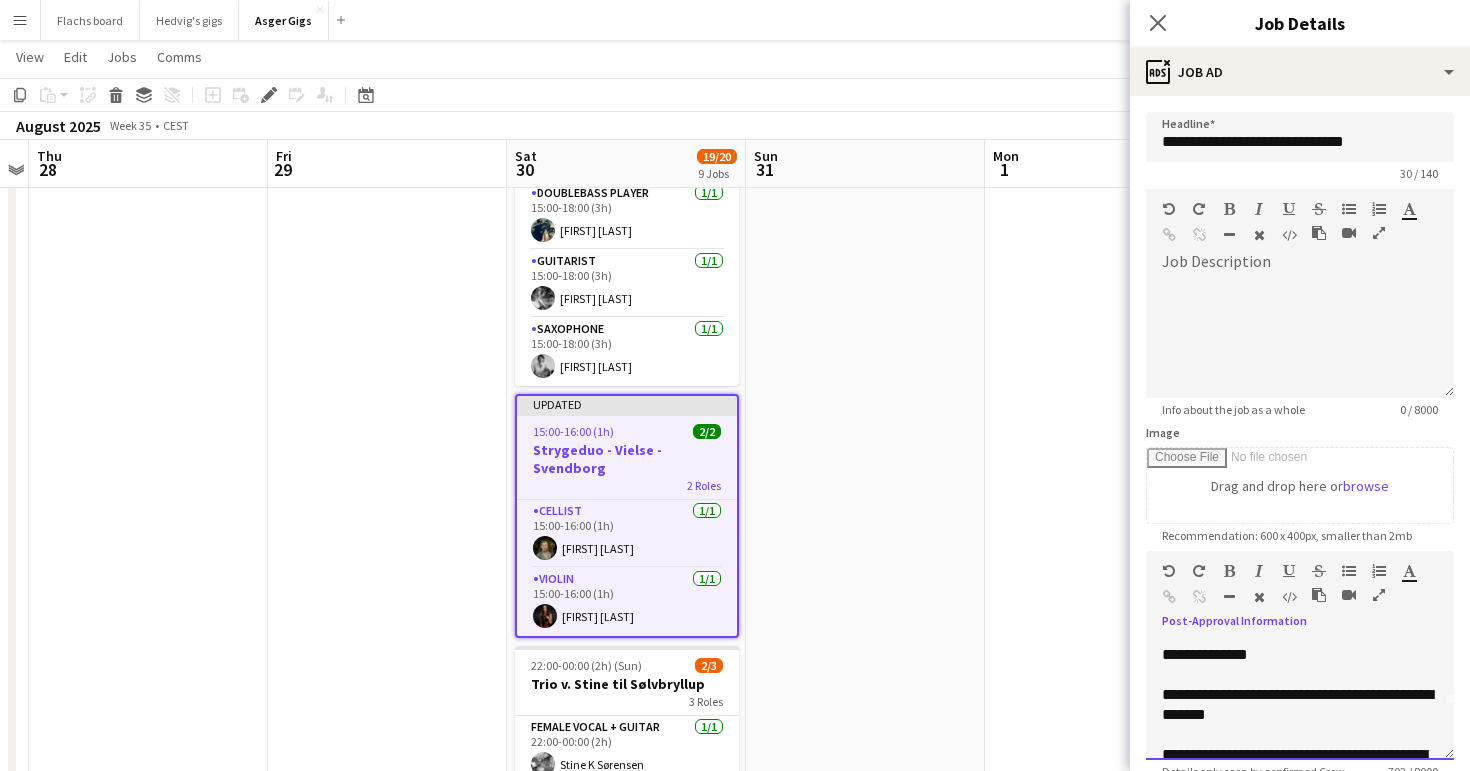click on "**********" at bounding box center [1297, 704] 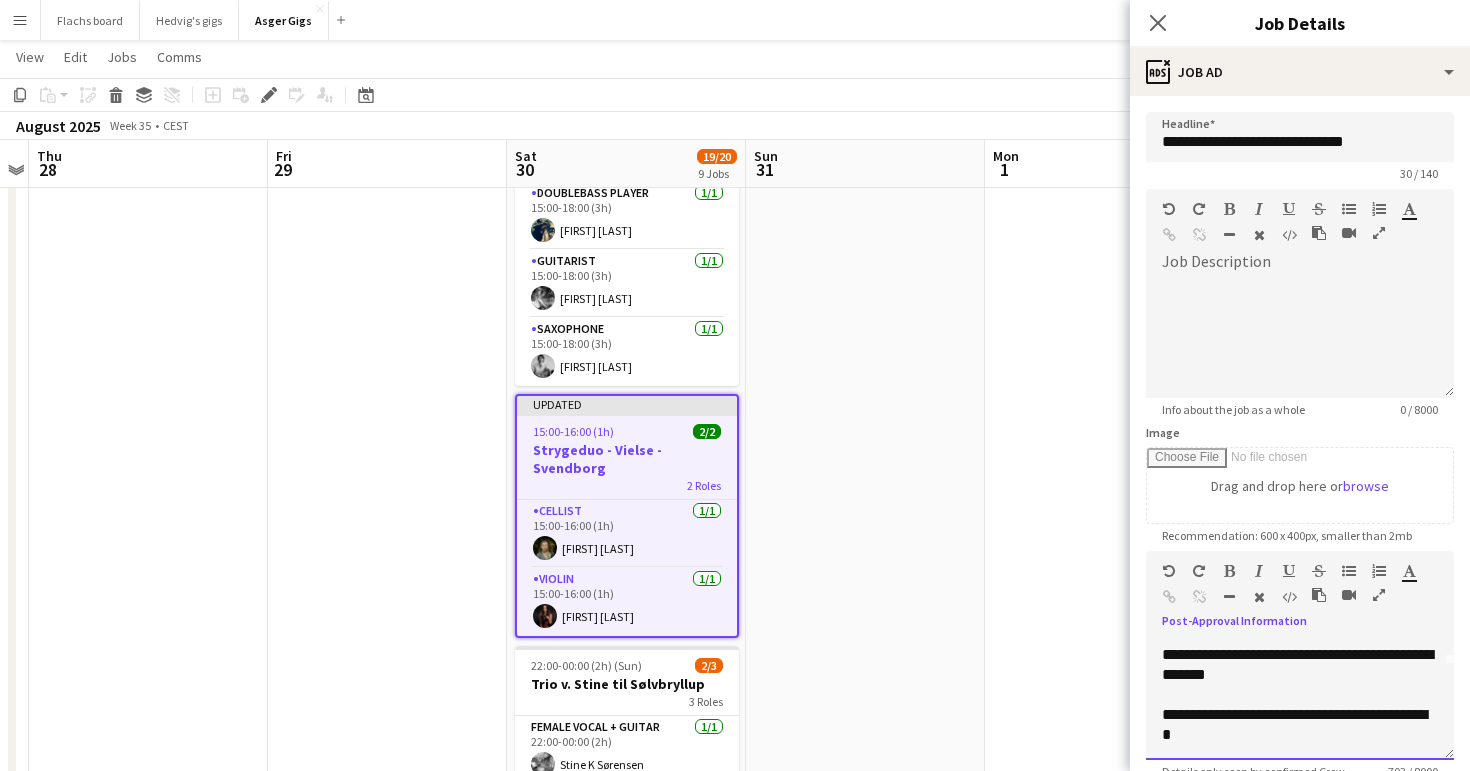 scroll, scrollTop: 93, scrollLeft: 0, axis: vertical 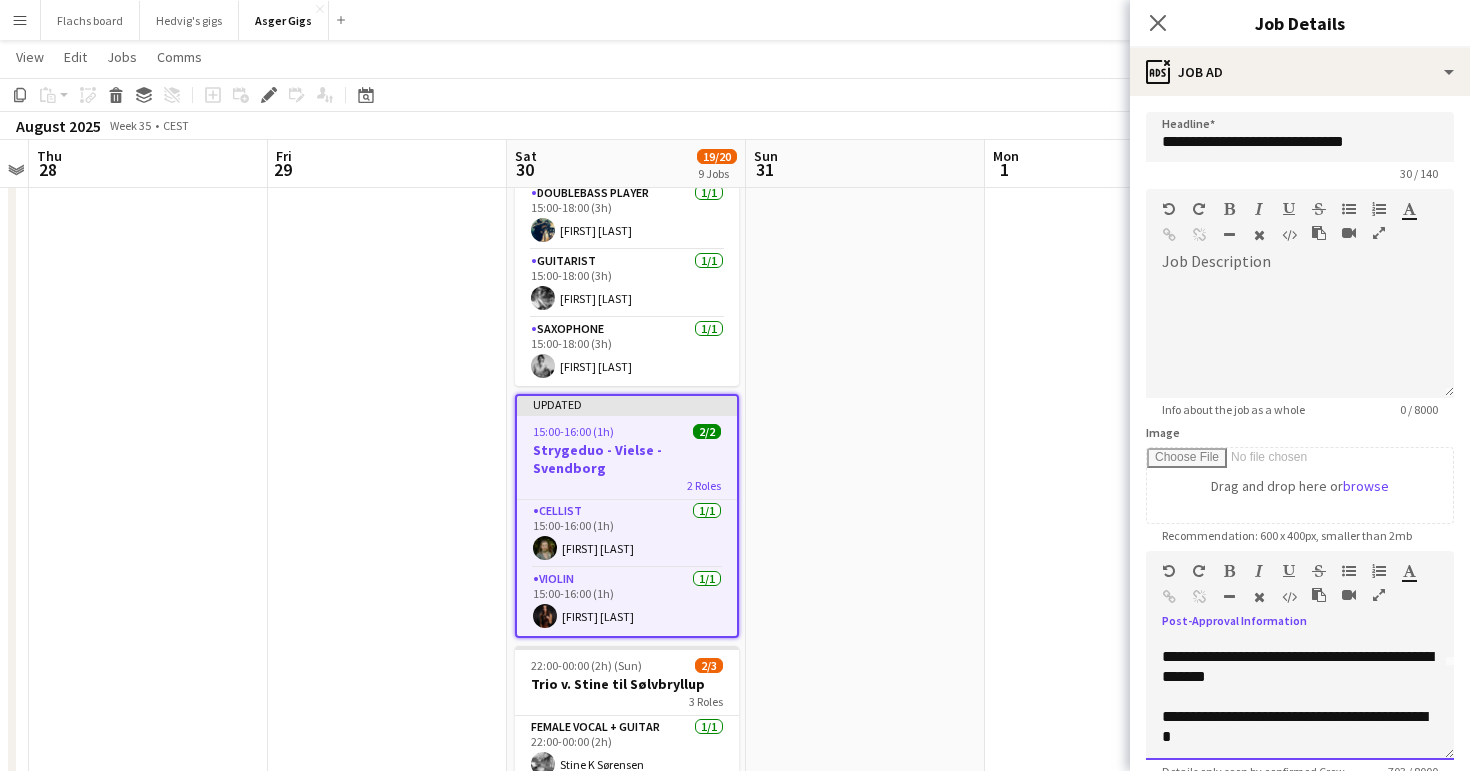 click on "**********" at bounding box center [1300, 667] 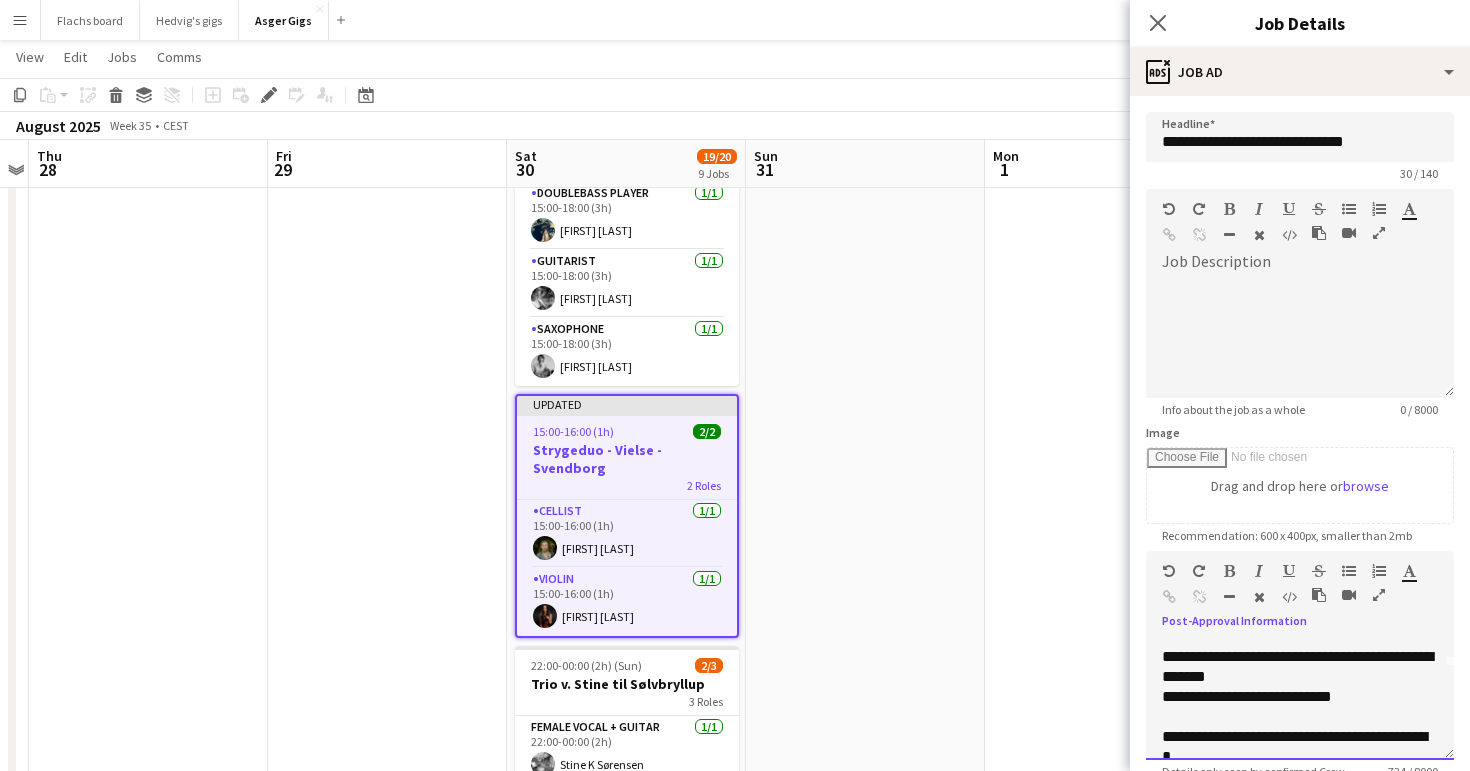 click on "**********" at bounding box center [1297, 666] 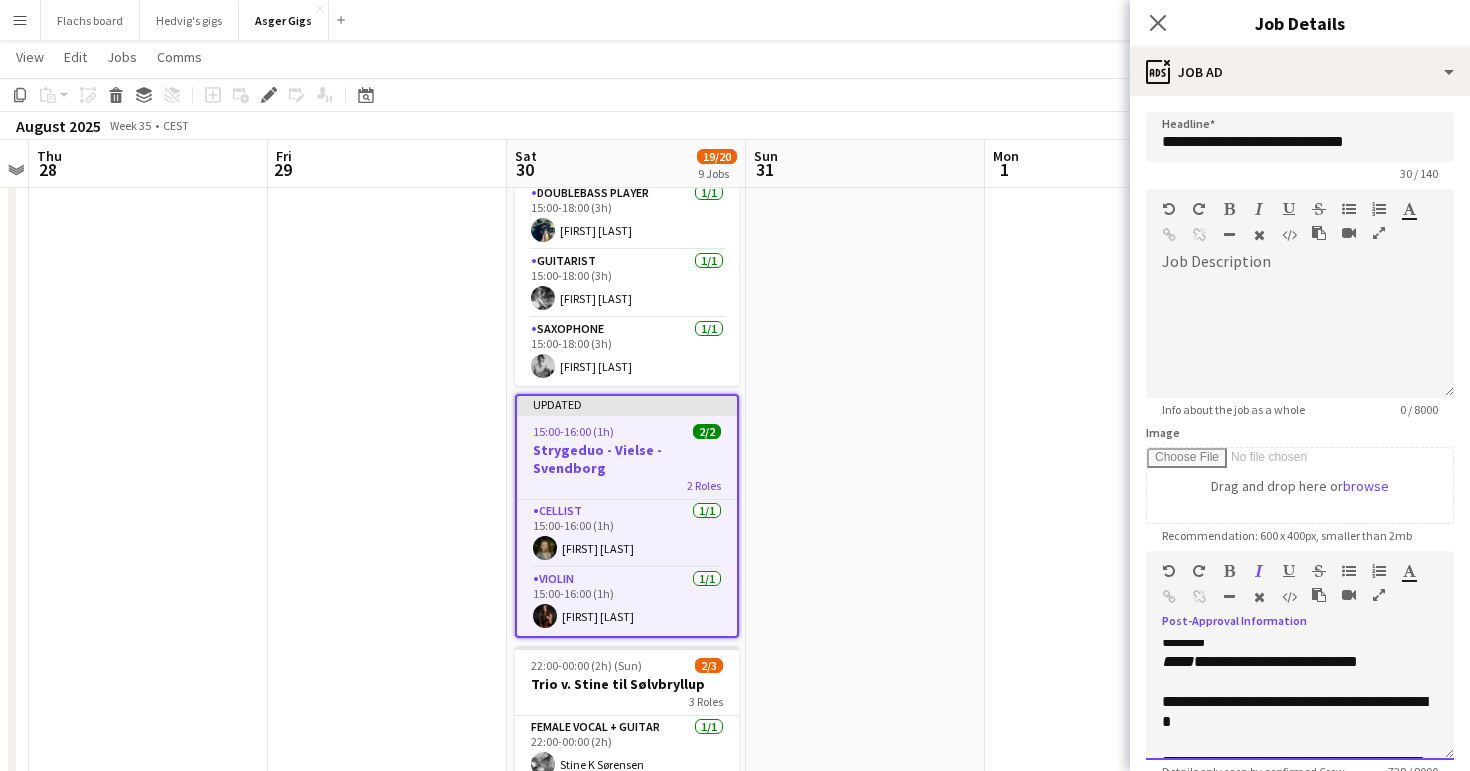 scroll, scrollTop: 127, scrollLeft: 0, axis: vertical 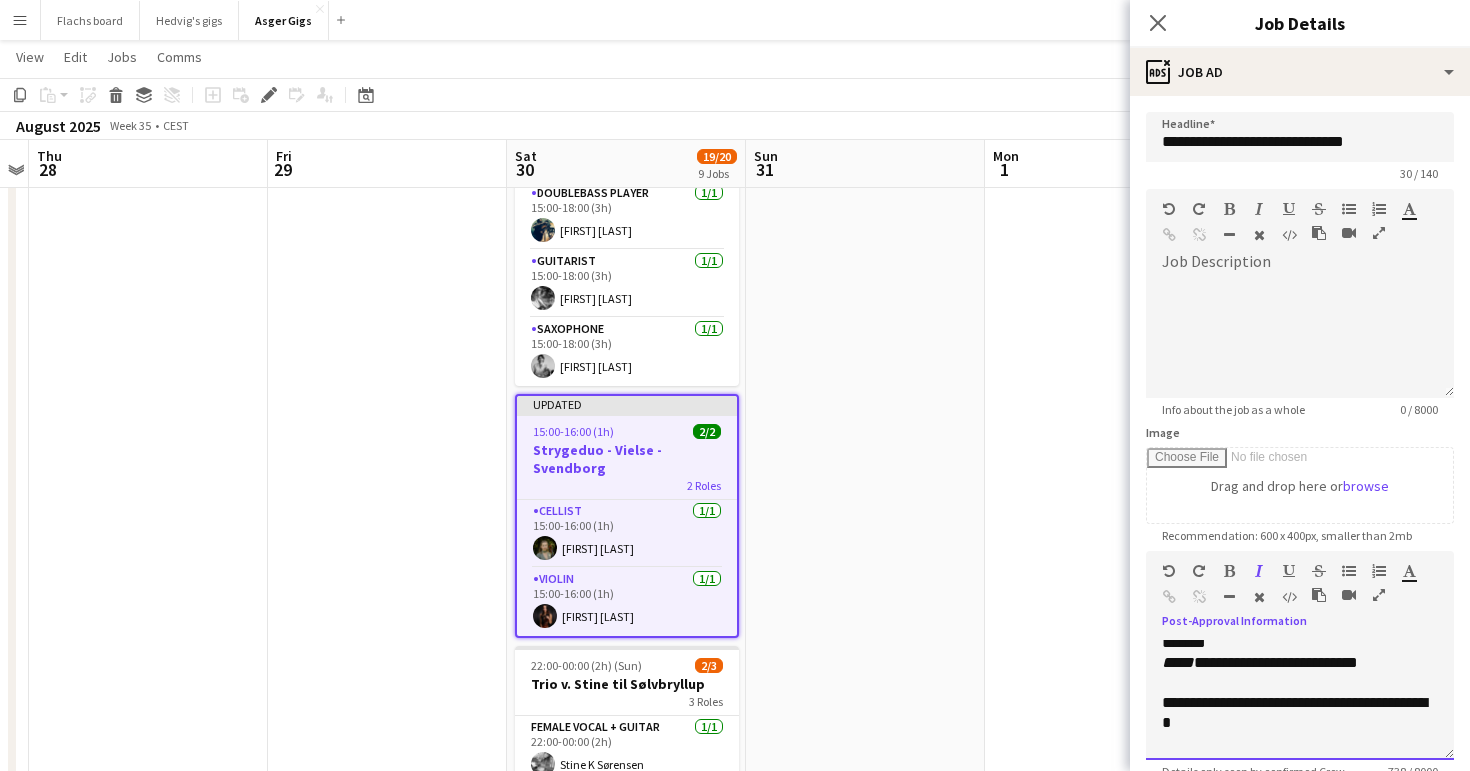 click on "**********" at bounding box center [1300, 663] 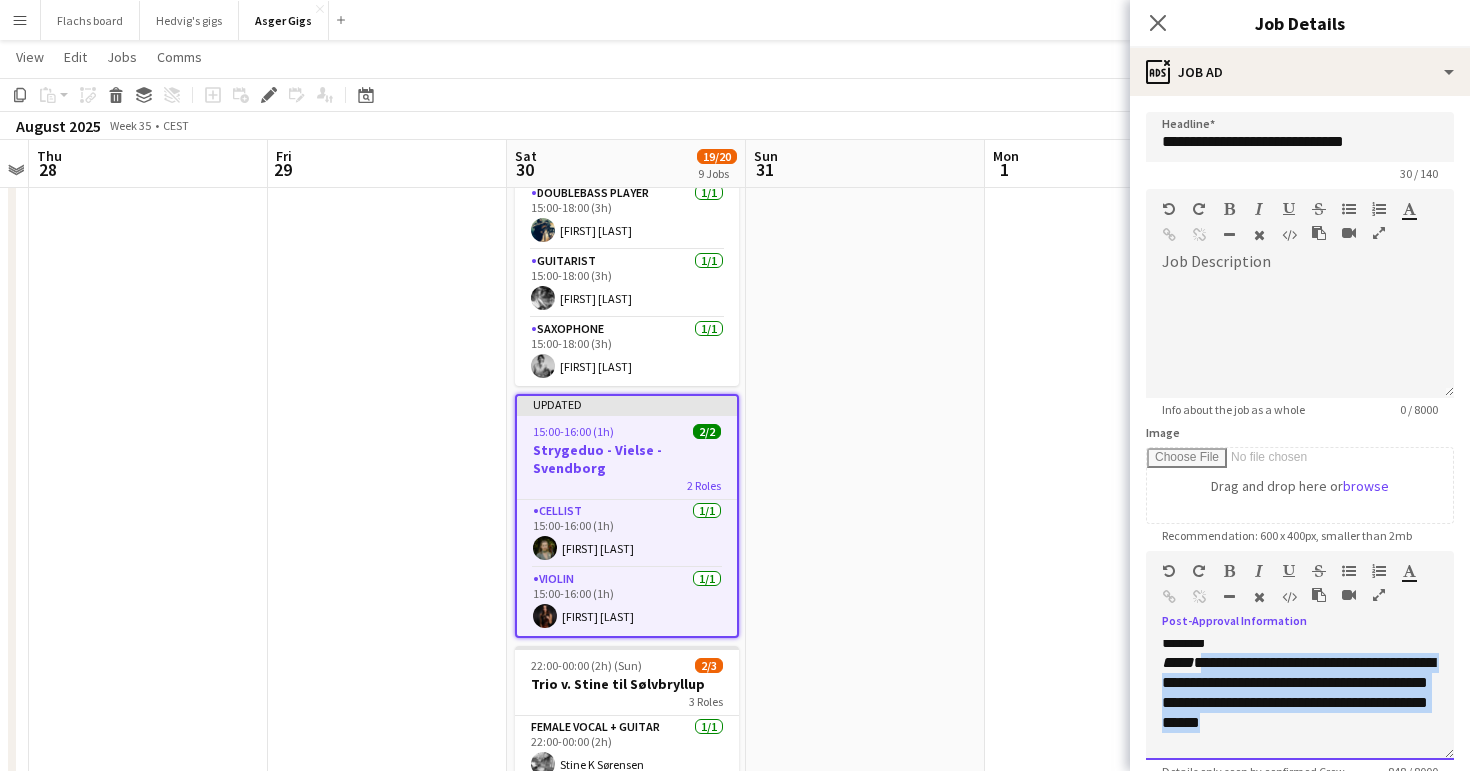 drag, startPoint x: 1376, startPoint y: 732, endPoint x: 1202, endPoint y: 665, distance: 186.45375 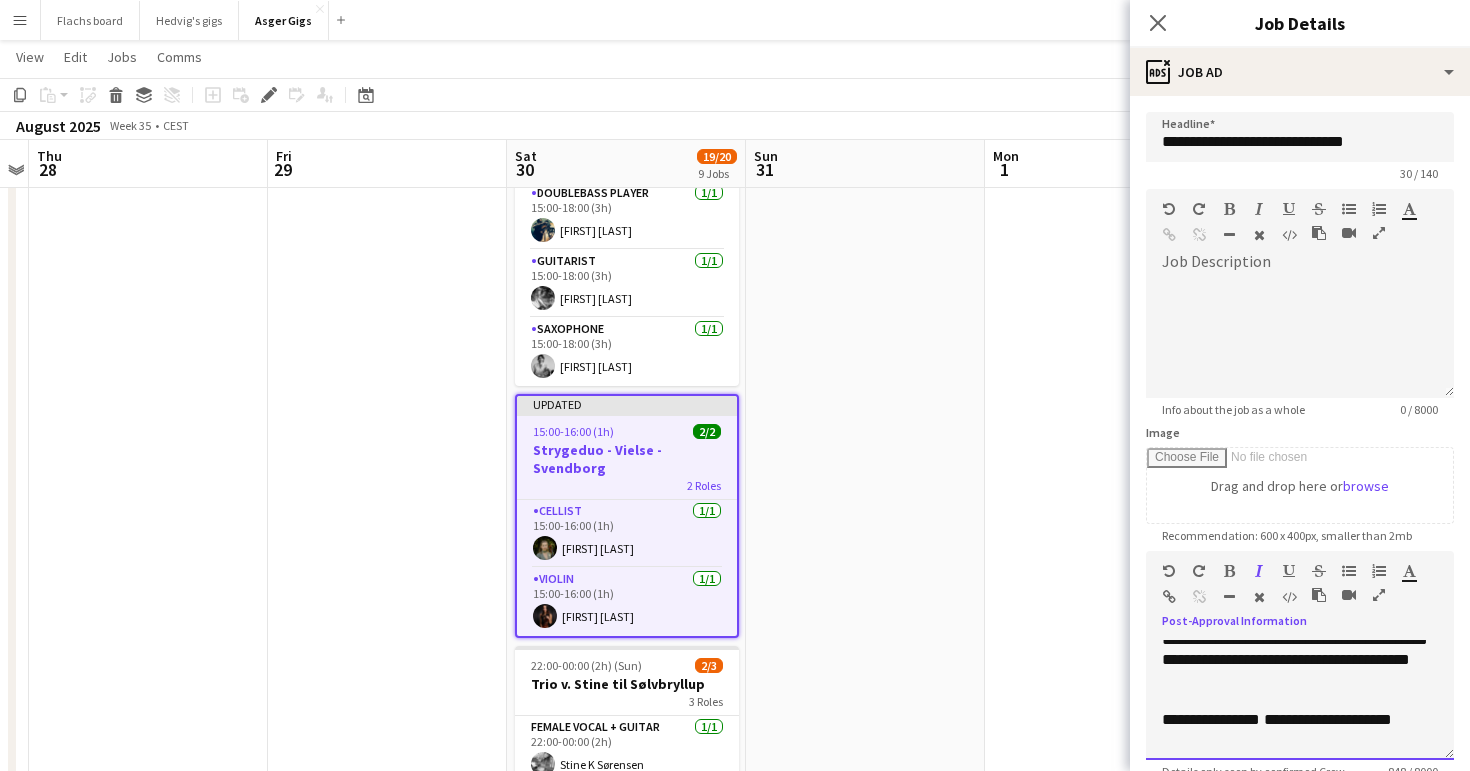 scroll, scrollTop: 696, scrollLeft: 0, axis: vertical 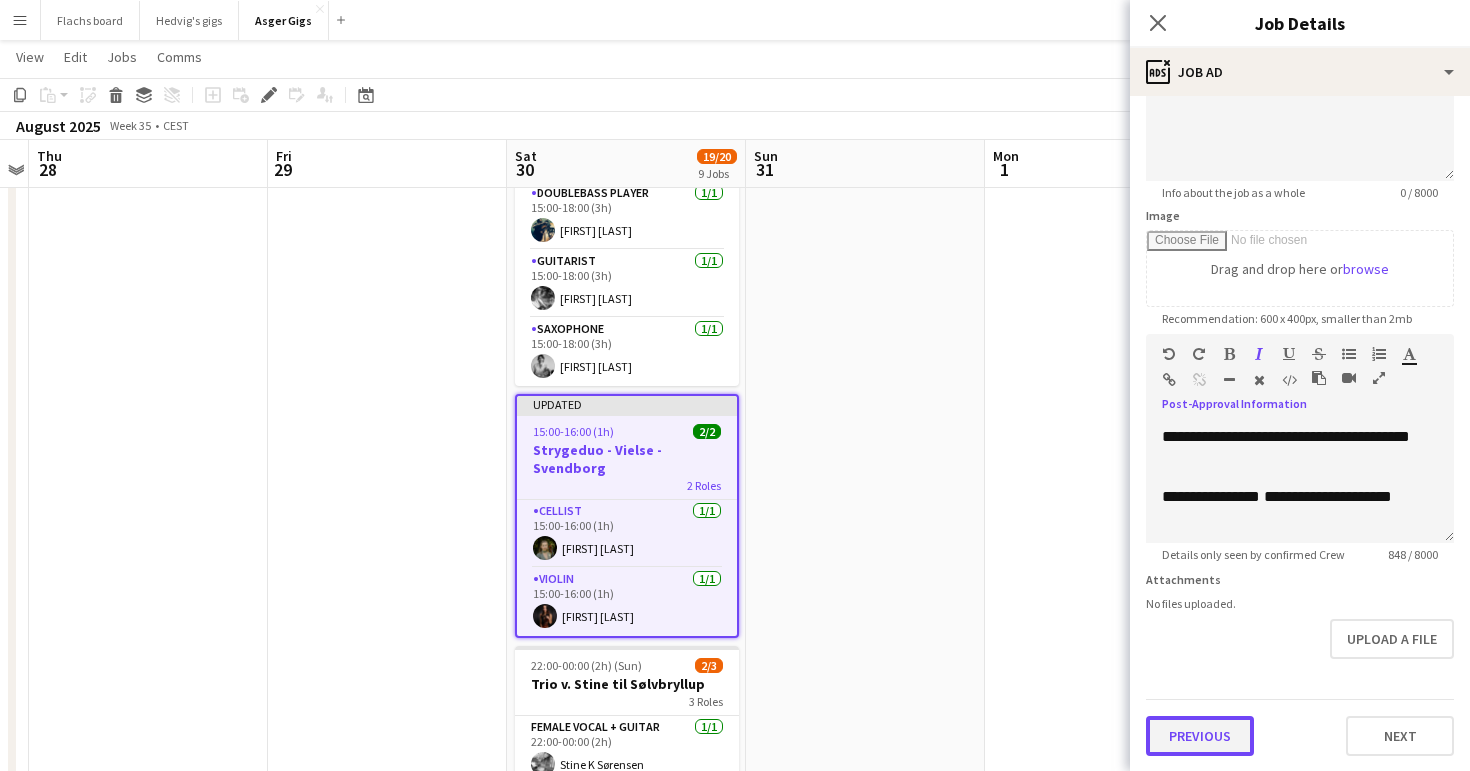 click on "Previous" at bounding box center [1200, 736] 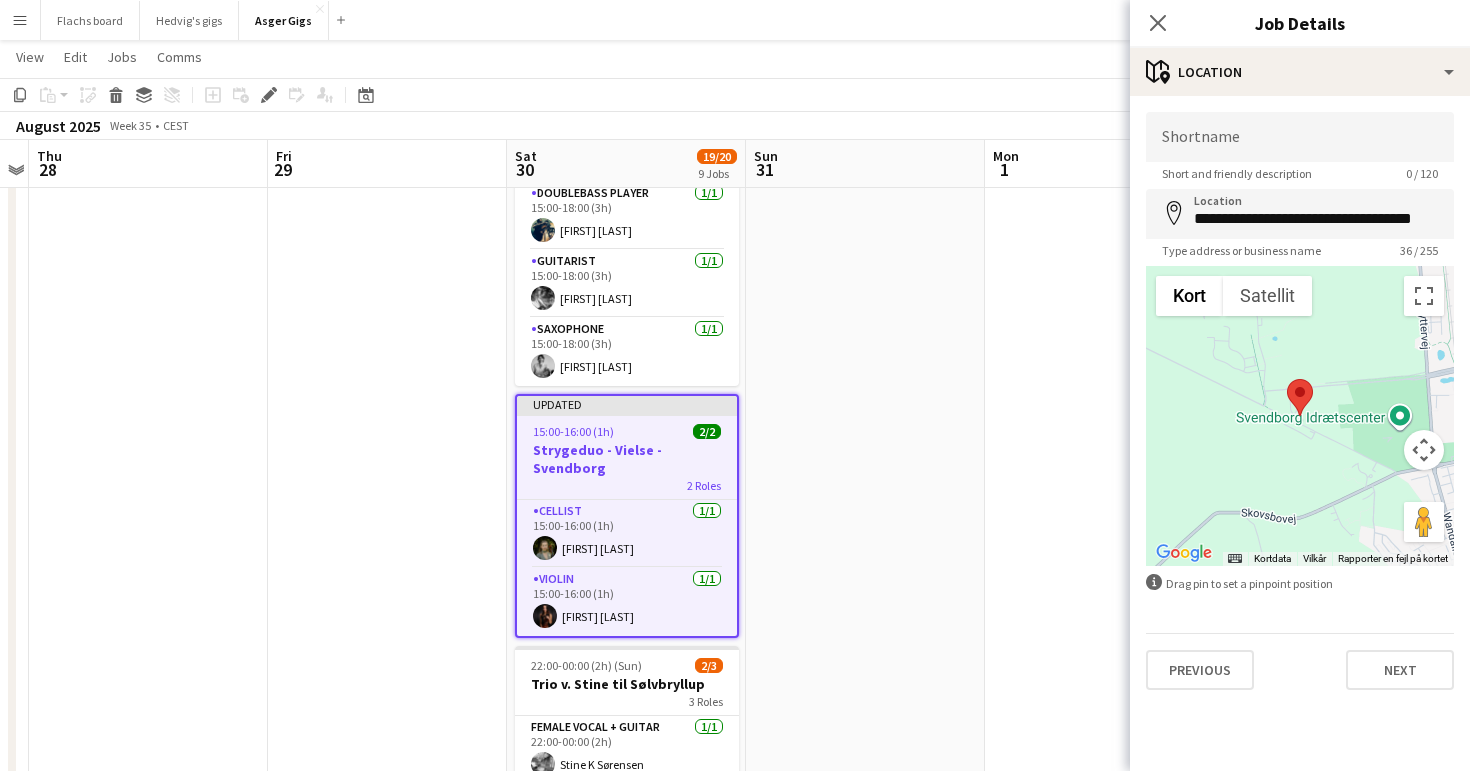 scroll, scrollTop: 0, scrollLeft: 0, axis: both 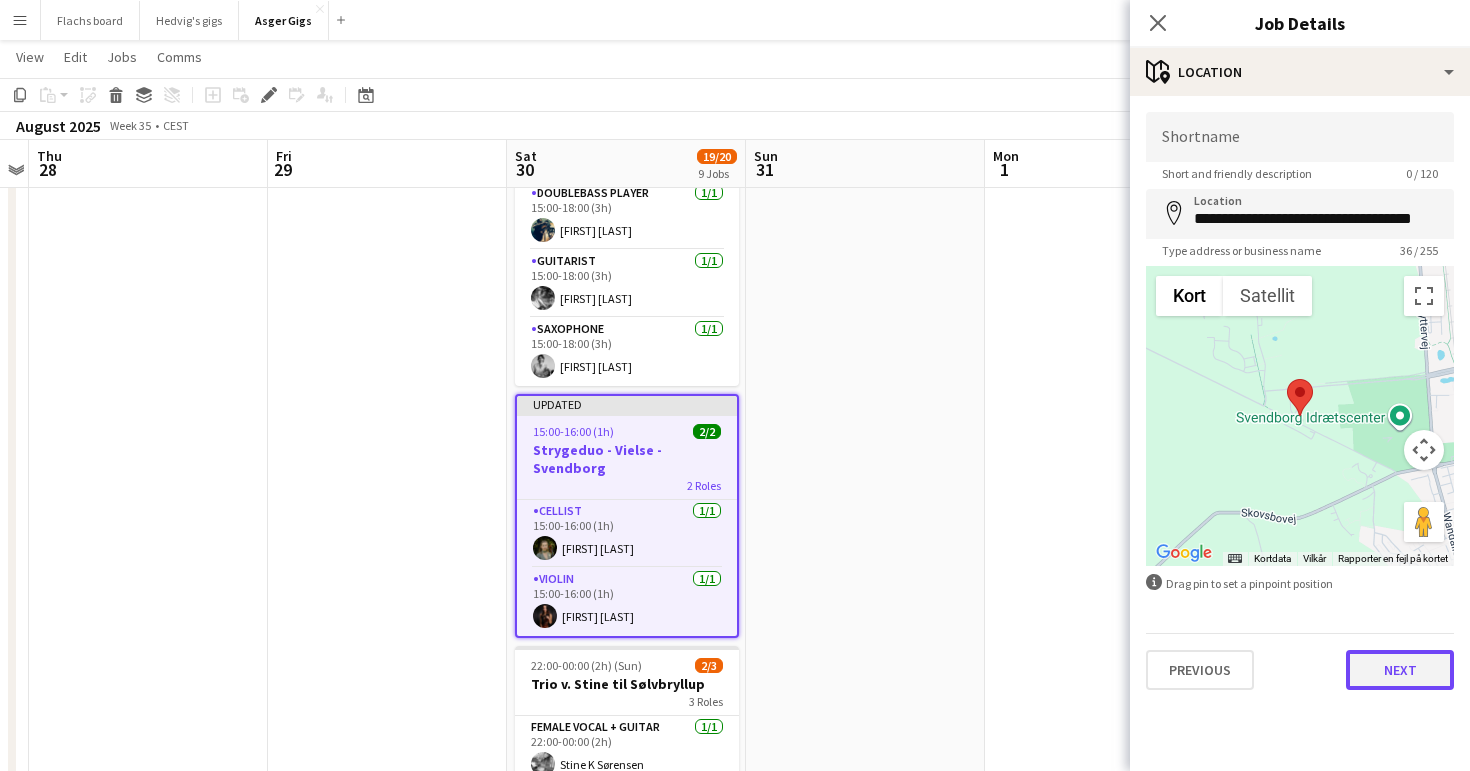 click on "Next" at bounding box center (1400, 670) 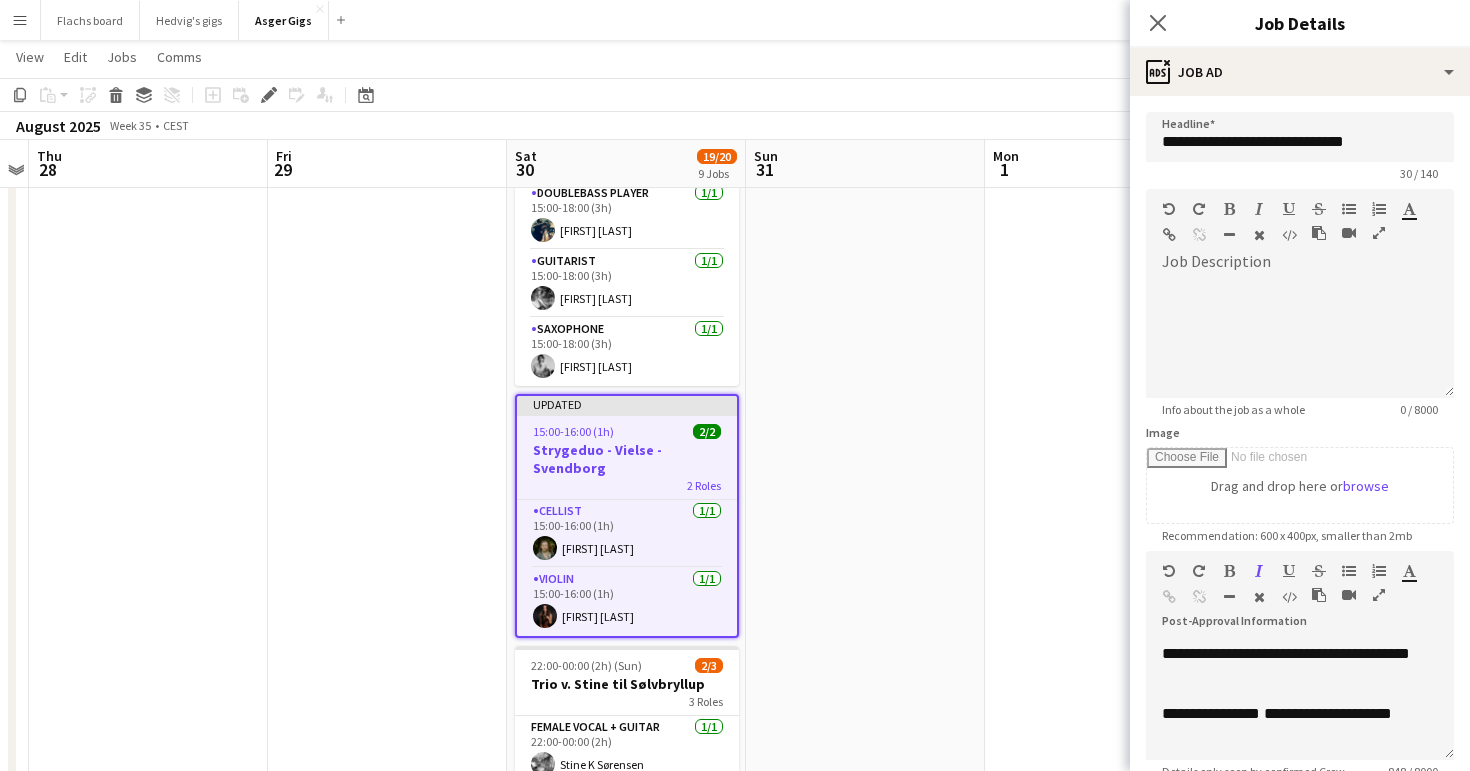 scroll, scrollTop: 217, scrollLeft: 0, axis: vertical 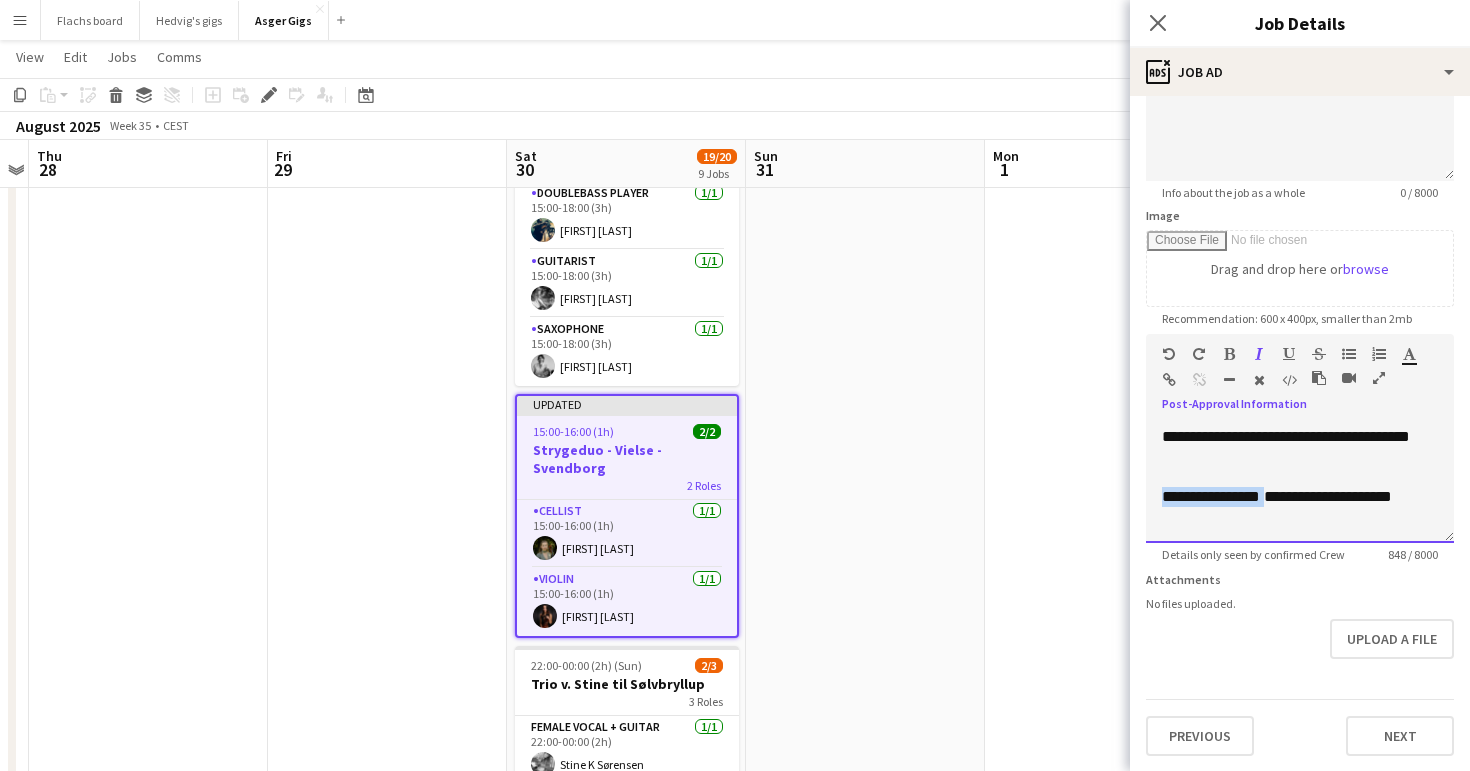 drag, startPoint x: 1283, startPoint y: 503, endPoint x: 1152, endPoint y: 498, distance: 131.09538 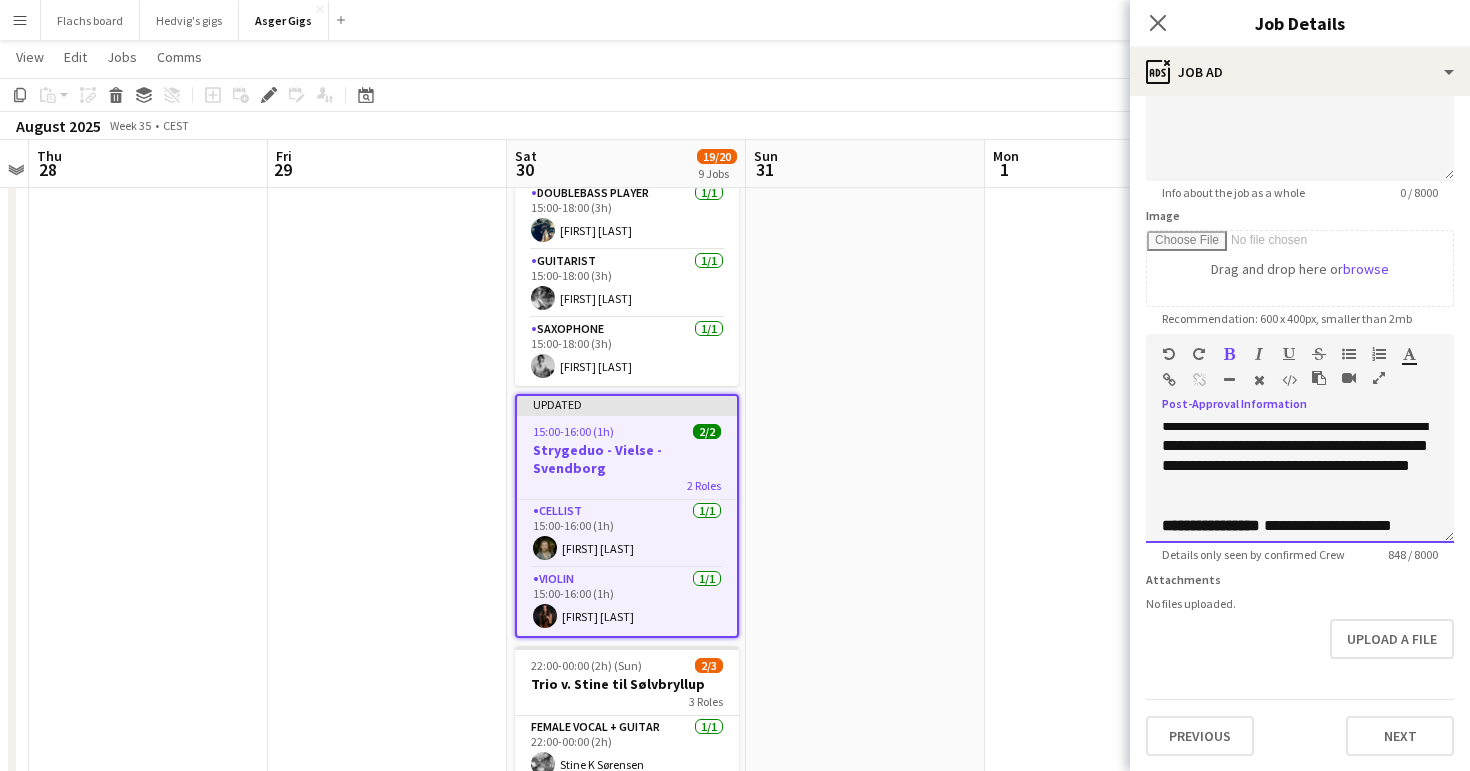 click on "**********" at bounding box center [1300, 456] 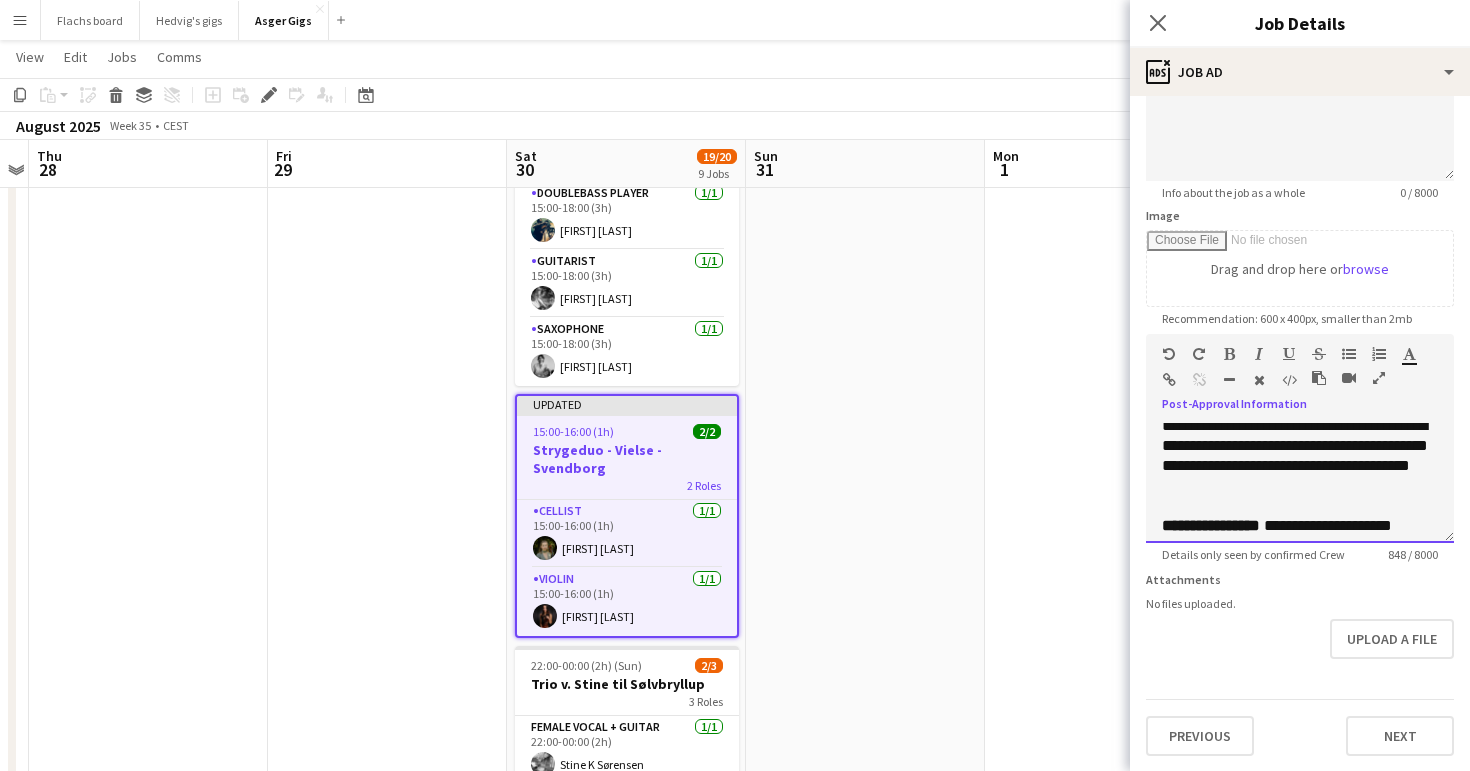 scroll, scrollTop: 608, scrollLeft: 0, axis: vertical 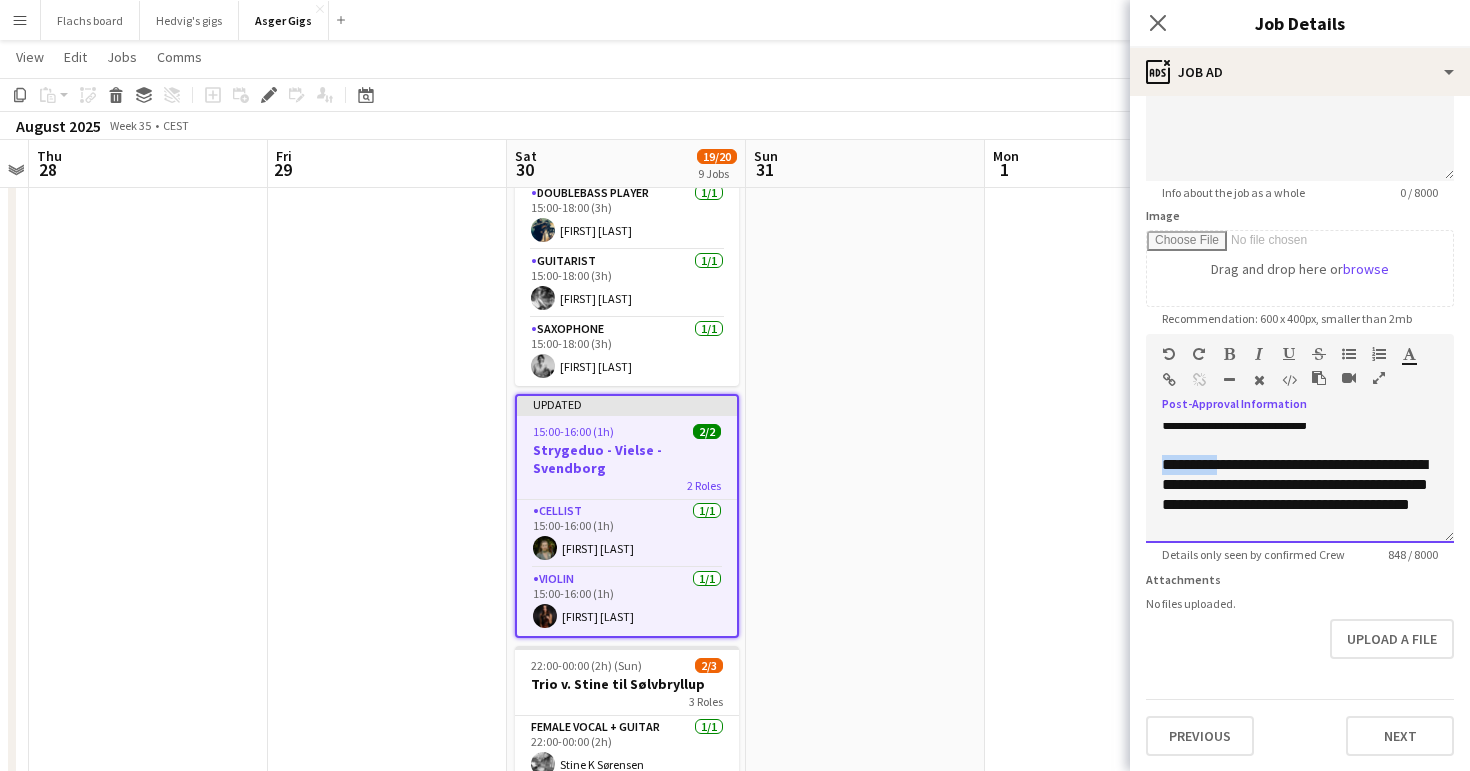 drag, startPoint x: 1215, startPoint y: 485, endPoint x: 1160, endPoint y: 486, distance: 55.00909 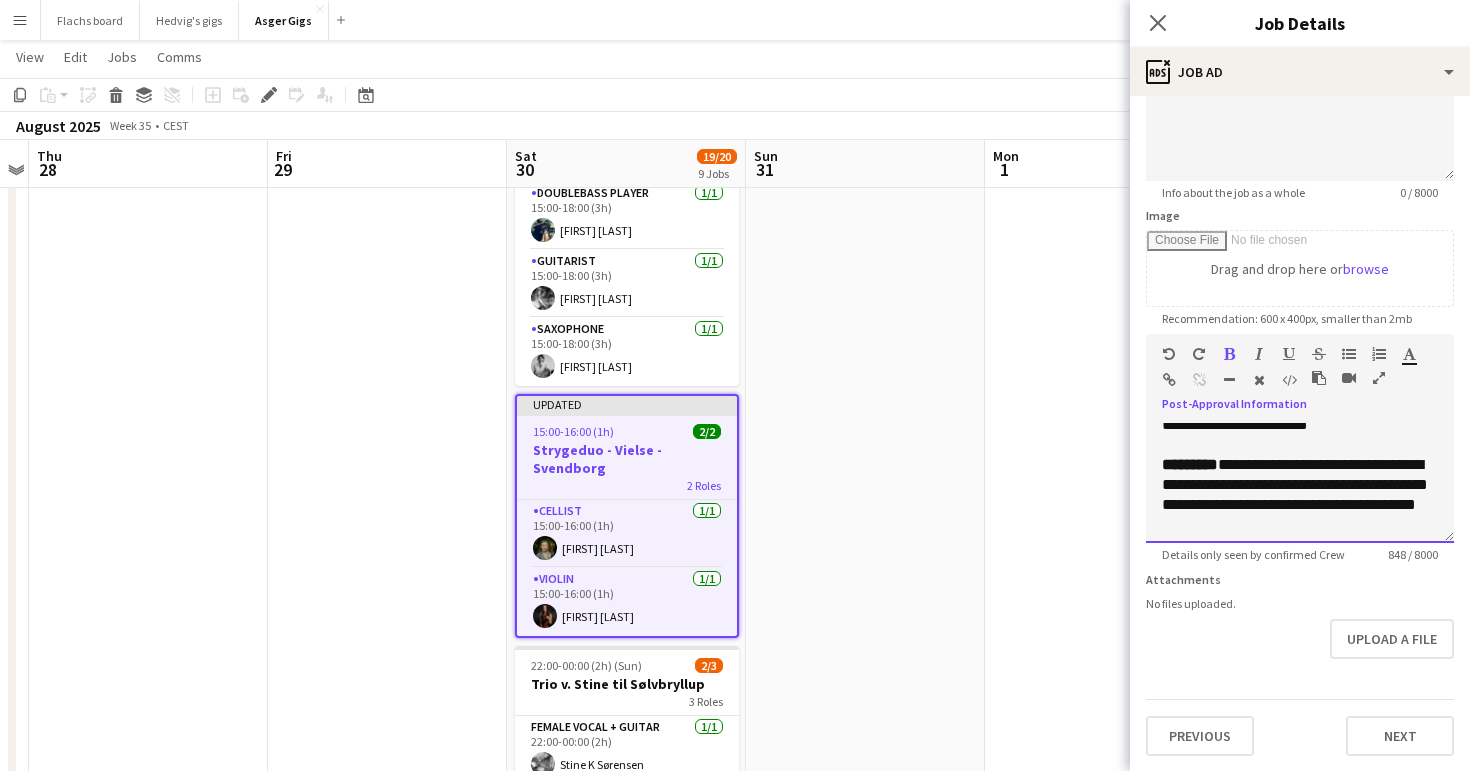 click on "**********" at bounding box center [1295, 484] 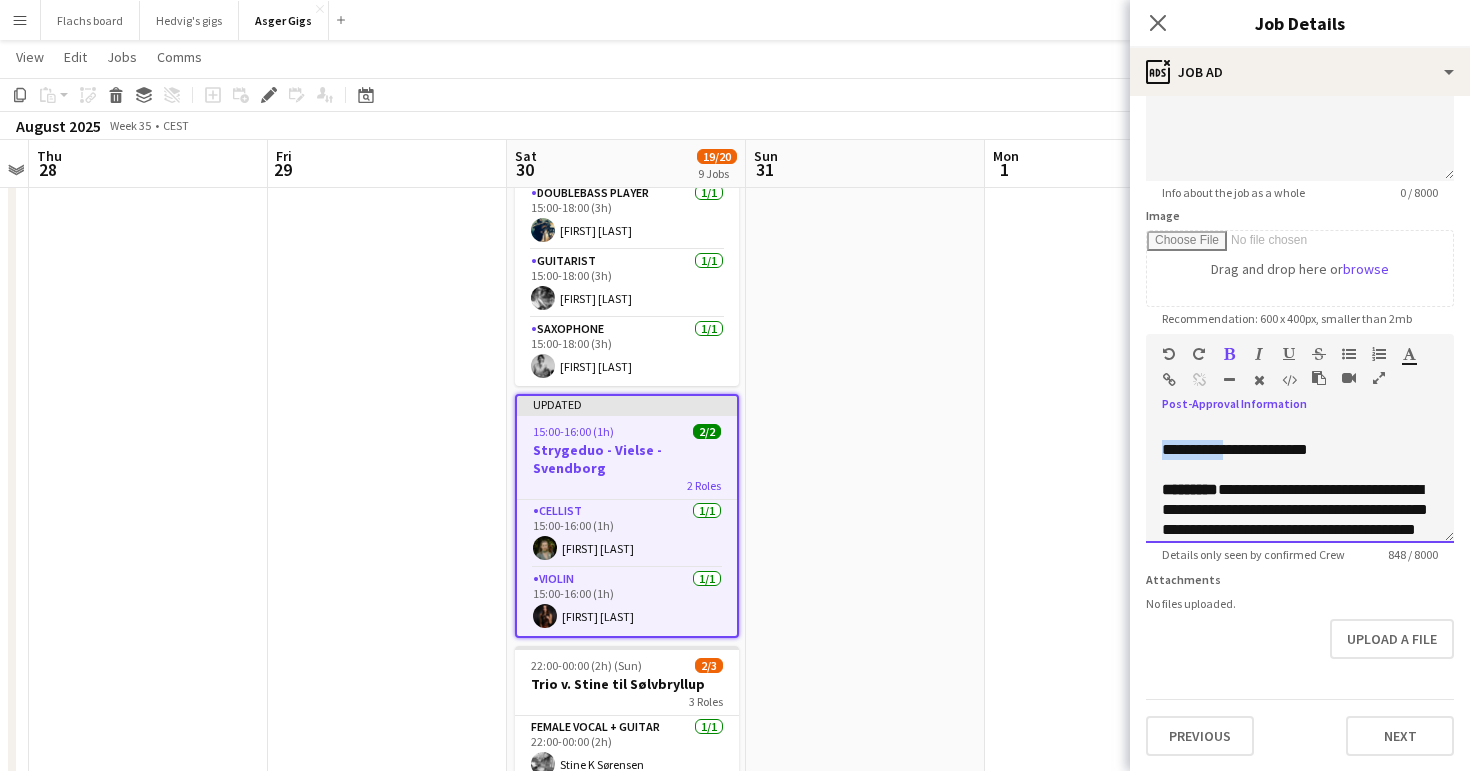 drag, startPoint x: 1234, startPoint y: 475, endPoint x: 1105, endPoint y: 467, distance: 129.24782 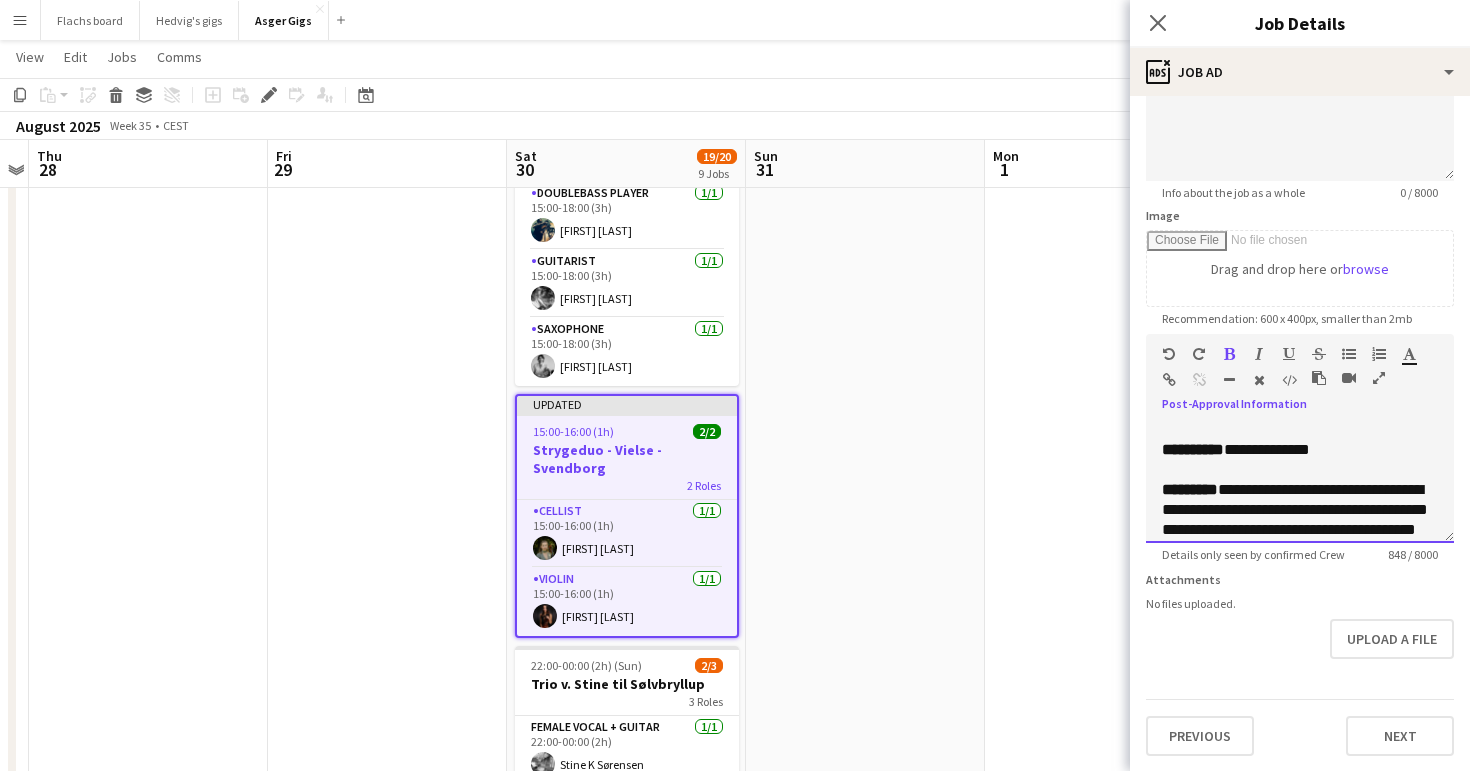 click on "**********" at bounding box center [1295, 509] 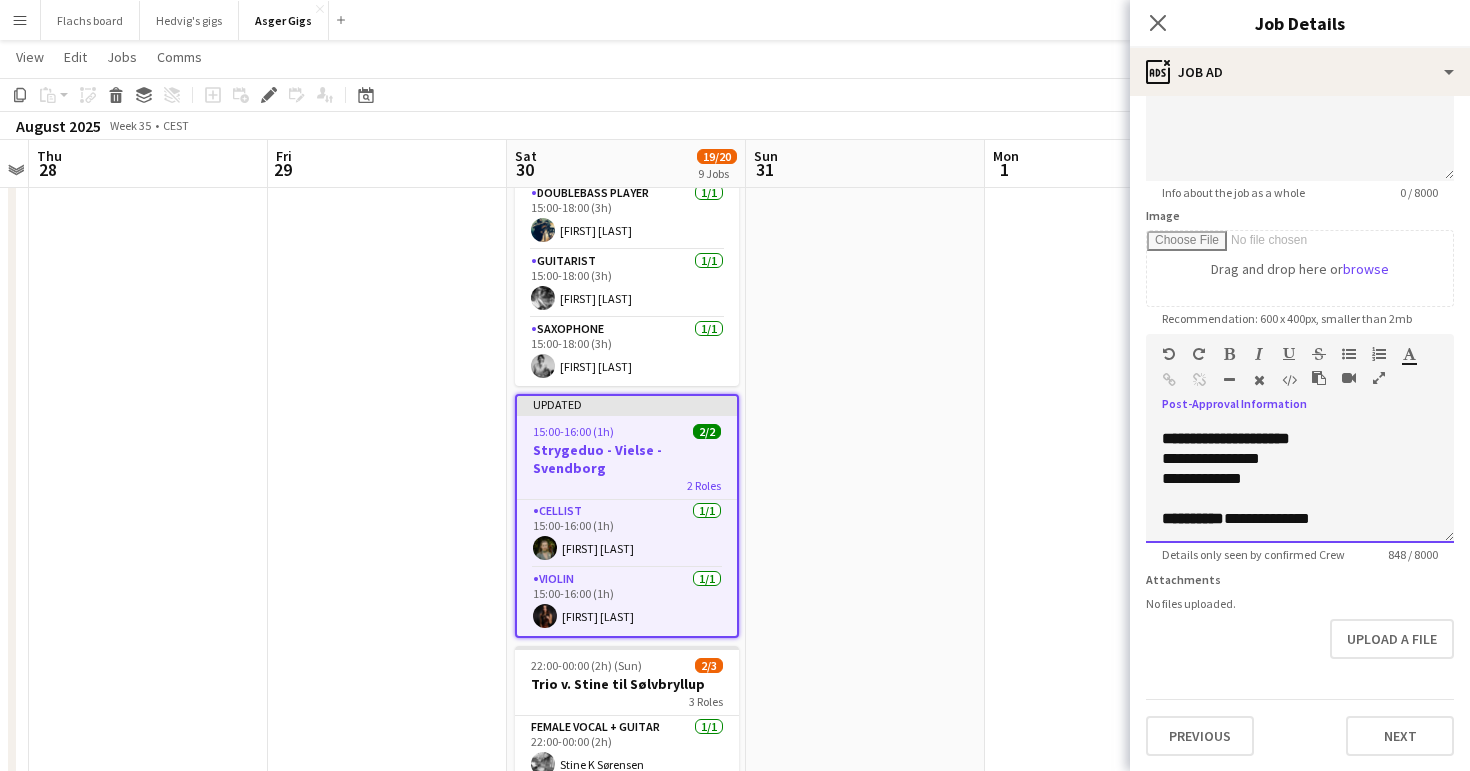 scroll, scrollTop: 430, scrollLeft: 0, axis: vertical 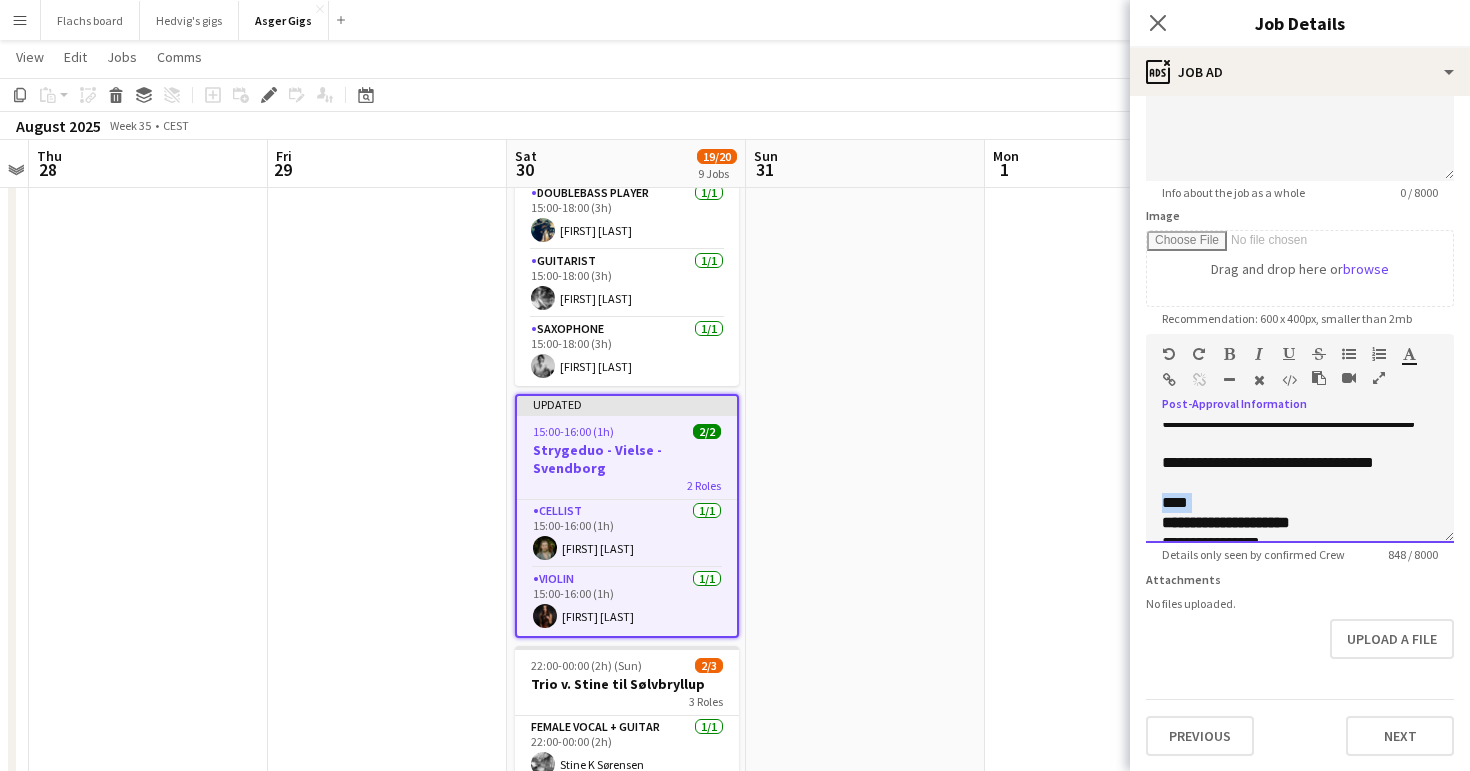 drag, startPoint x: 1209, startPoint y: 519, endPoint x: 1140, endPoint y: 517, distance: 69.02898 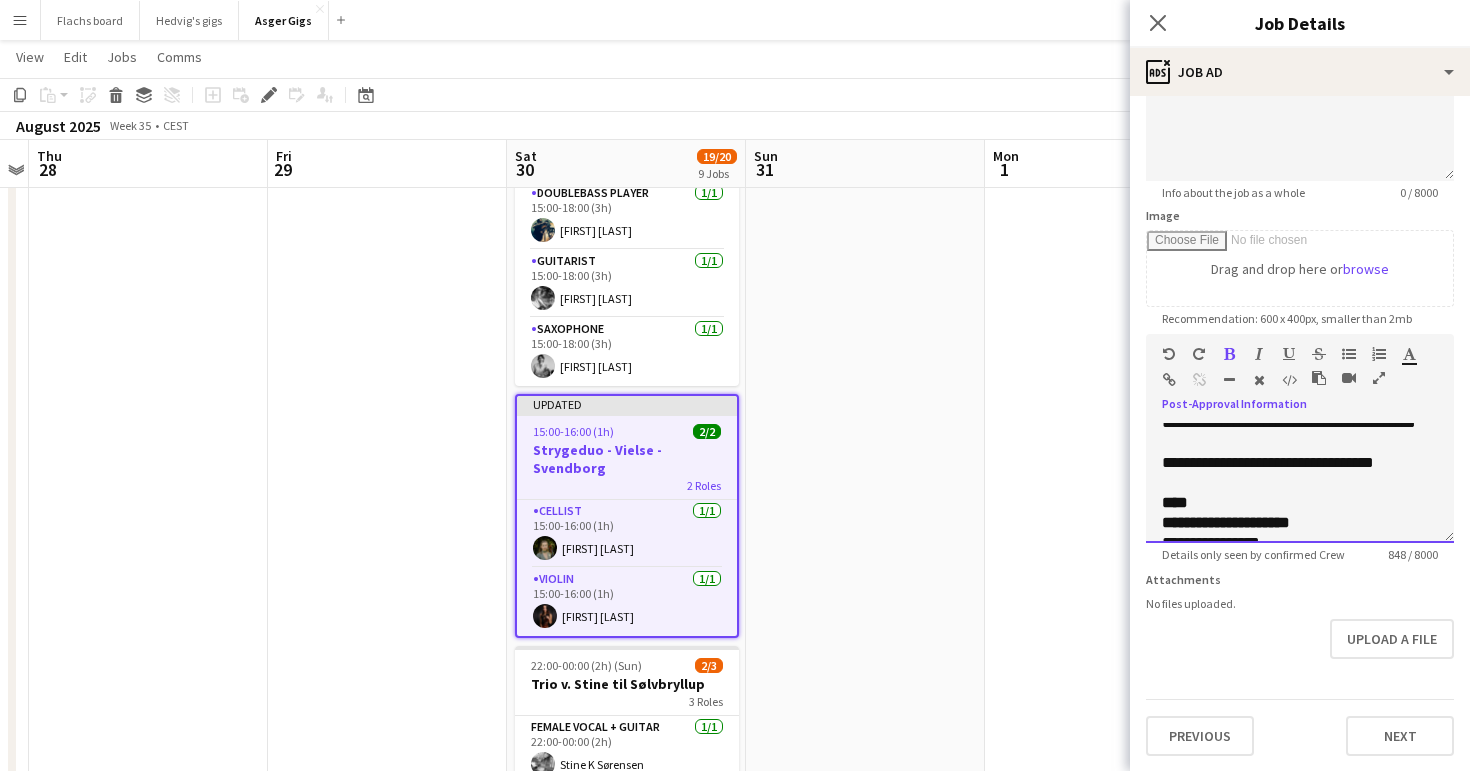click on "**********" at bounding box center (1300, 463) 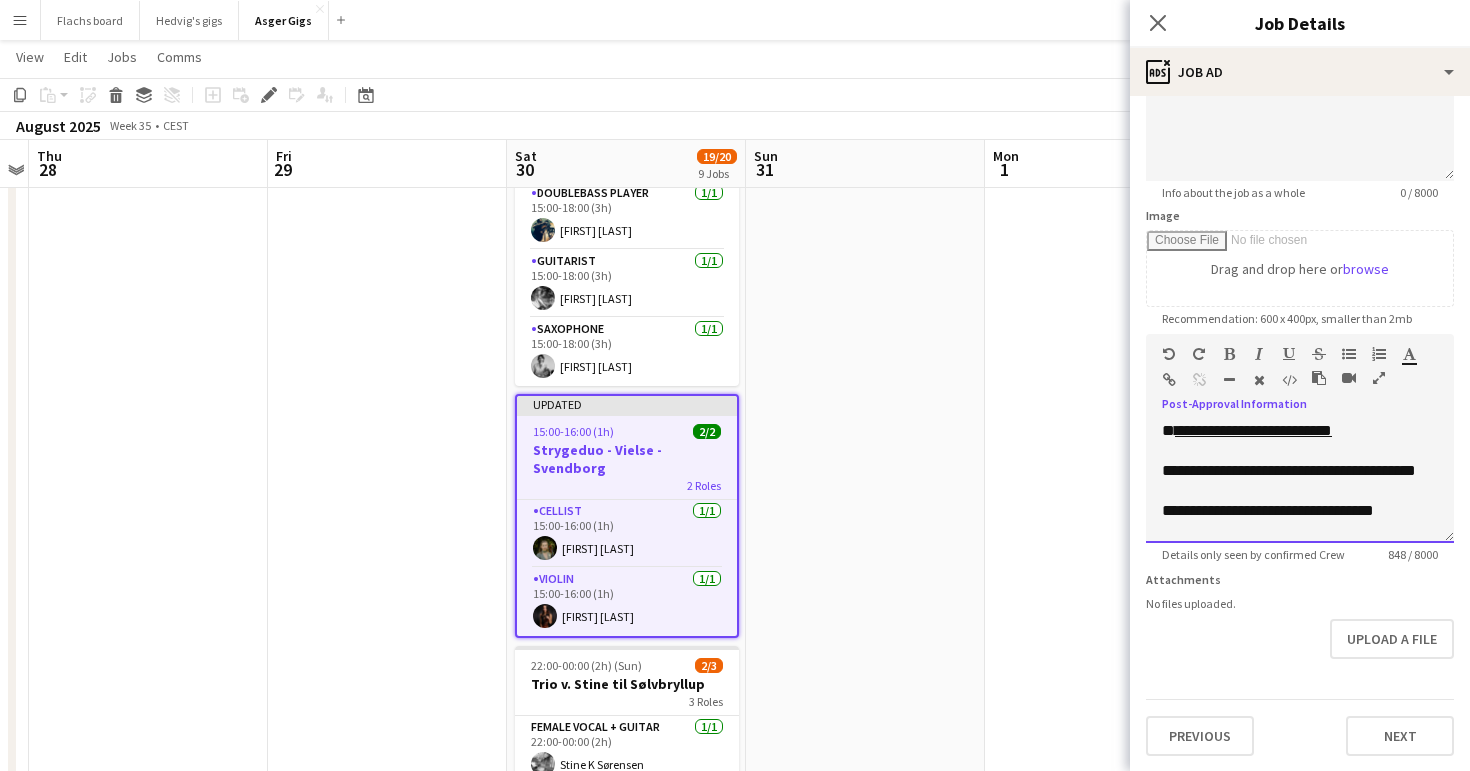 scroll, scrollTop: 378, scrollLeft: 0, axis: vertical 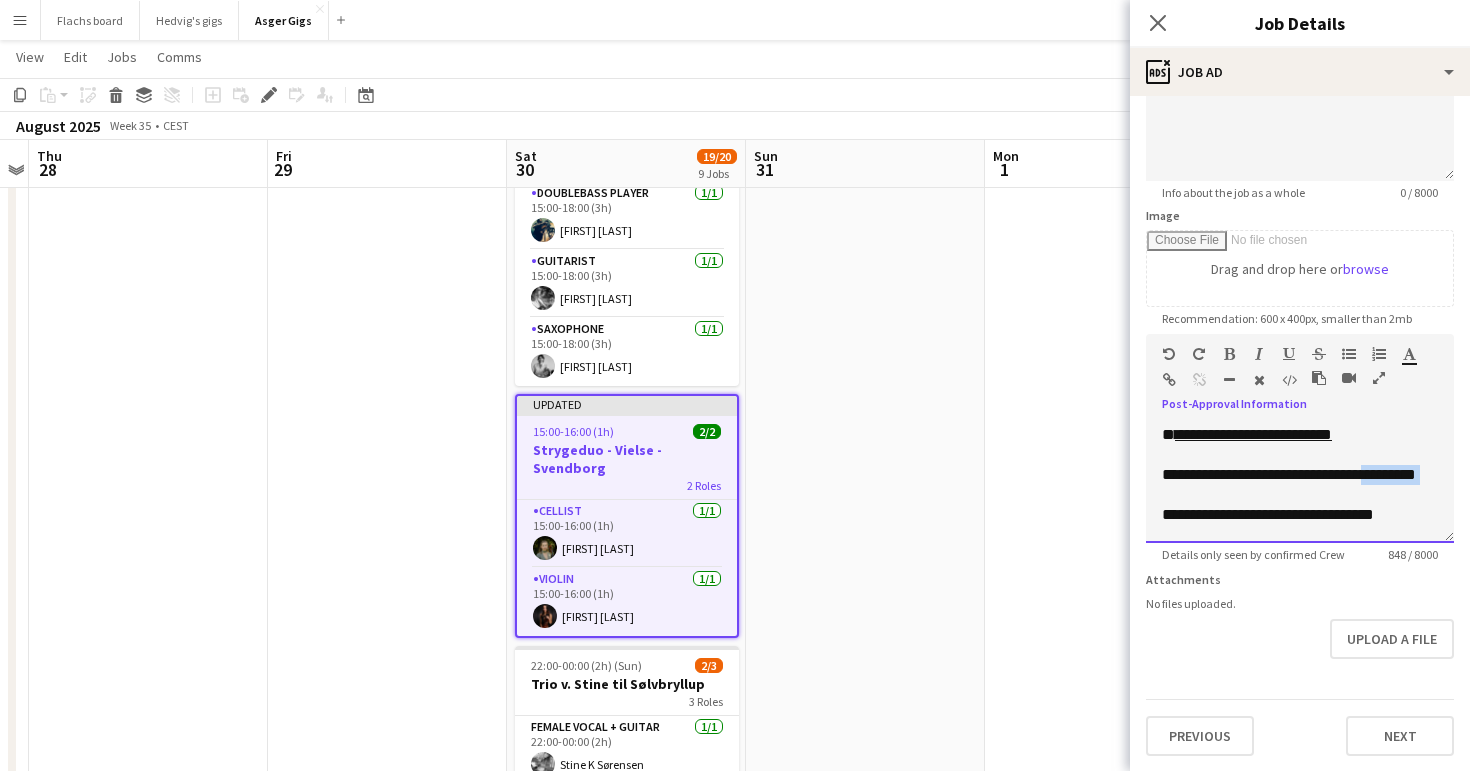 drag, startPoint x: 1228, startPoint y: 517, endPoint x: 1151, endPoint y: 516, distance: 77.00649 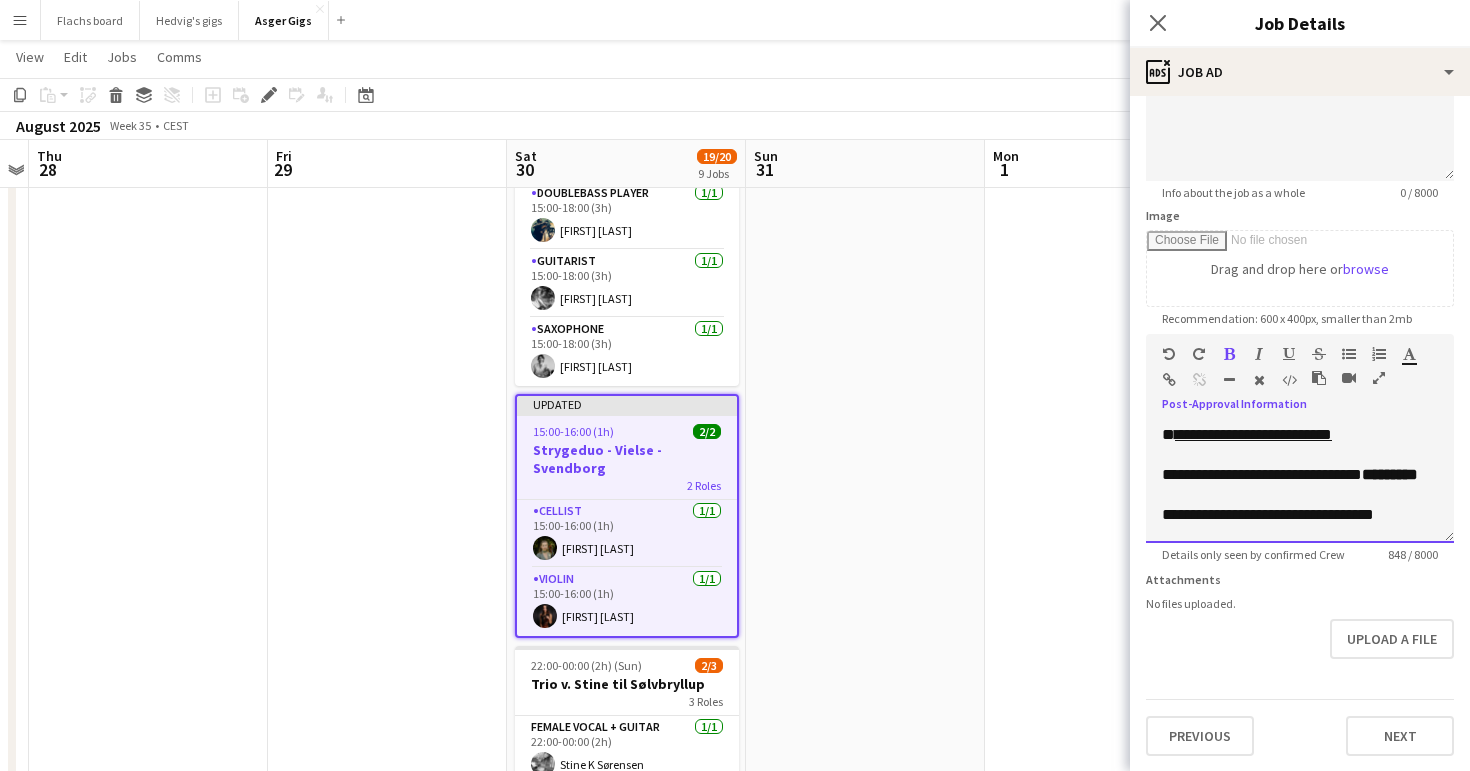 click on "**********" at bounding box center [1262, 474] 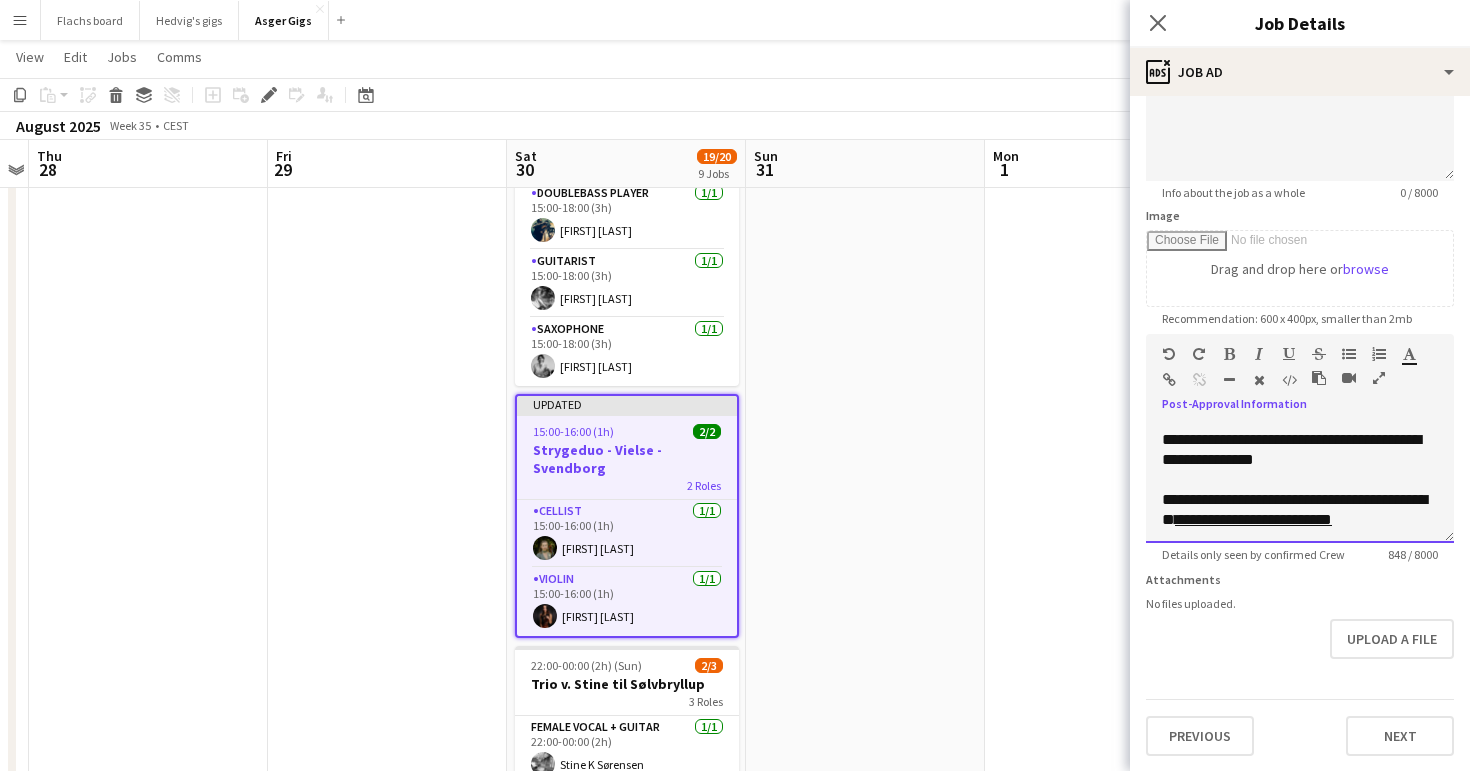 scroll, scrollTop: 276, scrollLeft: 0, axis: vertical 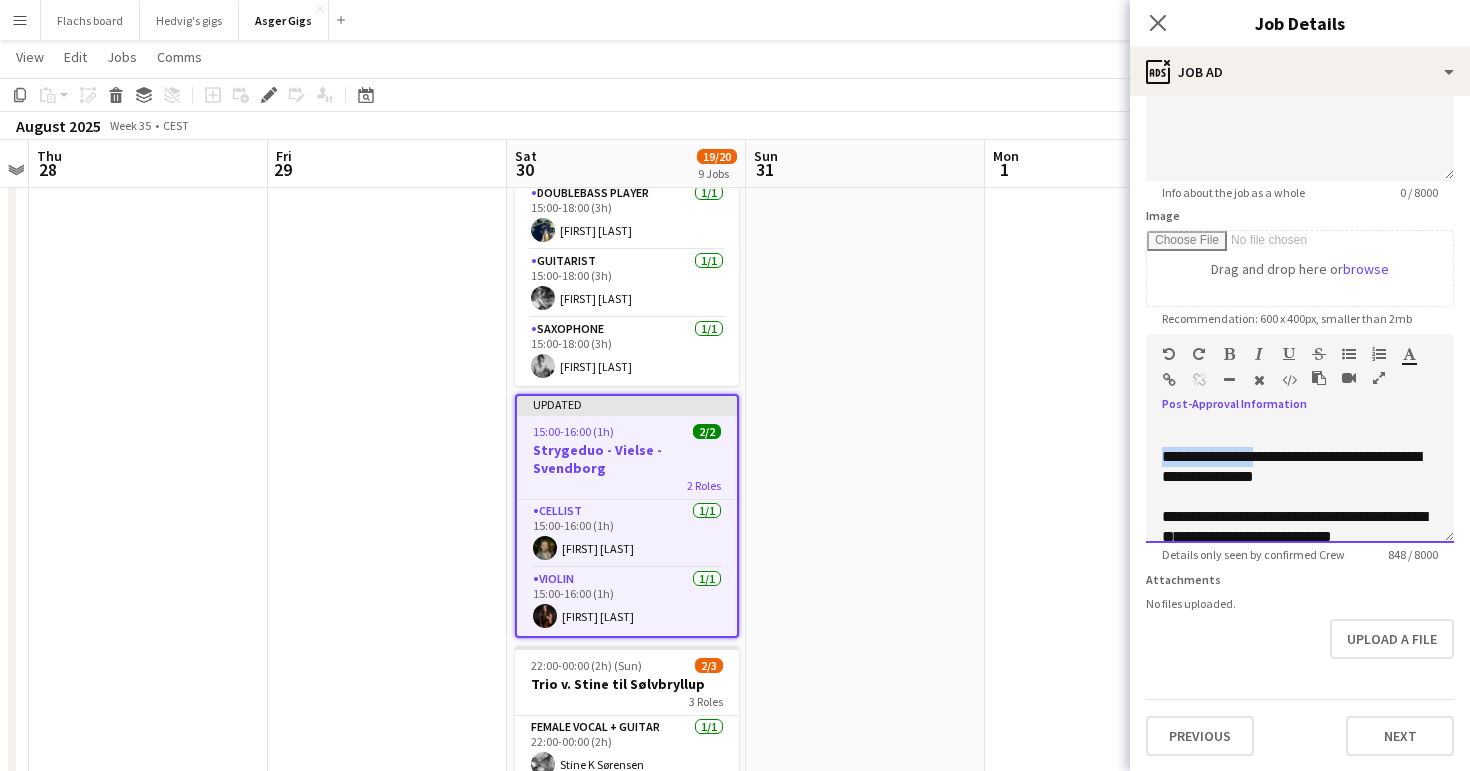 drag, startPoint x: 1278, startPoint y: 454, endPoint x: 1139, endPoint y: 455, distance: 139.0036 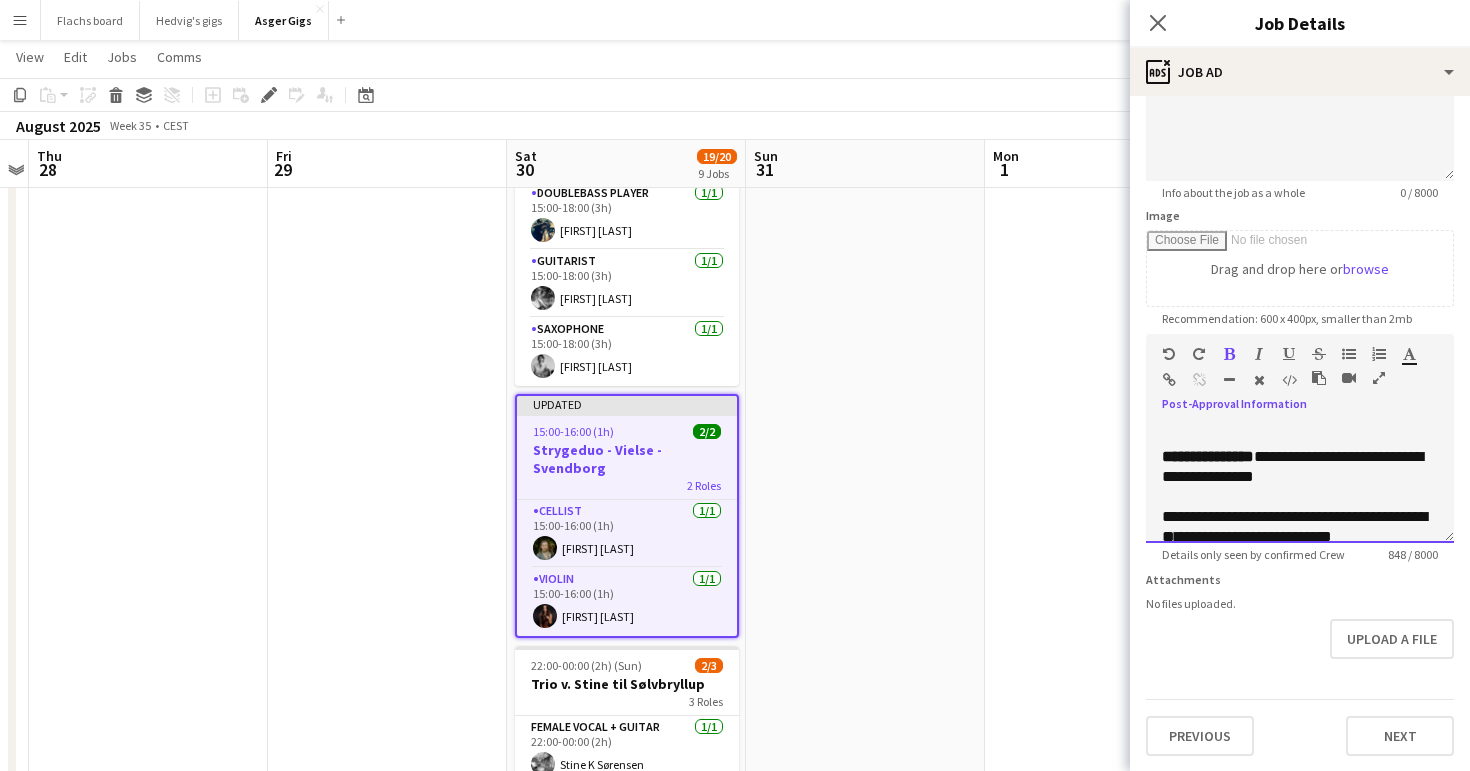 click at bounding box center [1300, 437] 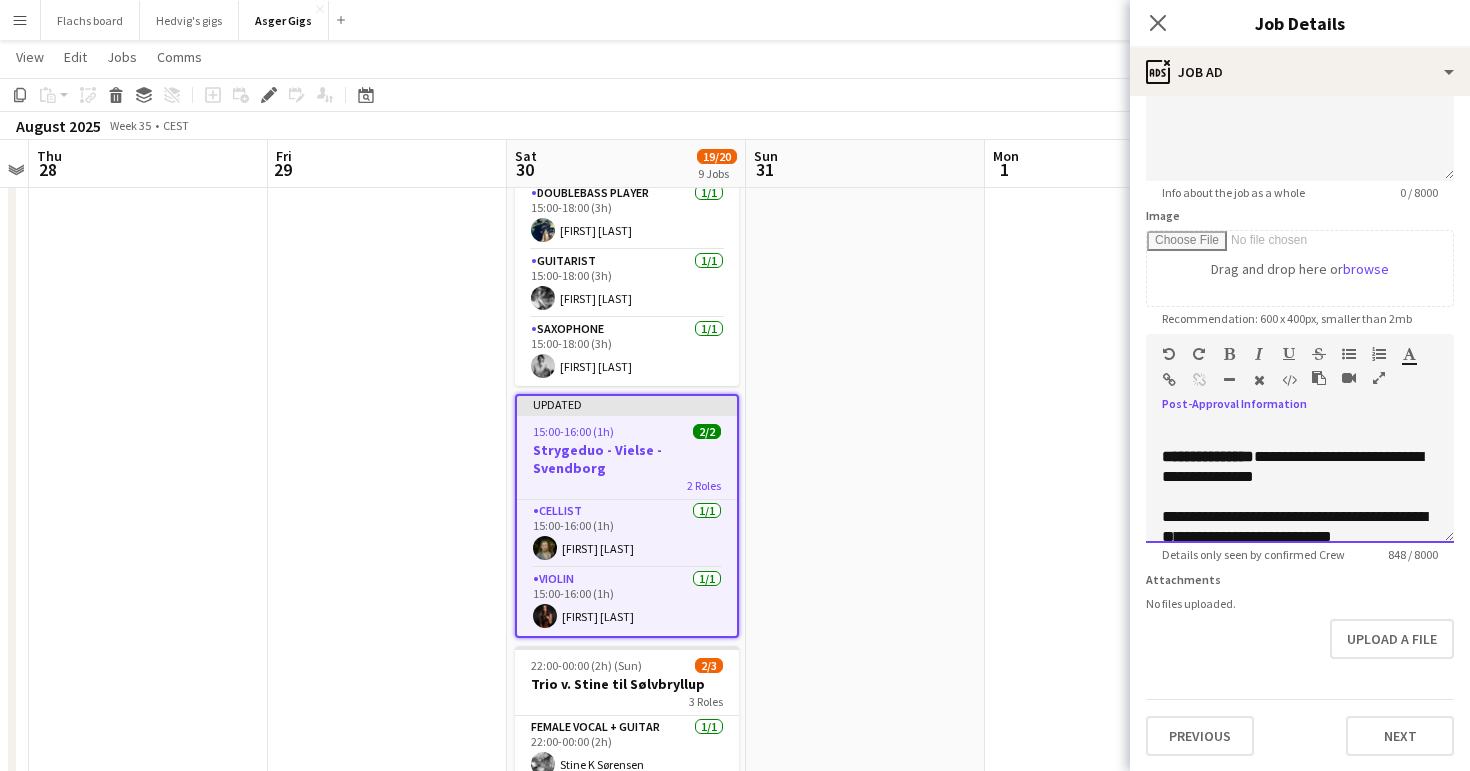 scroll, scrollTop: 228, scrollLeft: 0, axis: vertical 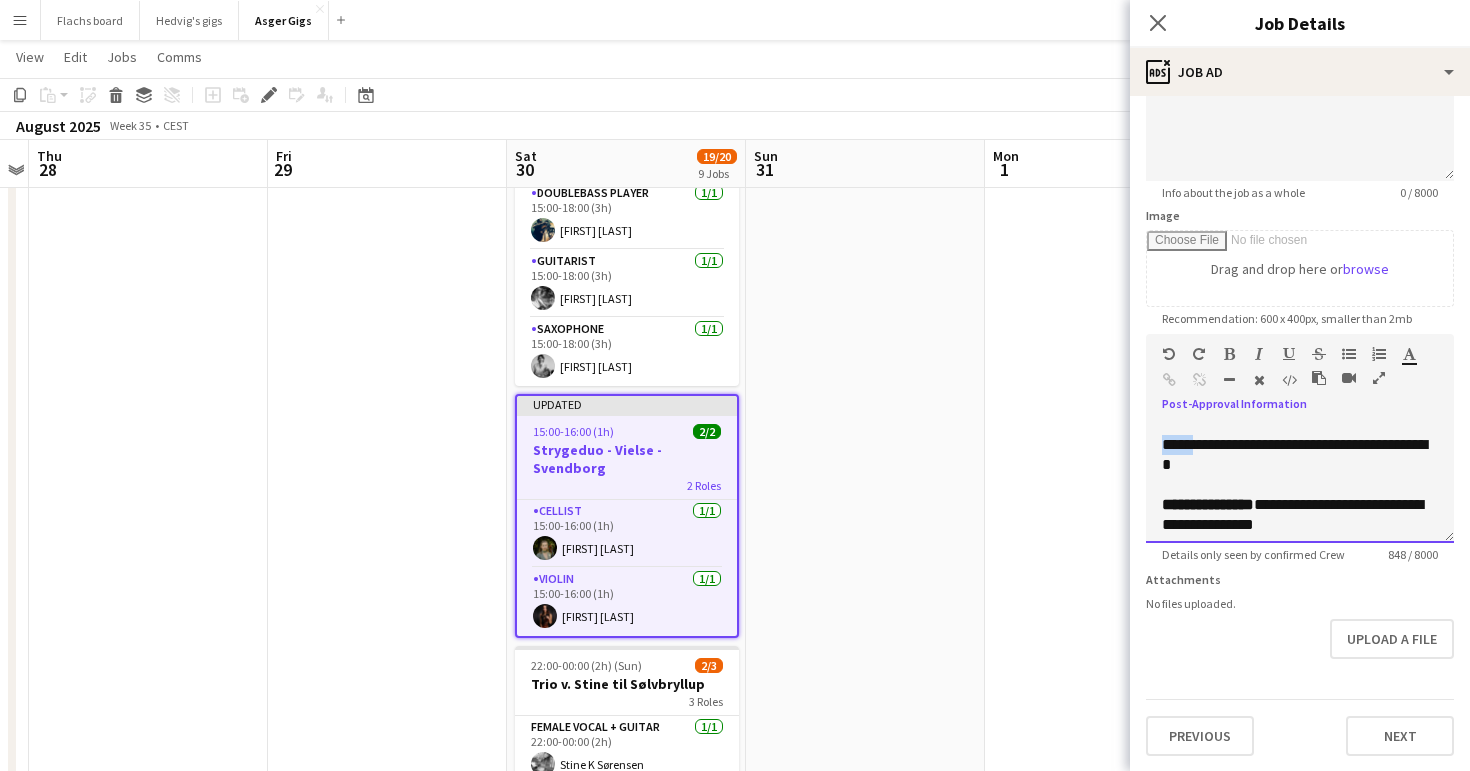 drag, startPoint x: 1198, startPoint y: 443, endPoint x: 1114, endPoint y: 443, distance: 84 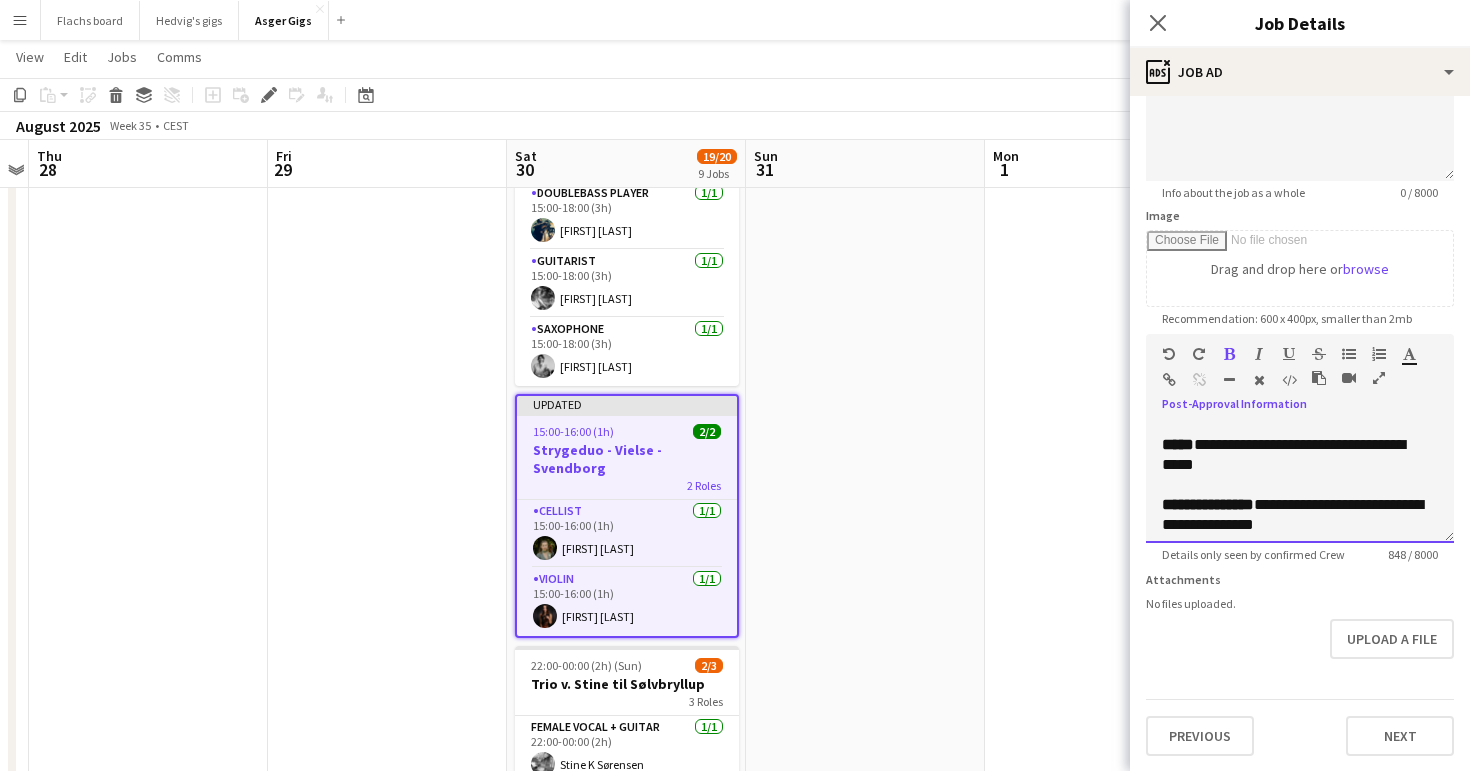 click on "**********" at bounding box center [1300, 455] 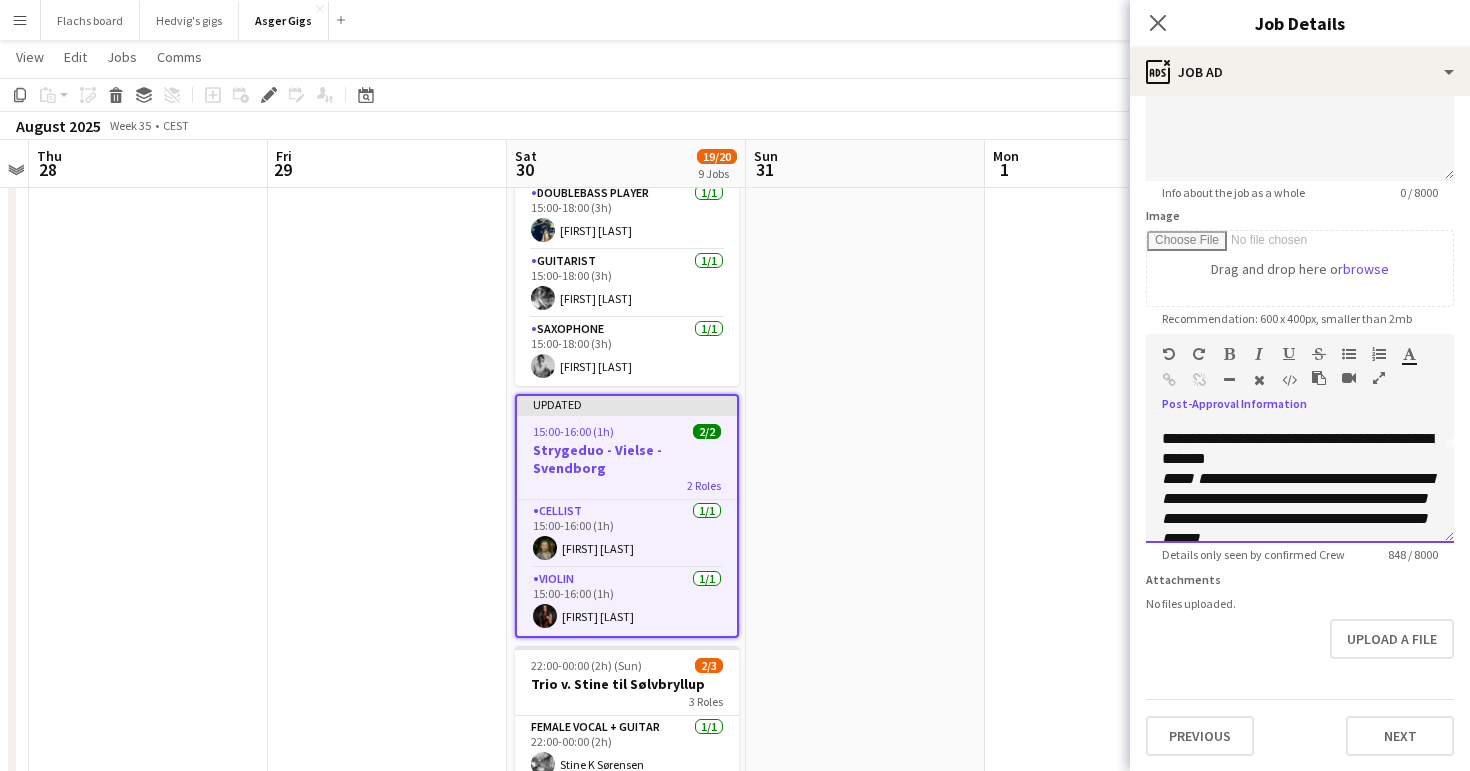 scroll, scrollTop: 29, scrollLeft: 0, axis: vertical 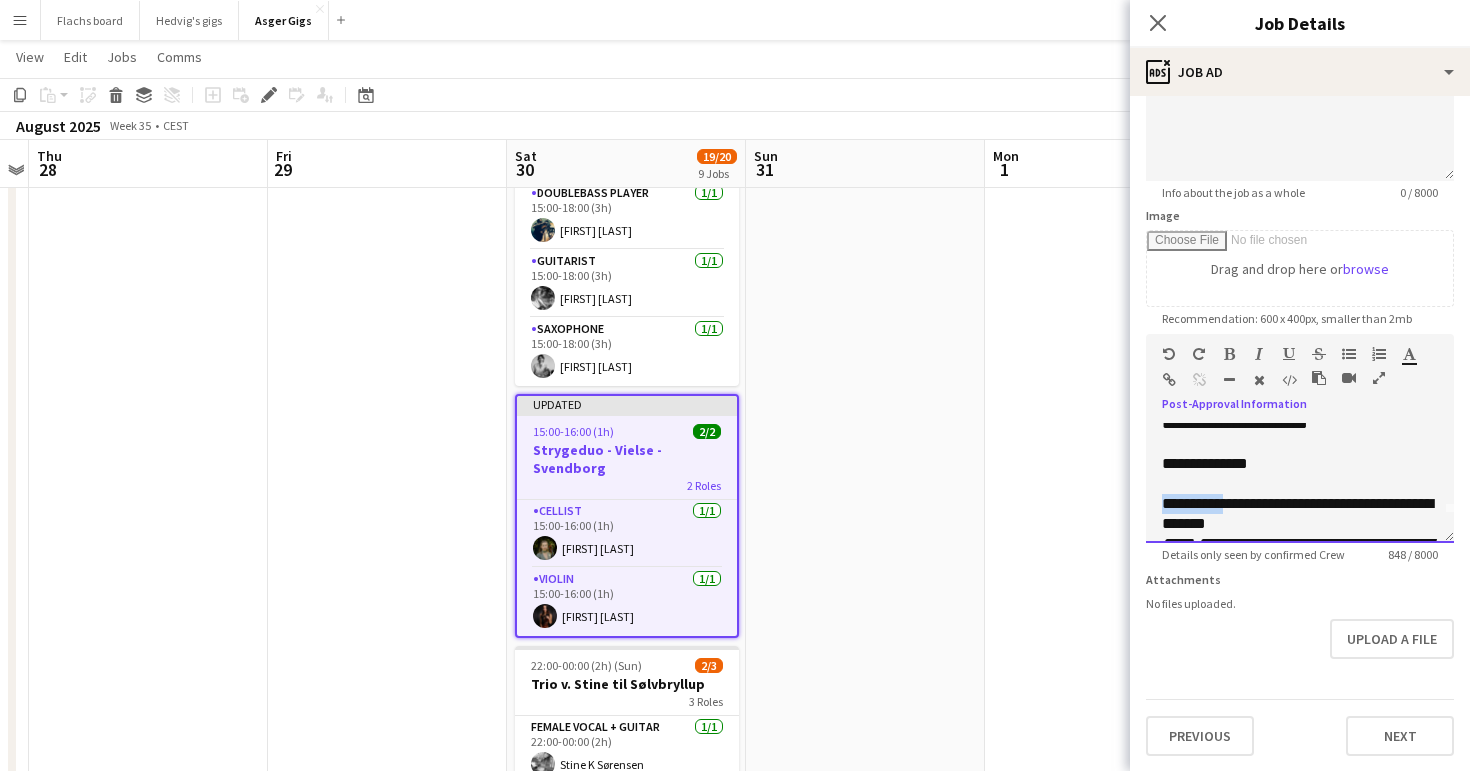 drag, startPoint x: 1220, startPoint y: 501, endPoint x: 1133, endPoint y: 500, distance: 87.005745 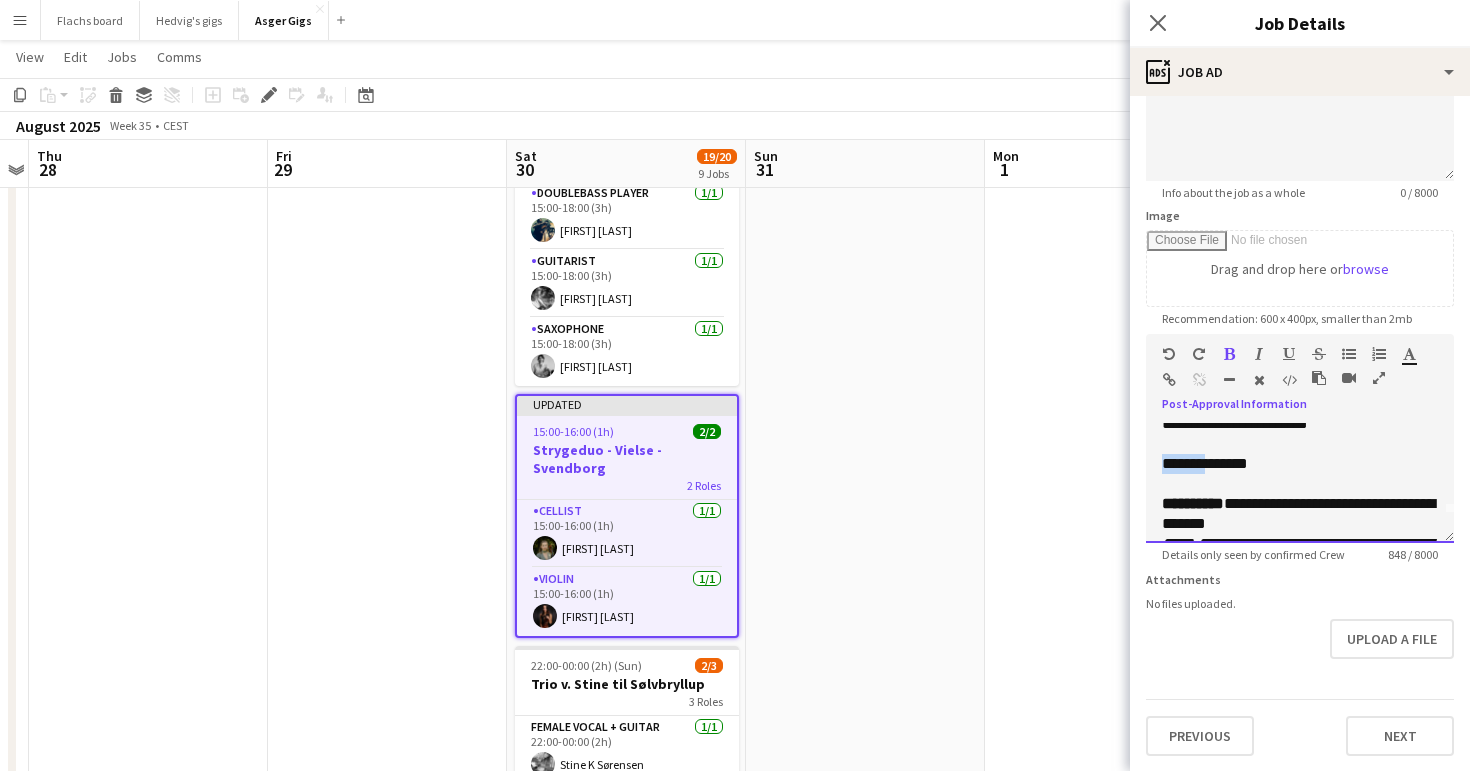 drag, startPoint x: 1206, startPoint y: 468, endPoint x: 1151, endPoint y: 467, distance: 55.00909 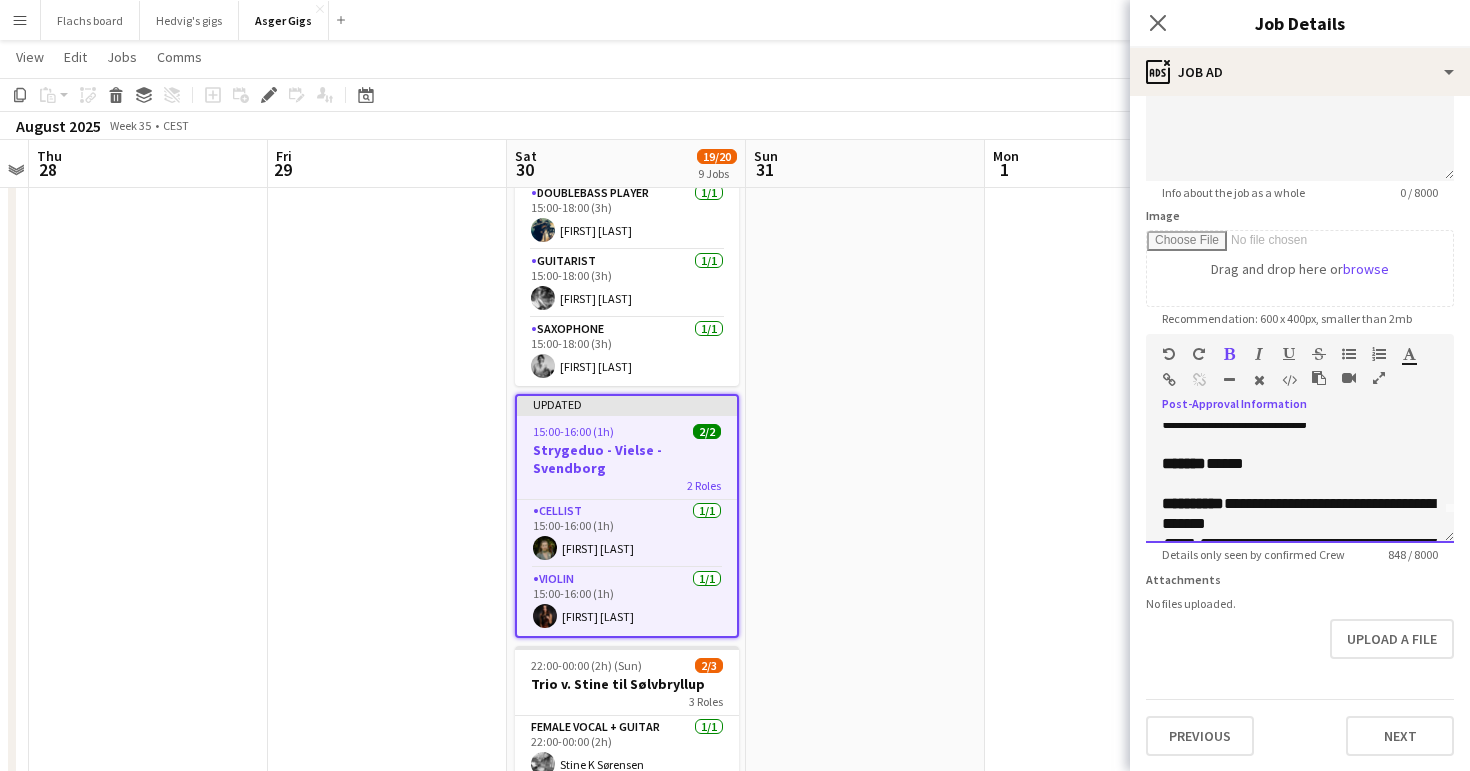 scroll, scrollTop: 0, scrollLeft: 0, axis: both 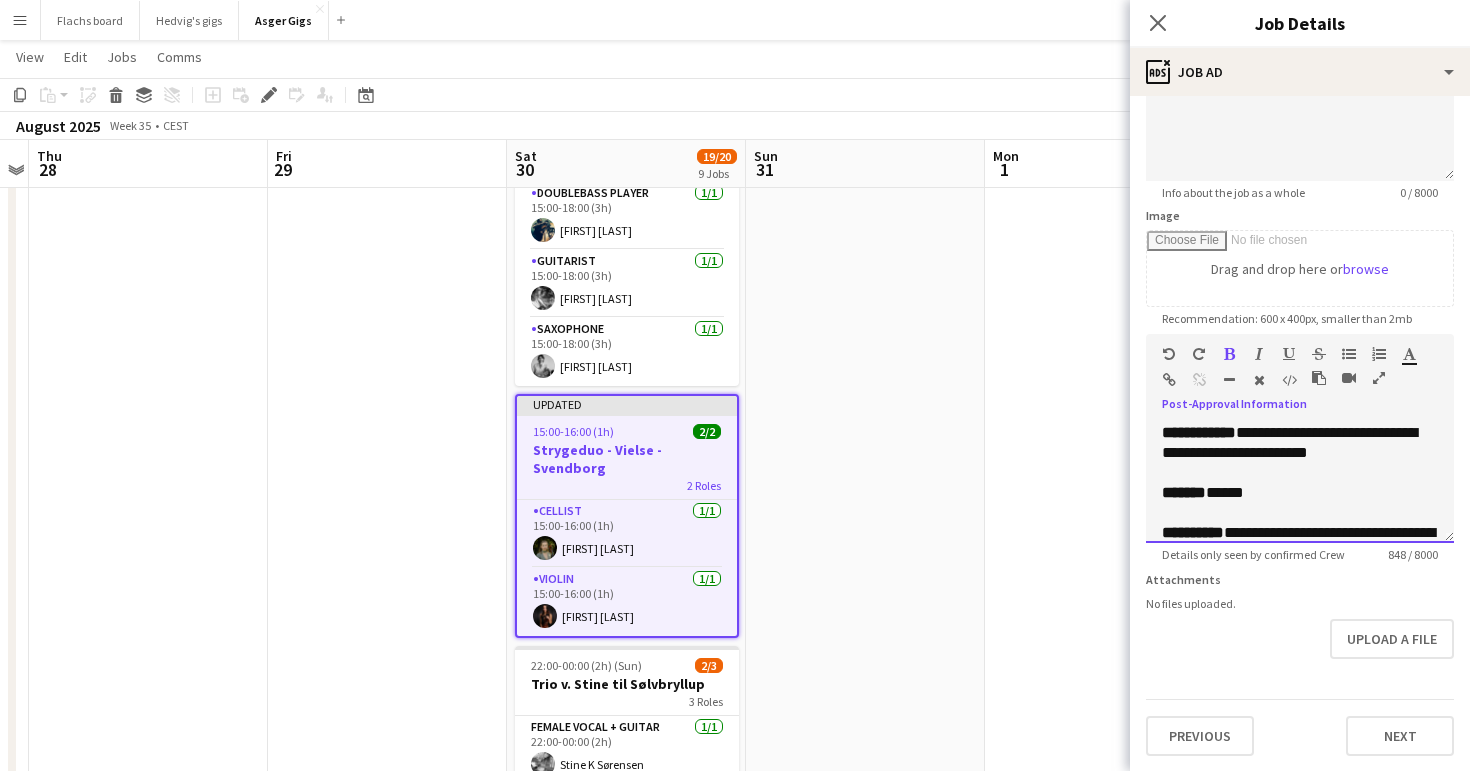click on "*******" at bounding box center (1184, 492) 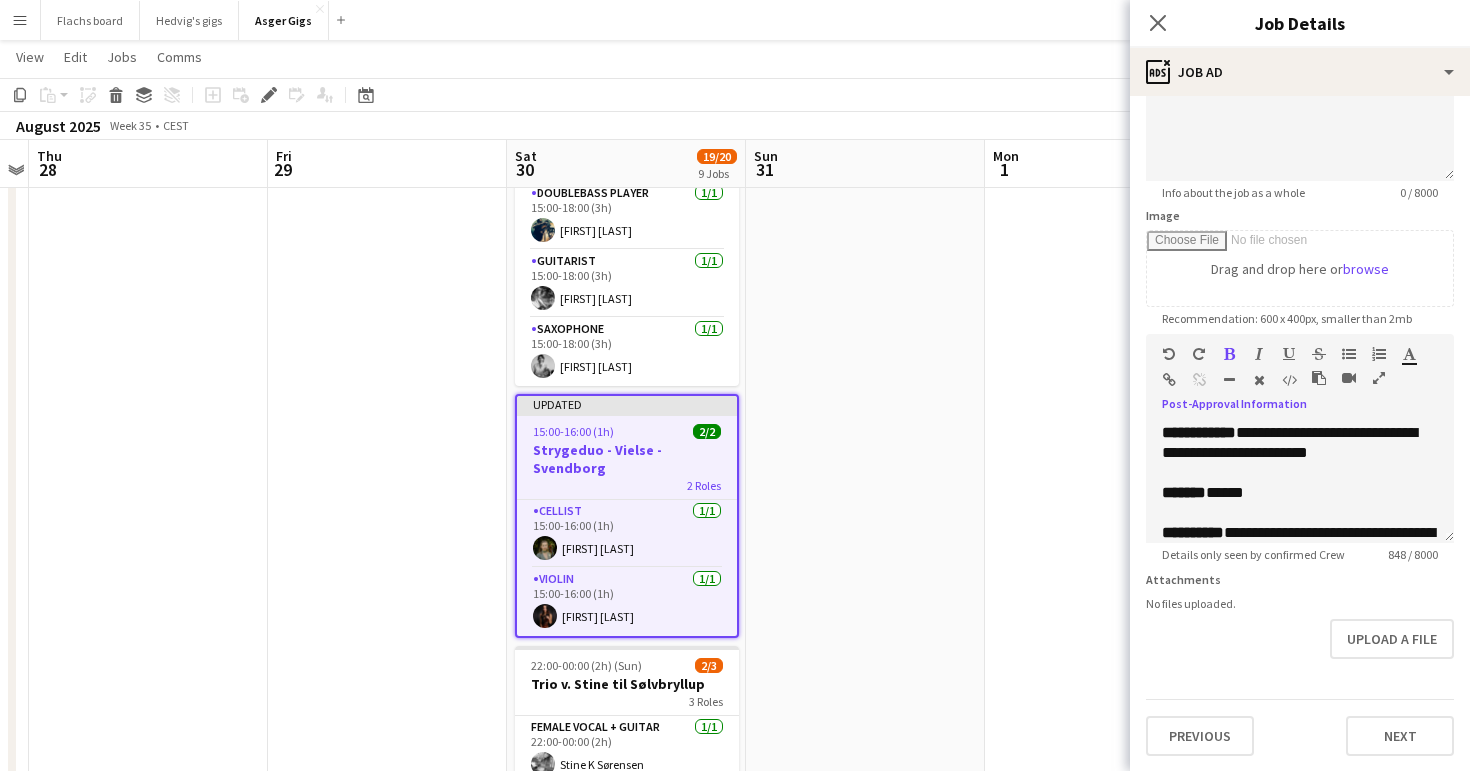 click at bounding box center [865, 186] 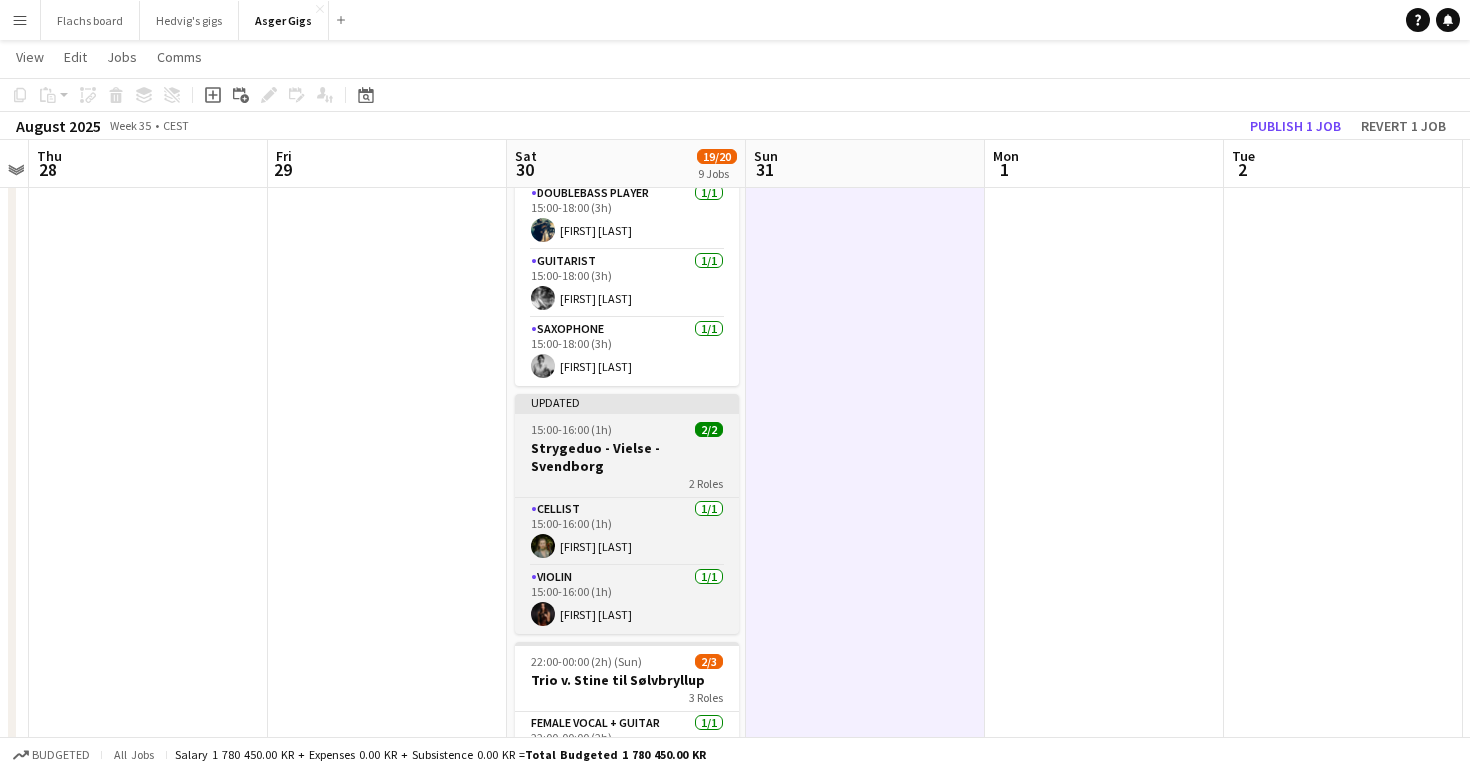 click on "Updated" at bounding box center (627, 402) 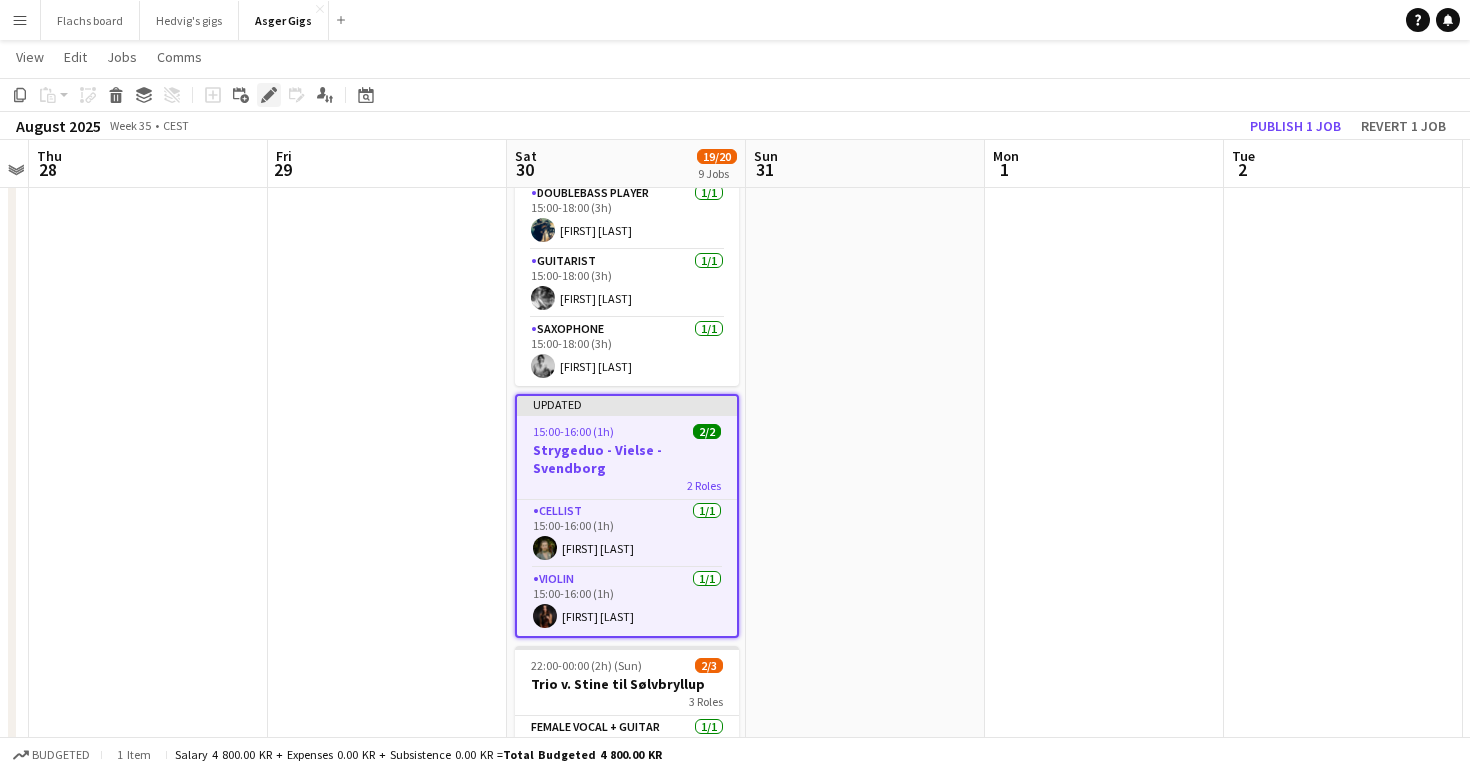 click on "Edit" 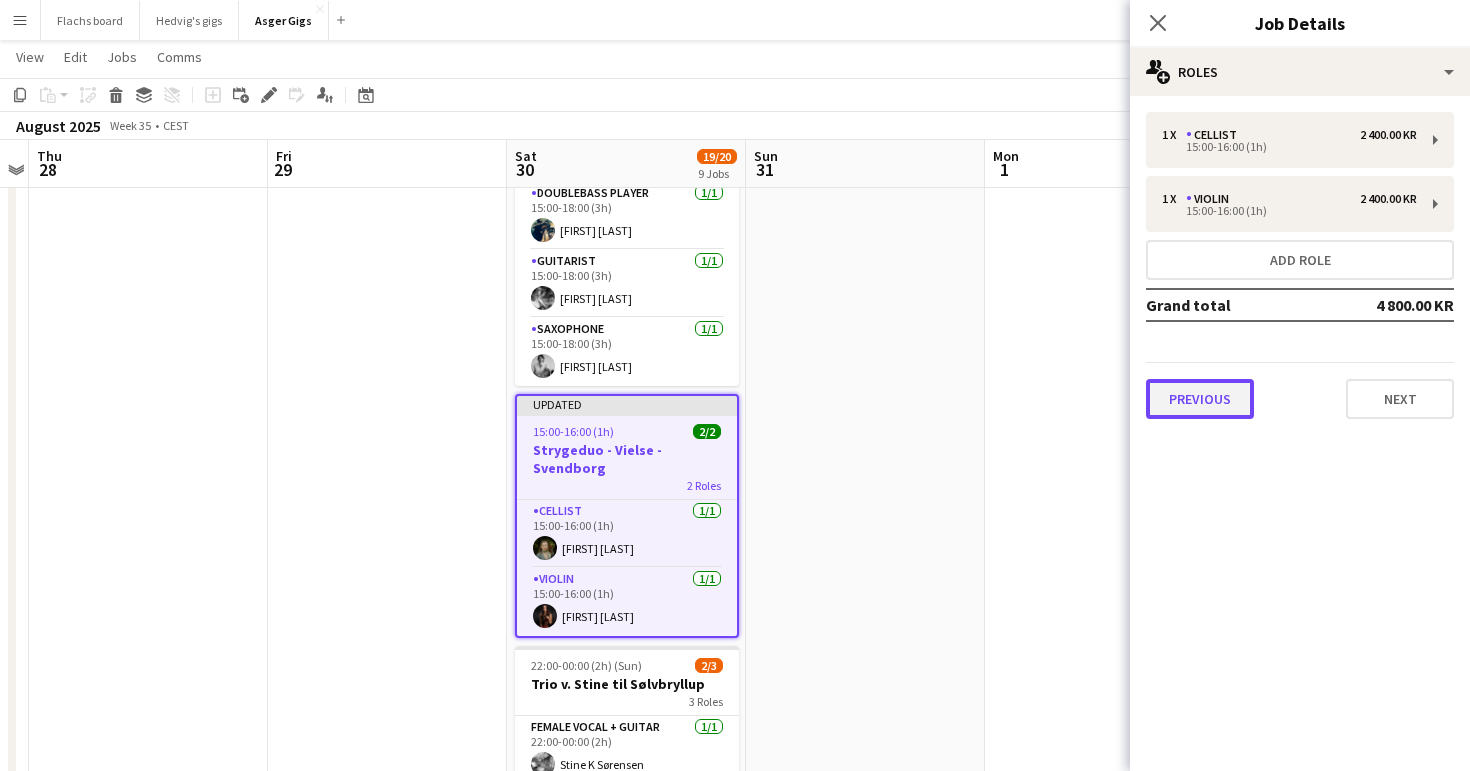 click on "Previous" at bounding box center (1200, 399) 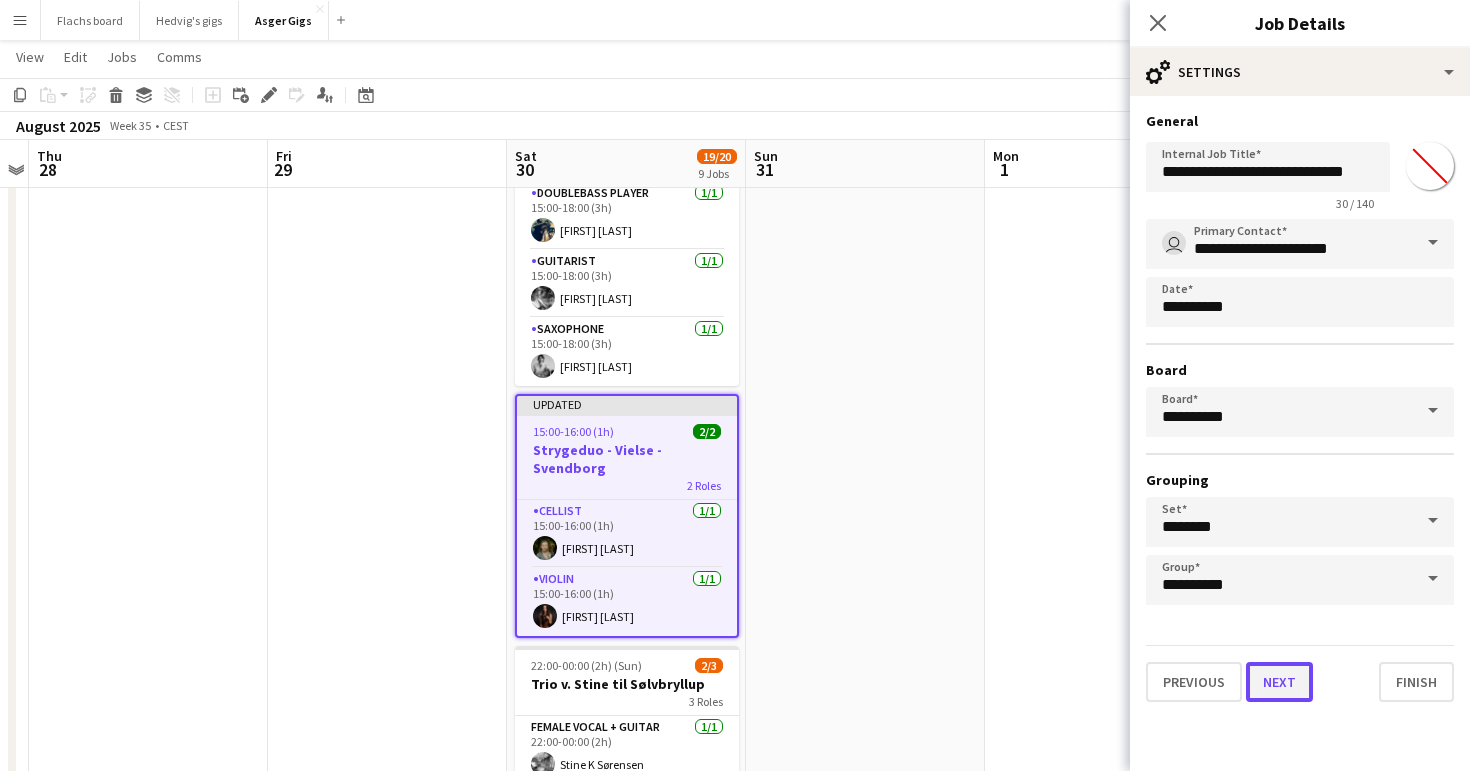 click on "Next" at bounding box center [1279, 682] 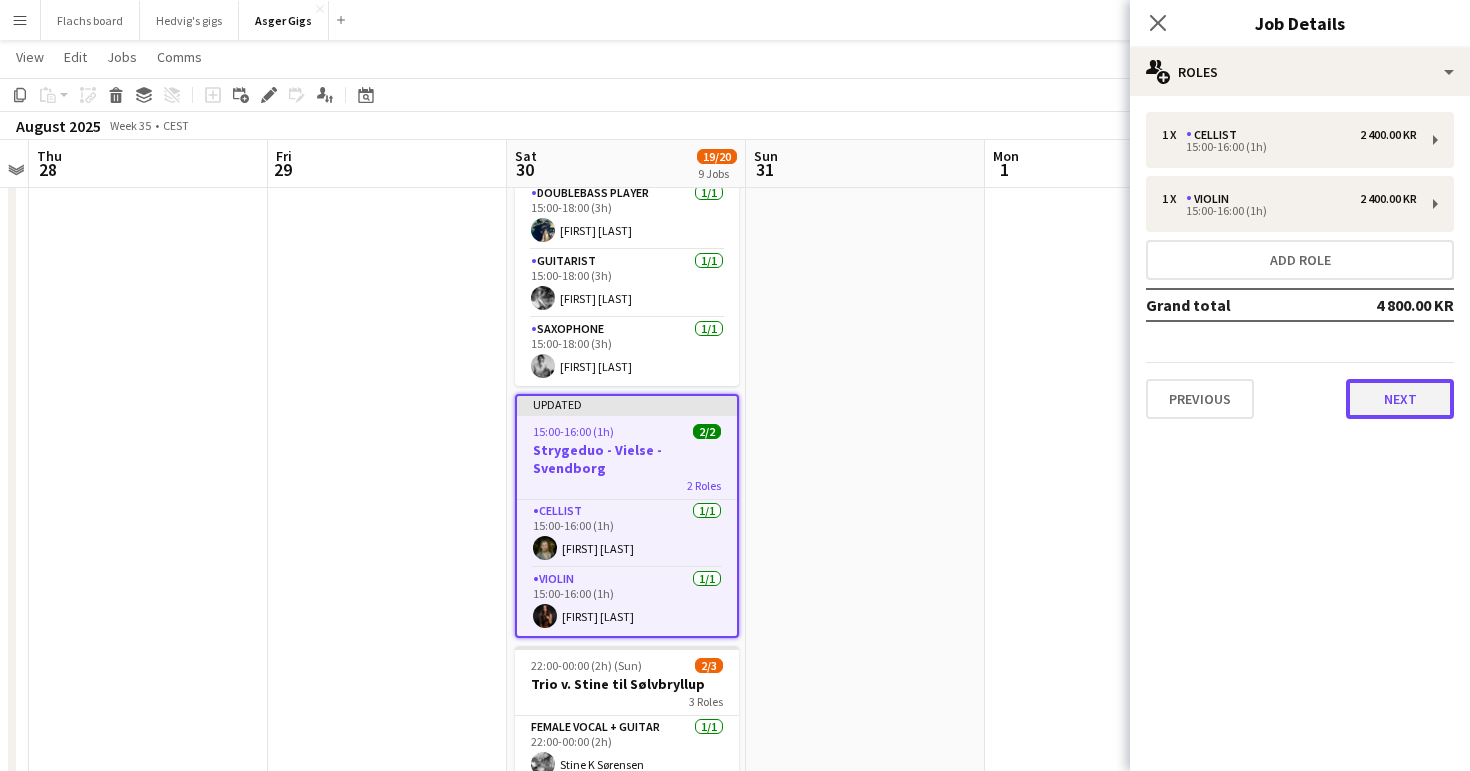 click on "Next" at bounding box center [1400, 399] 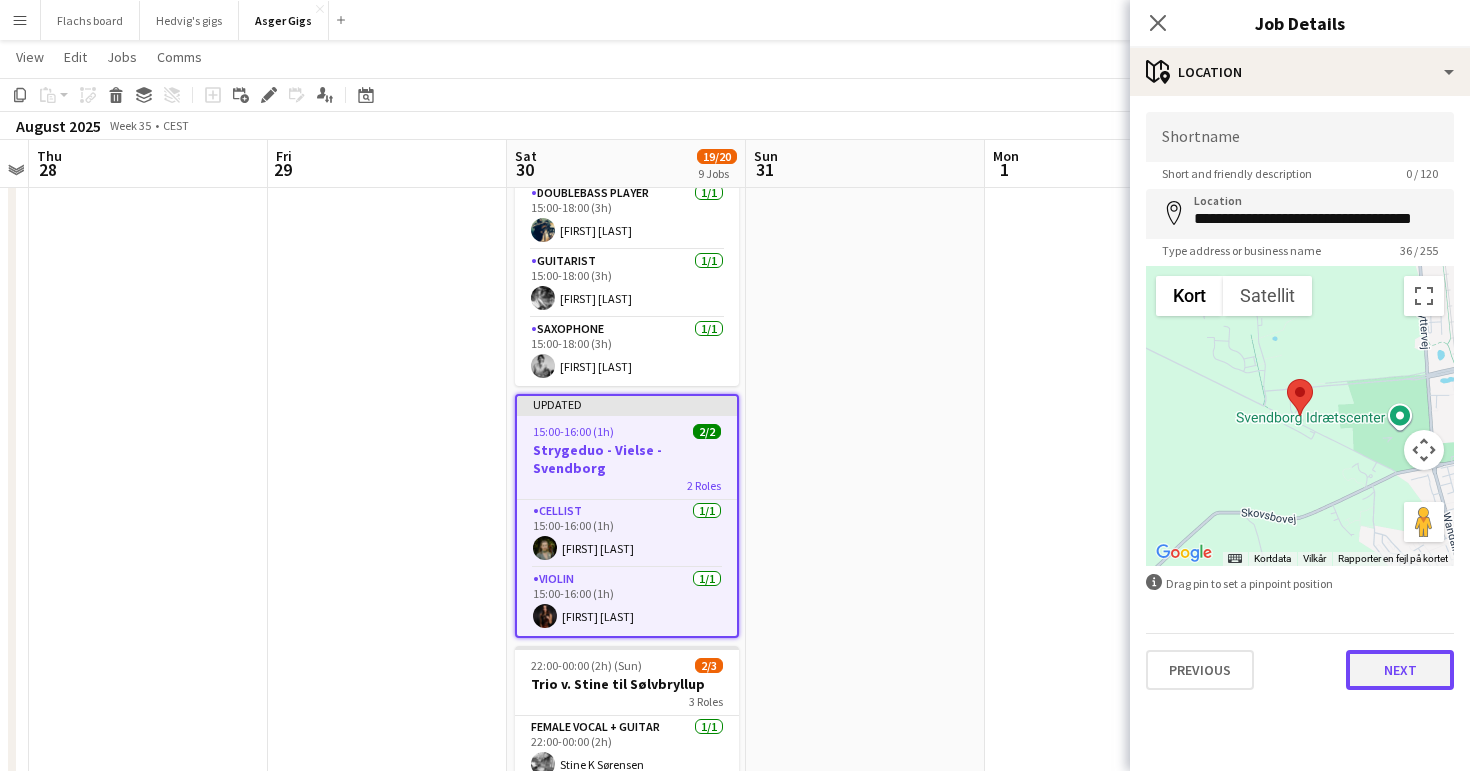 click on "Next" at bounding box center [1400, 670] 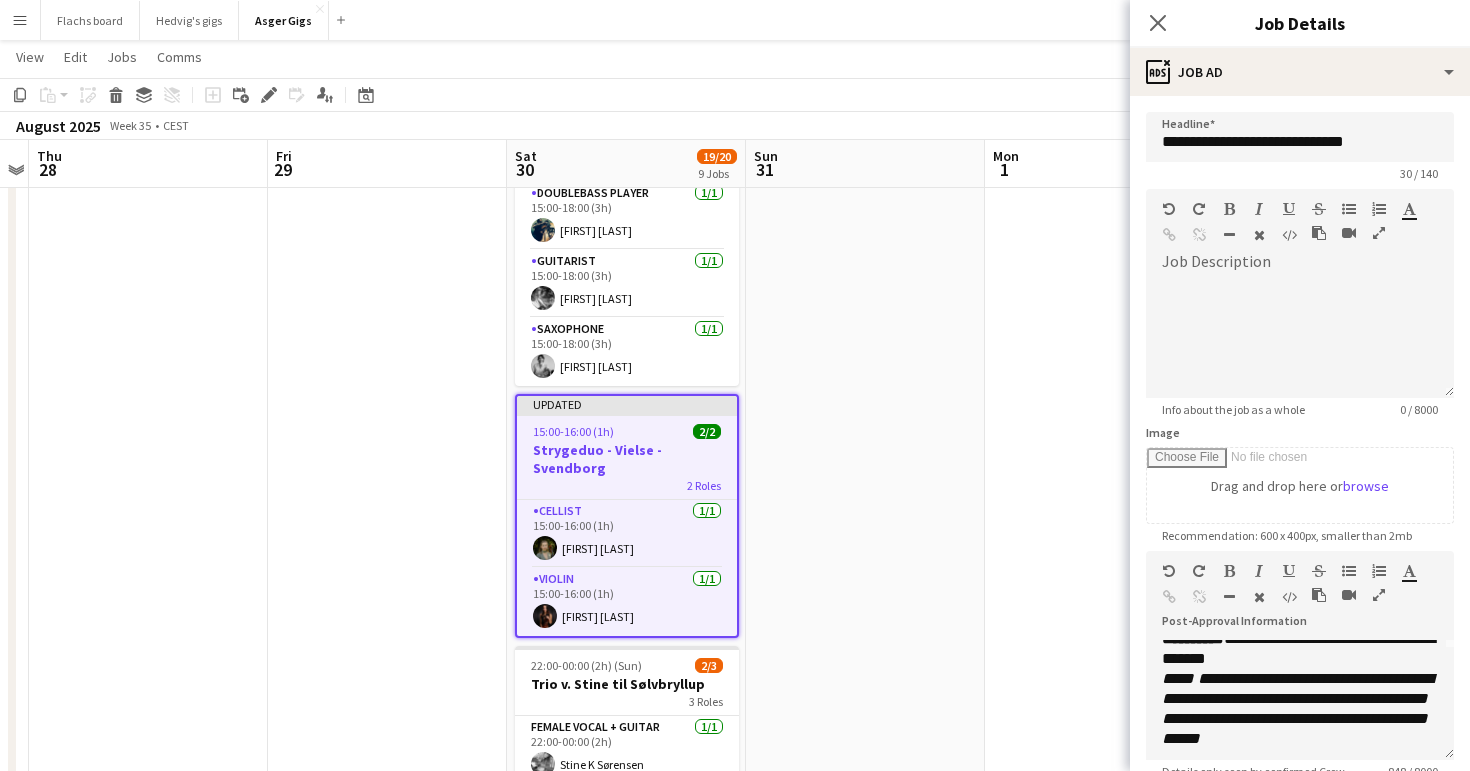 scroll, scrollTop: 115, scrollLeft: 0, axis: vertical 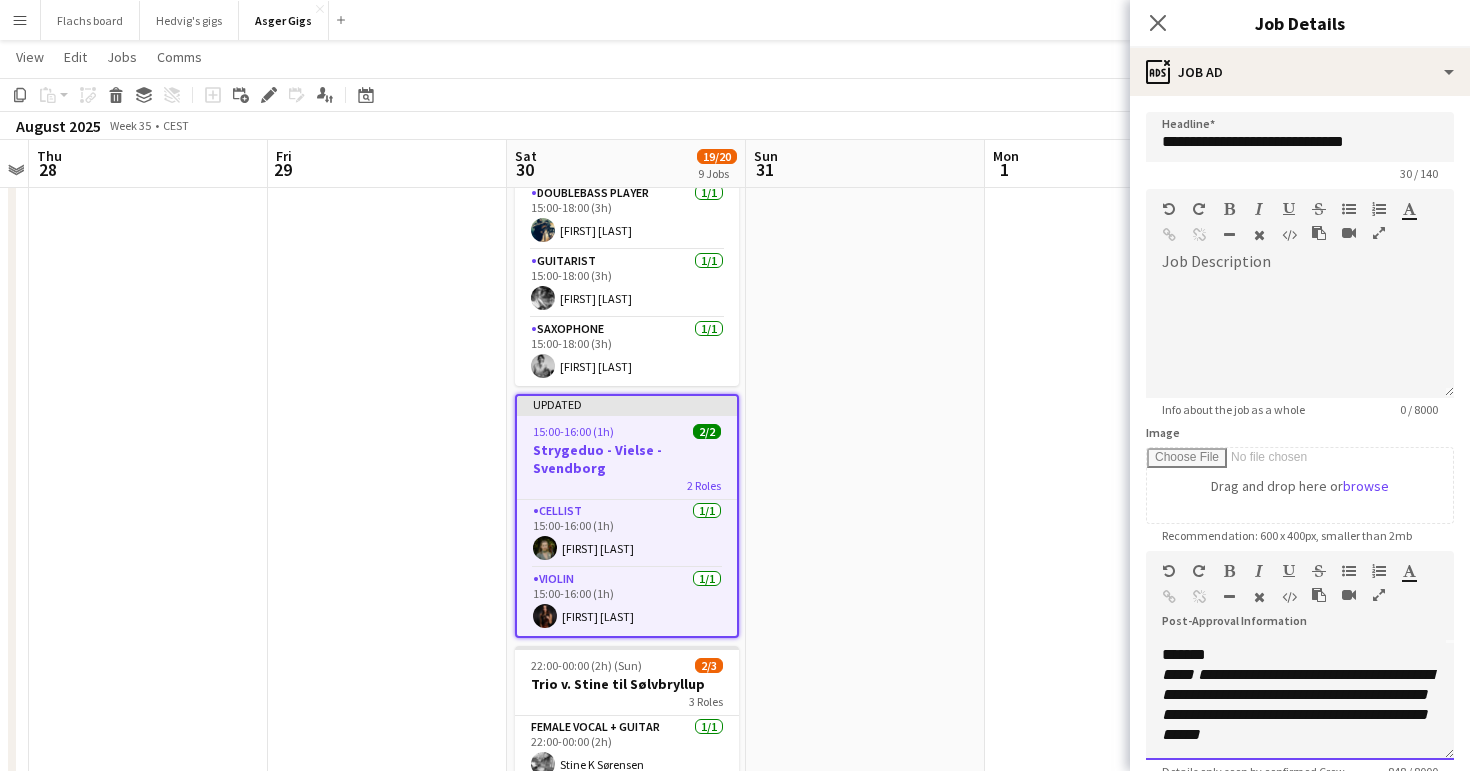 click on "**********" at bounding box center [1300, 700] 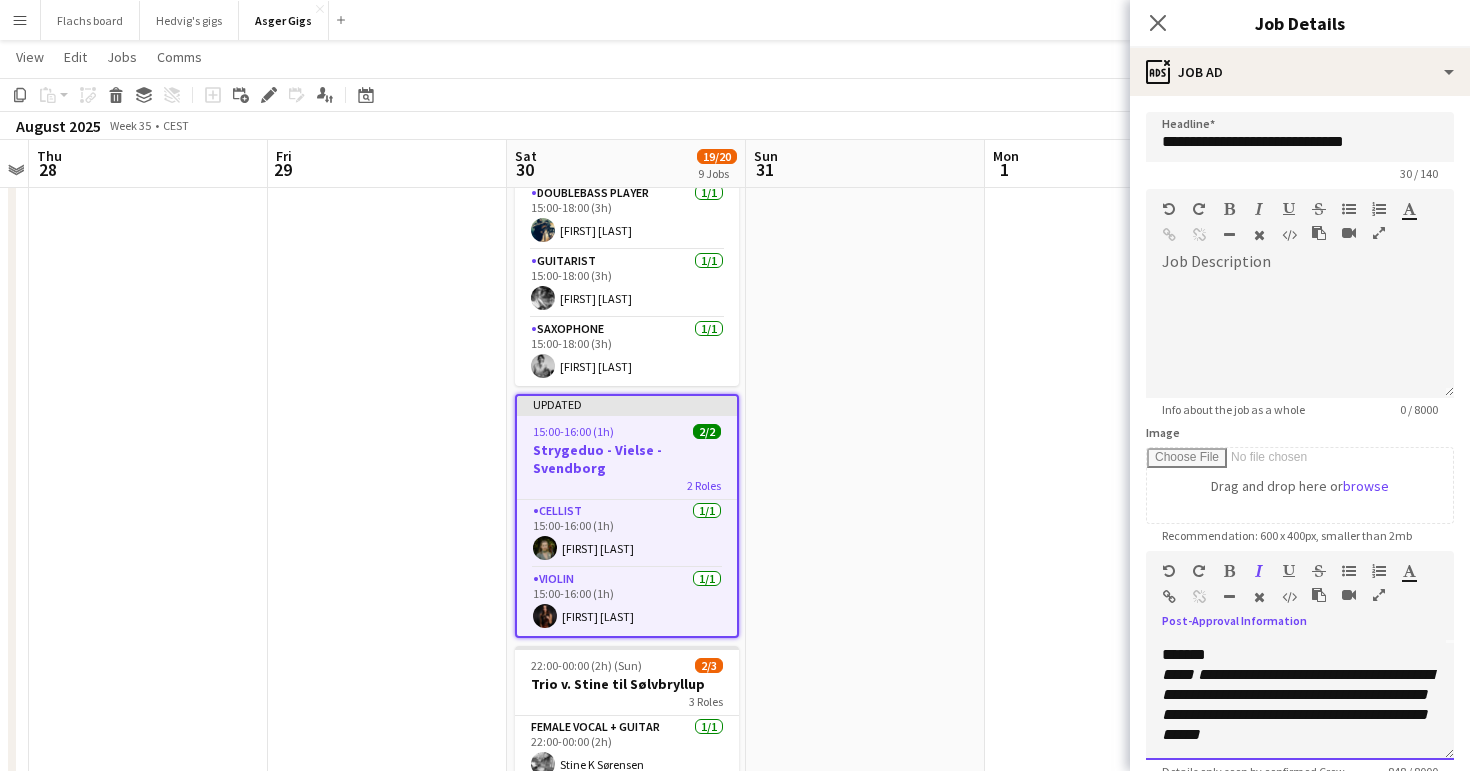 drag, startPoint x: 1160, startPoint y: 676, endPoint x: 1358, endPoint y: 728, distance: 204.71443 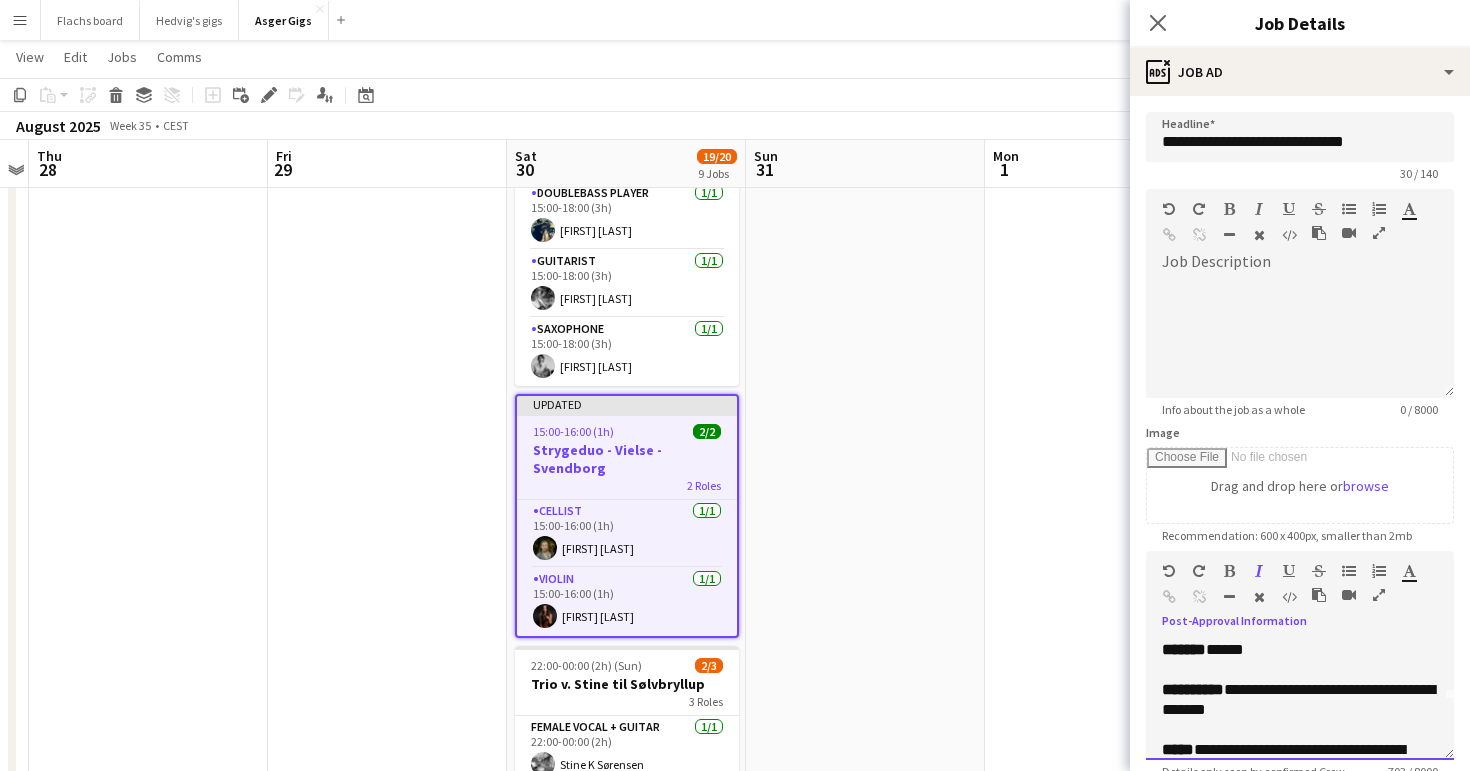 scroll, scrollTop: 54, scrollLeft: 0, axis: vertical 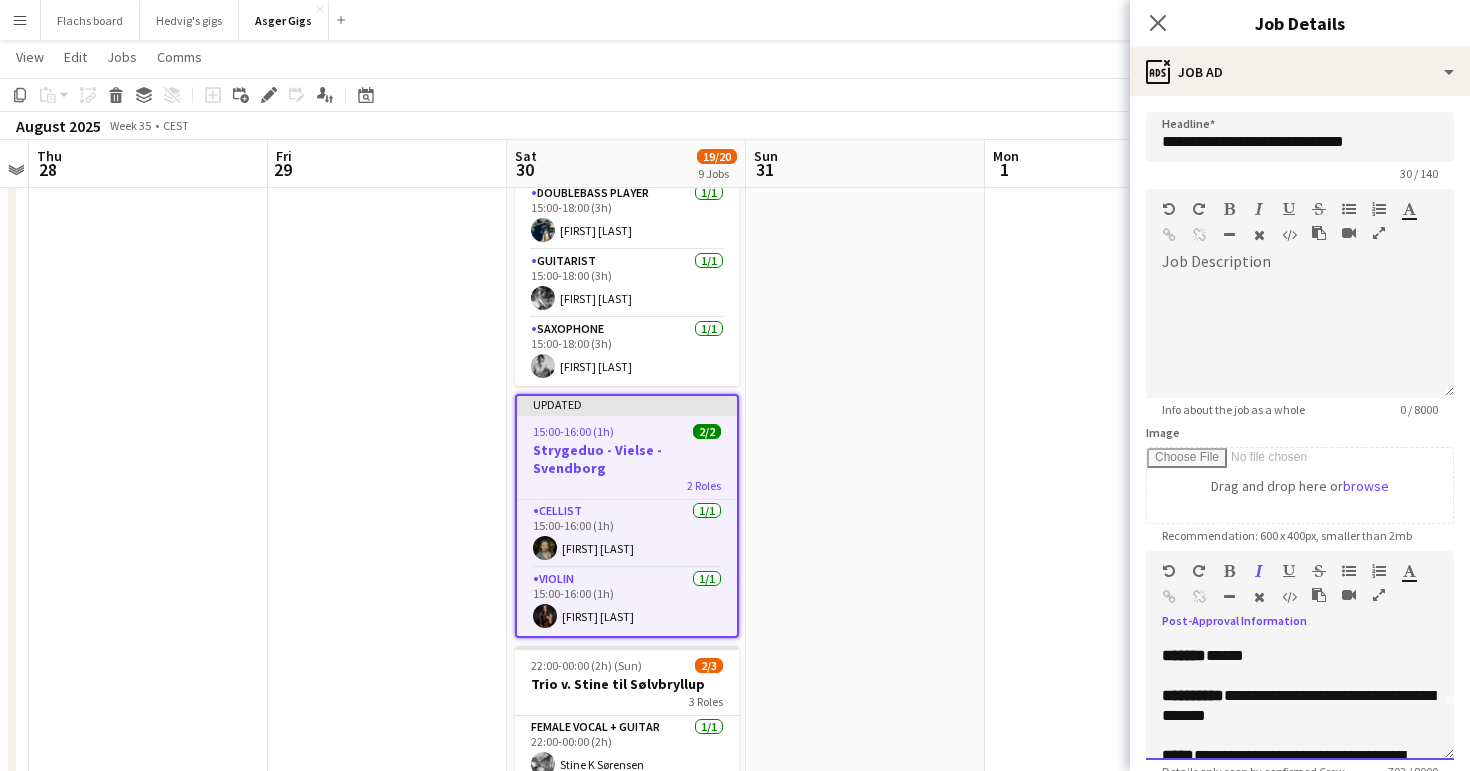 click on "**********" at bounding box center (1298, 705) 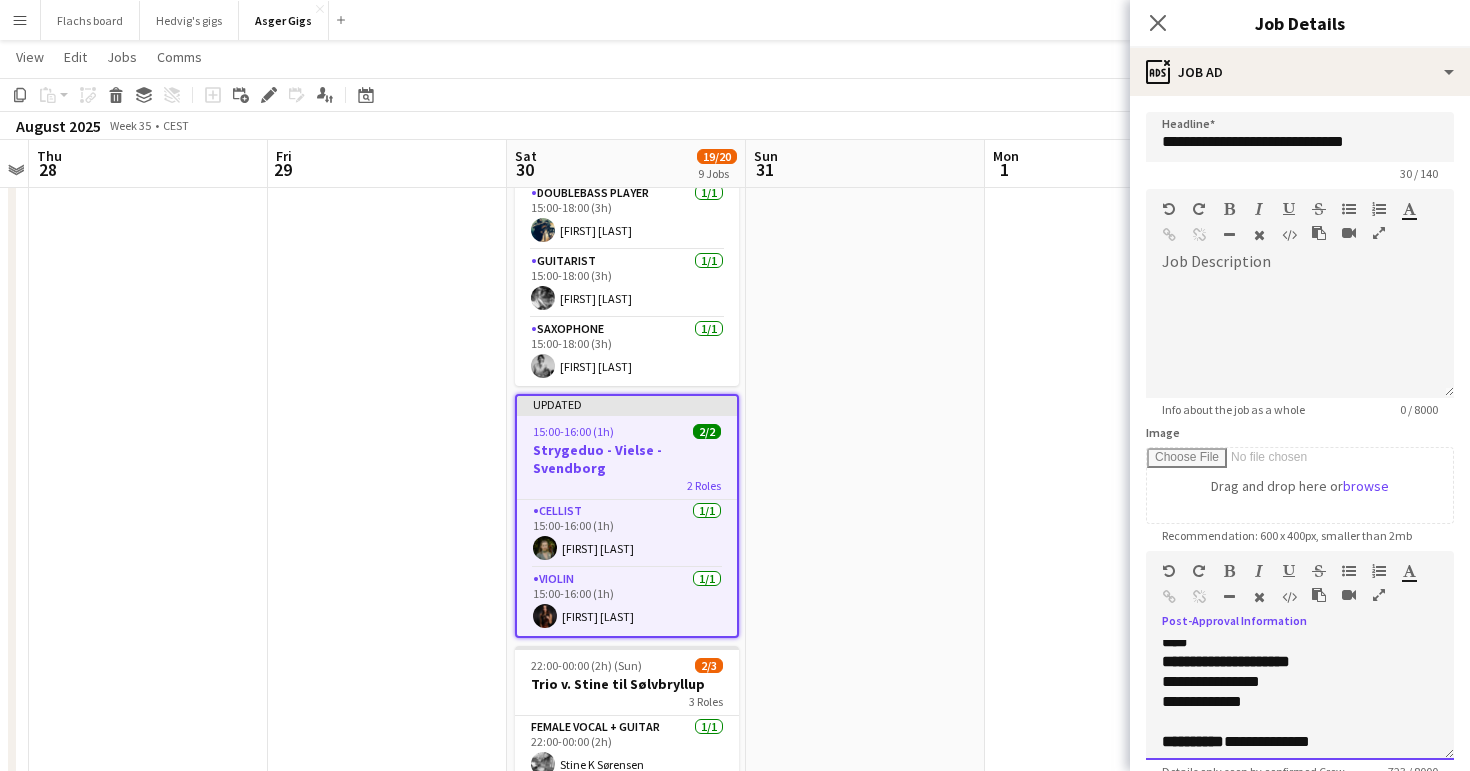 scroll, scrollTop: 636, scrollLeft: 0, axis: vertical 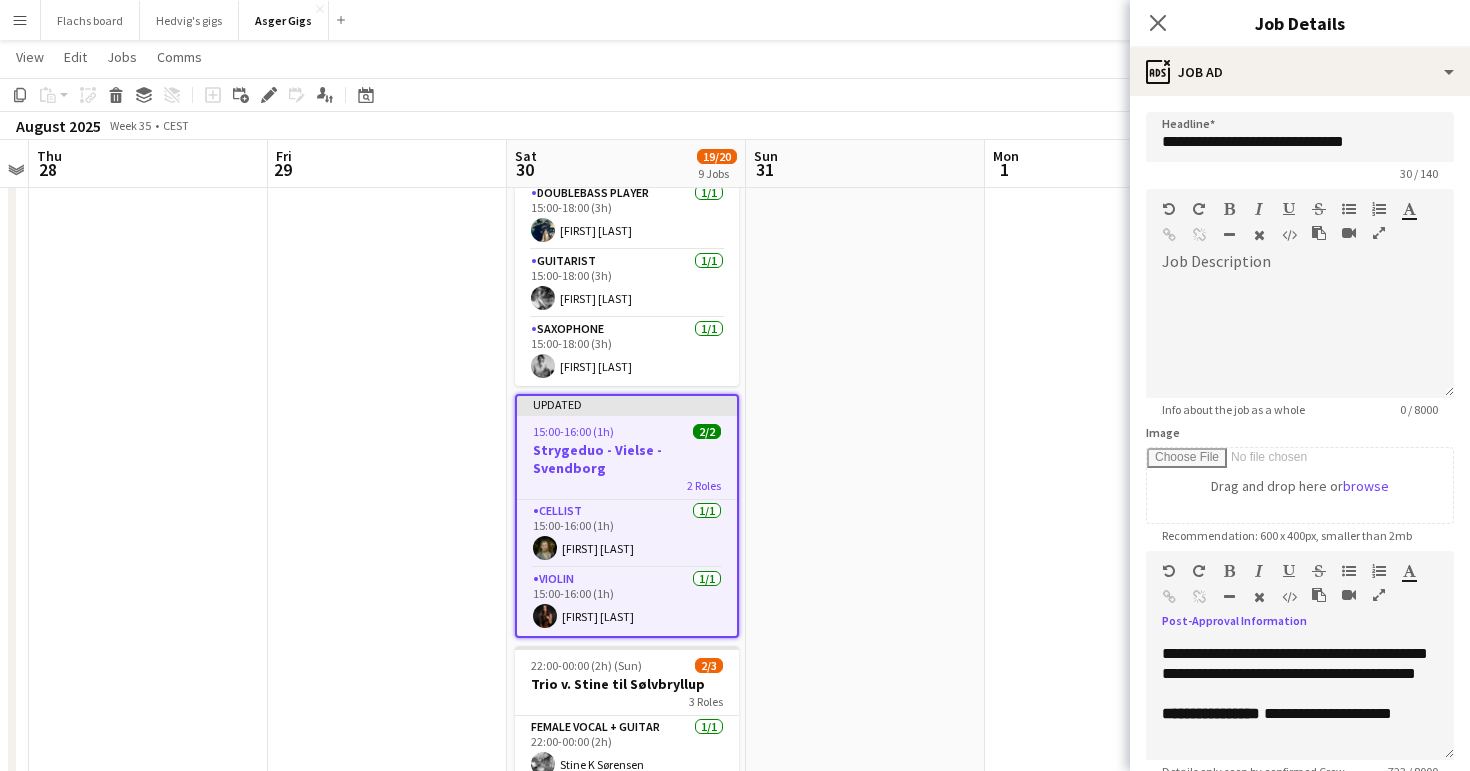 click at bounding box center [1104, 186] 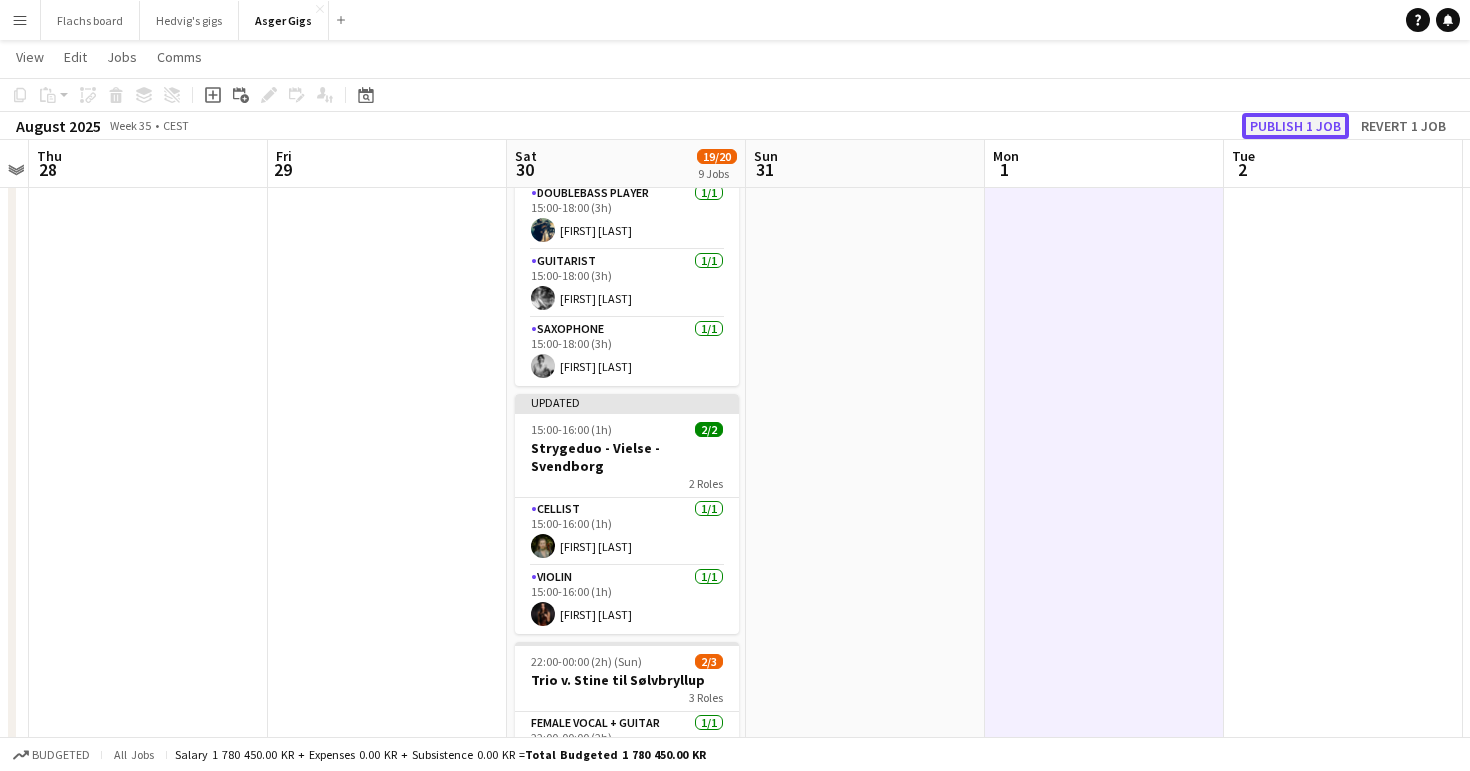 click on "Publish 1 job" 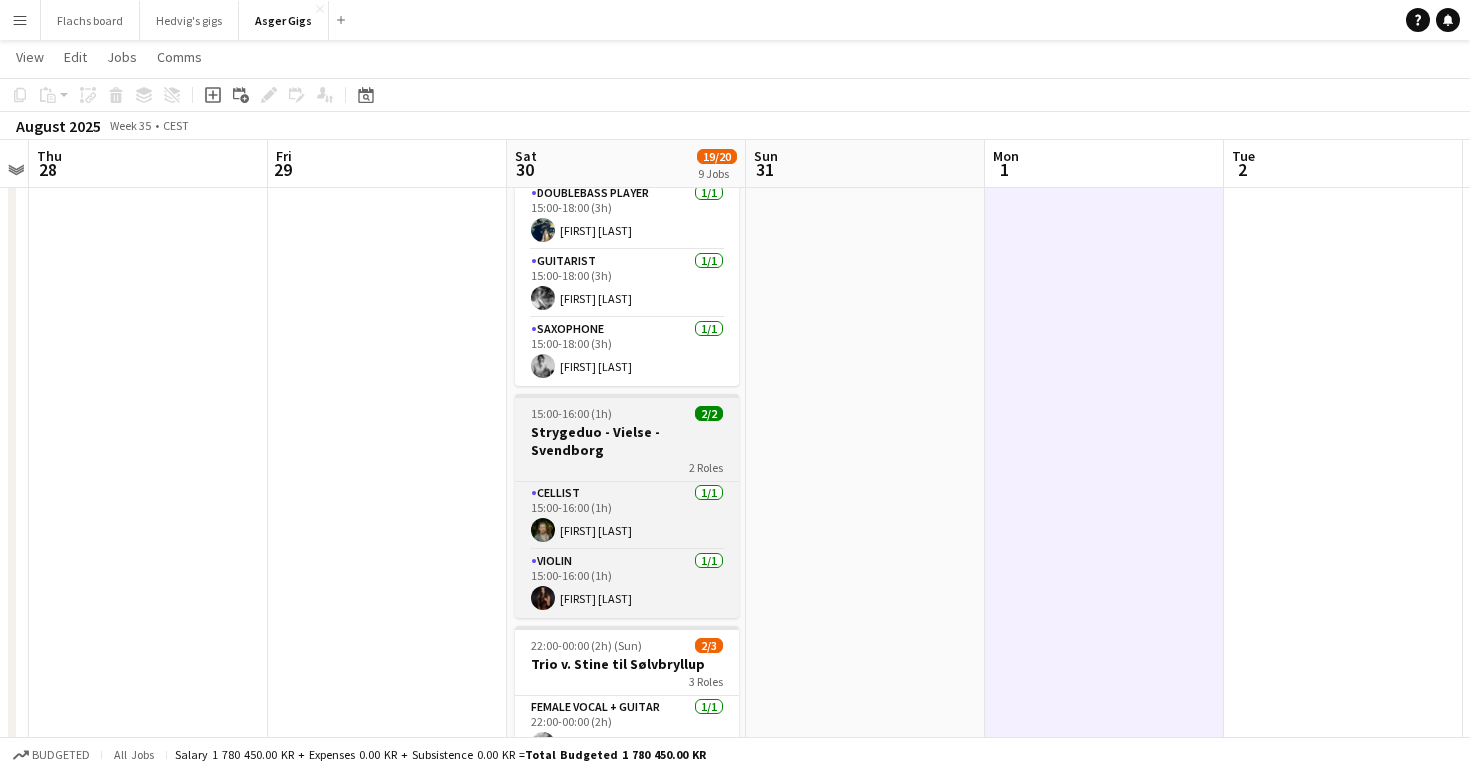 click on "Strygeduo - Vielse - Svendborg" at bounding box center (627, 441) 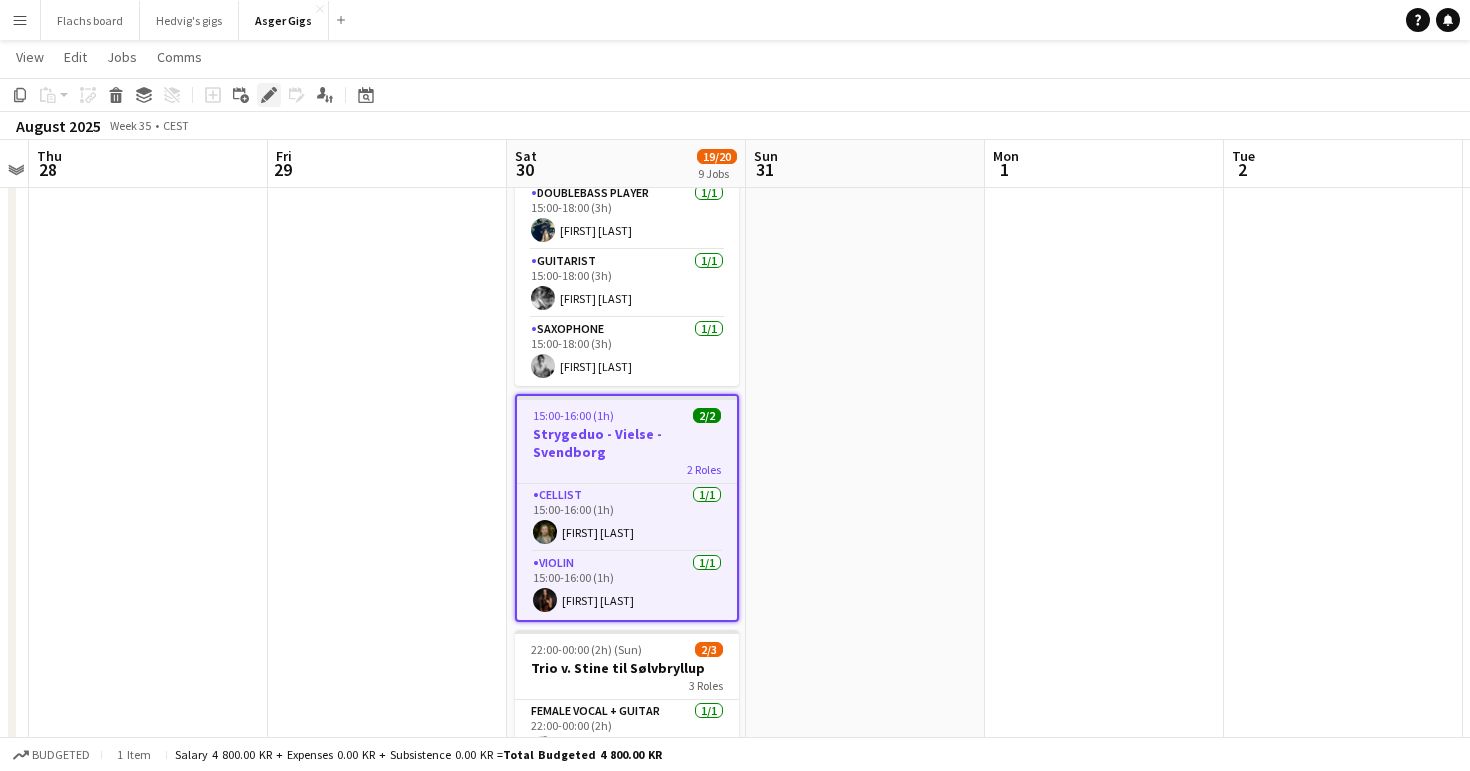 click on "Edit" 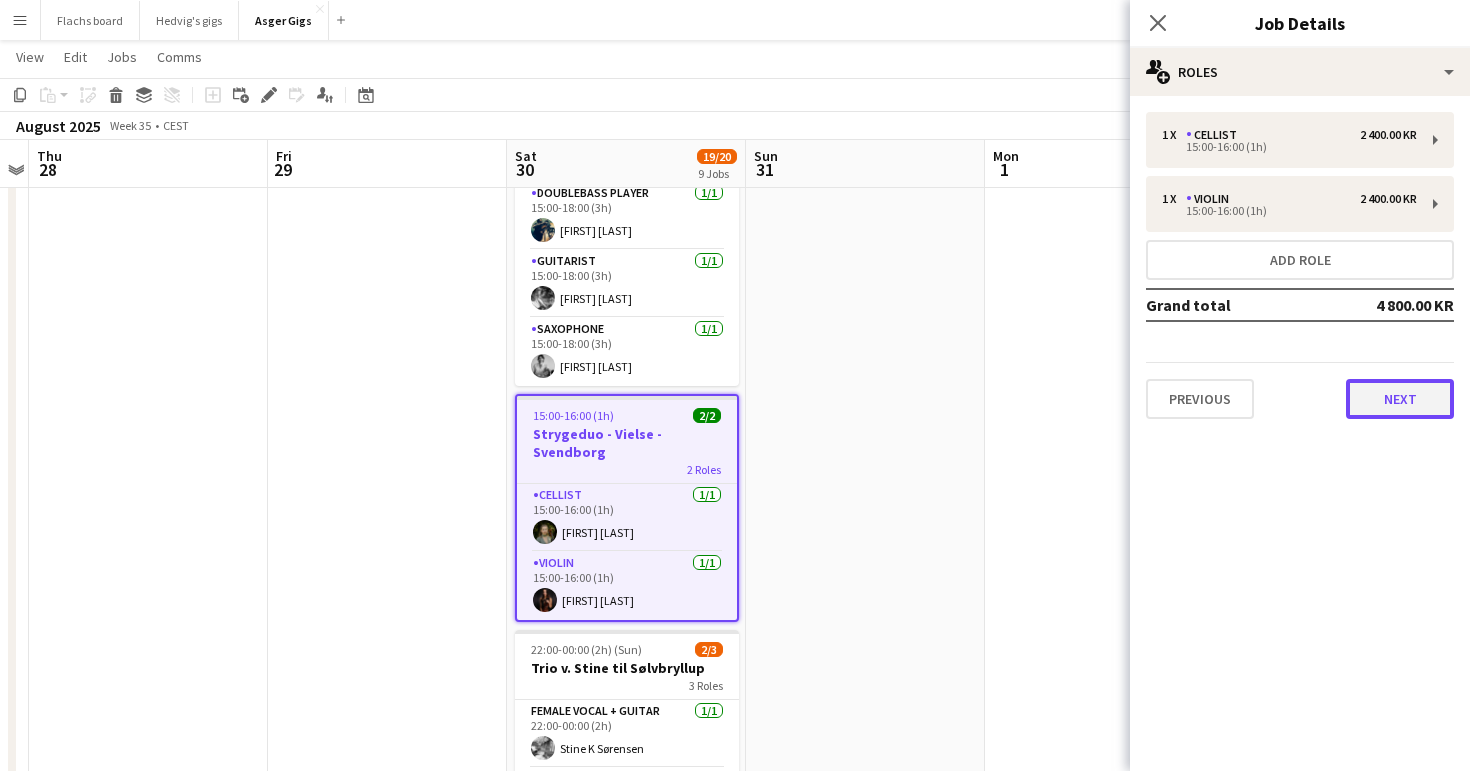 click on "Next" at bounding box center [1400, 399] 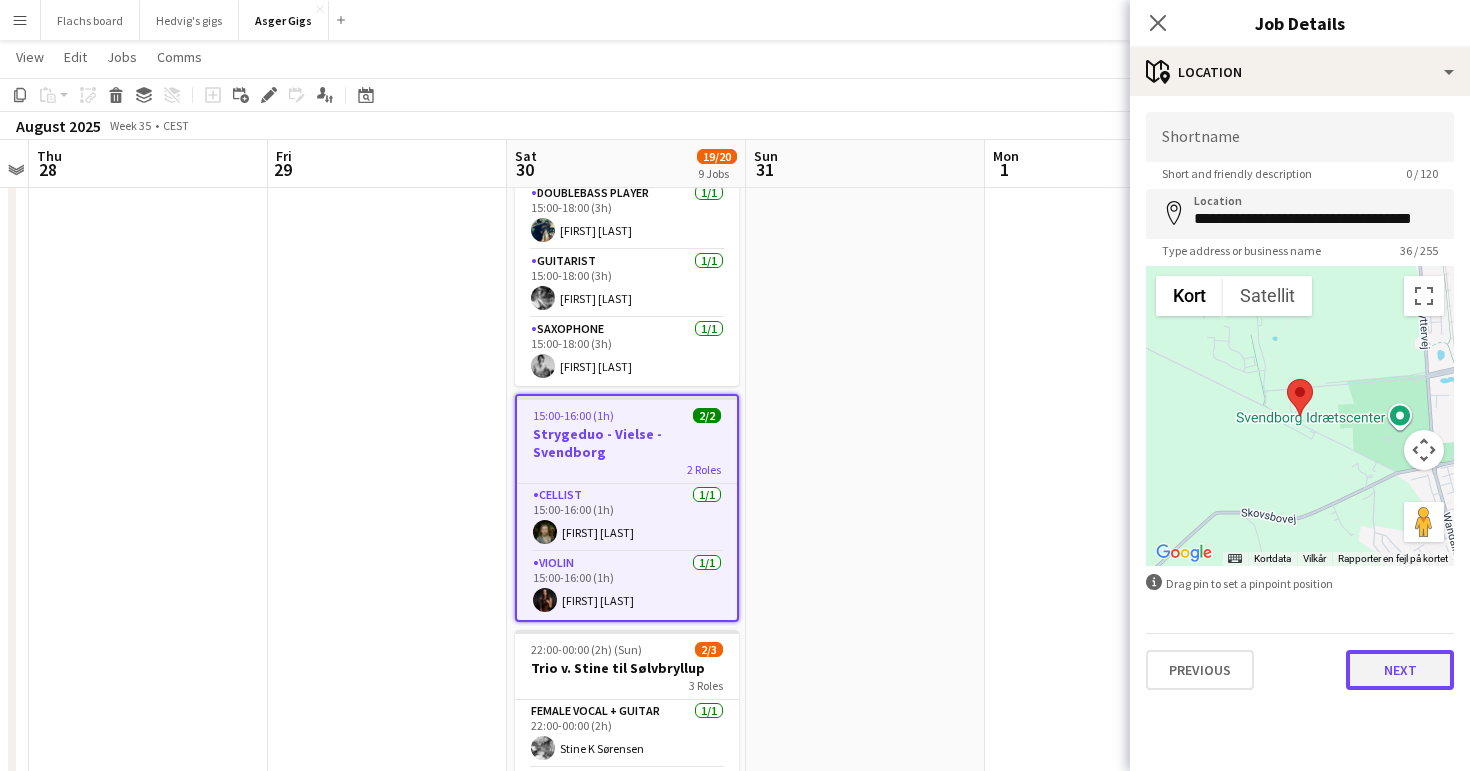 click on "Next" at bounding box center [1400, 670] 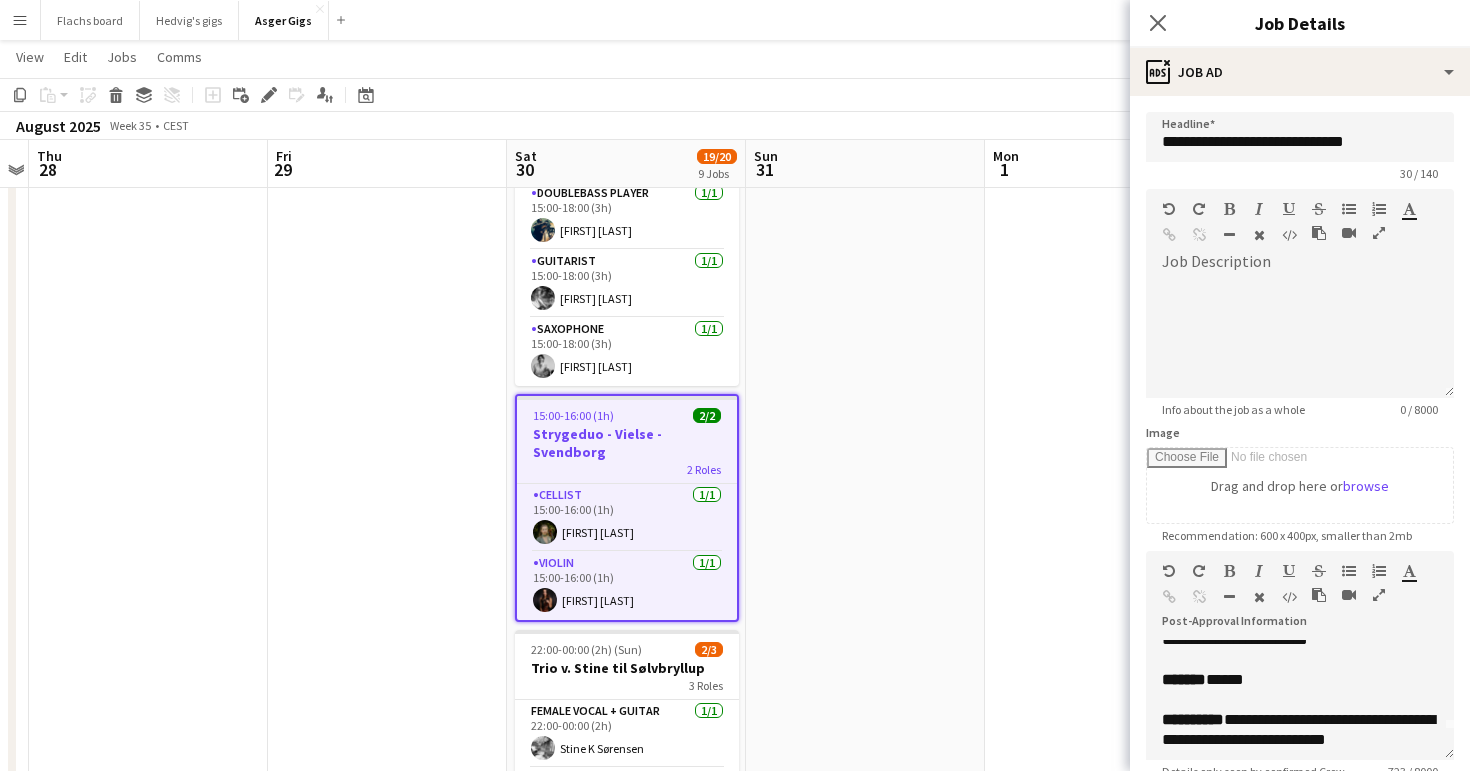 scroll, scrollTop: 36, scrollLeft: 0, axis: vertical 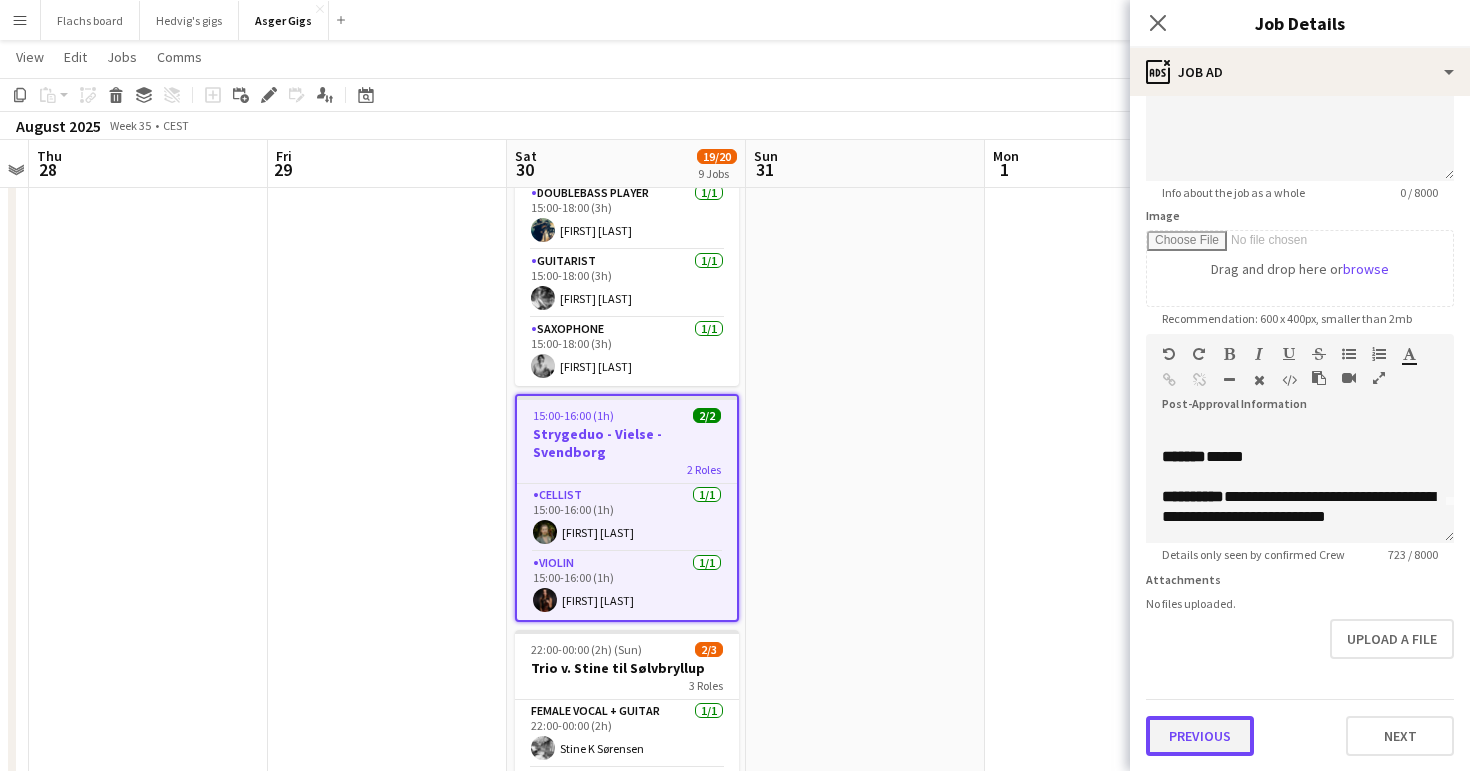 click on "Previous" at bounding box center [1200, 736] 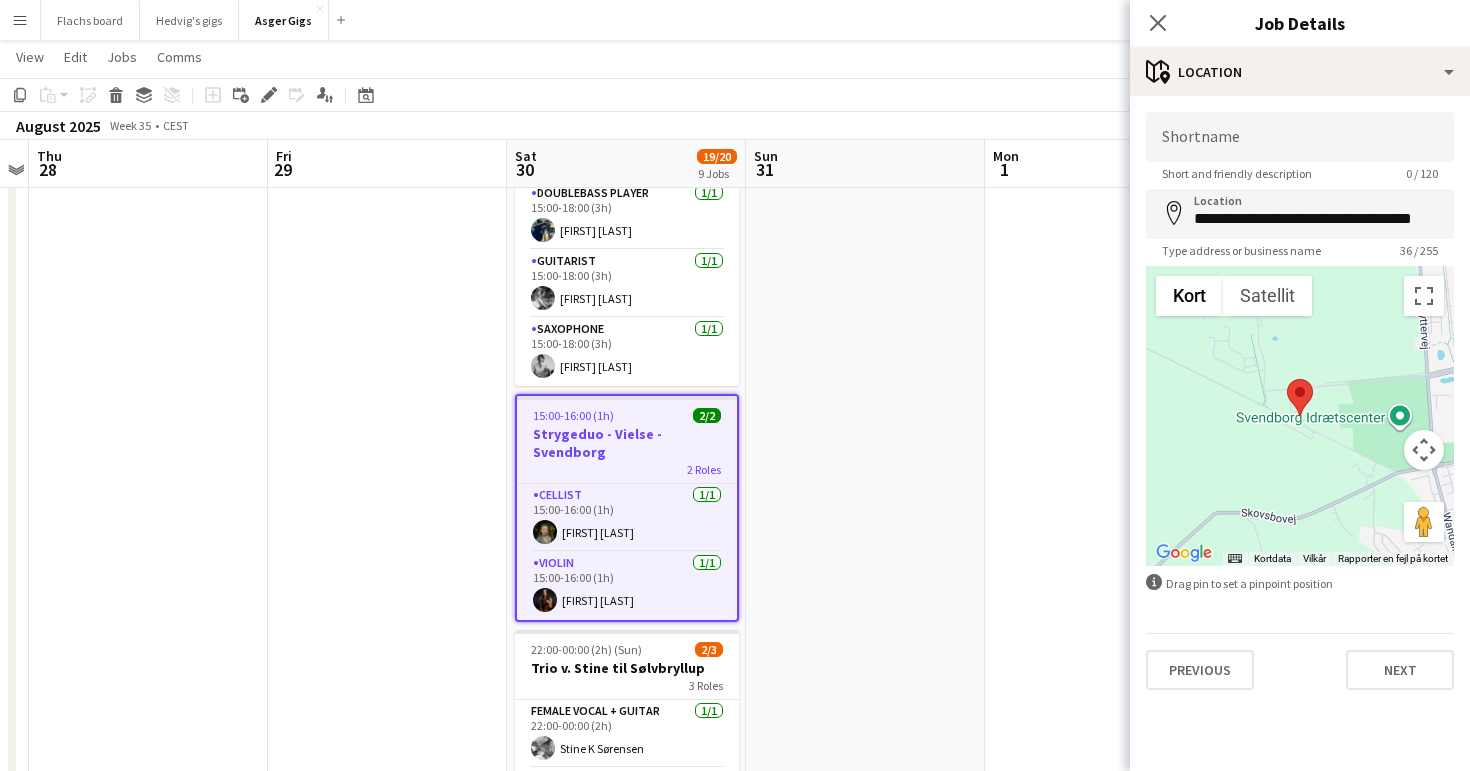 scroll, scrollTop: 0, scrollLeft: 0, axis: both 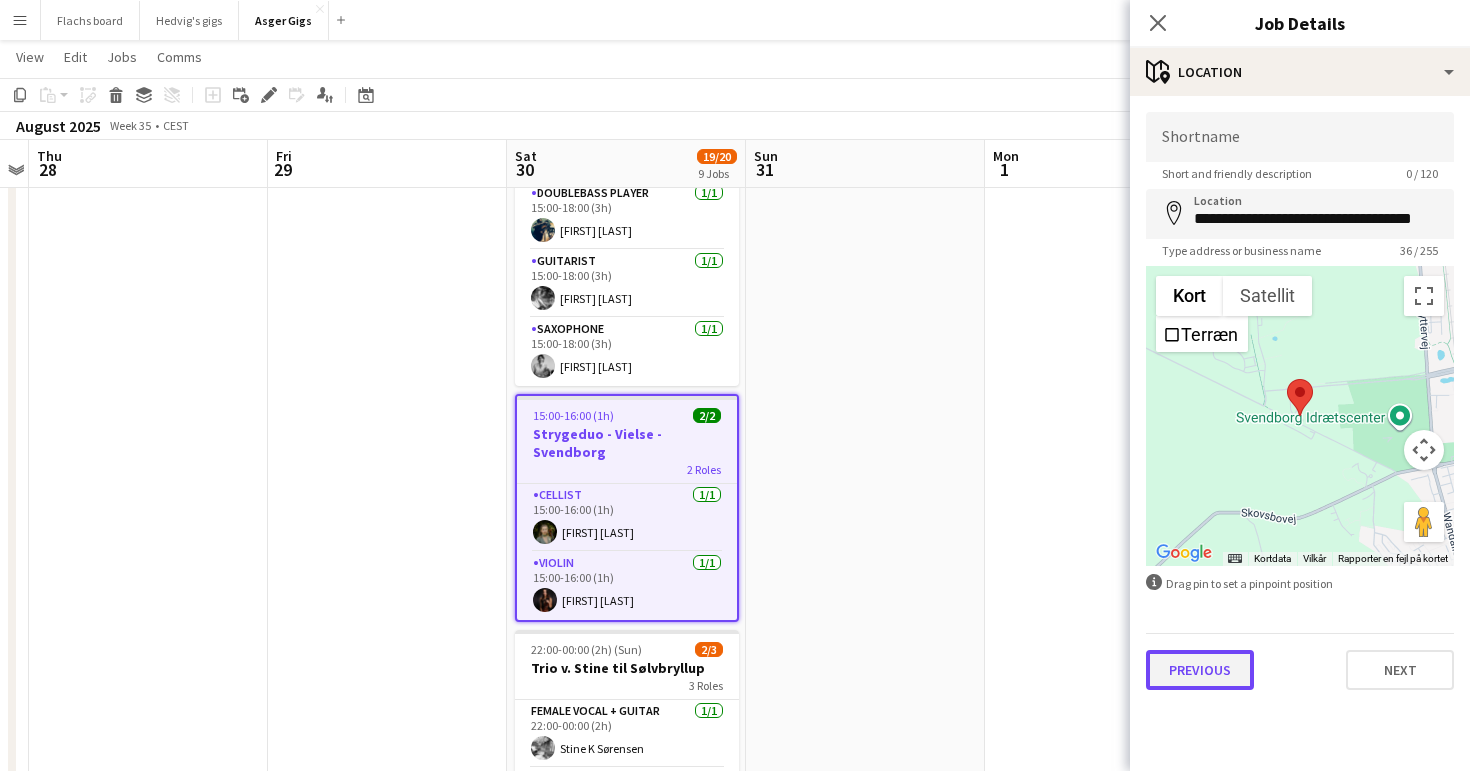 click on "Previous" at bounding box center [1200, 670] 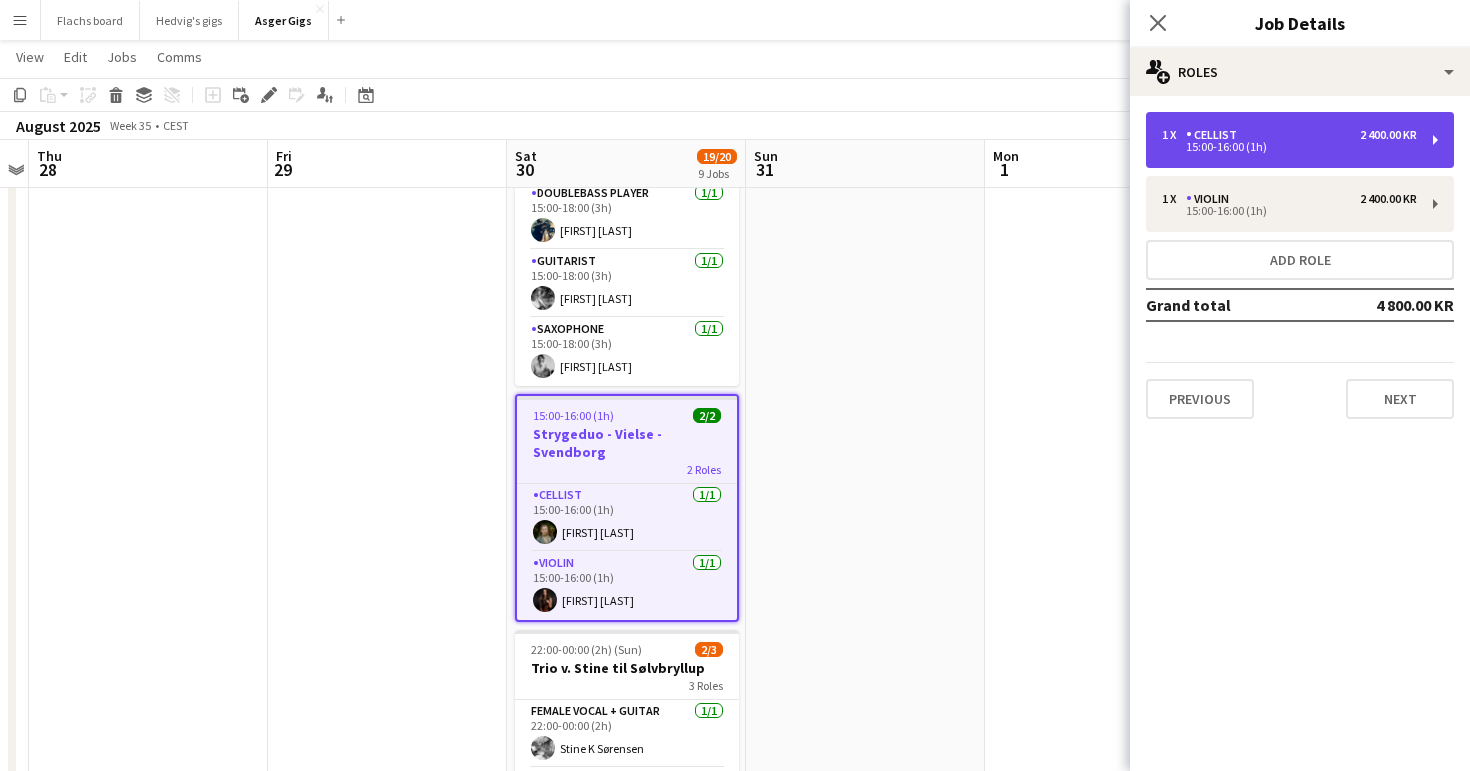click on "15:00-16:00 (1h)" at bounding box center [1289, 147] 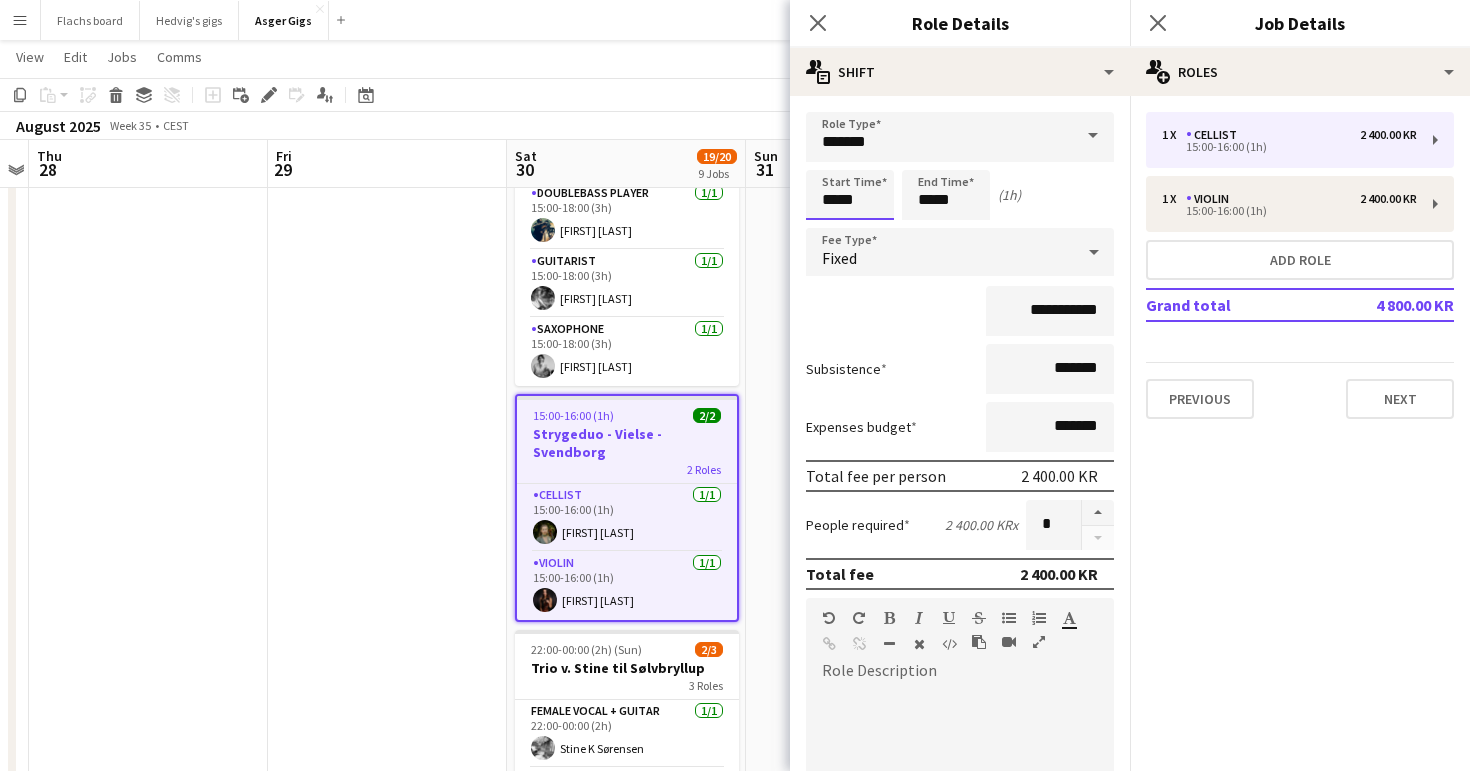 click on "*****" at bounding box center [850, 195] 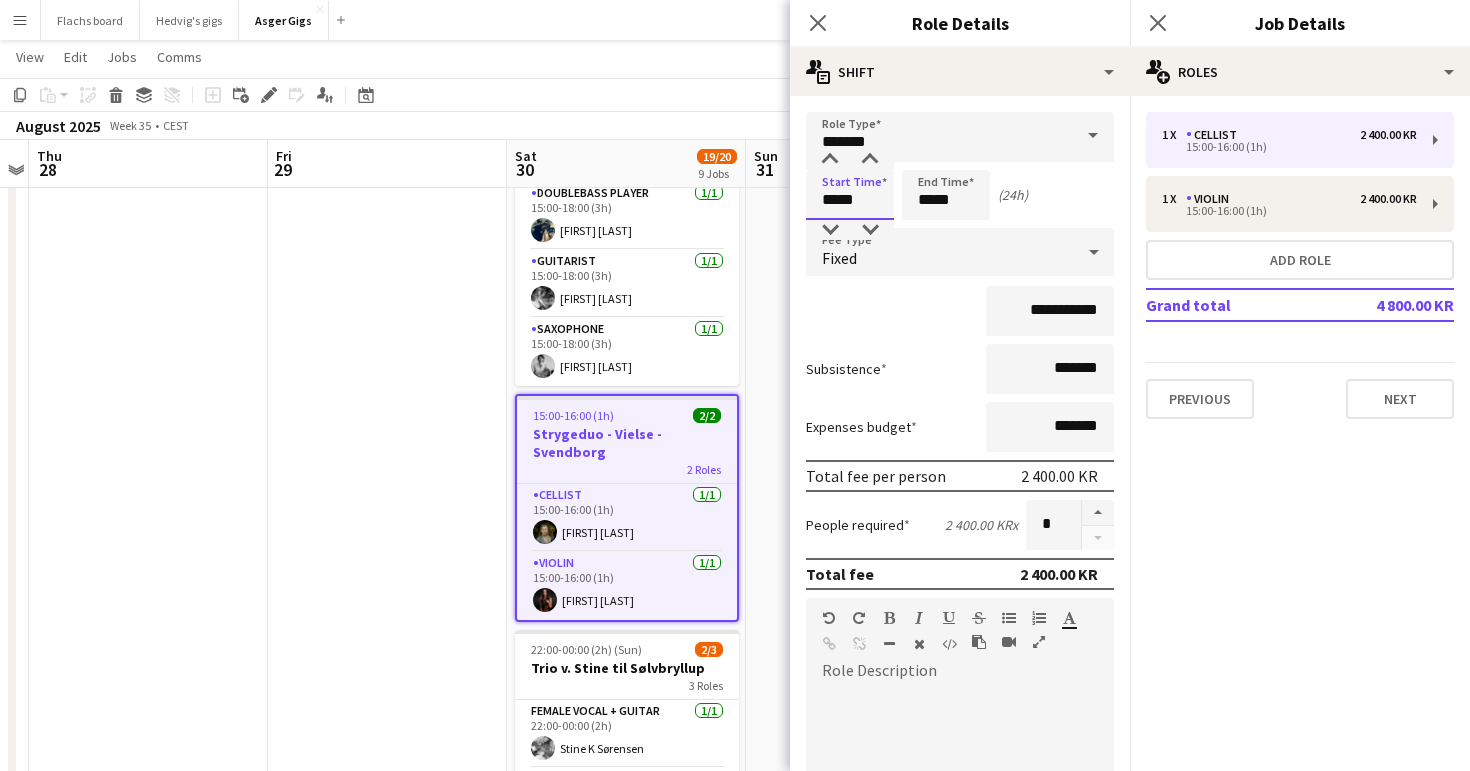 type on "*****" 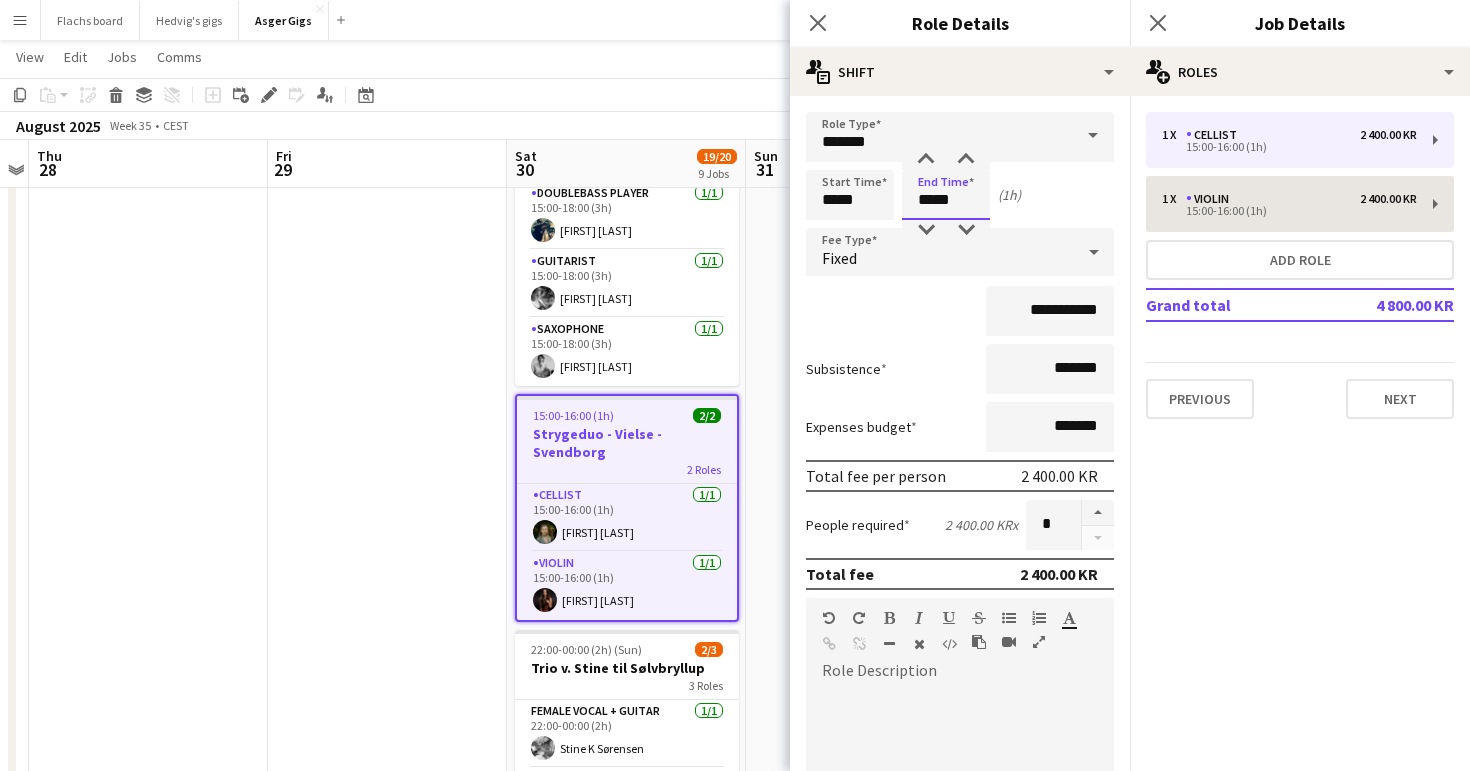 type on "*****" 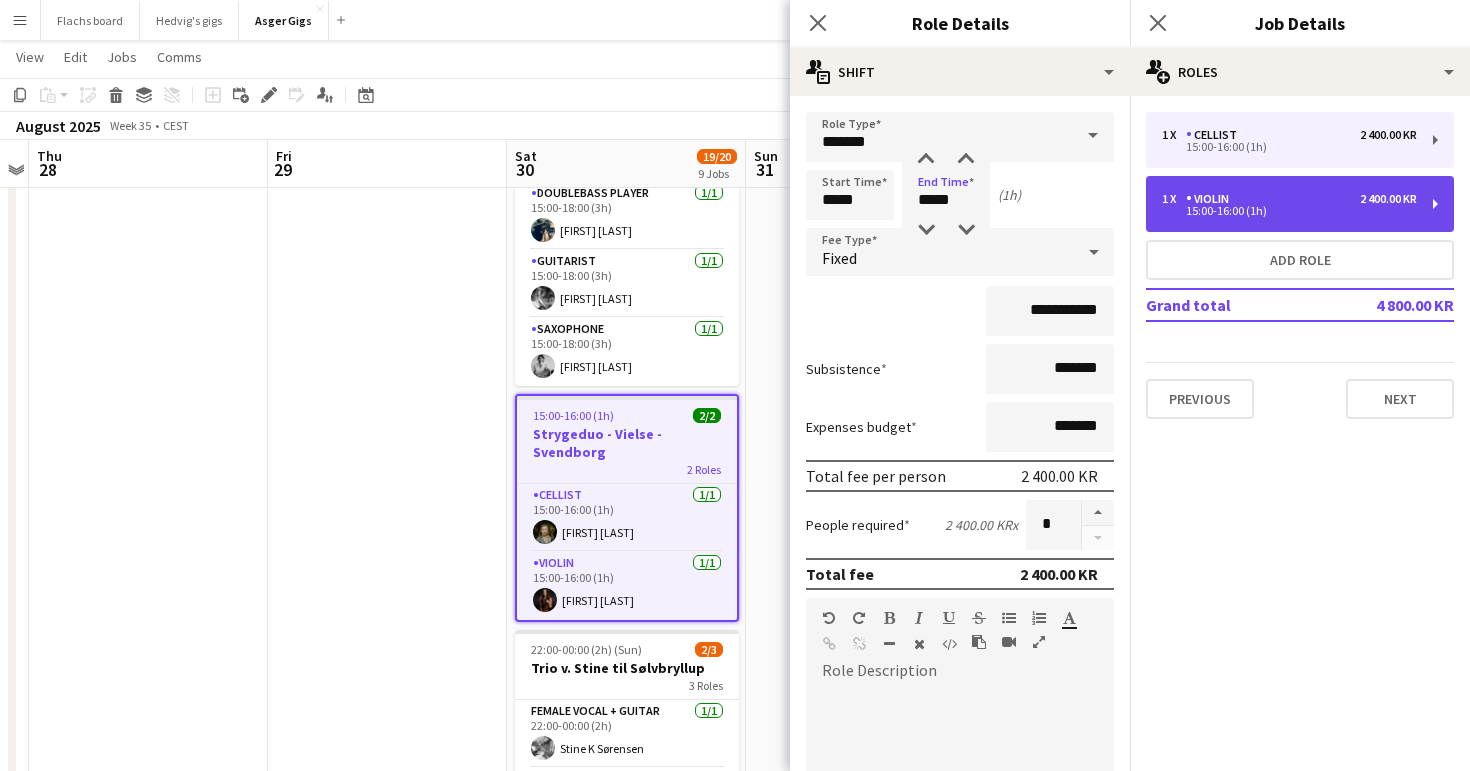 click on "Violin" at bounding box center (1211, 199) 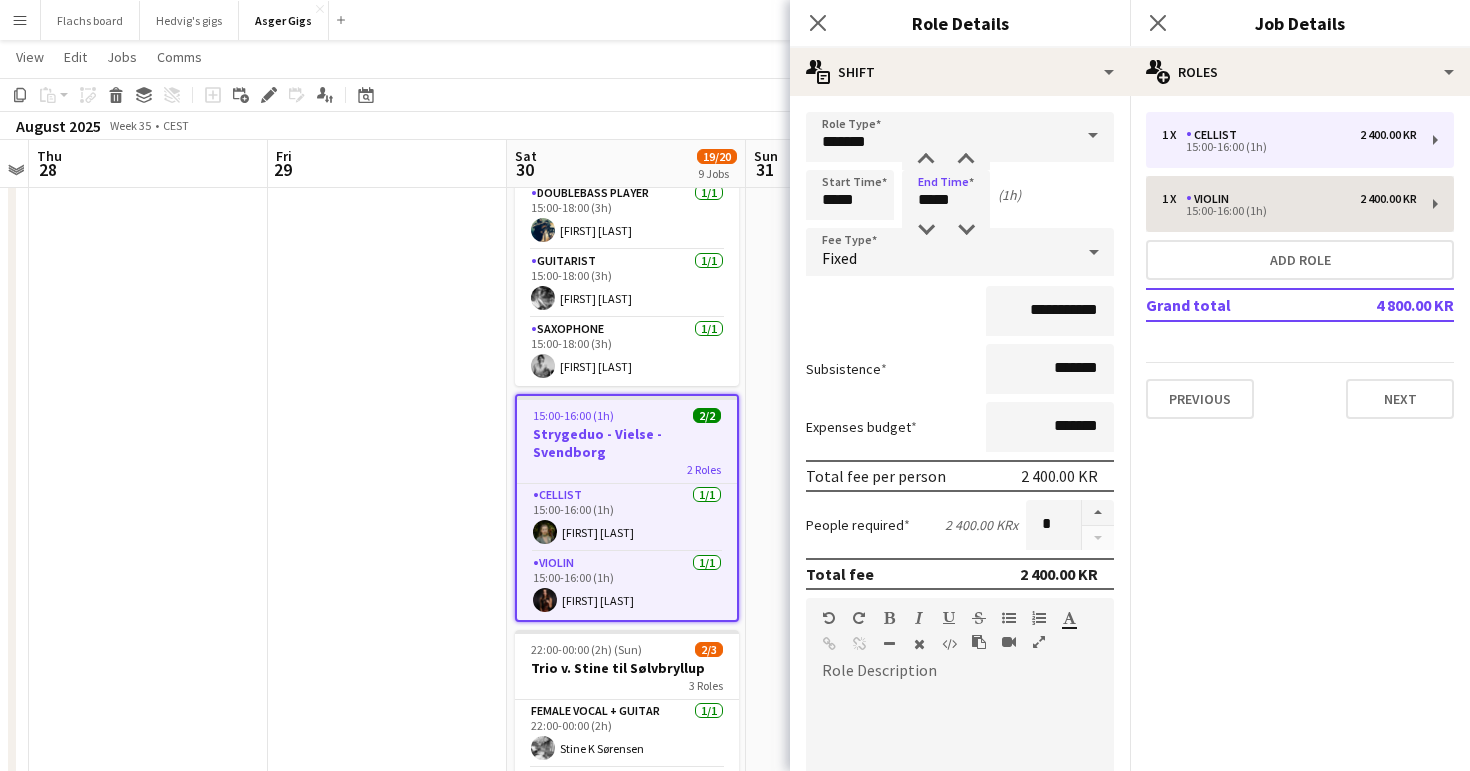 type on "******" 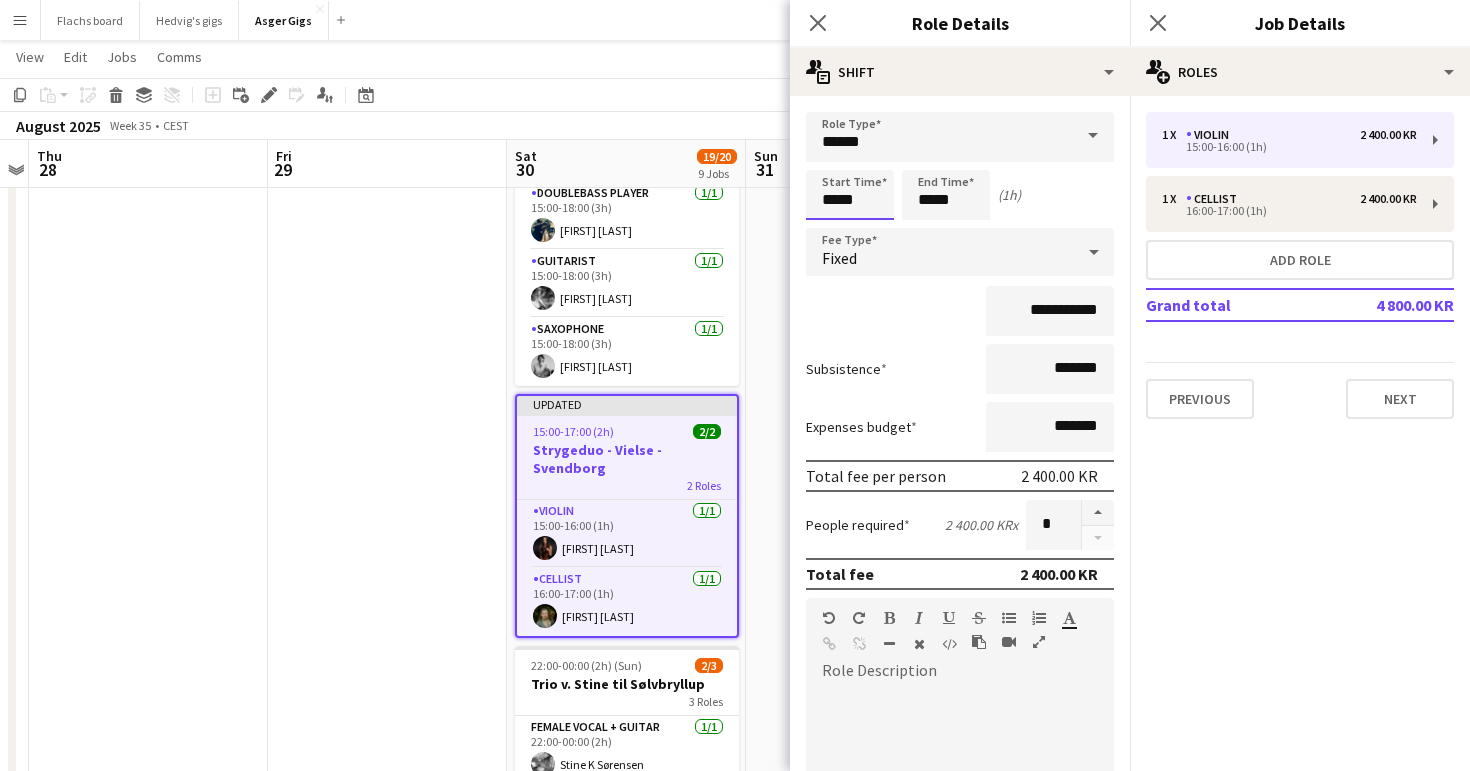 click on "*****" at bounding box center [850, 195] 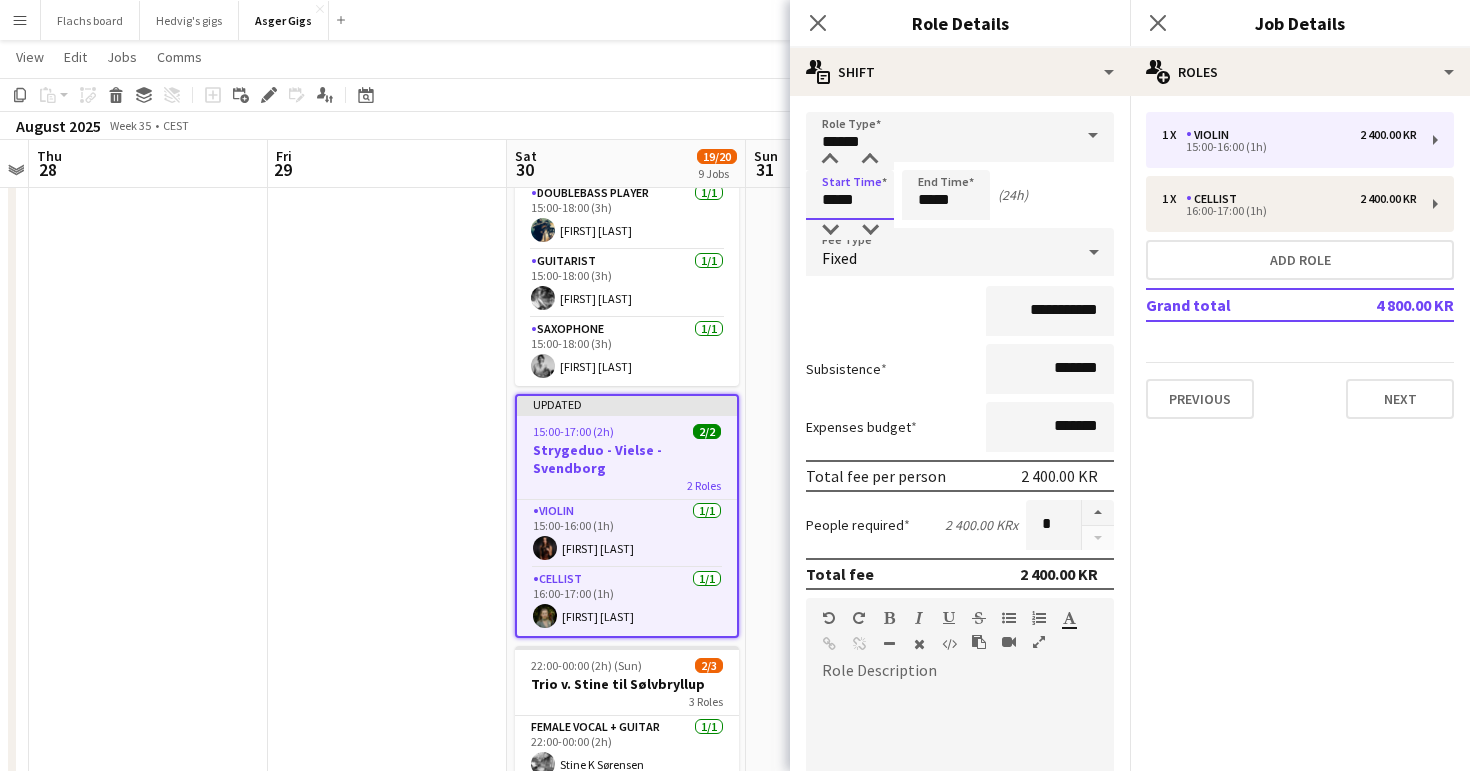 type on "*****" 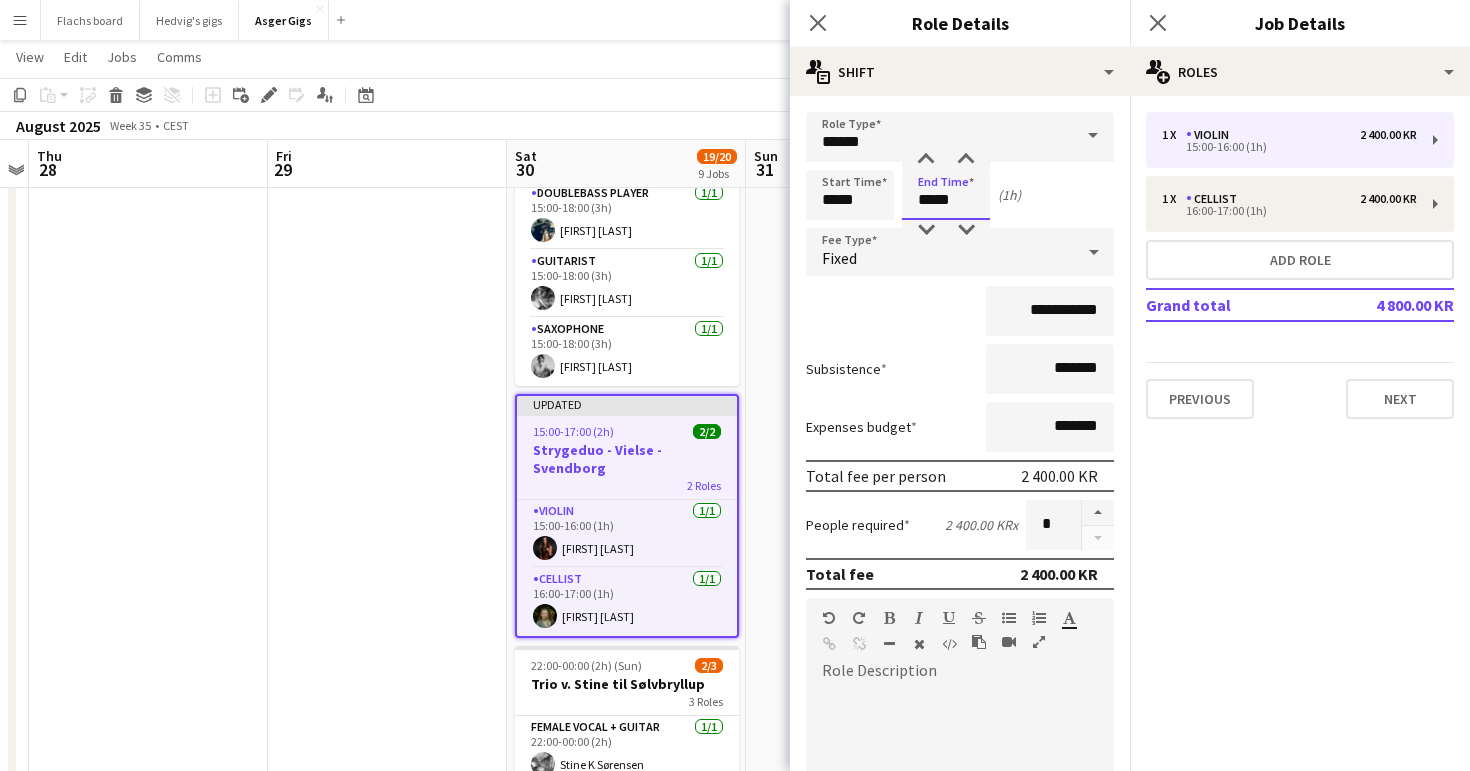 type on "*****" 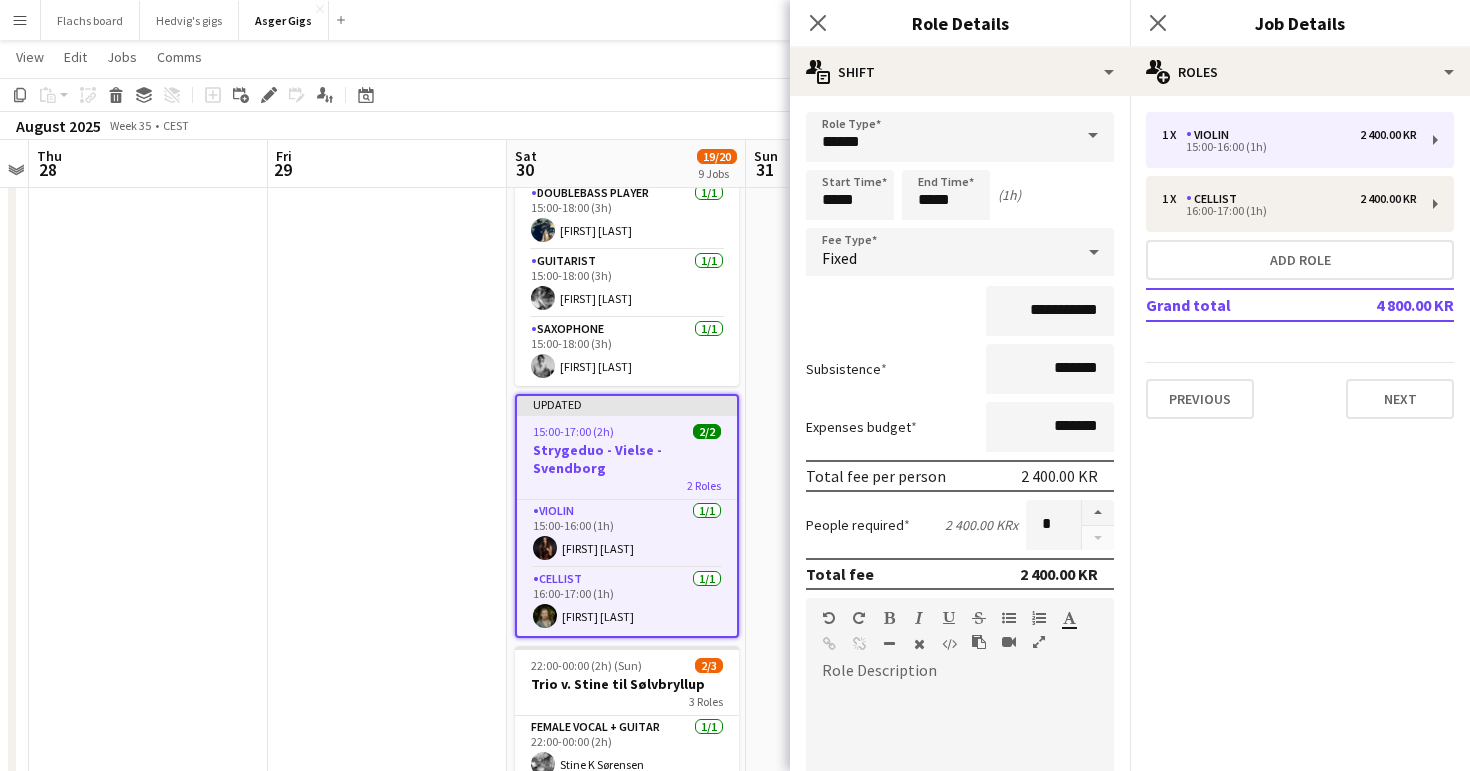 click at bounding box center (865, 186) 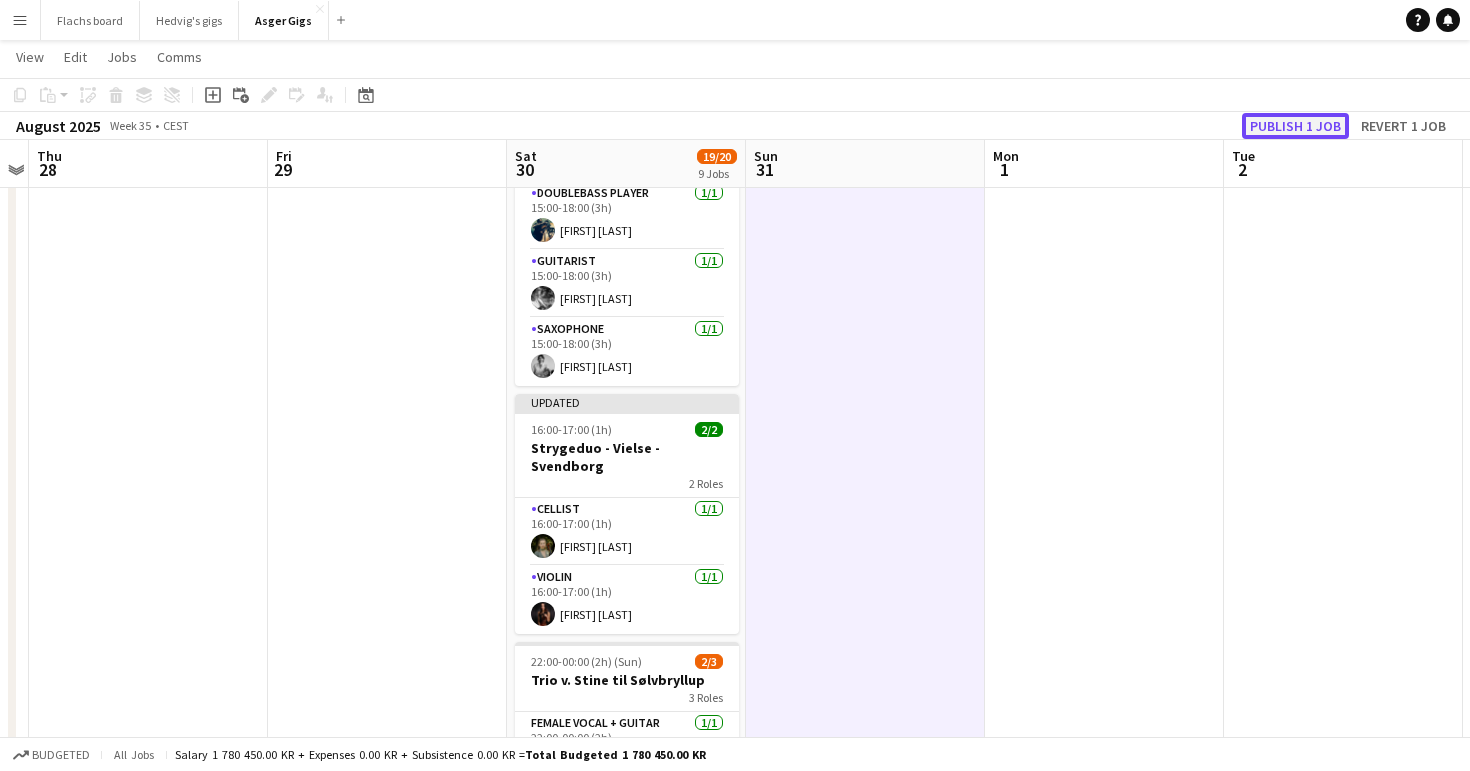 click on "Publish 1 job" 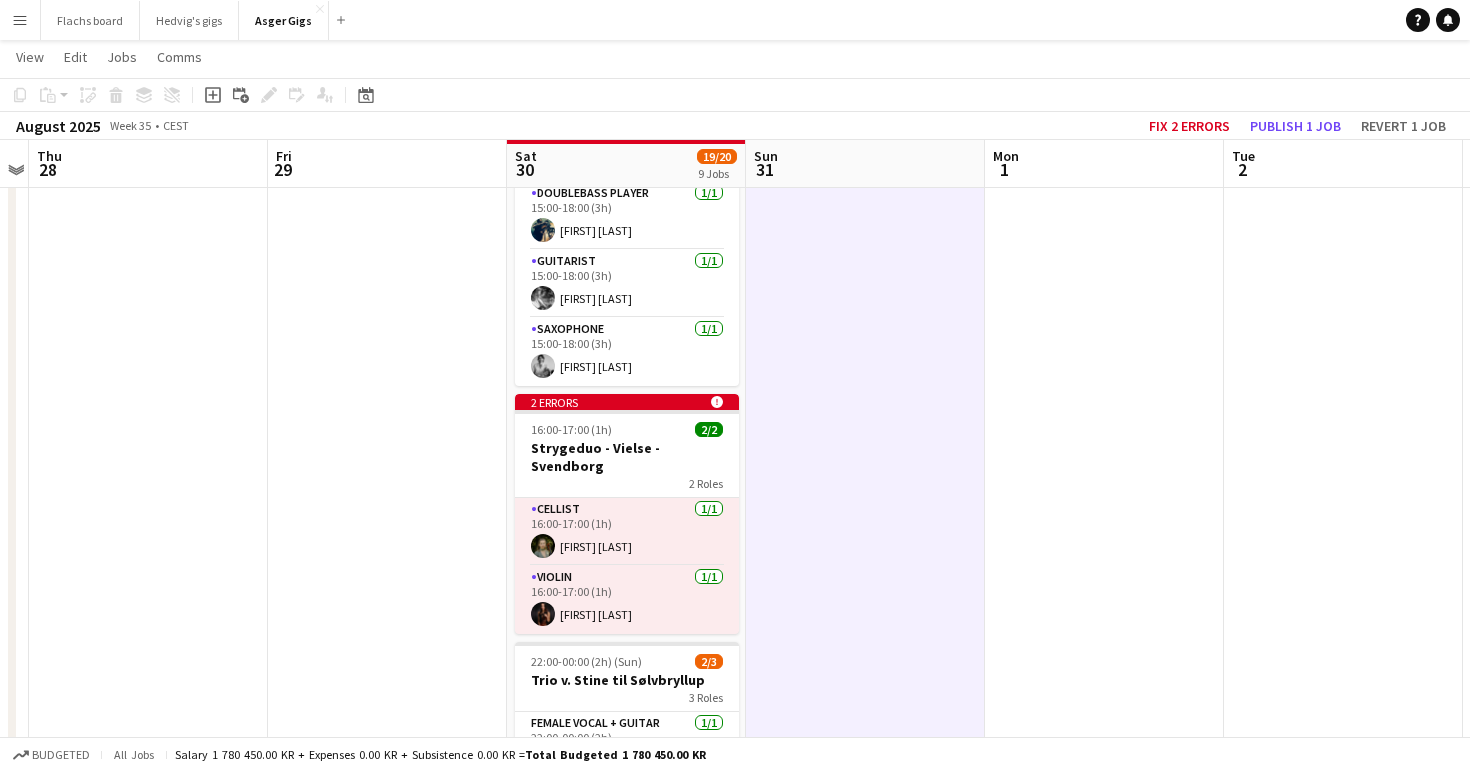 click at bounding box center [865, 186] 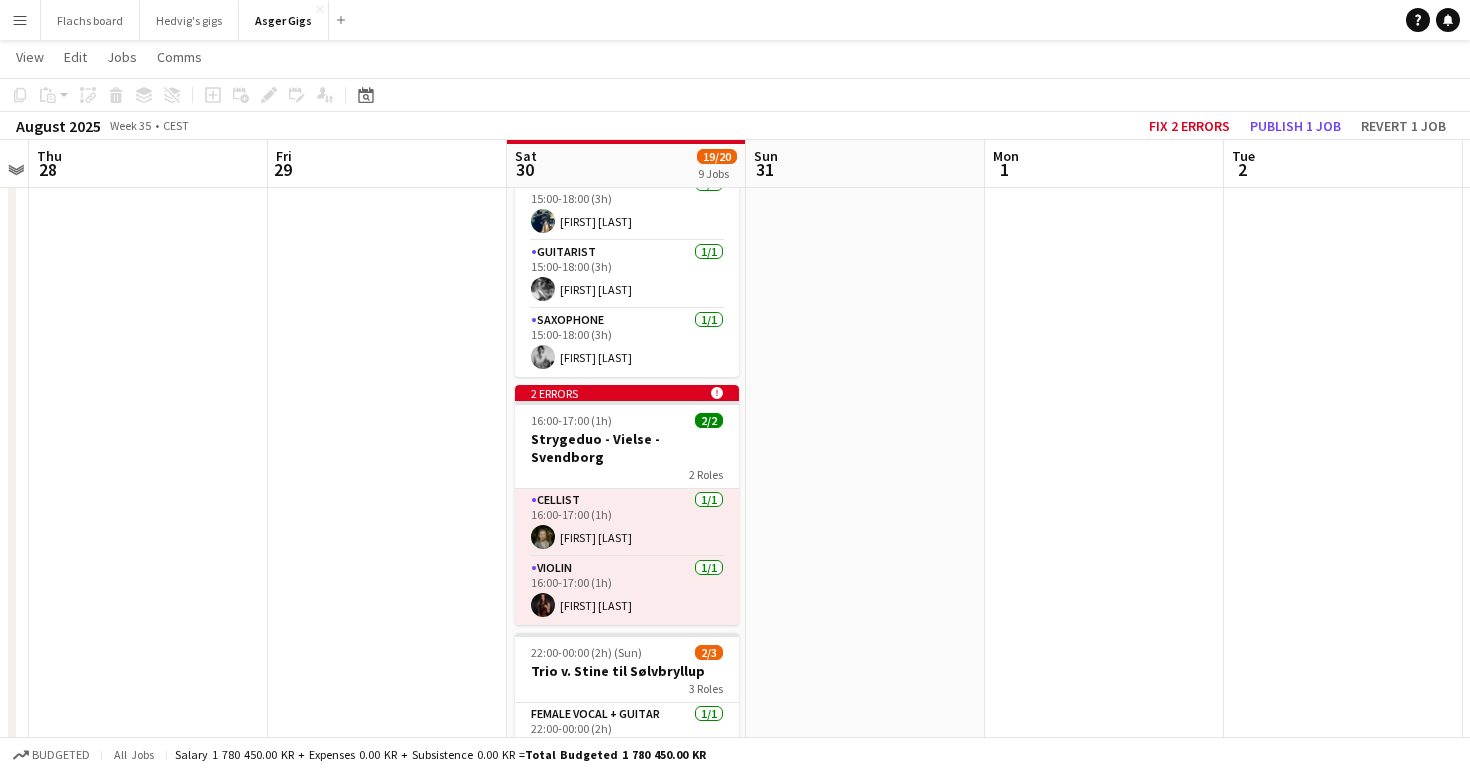 scroll, scrollTop: 1580, scrollLeft: 0, axis: vertical 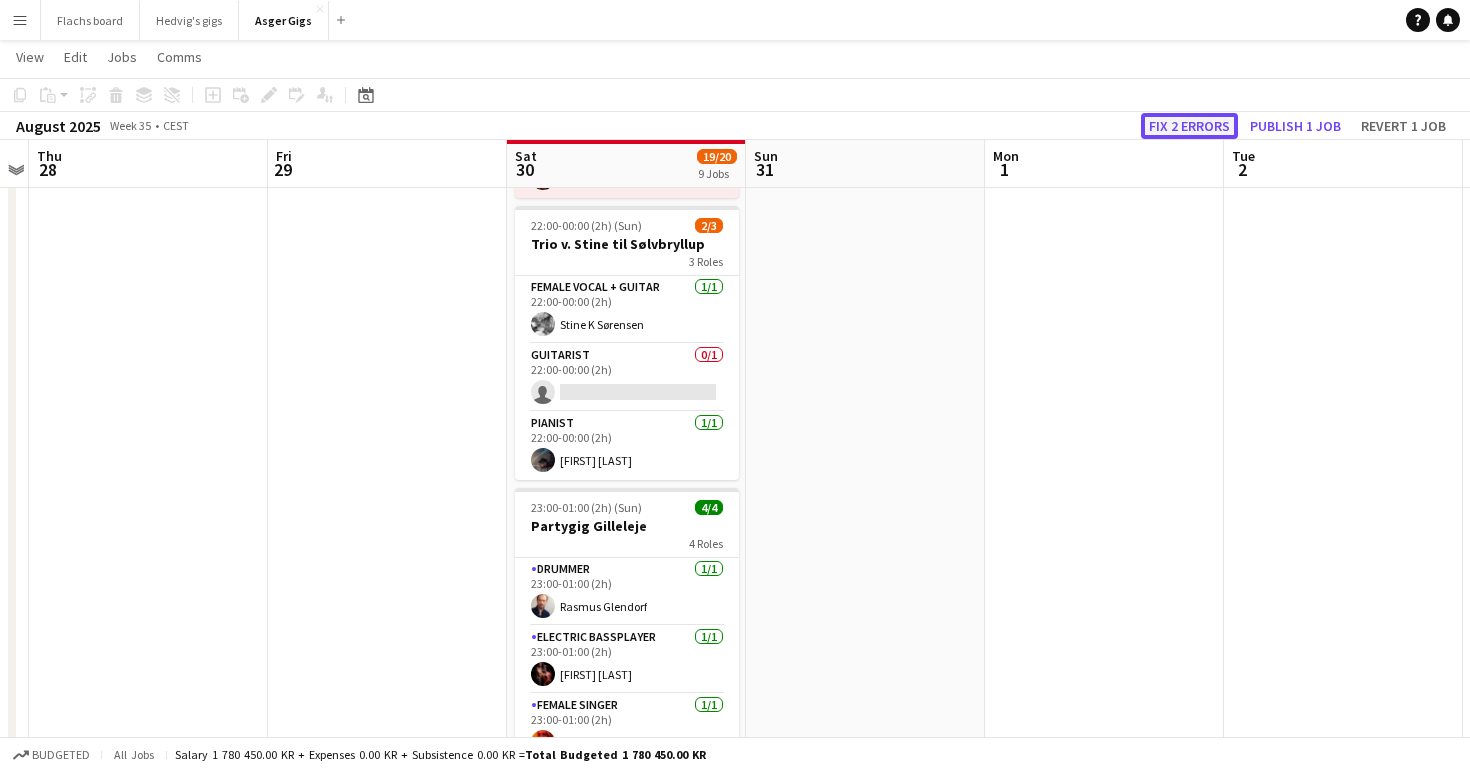 click on "Fix 2 errors" 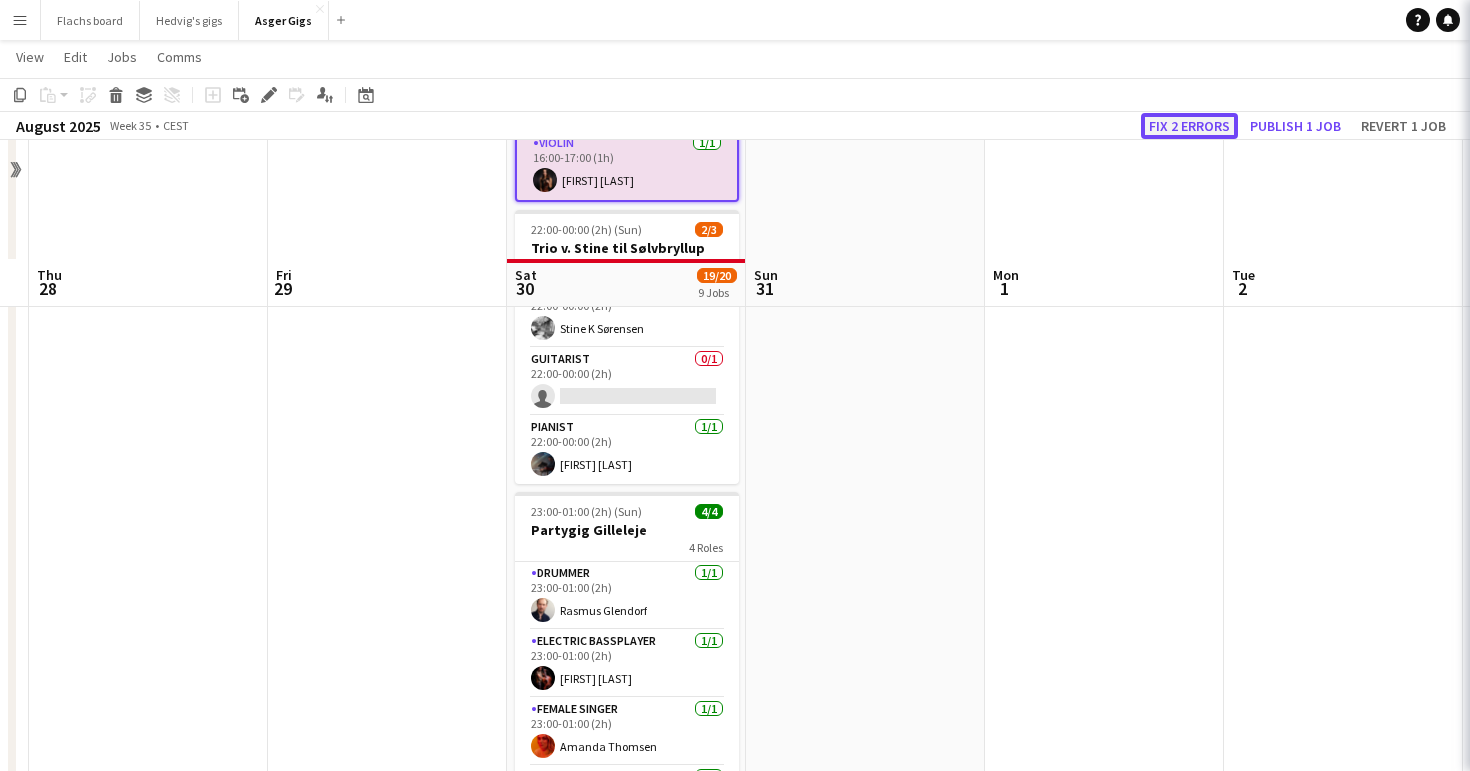 scroll, scrollTop: 1699, scrollLeft: 0, axis: vertical 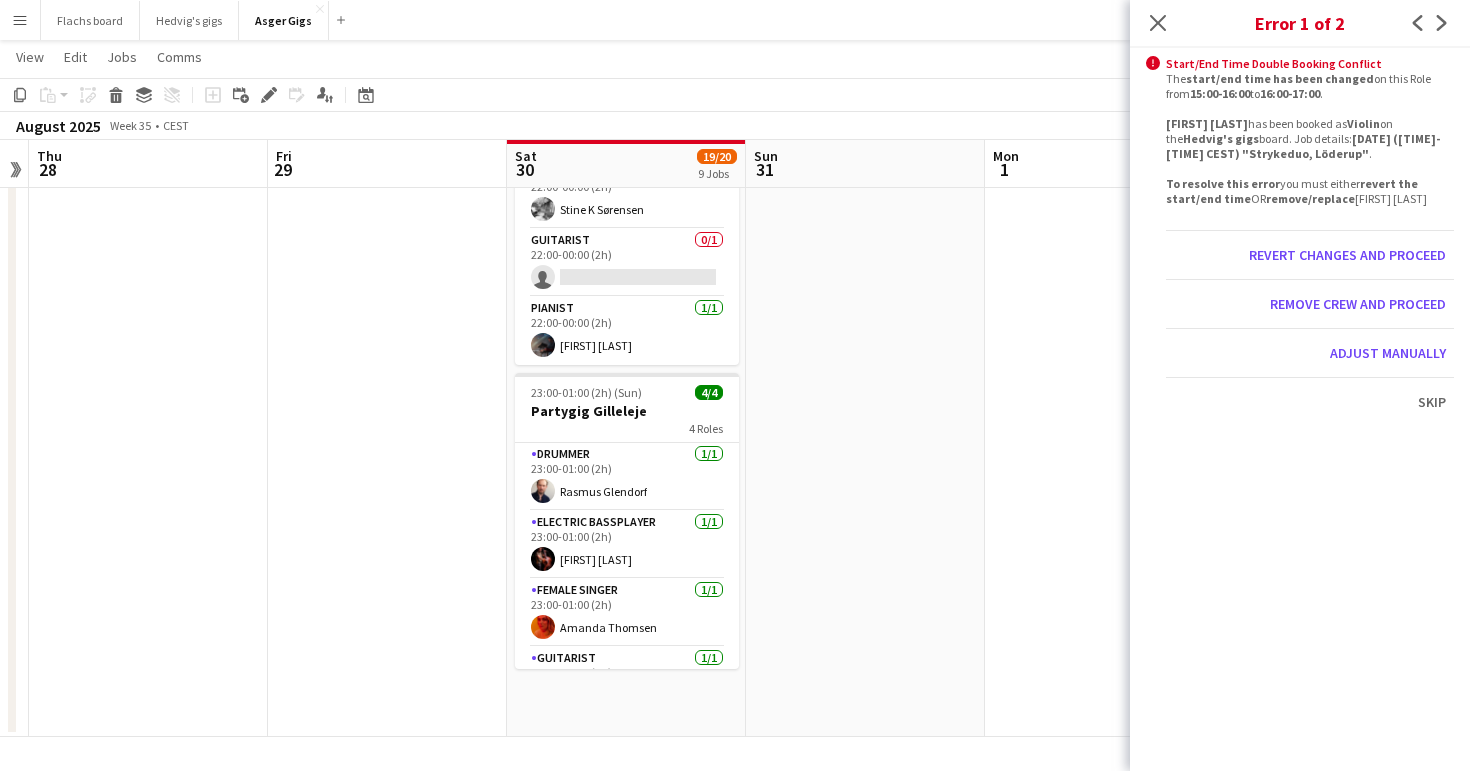 click at bounding box center (1104, -369) 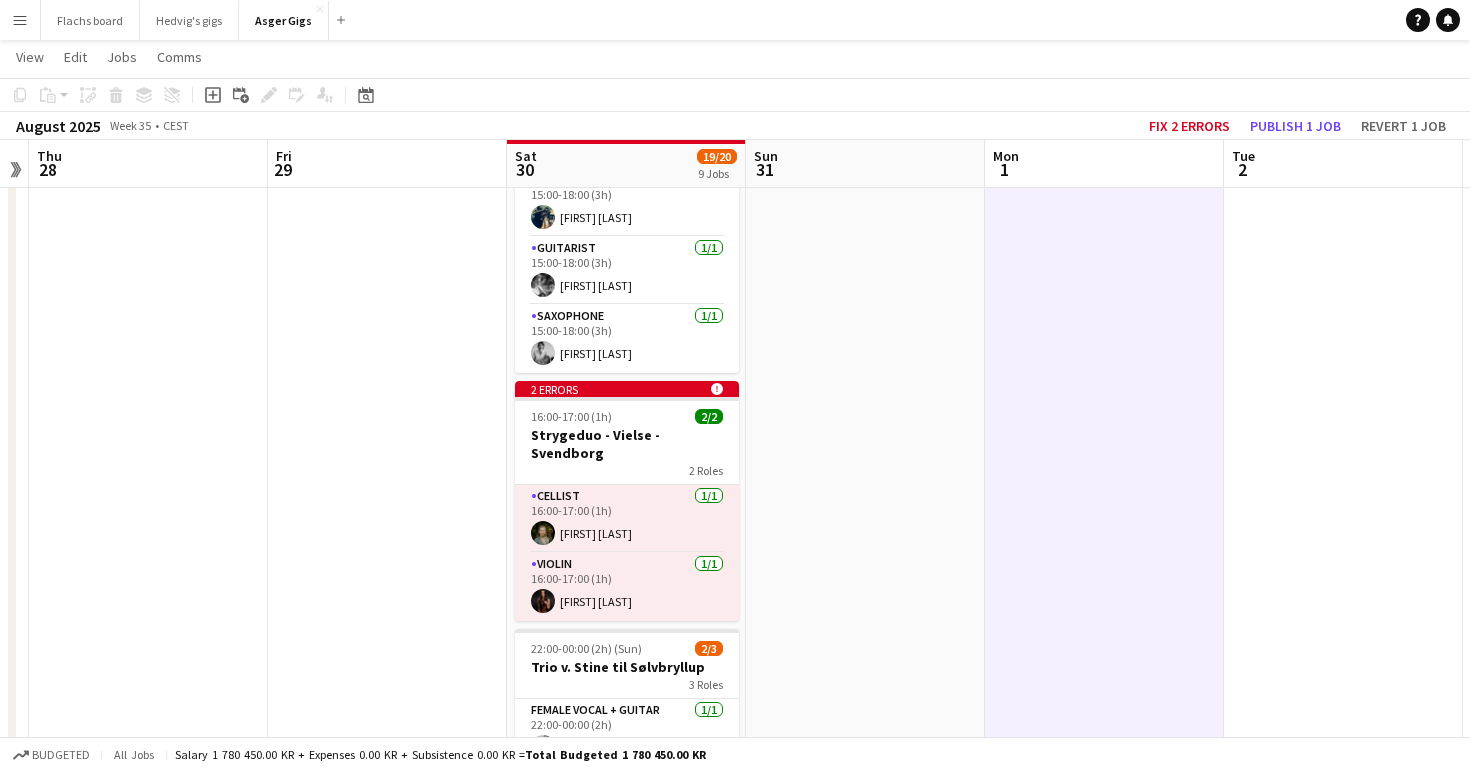 scroll, scrollTop: 1154, scrollLeft: 0, axis: vertical 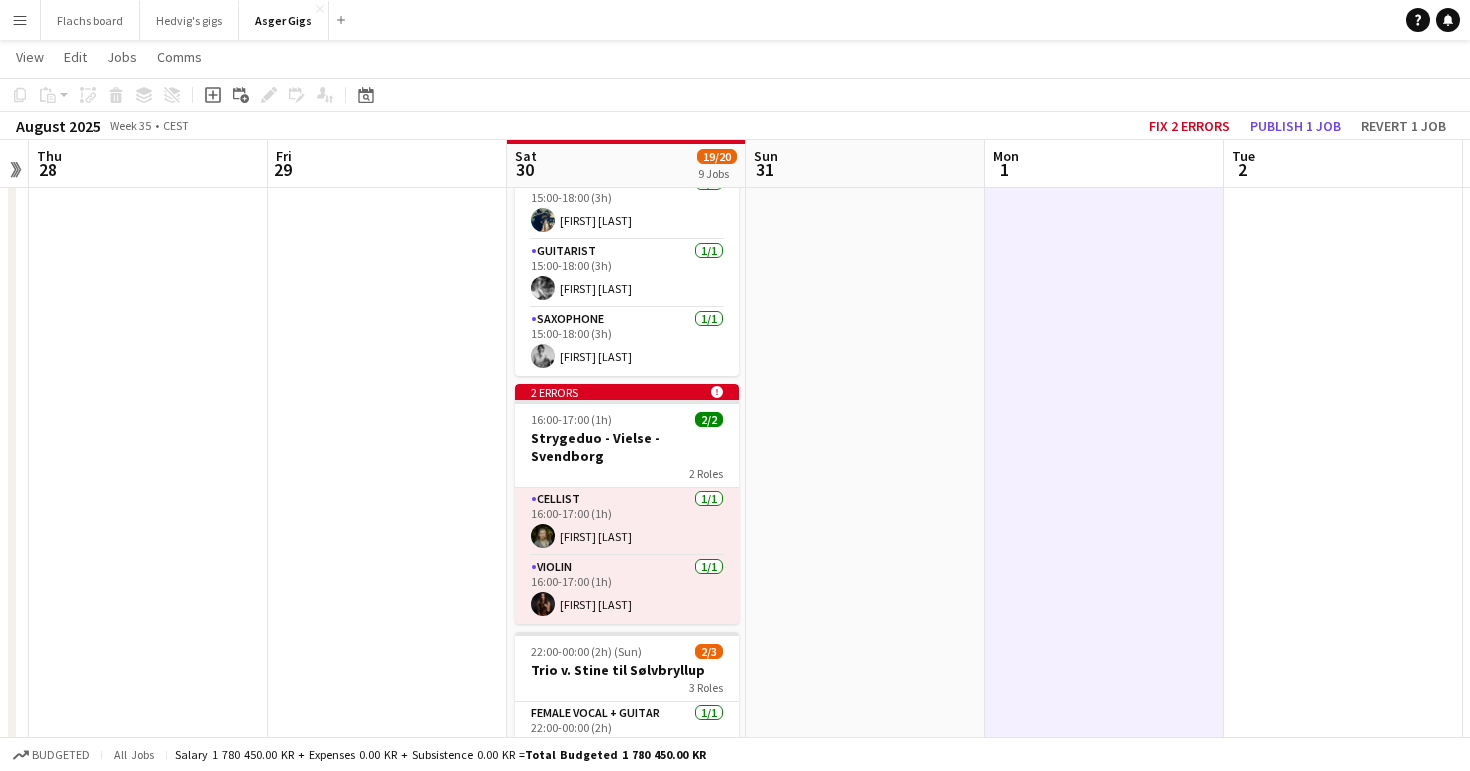 click on "View  Day view expanded Day view collapsed Month view Date picker Jump to today Expand Linked Jobs Collapse Linked Jobs  Edit  Copy
Command
C  Paste  Without Crew
Command
V With Crew
Command
Shift
V Paste as linked job  Group  Group Ungroup  Jobs  New Job Edit Job Delete Job New Linked Job Edit Linked Jobs Job fulfilment Promote Role Copy Role URL  Comms  Notify confirmed crew Create chat" 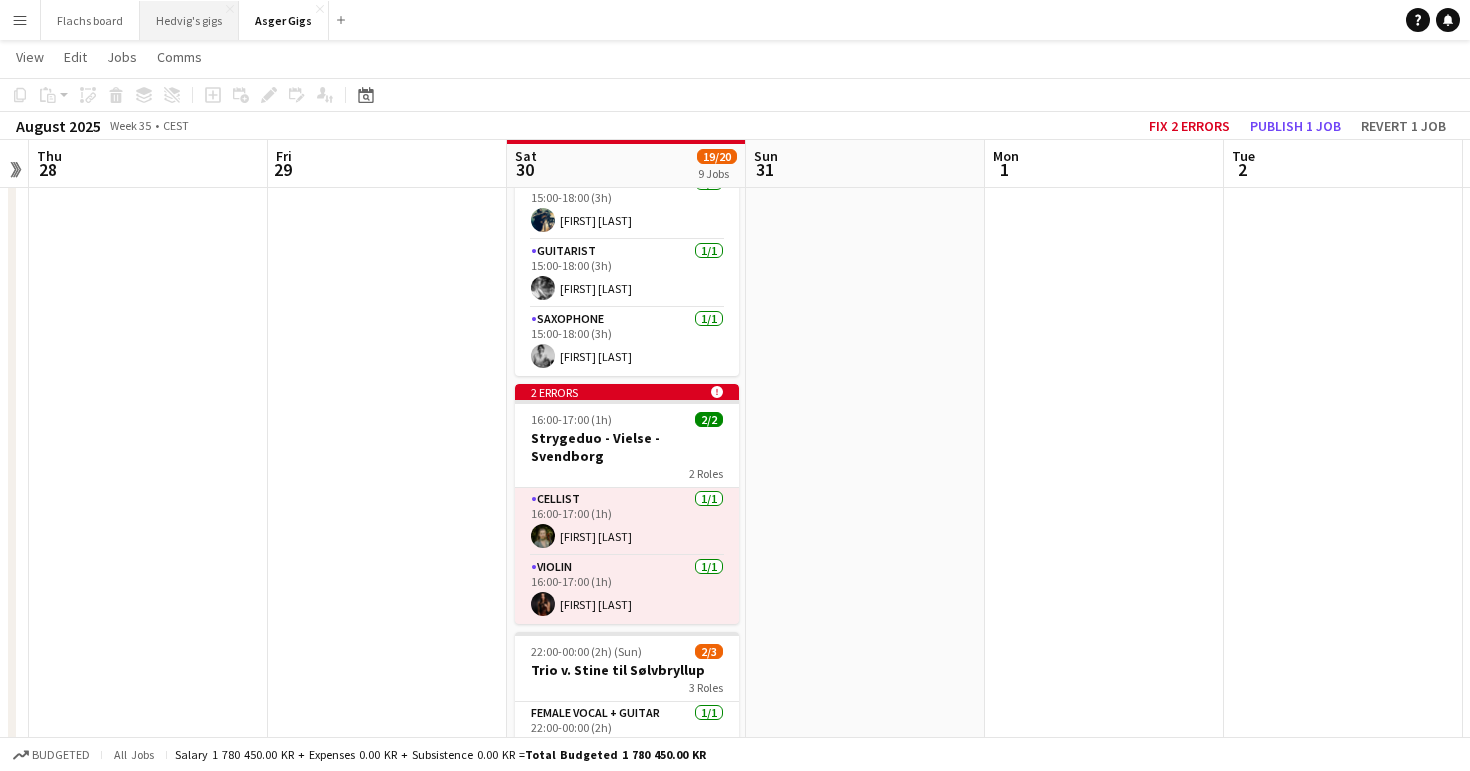 click on "Hedvig's gigs
Close" at bounding box center [189, 20] 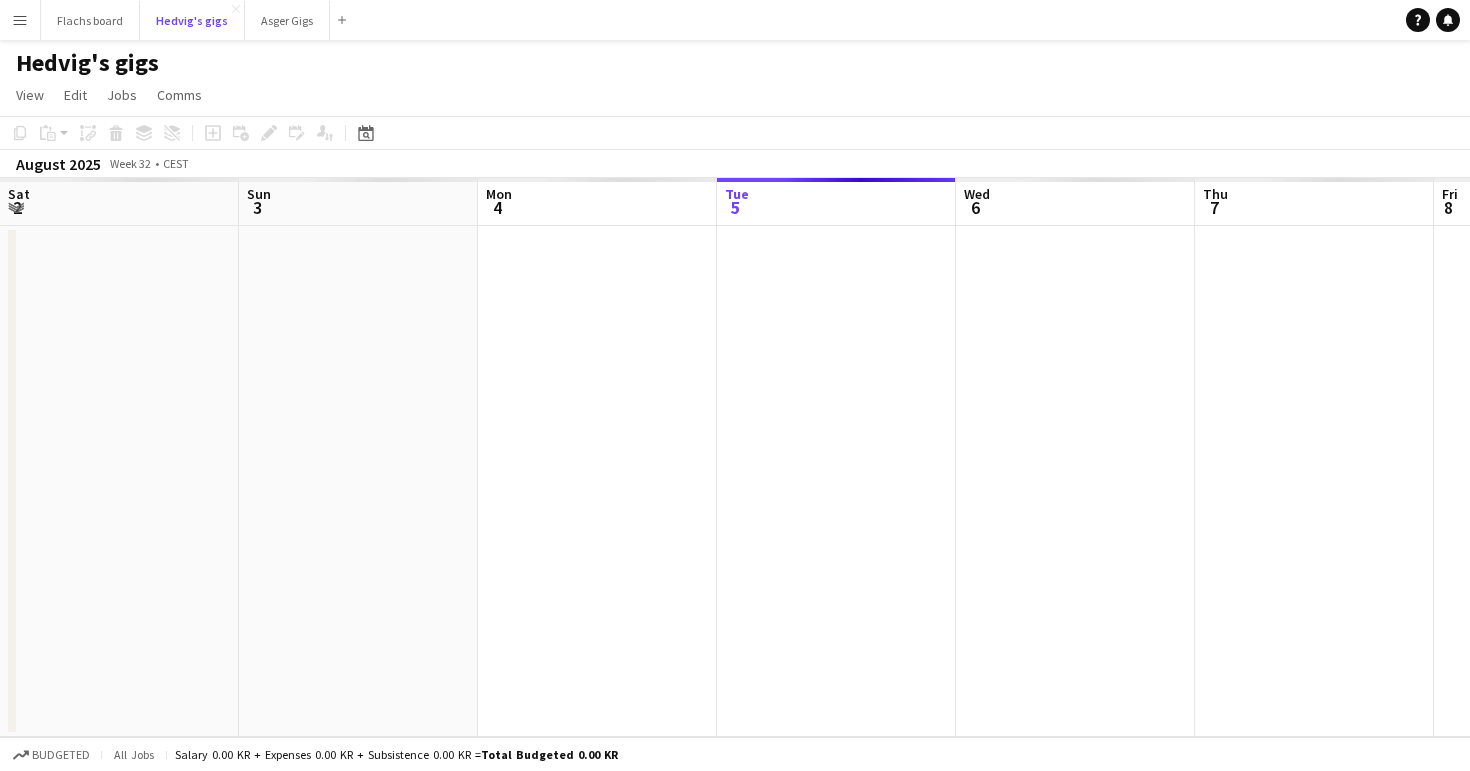 scroll, scrollTop: 0, scrollLeft: 478, axis: horizontal 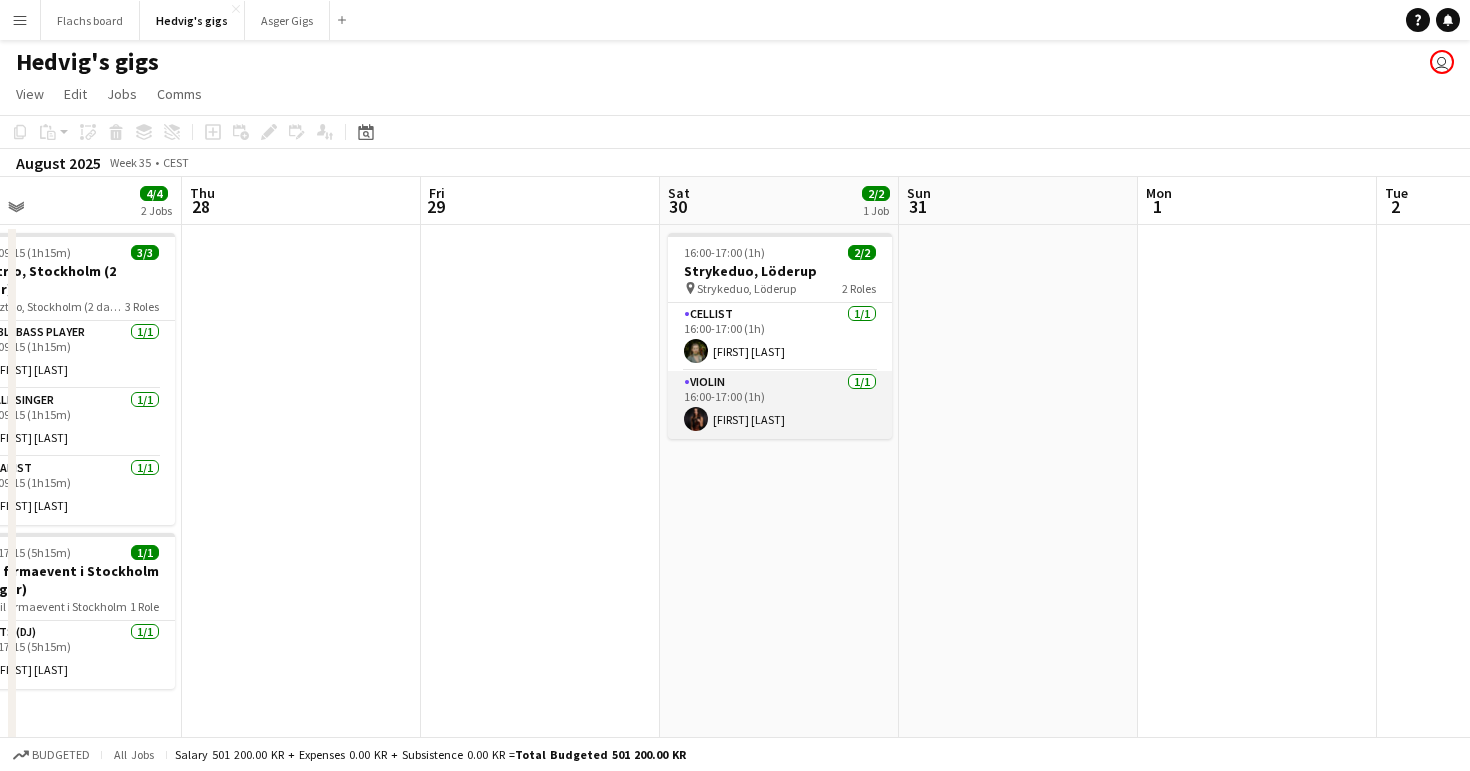 click on "Violin   1/1   [TIME]-[TIME] ([DURATION])
[FIRST] [LAST]" at bounding box center (780, 405) 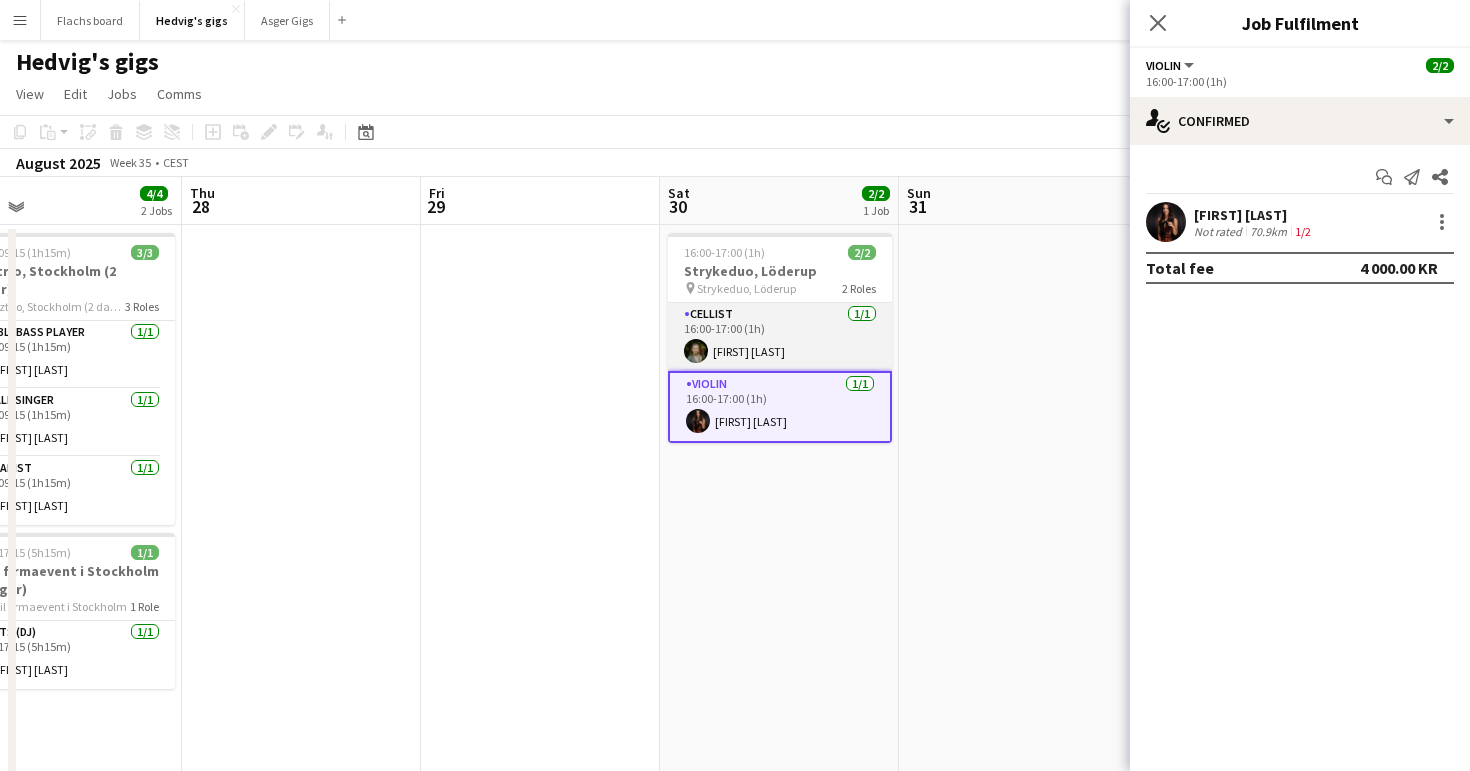 click on "Cellist   1/1   [TIME]-[TIME] ([DURATION])
[FIRST] [LAST]" at bounding box center (780, 337) 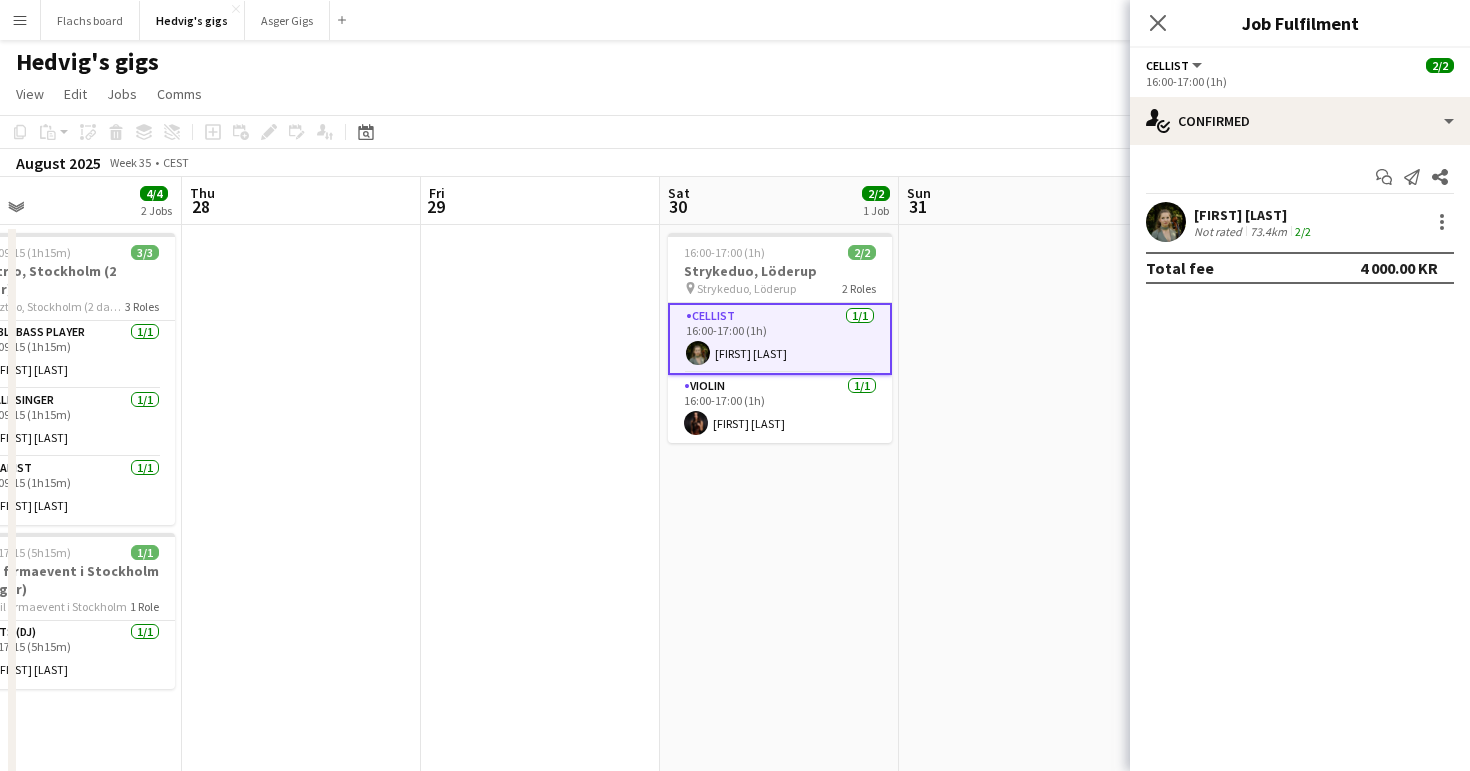 click at bounding box center [540, 514] 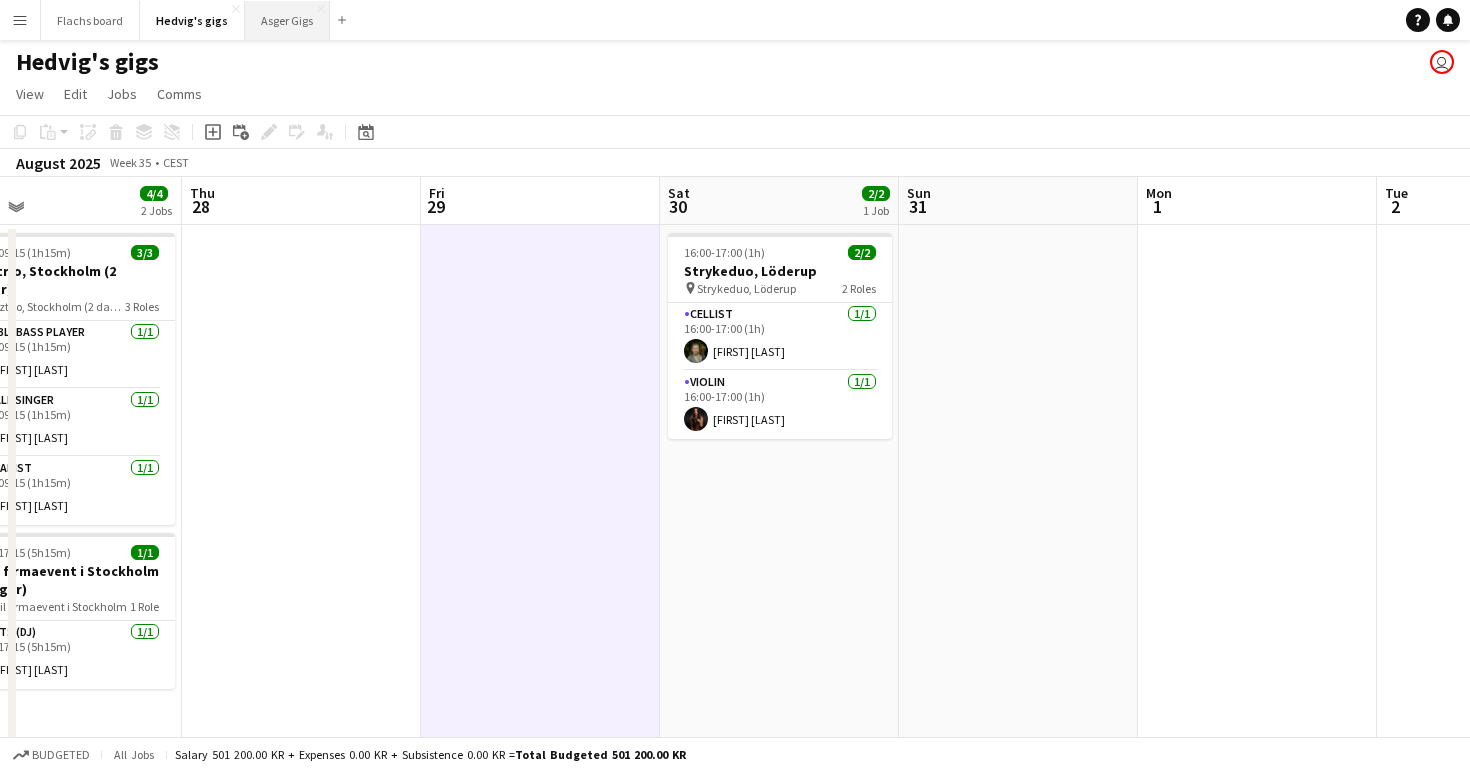 click on "[FIRST] Gigs
Close" at bounding box center [287, 20] 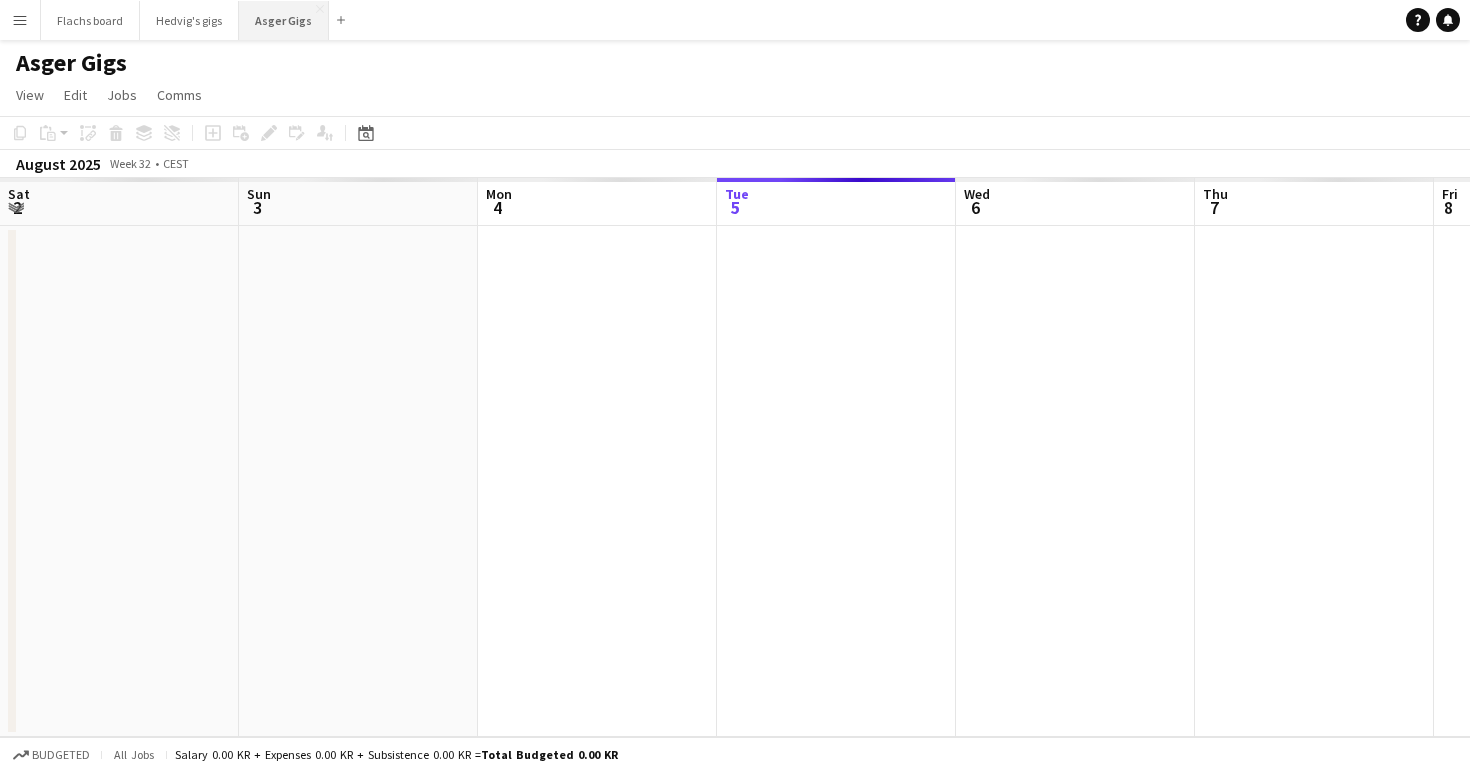 scroll, scrollTop: 0, scrollLeft: 0, axis: both 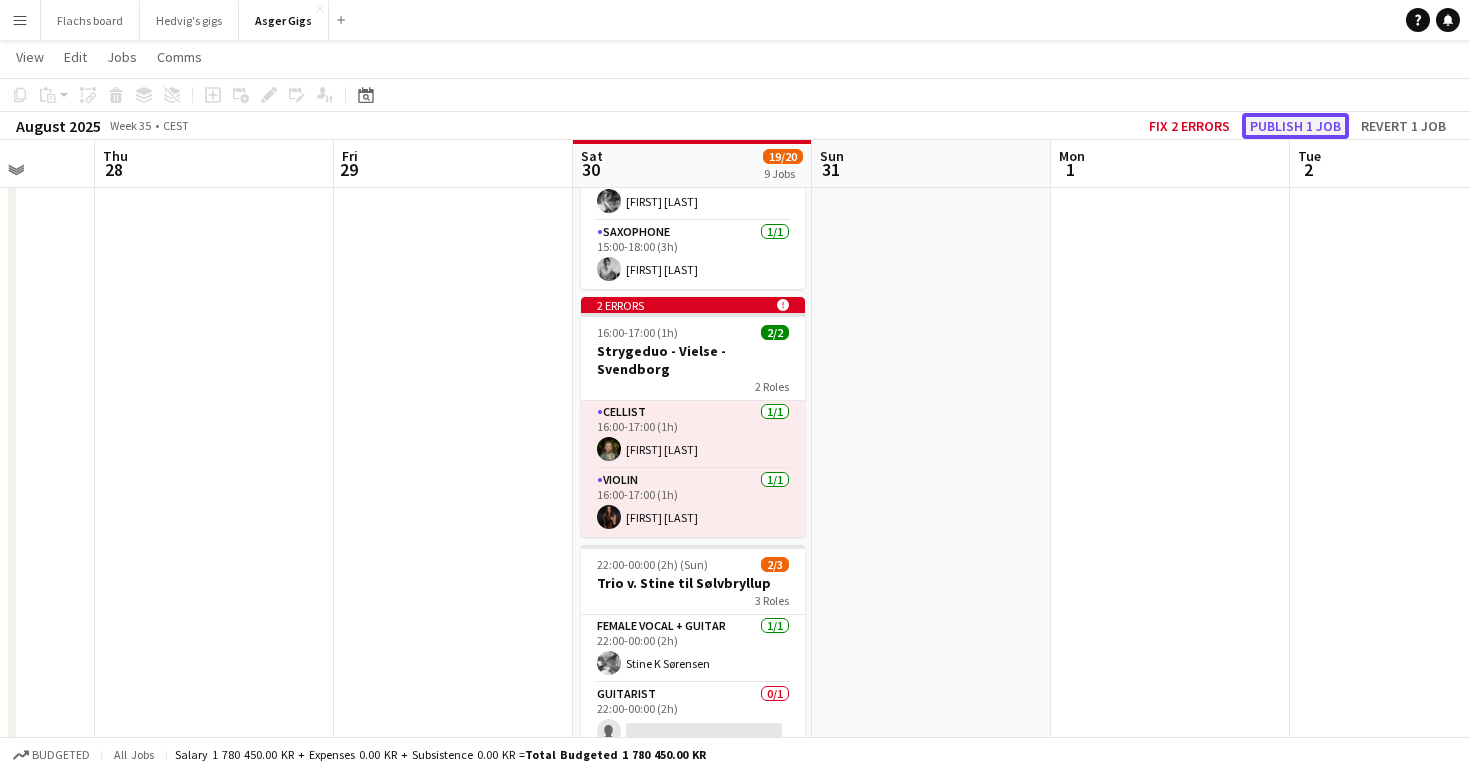 click on "Publish 1 job" 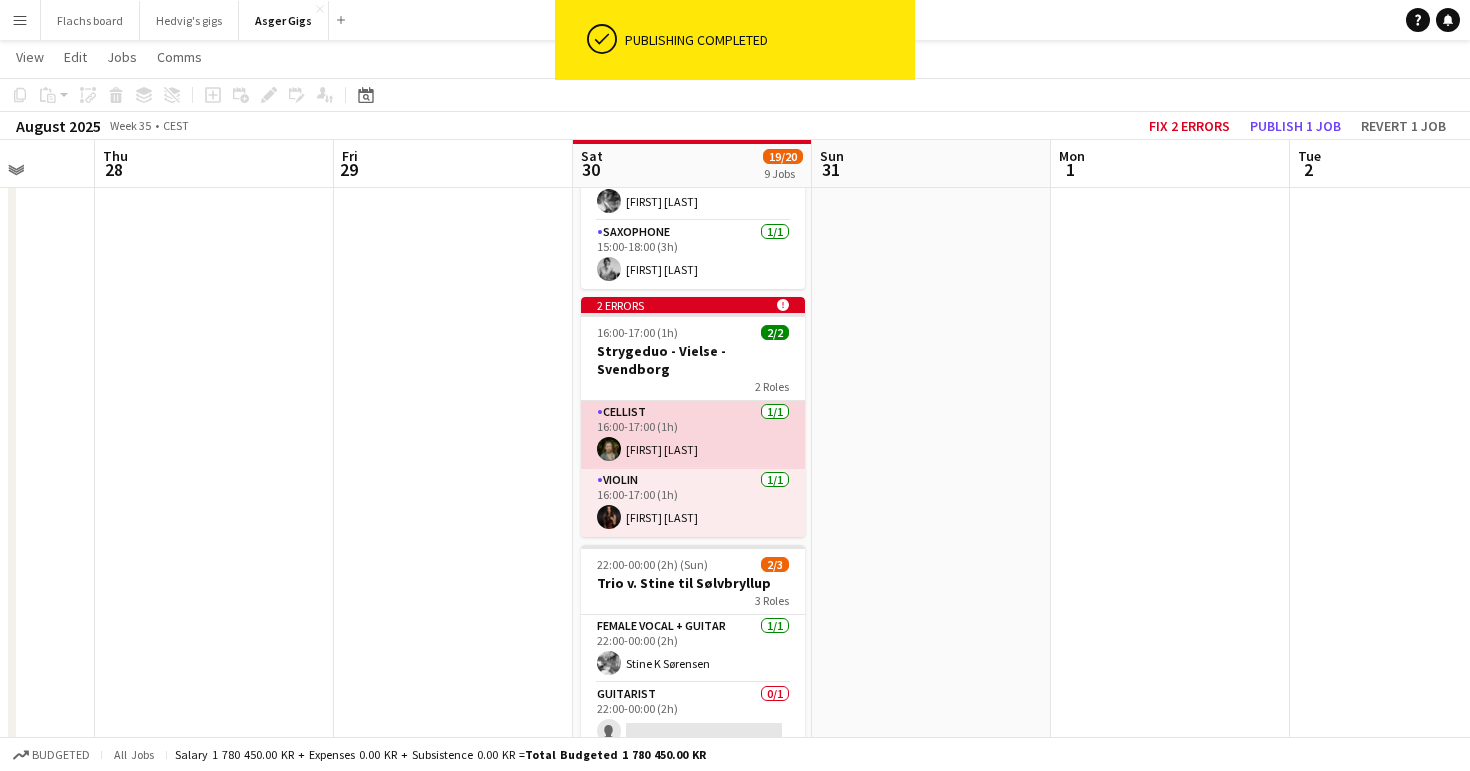 click on "Cellist   1/1   [TIME]-[TIME] ([DURATION])
[FIRST] [LAST]" at bounding box center [693, 435] 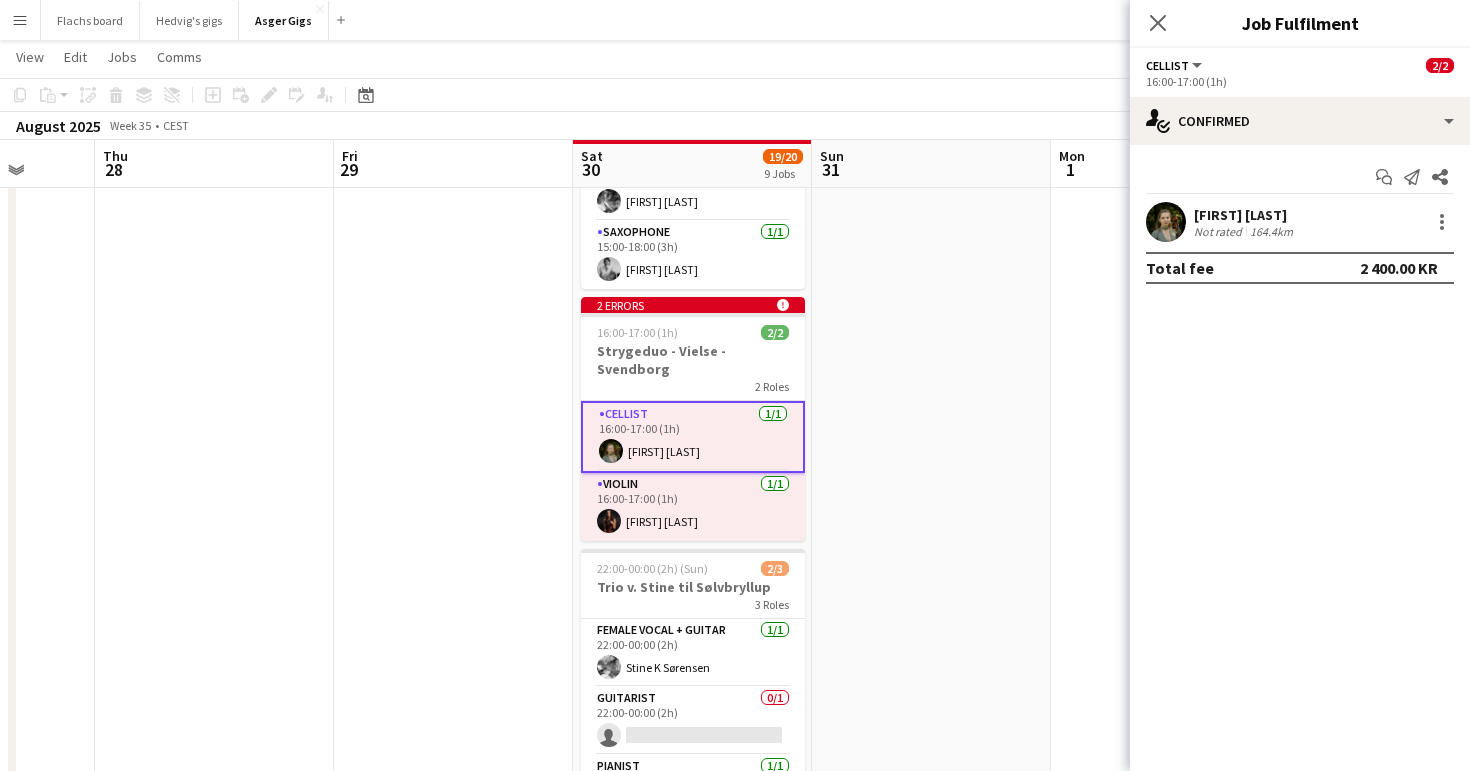 click at bounding box center [931, 97] 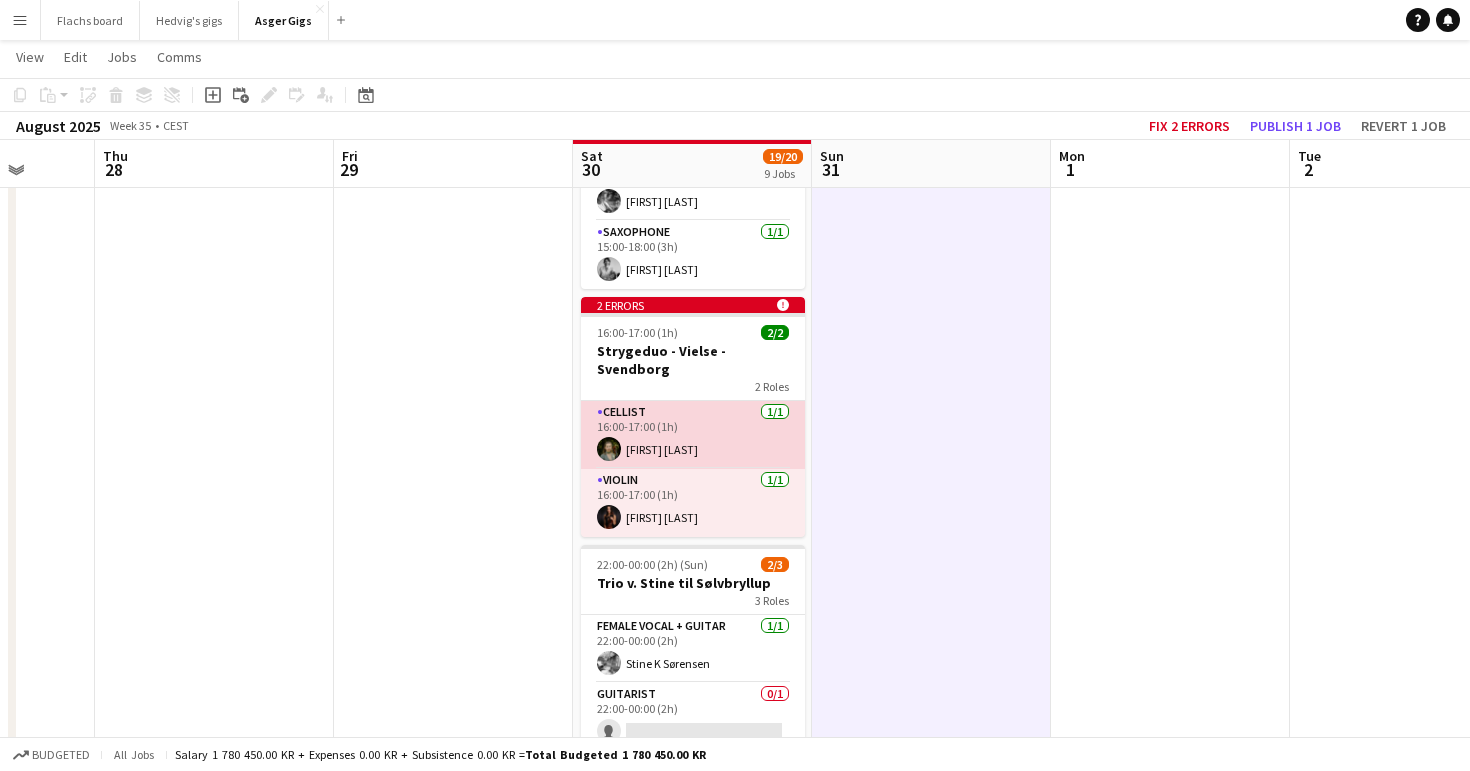 click on "Cellist   1/1   [TIME]-[TIME] ([DURATION])
[FIRST] [LAST]" at bounding box center [693, 435] 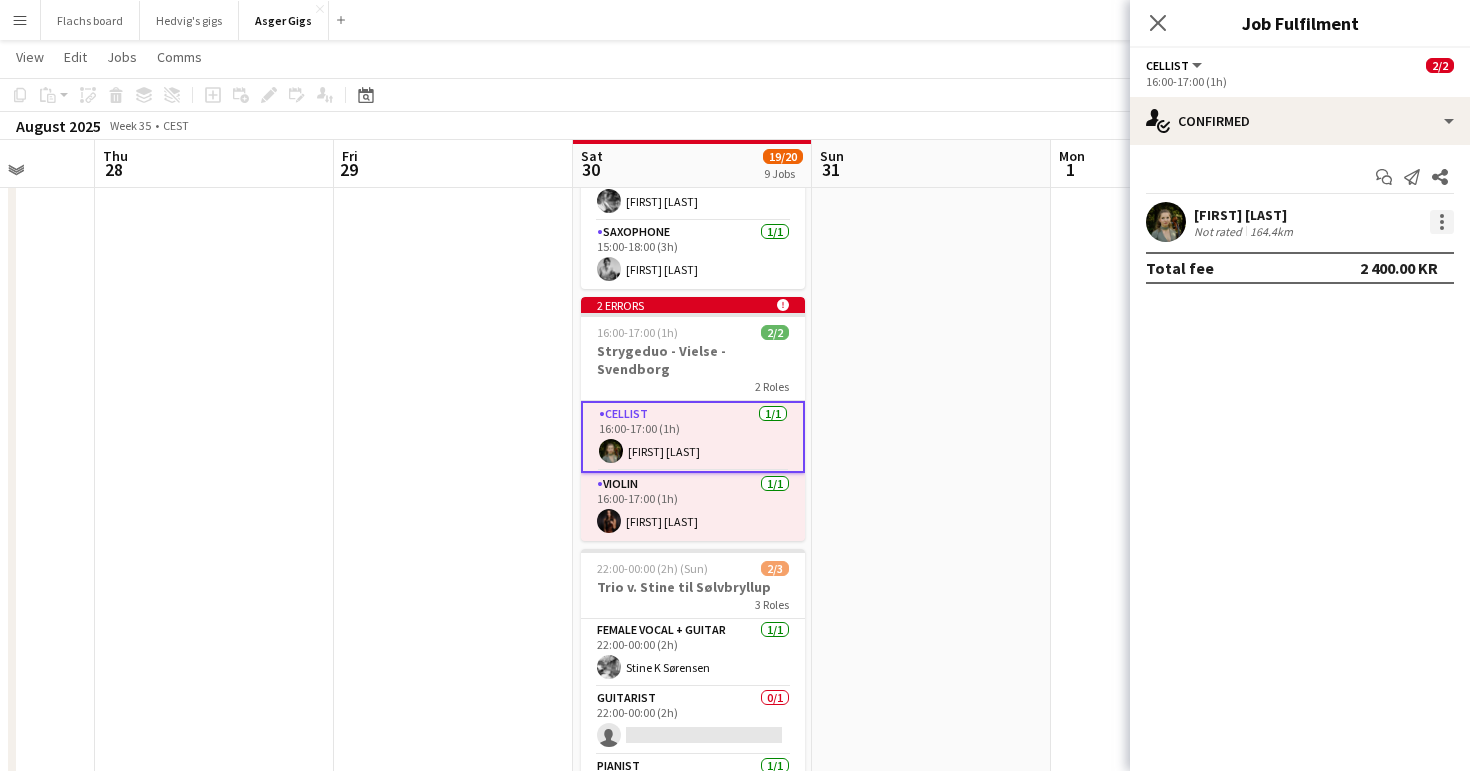 click at bounding box center (1442, 222) 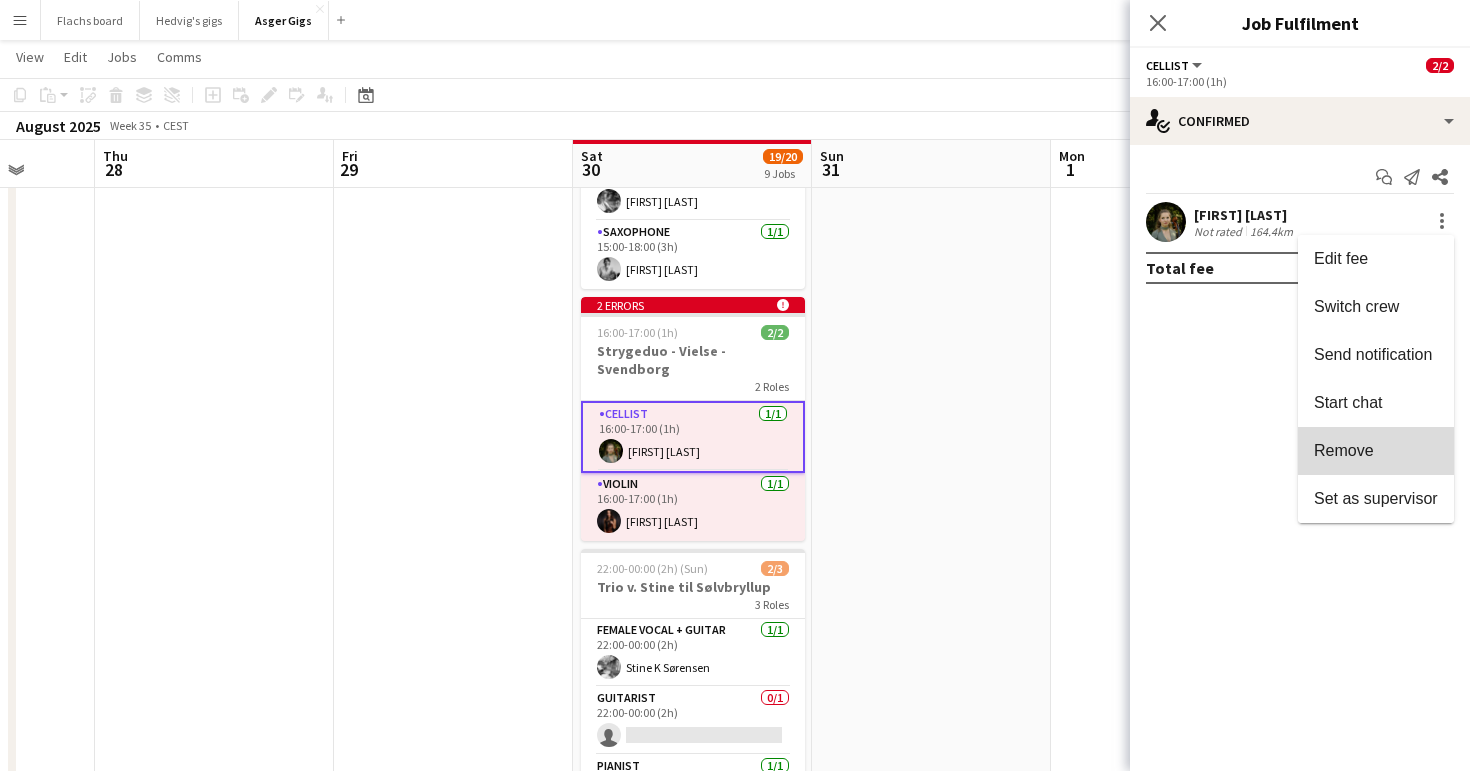 click on "Remove" at bounding box center [1376, 451] 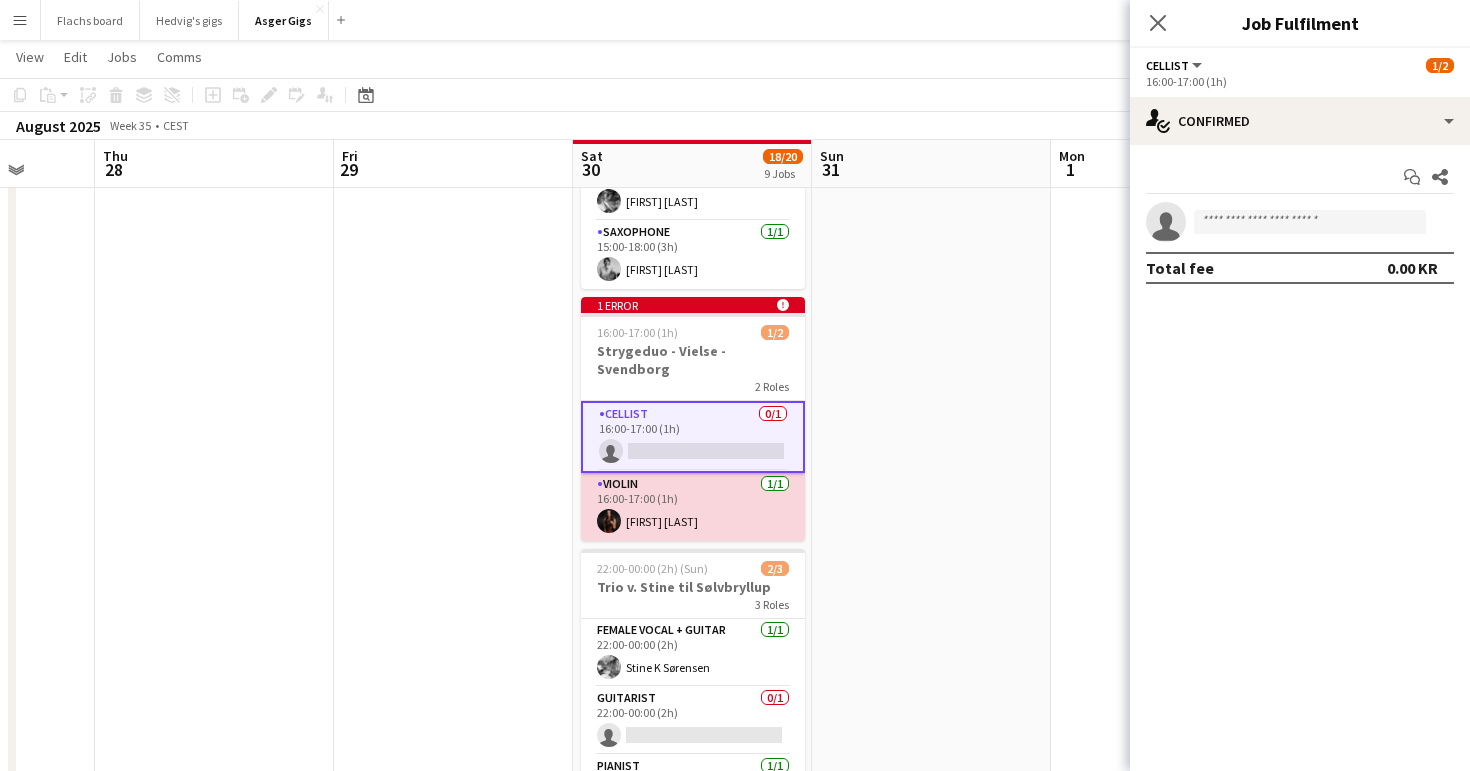 click on "Violin   1/1   [TIME]-[TIME] ([DURATION])
[FIRST] [LAST]" at bounding box center [693, 507] 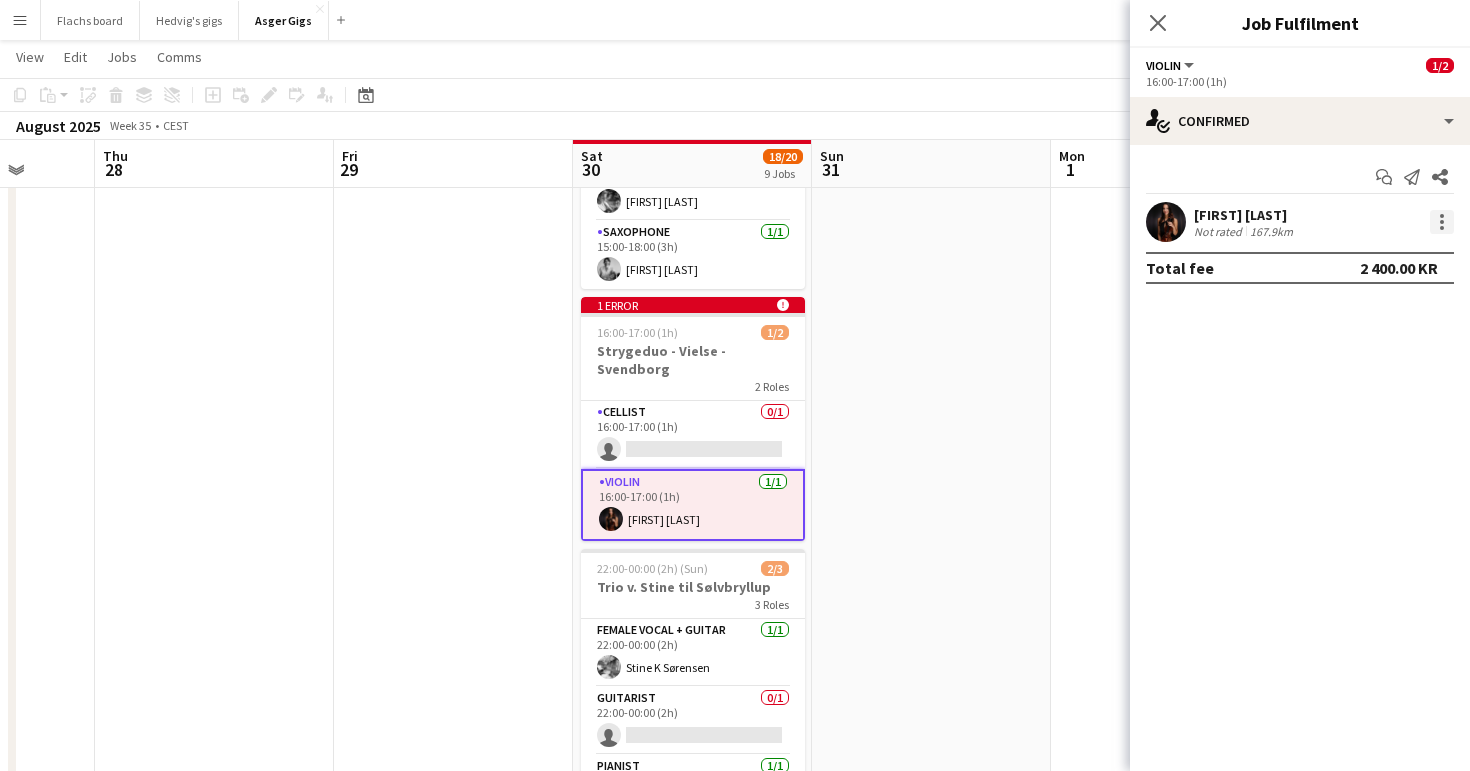 click at bounding box center (1442, 228) 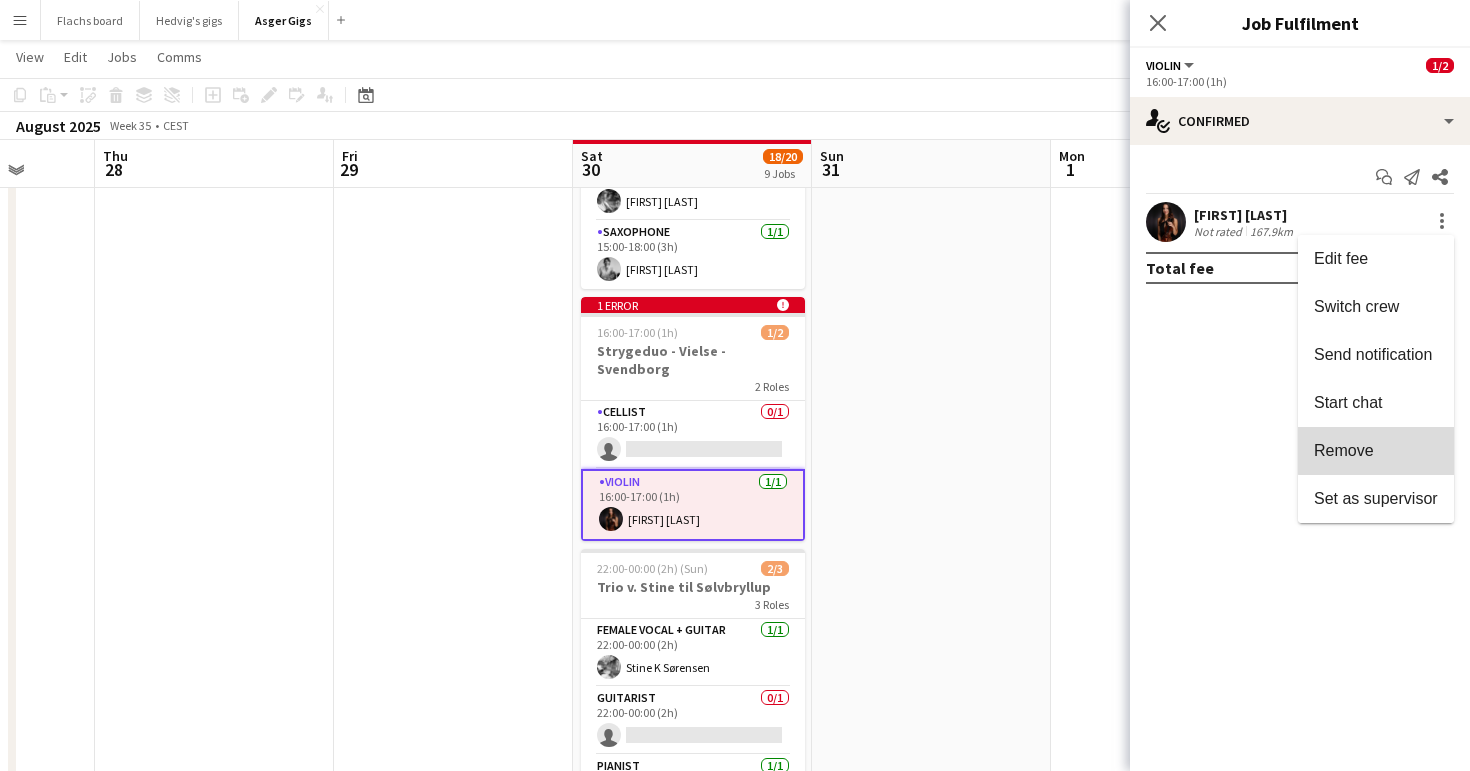 click on "Remove" at bounding box center [1376, 451] 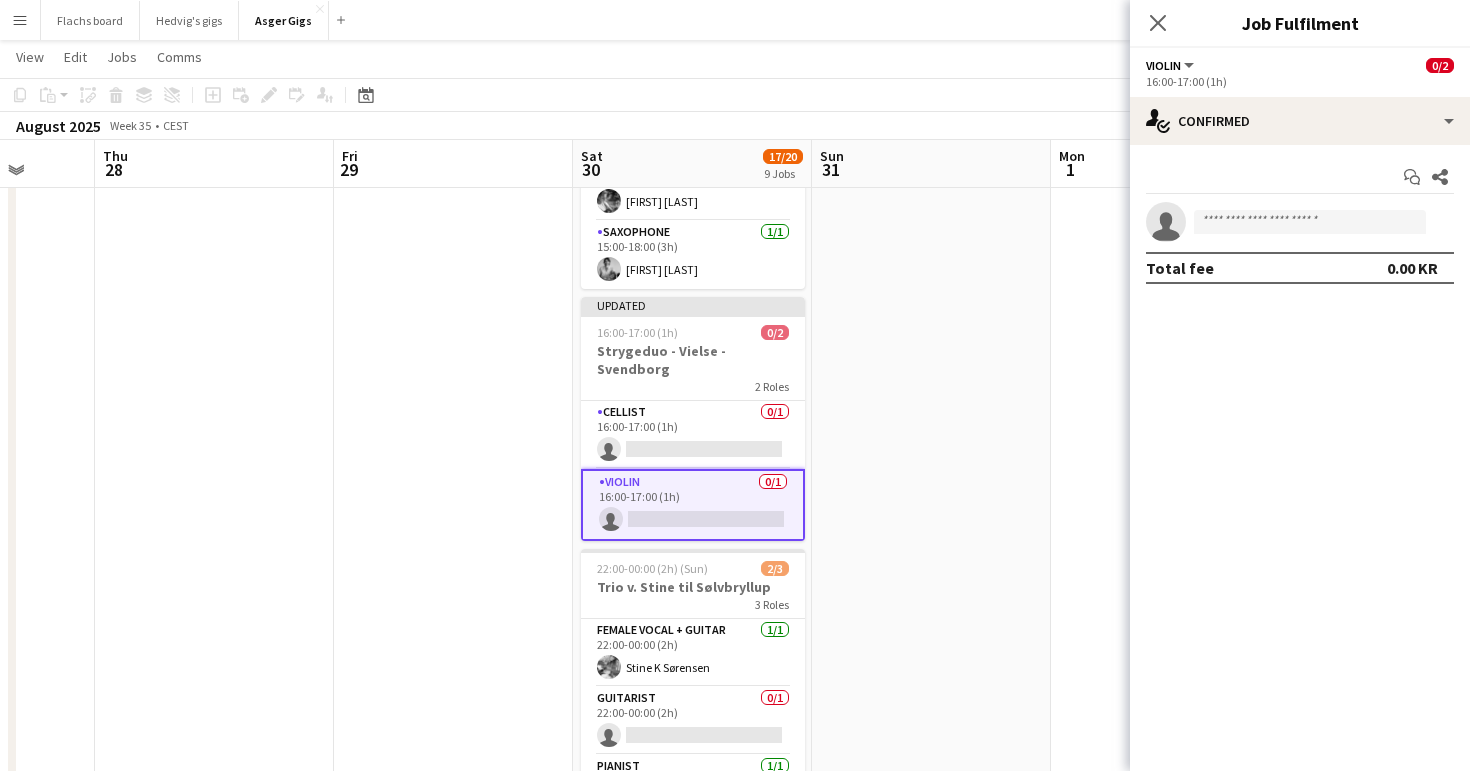 click at bounding box center (931, 97) 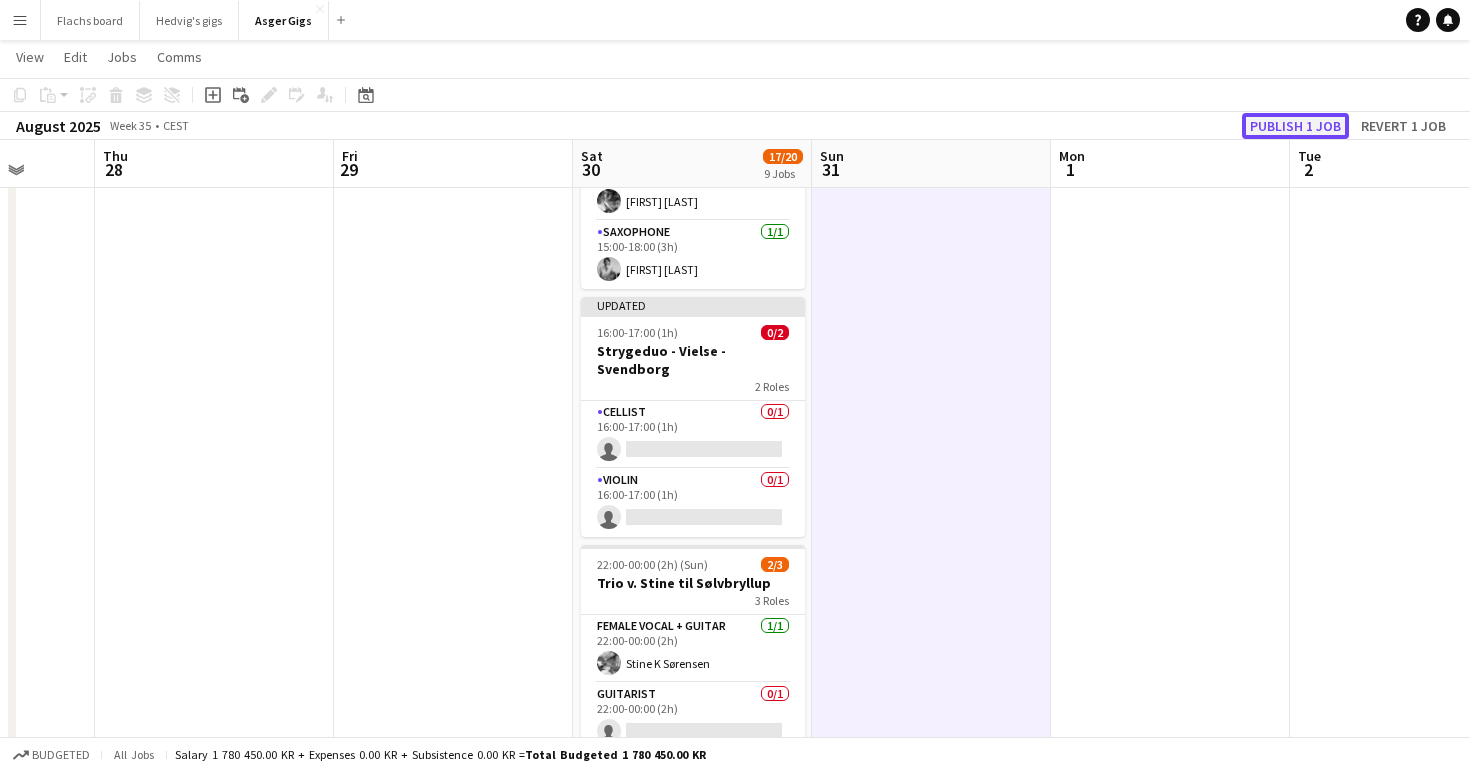 click on "Publish 1 job" 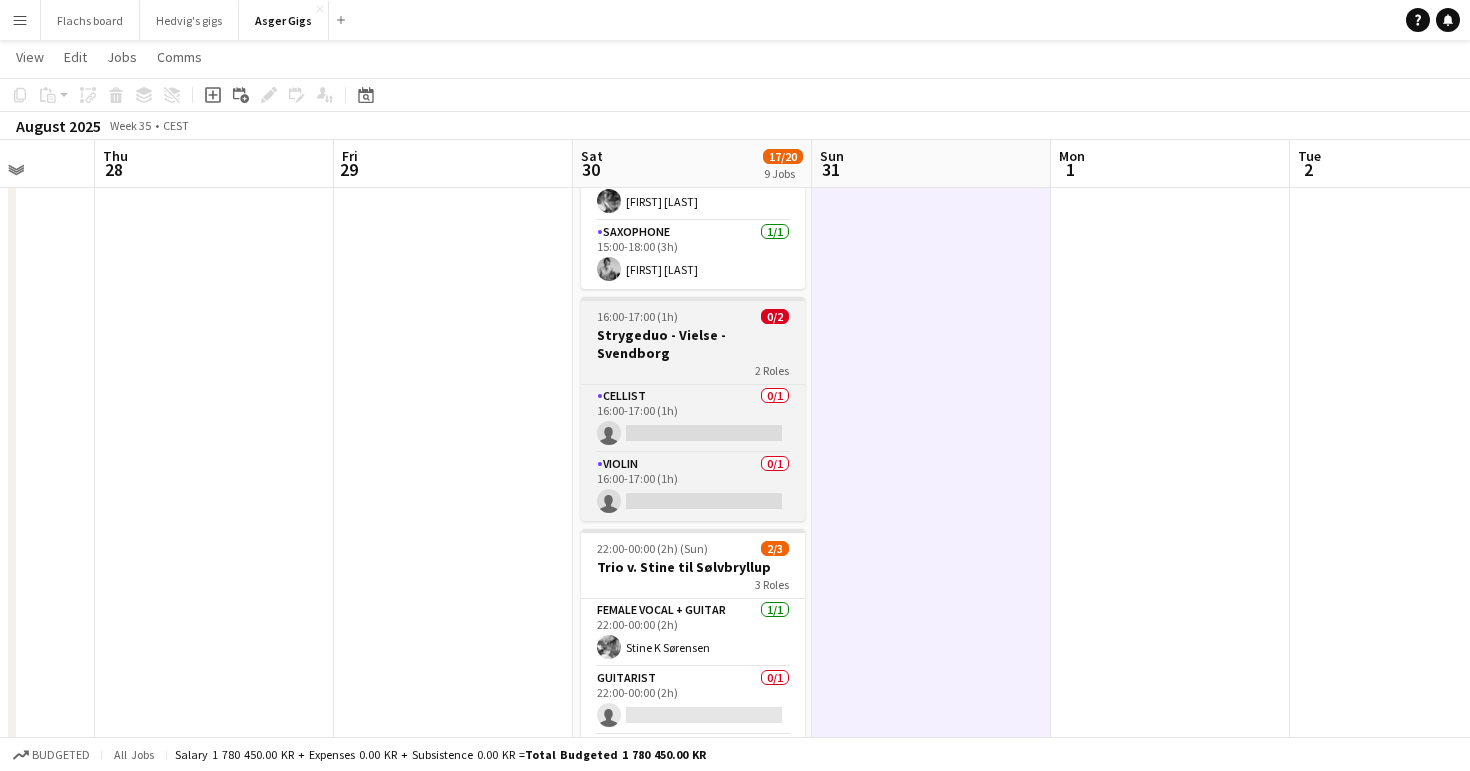 click on "Strygeduo - Vielse - Svendborg" at bounding box center [693, 344] 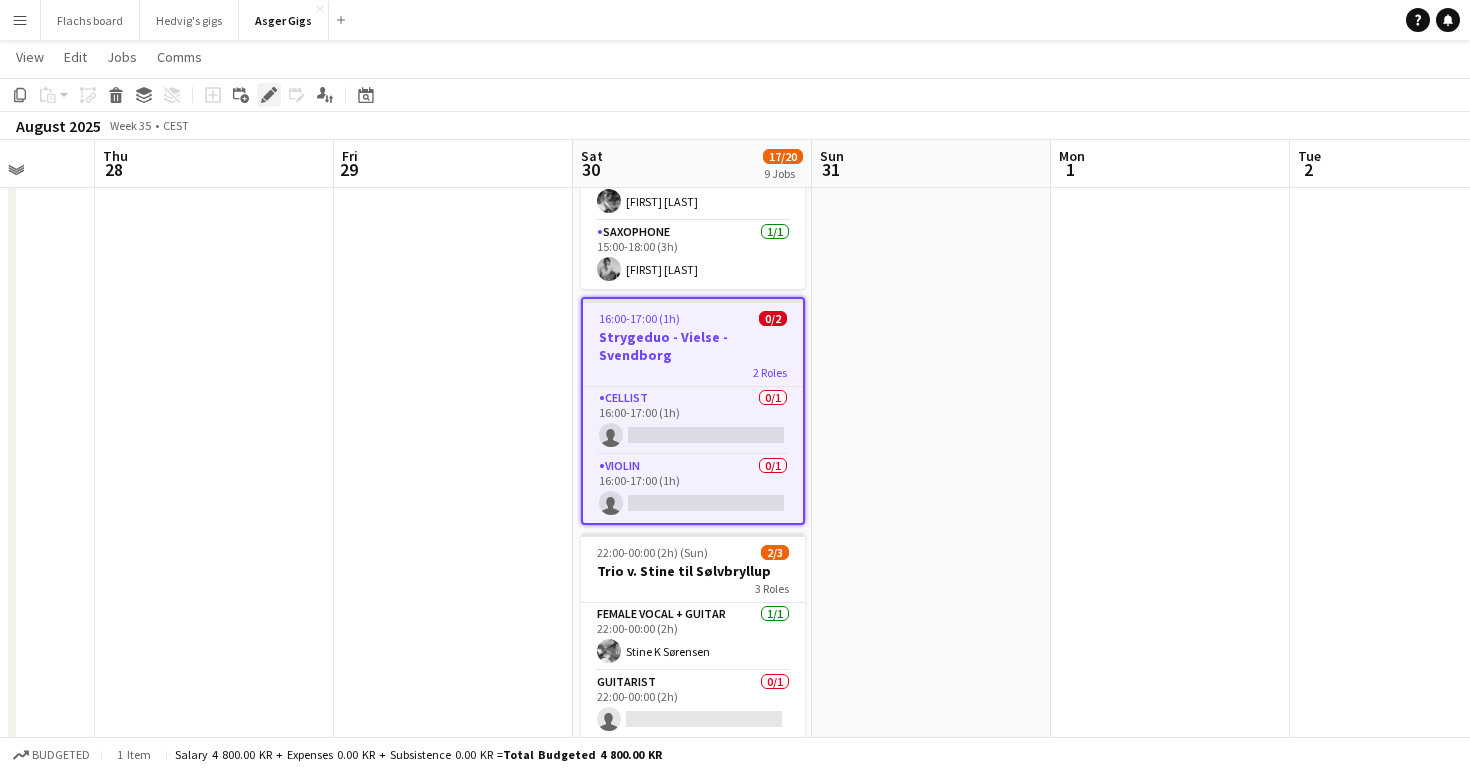 click on "Edit" 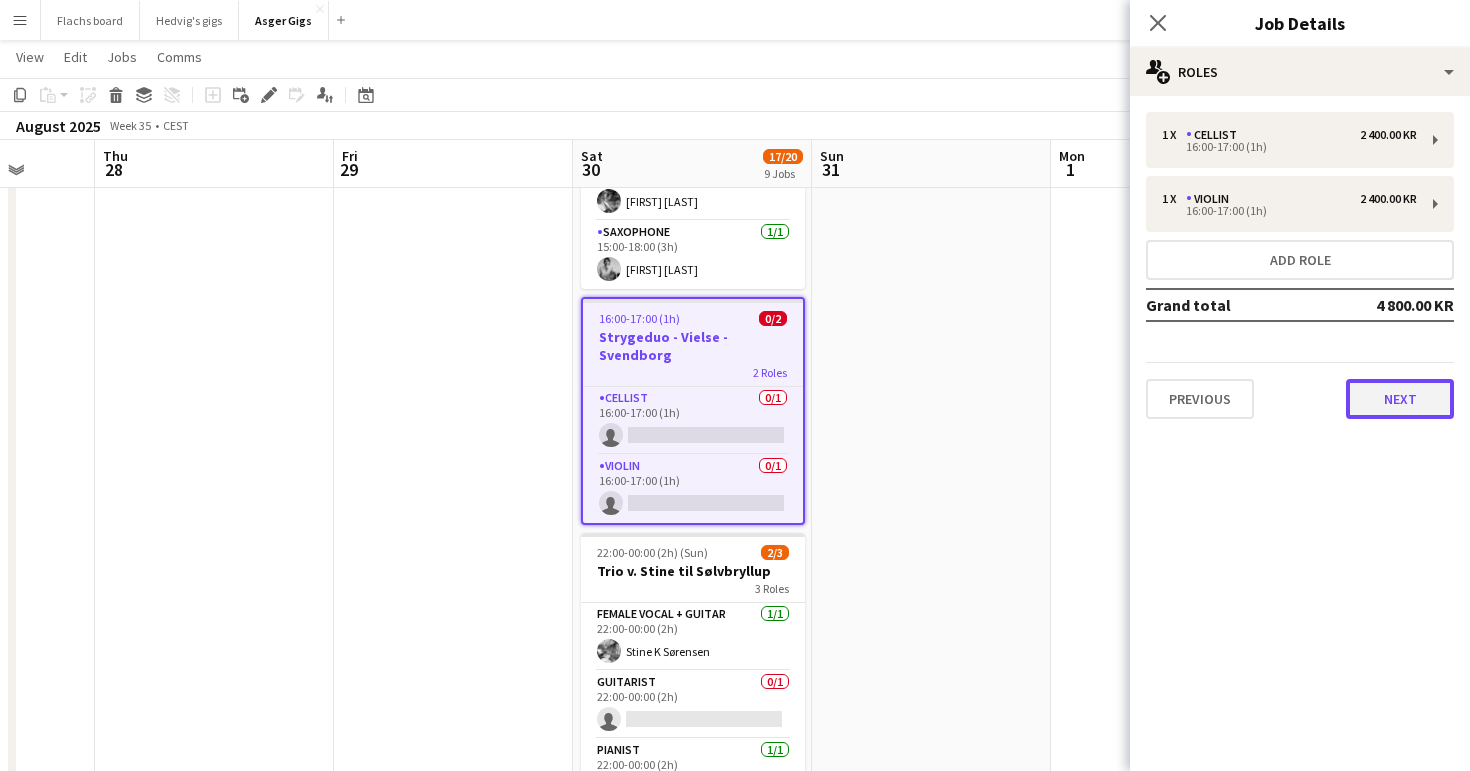 click on "Next" at bounding box center [1400, 399] 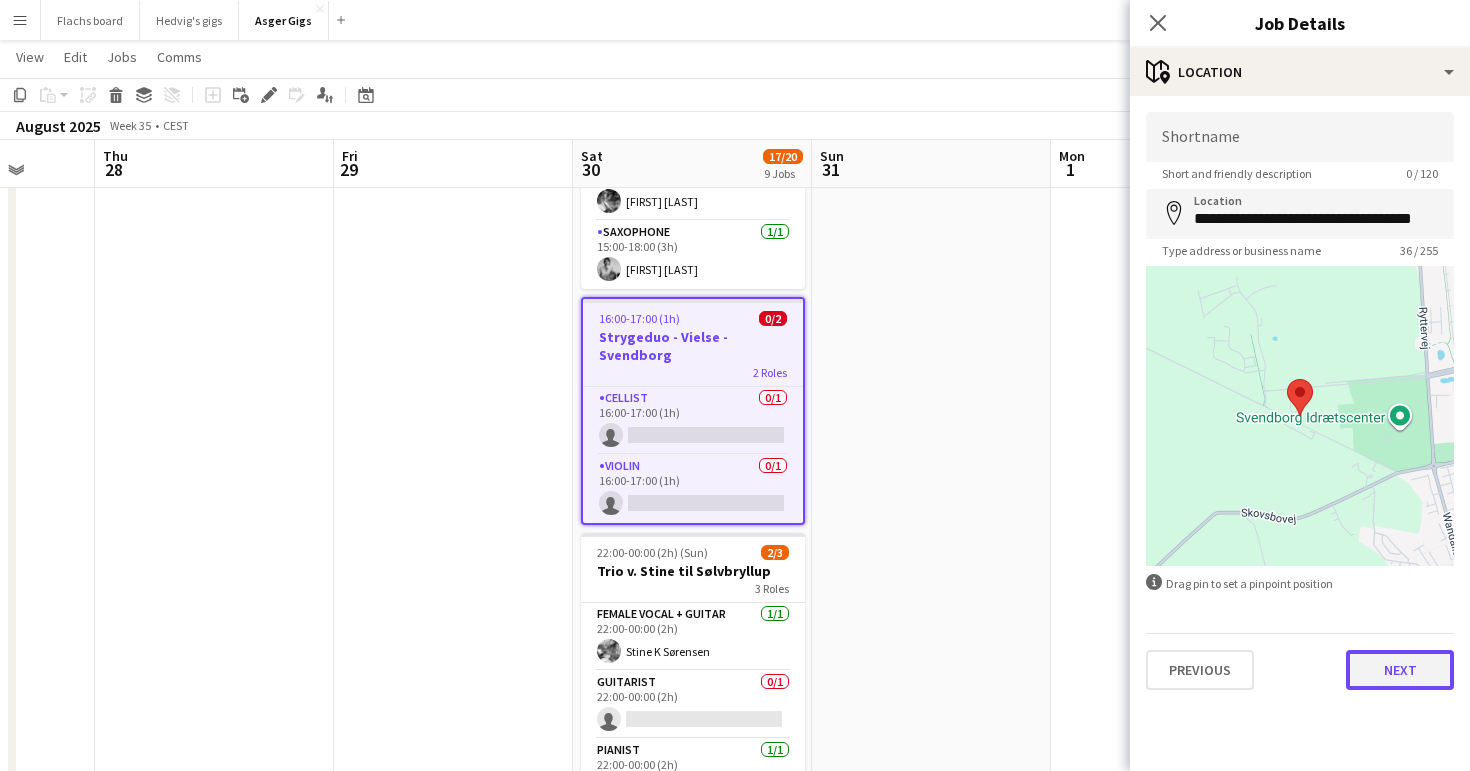 click on "Next" at bounding box center (1400, 670) 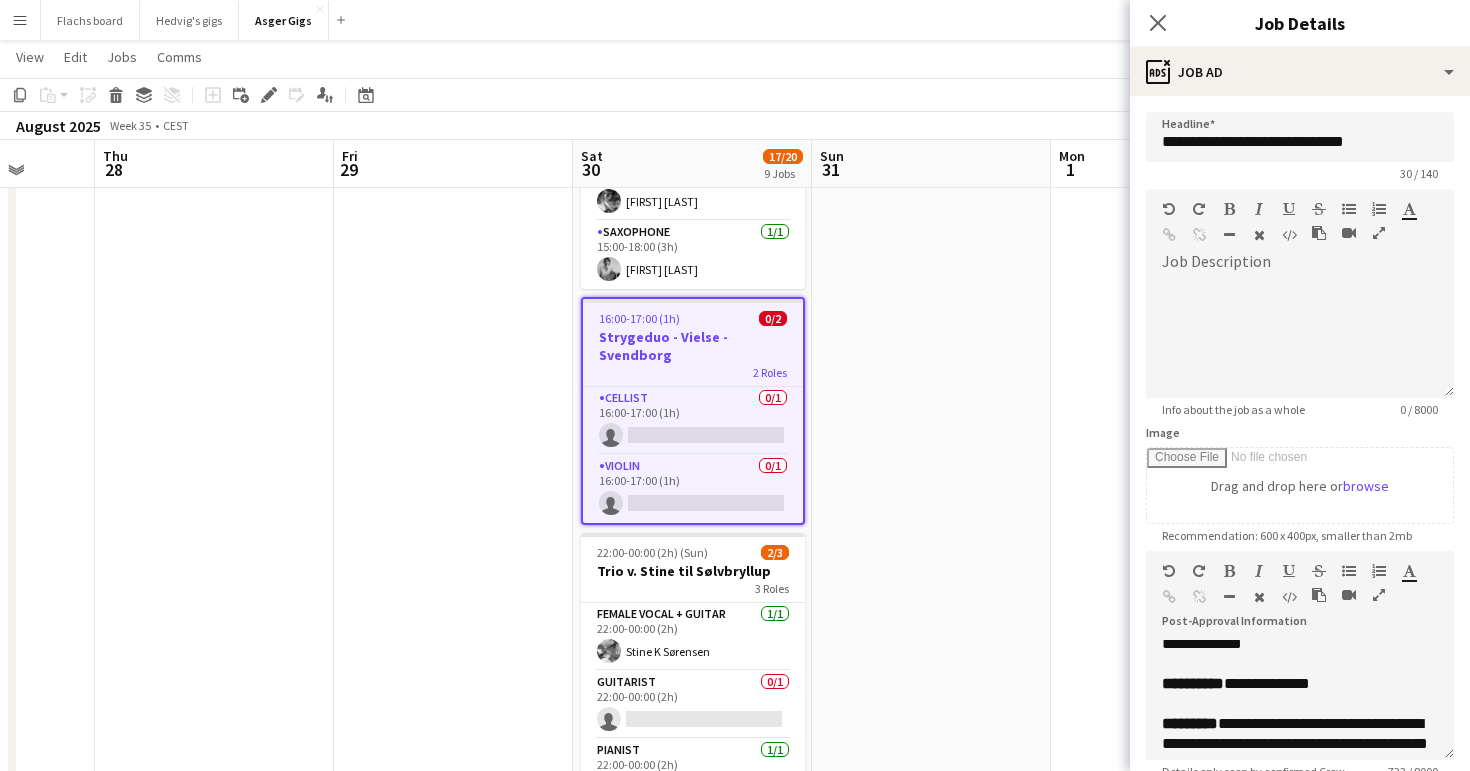 scroll, scrollTop: 465, scrollLeft: 0, axis: vertical 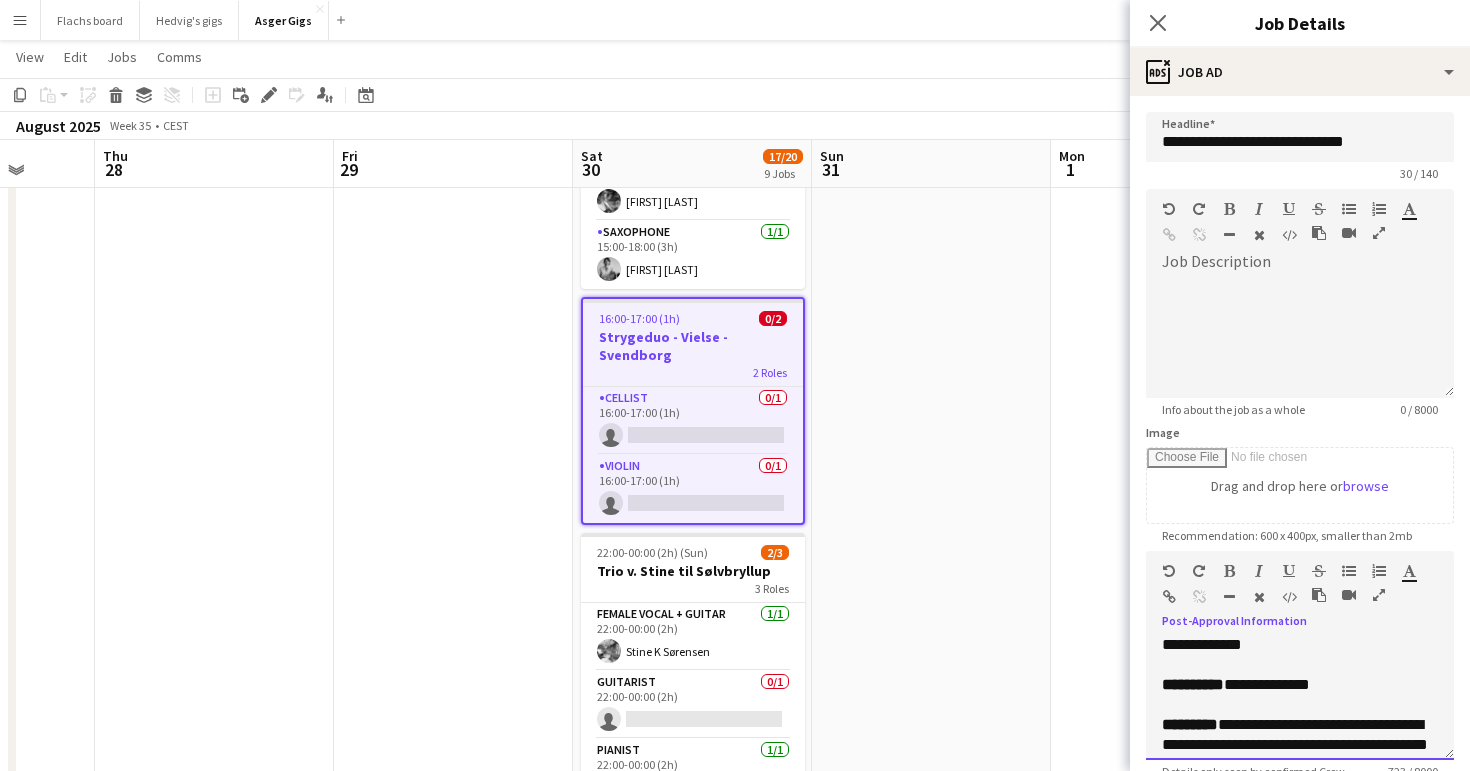 drag, startPoint x: 1262, startPoint y: 693, endPoint x: 1151, endPoint y: 672, distance: 112.969025 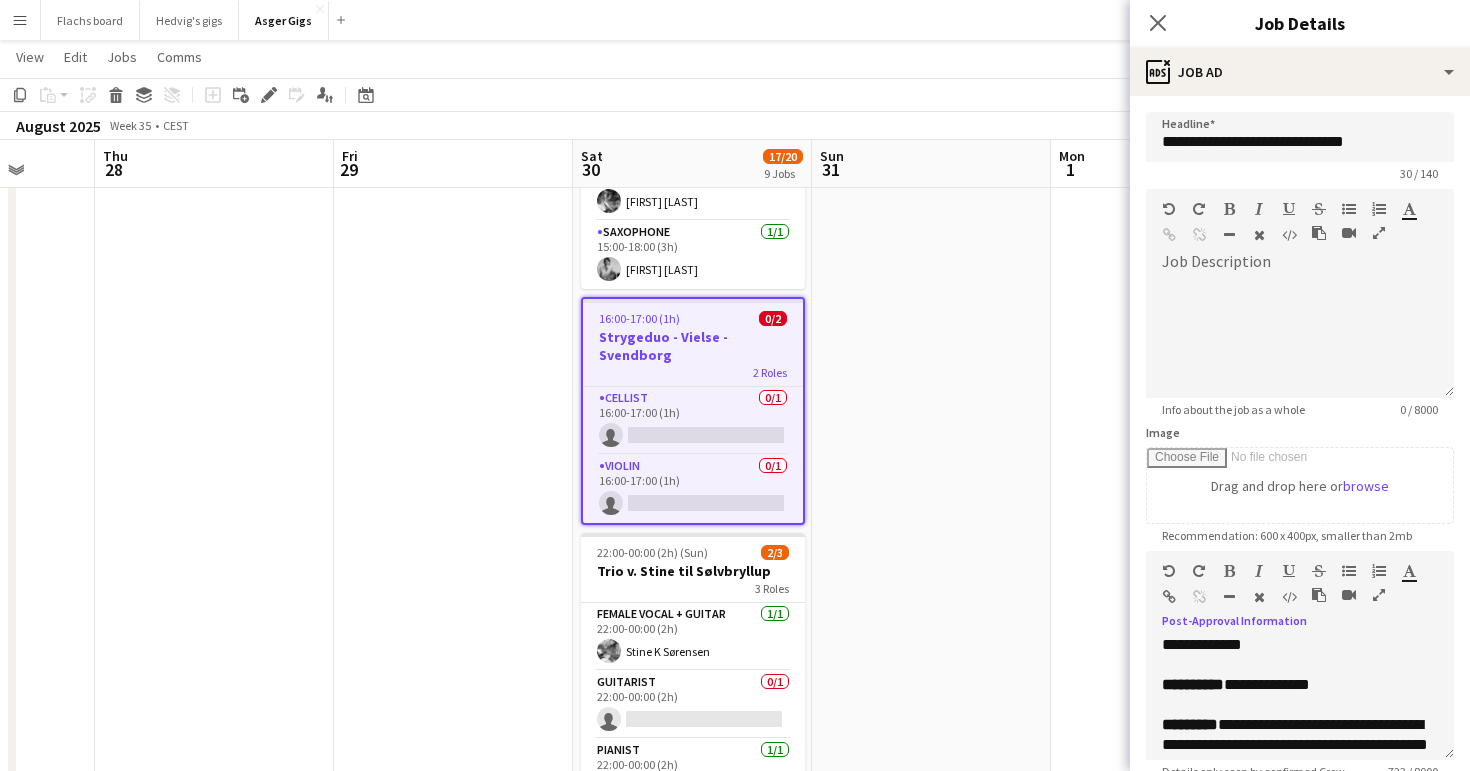 click at bounding box center (453, 97) 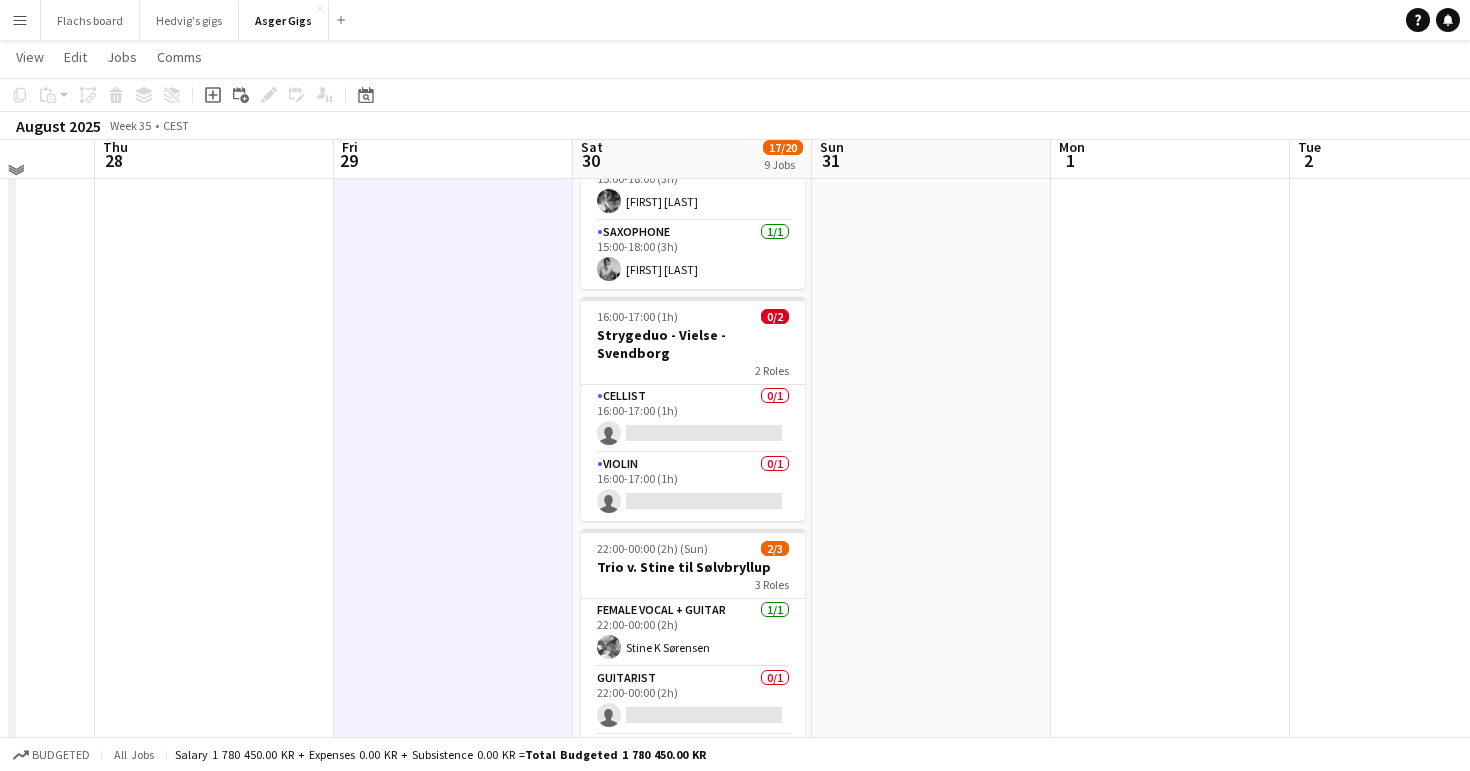scroll, scrollTop: 1228, scrollLeft: 0, axis: vertical 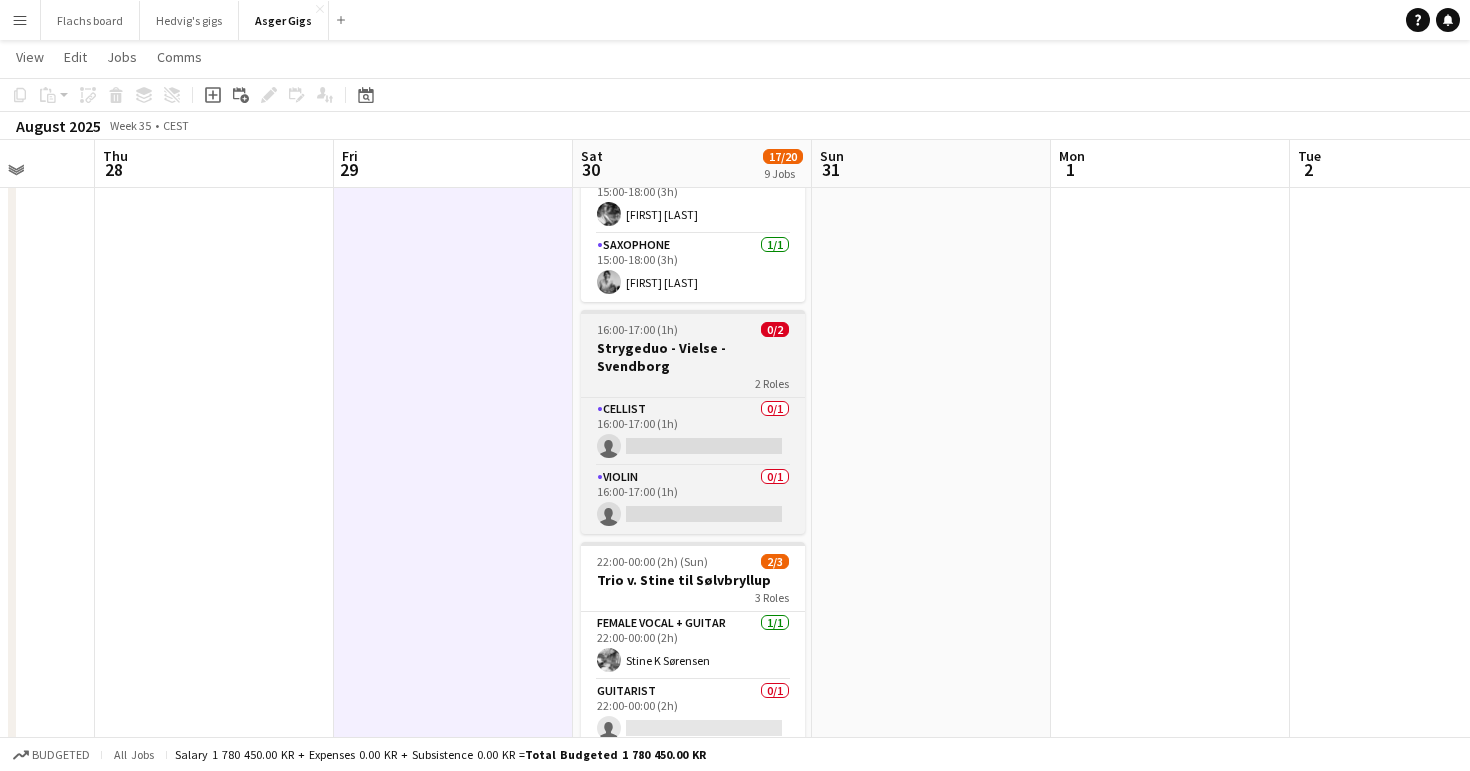 click on "Strygeduo - Vielse - Svendborg" at bounding box center (693, 357) 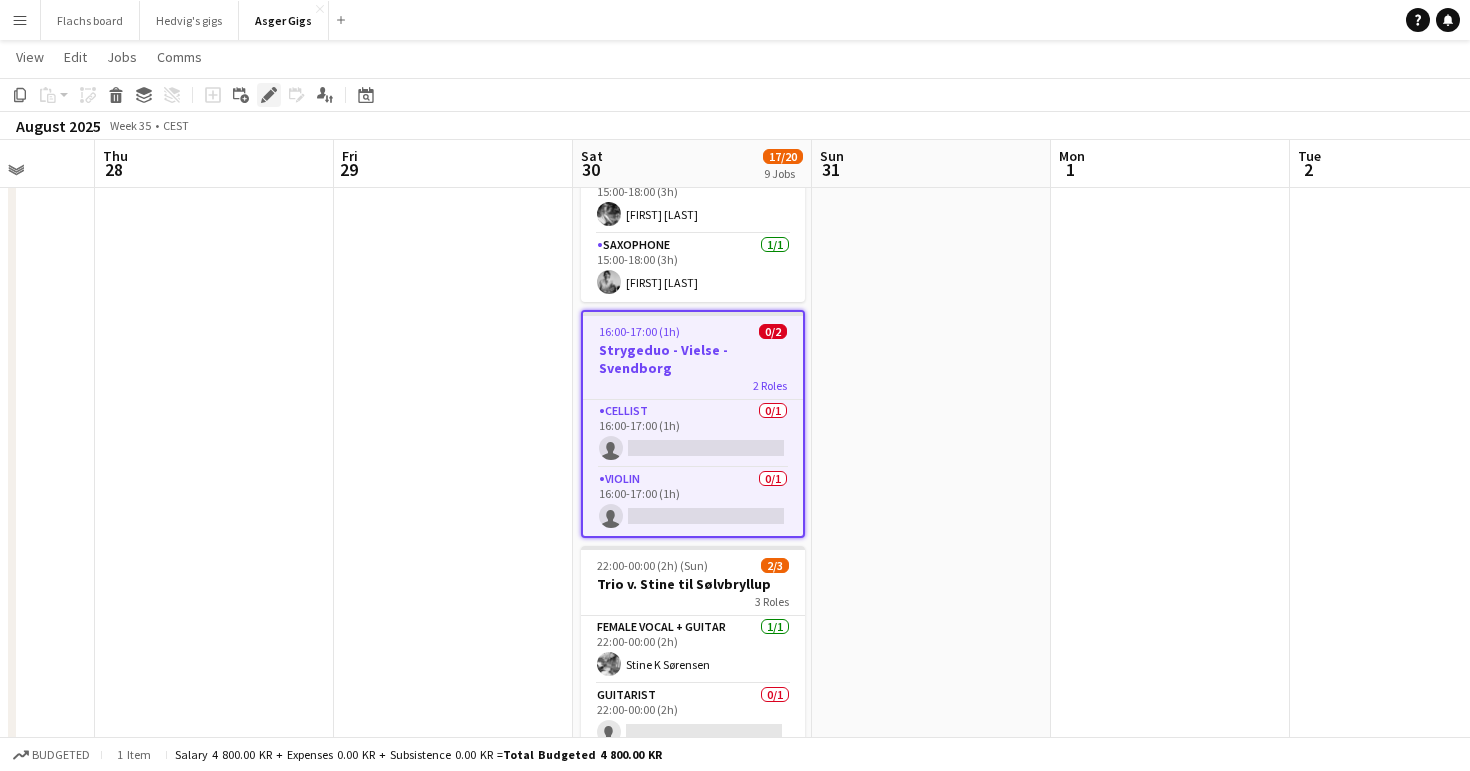 click 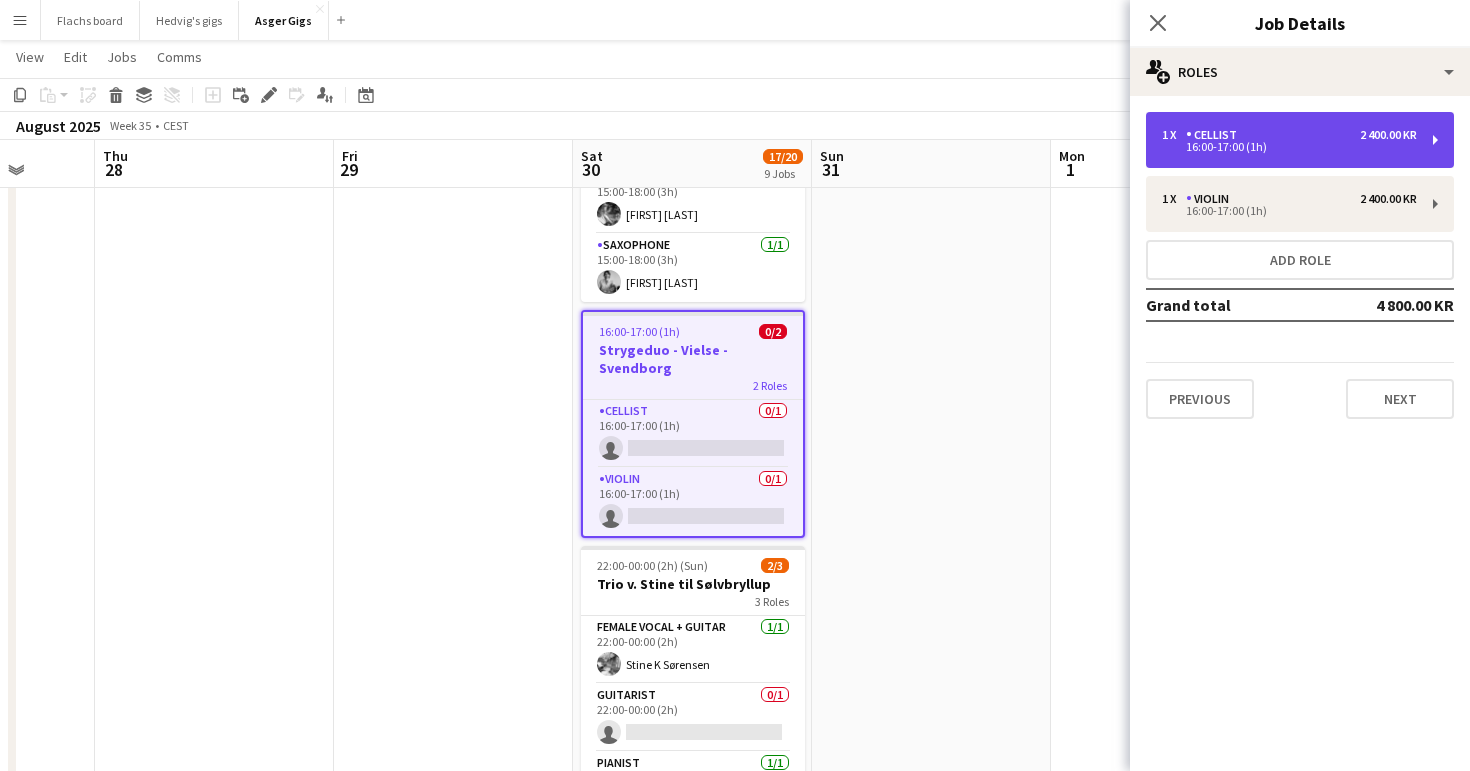 click on "16:00-17:00 (1h)" at bounding box center (1289, 147) 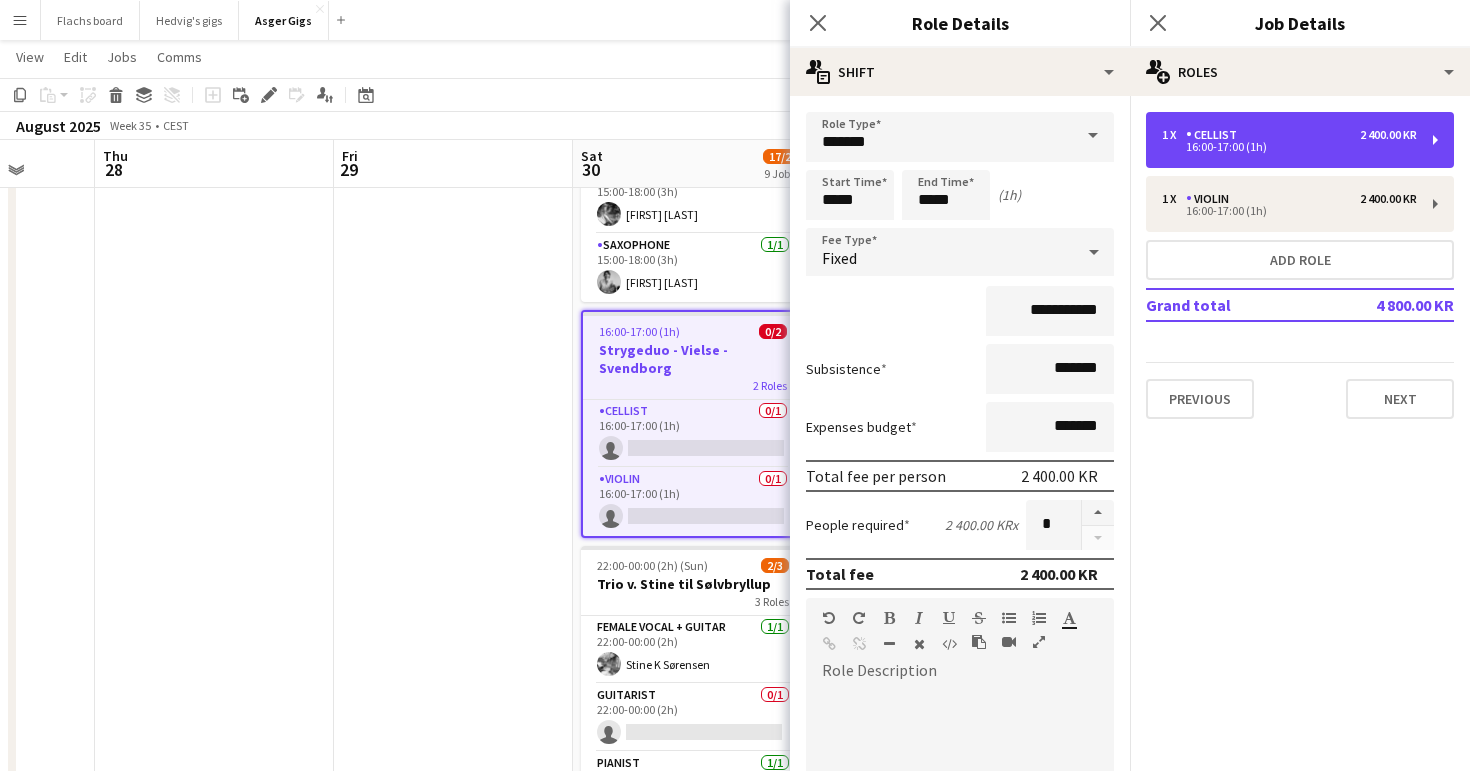 scroll, scrollTop: 485, scrollLeft: 0, axis: vertical 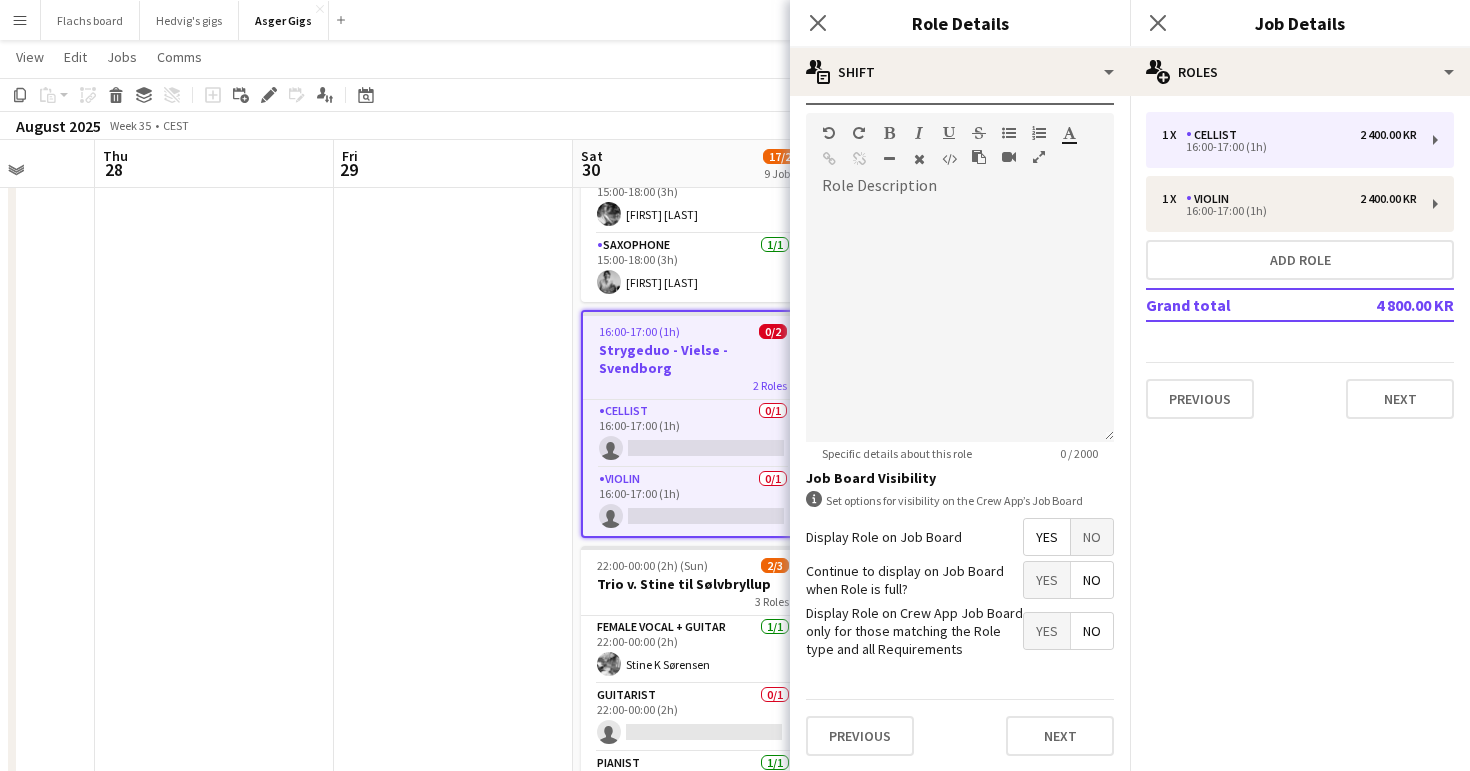 click on "No" at bounding box center [1092, 537] 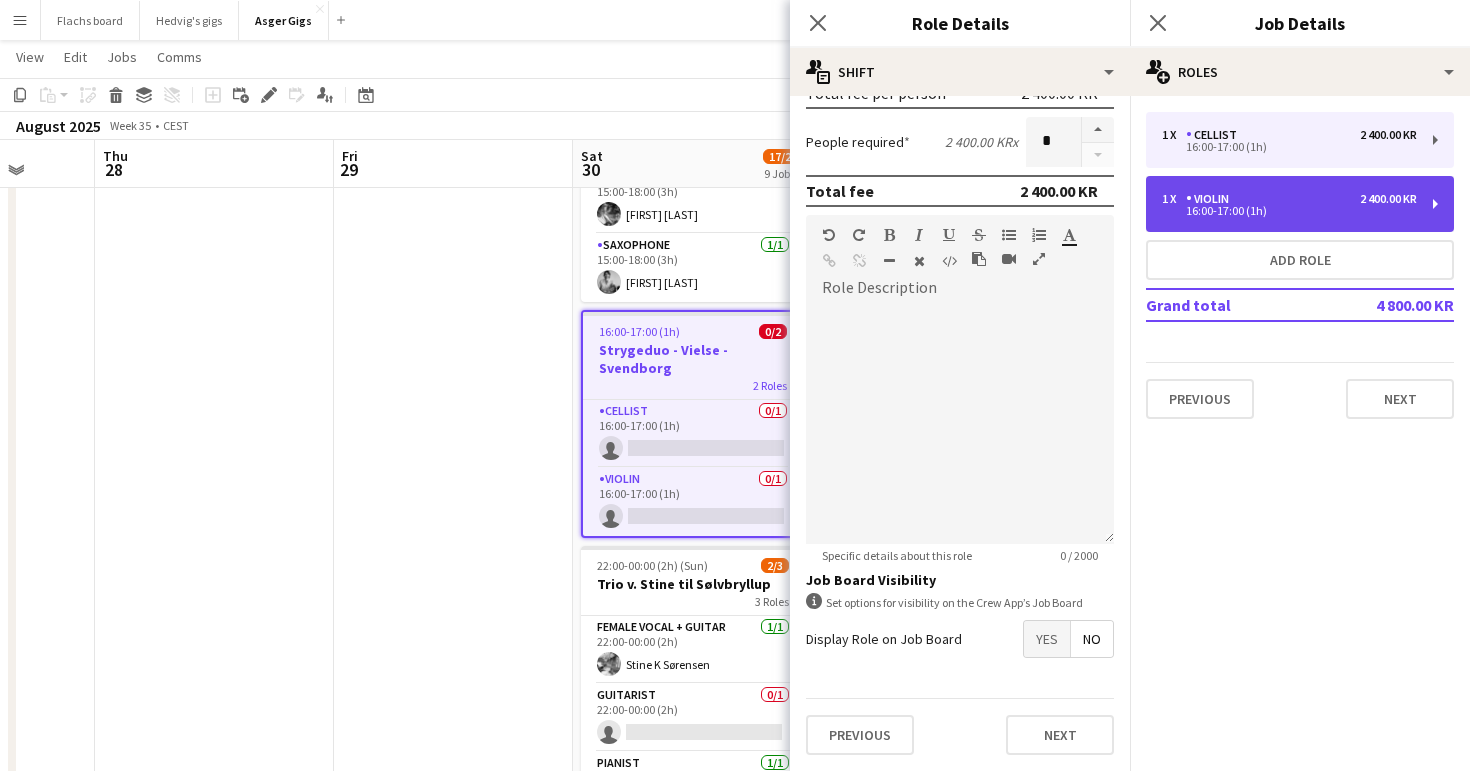 click on "16:00-17:00 (1h)" at bounding box center (1289, 211) 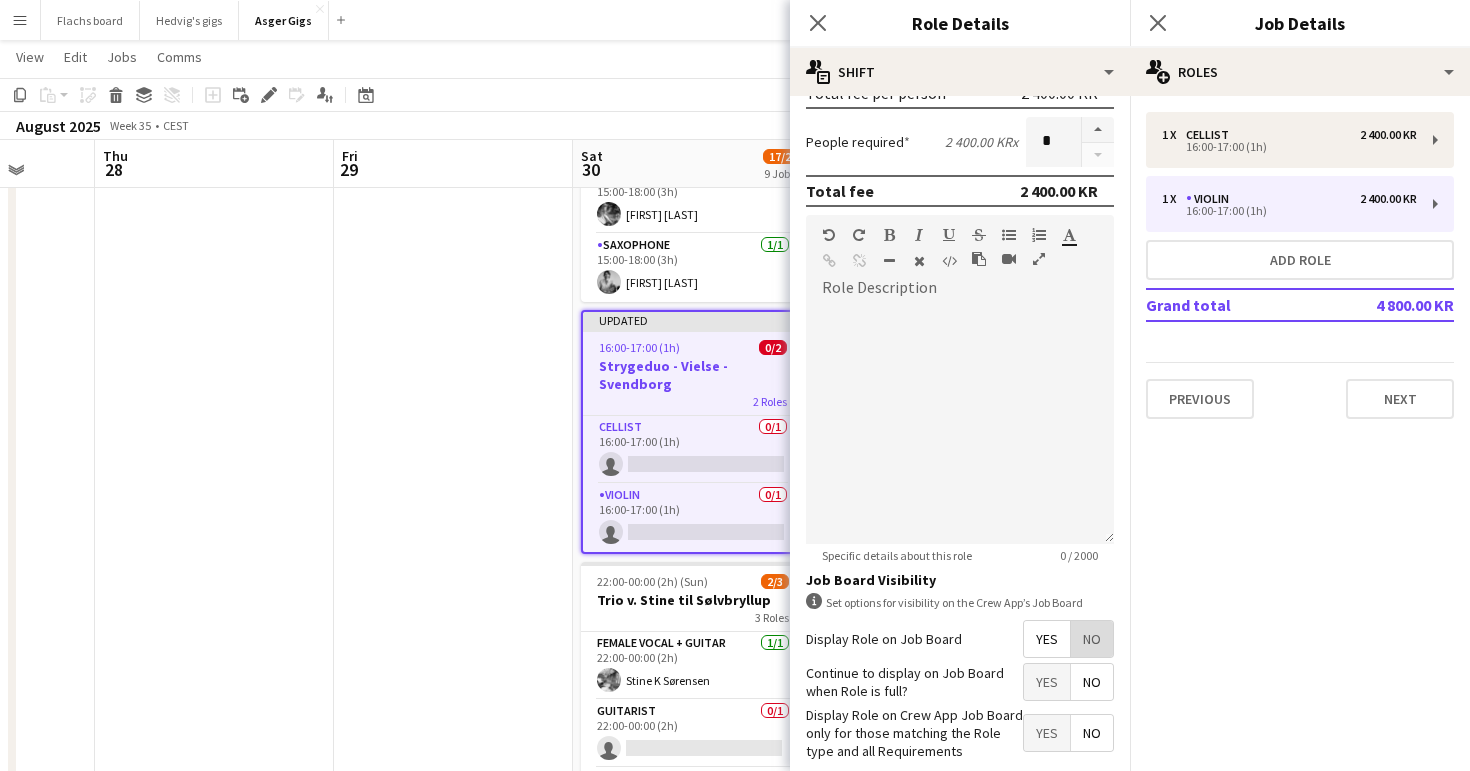 click on "No" at bounding box center (1092, 639) 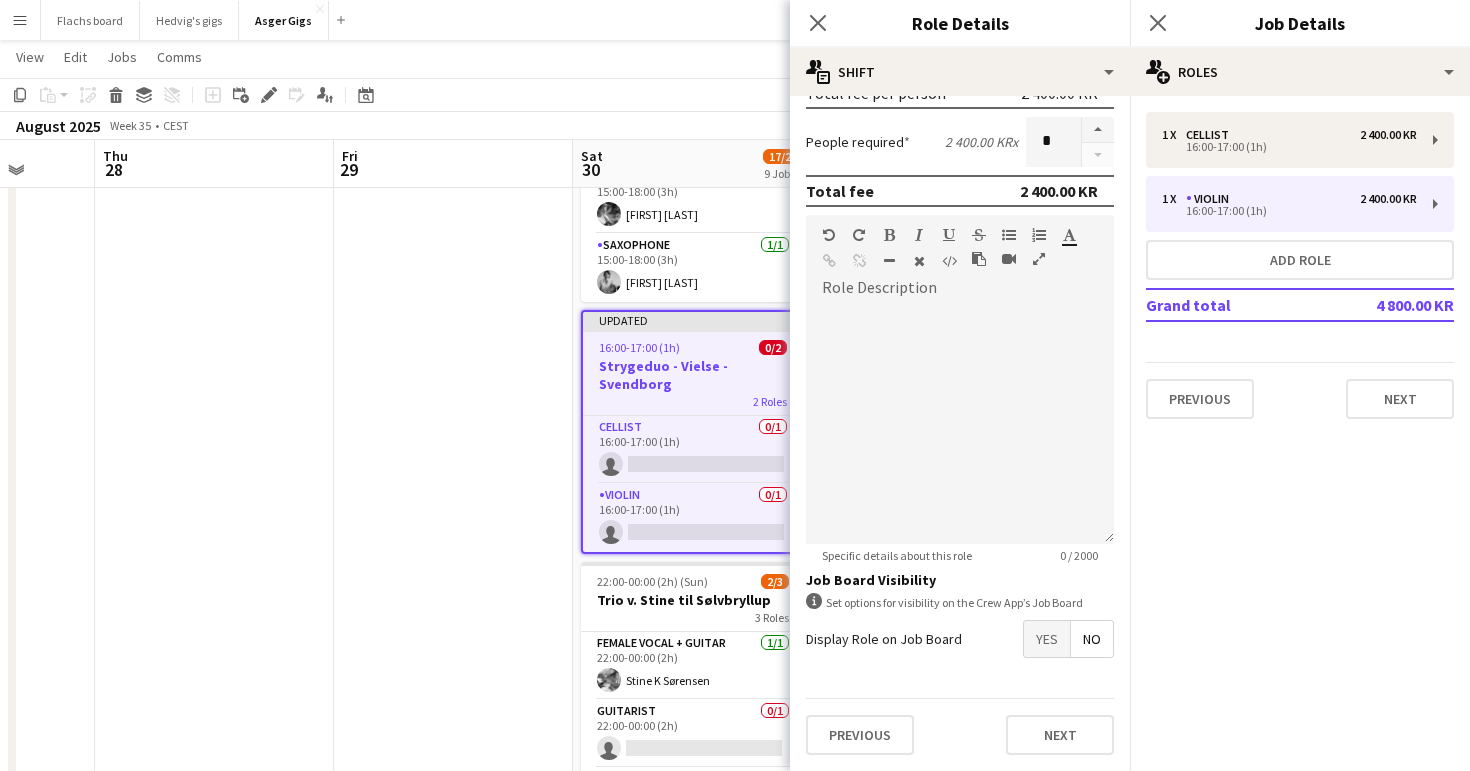 click at bounding box center [453, 110] 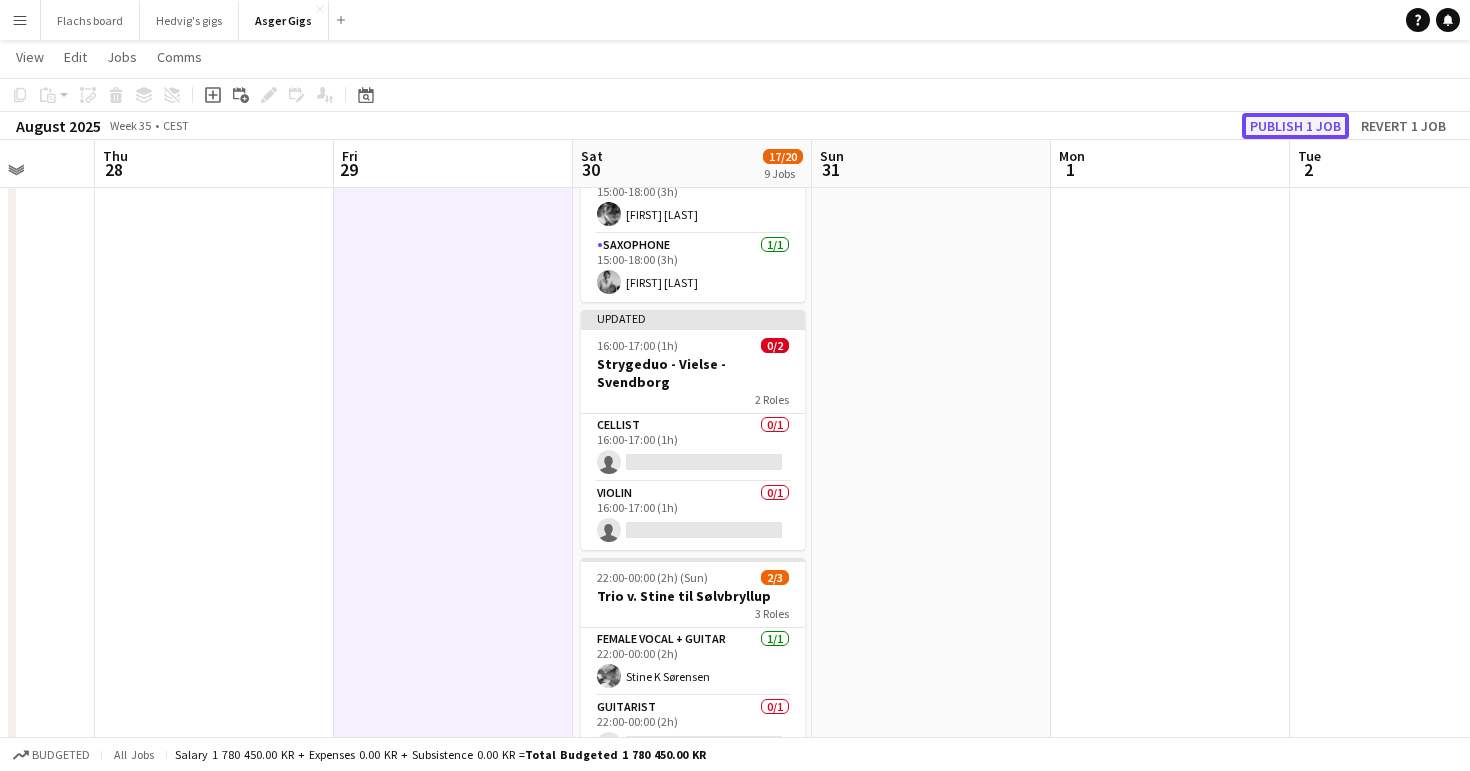 click on "Publish 1 job" 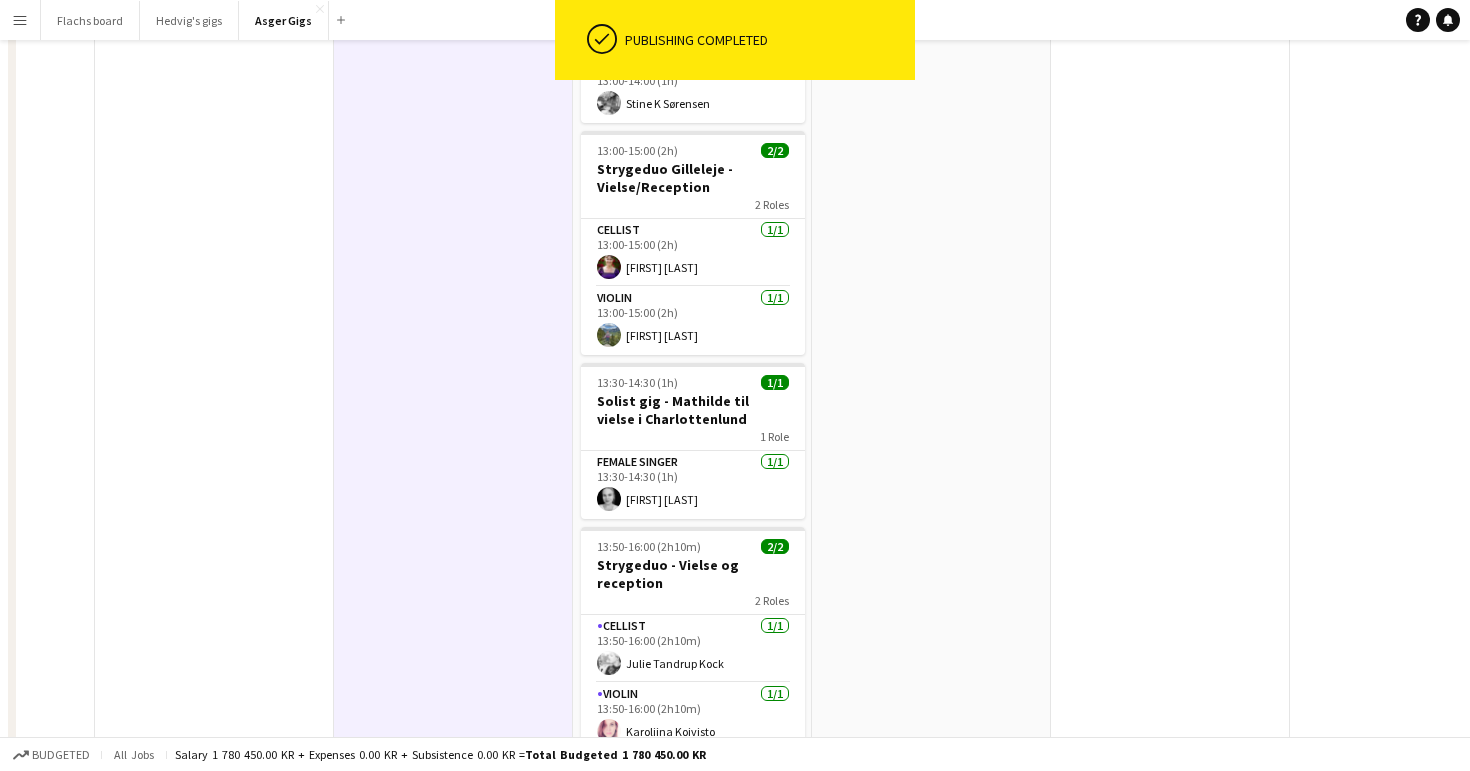 scroll, scrollTop: 0, scrollLeft: 0, axis: both 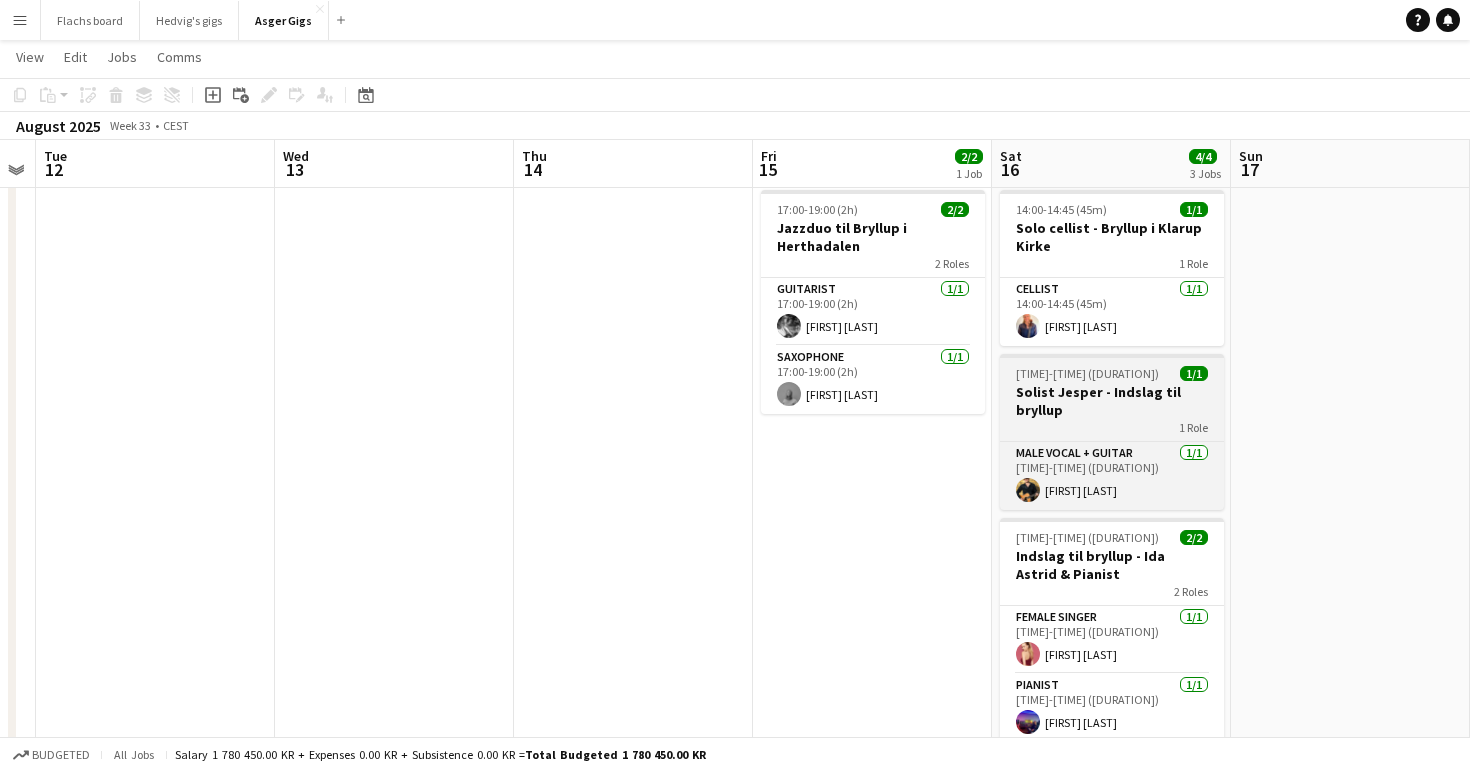 click on "[TIME]-[TIME] ([DURATION])    1/1   Solist [FIRST] - Indslag til bryllup   1 Role   Male Vocal + Guitar   1/1   [TIME]-[TIME] ([DURATION])
[FIRST] [LAST]" at bounding box center [1112, 432] 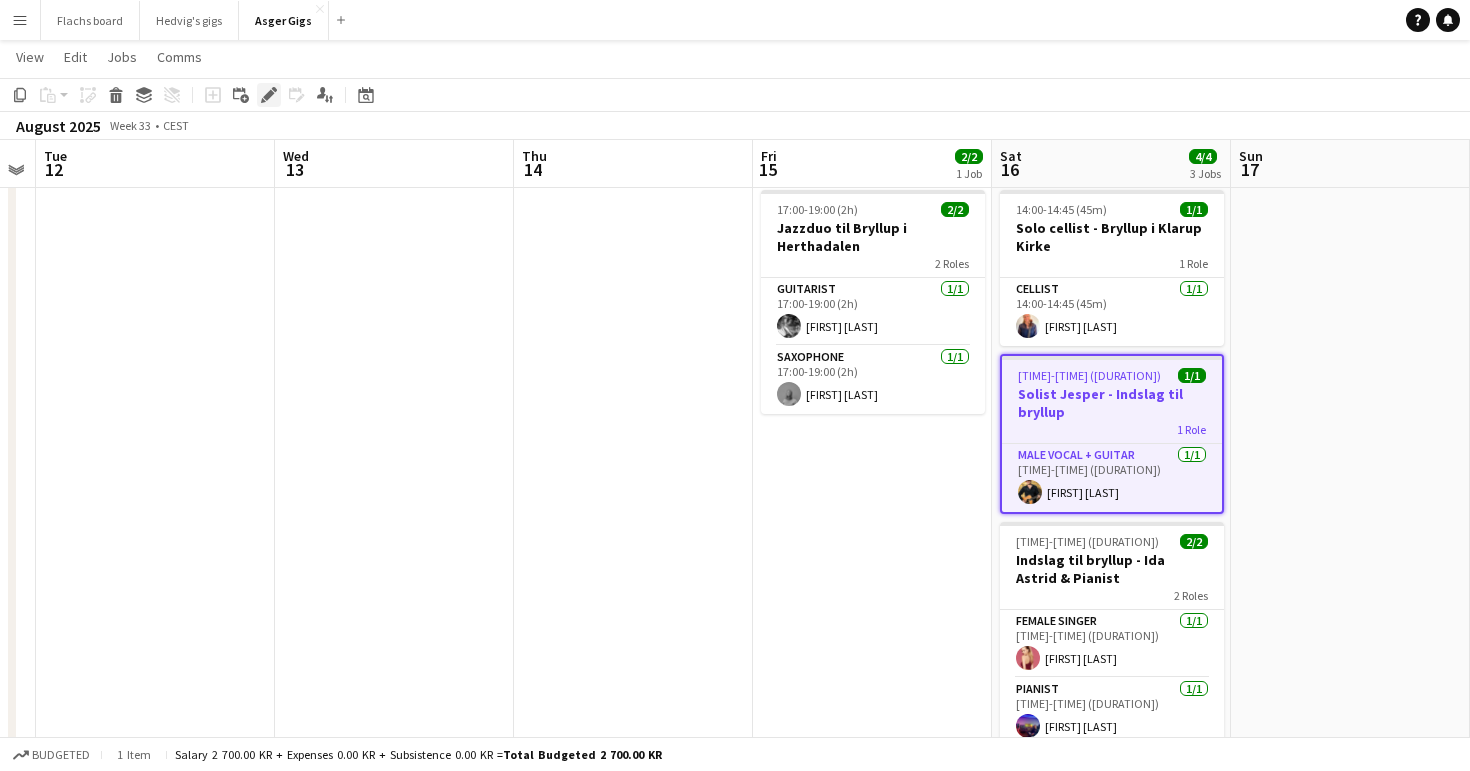 click on "Edit" at bounding box center [269, 95] 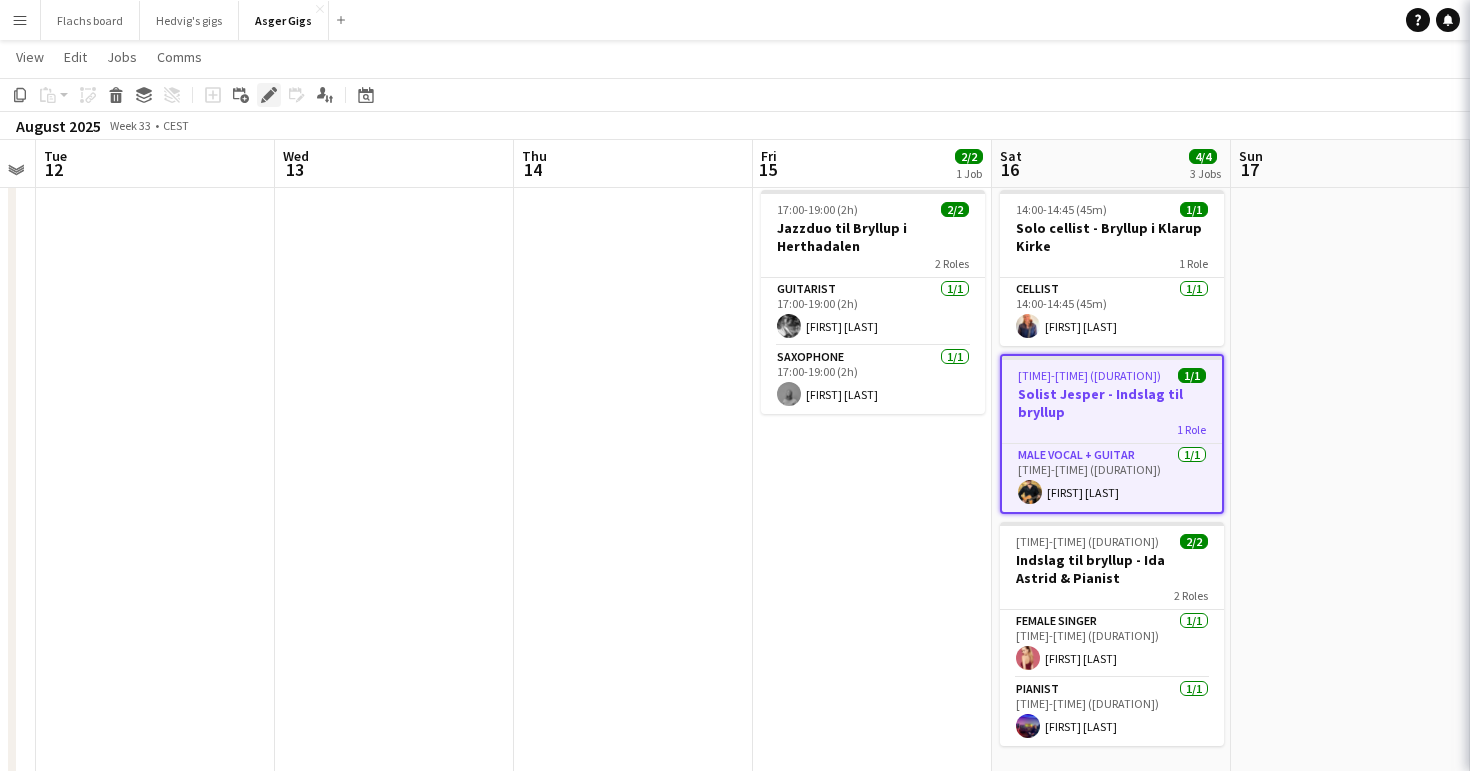 type on "**********" 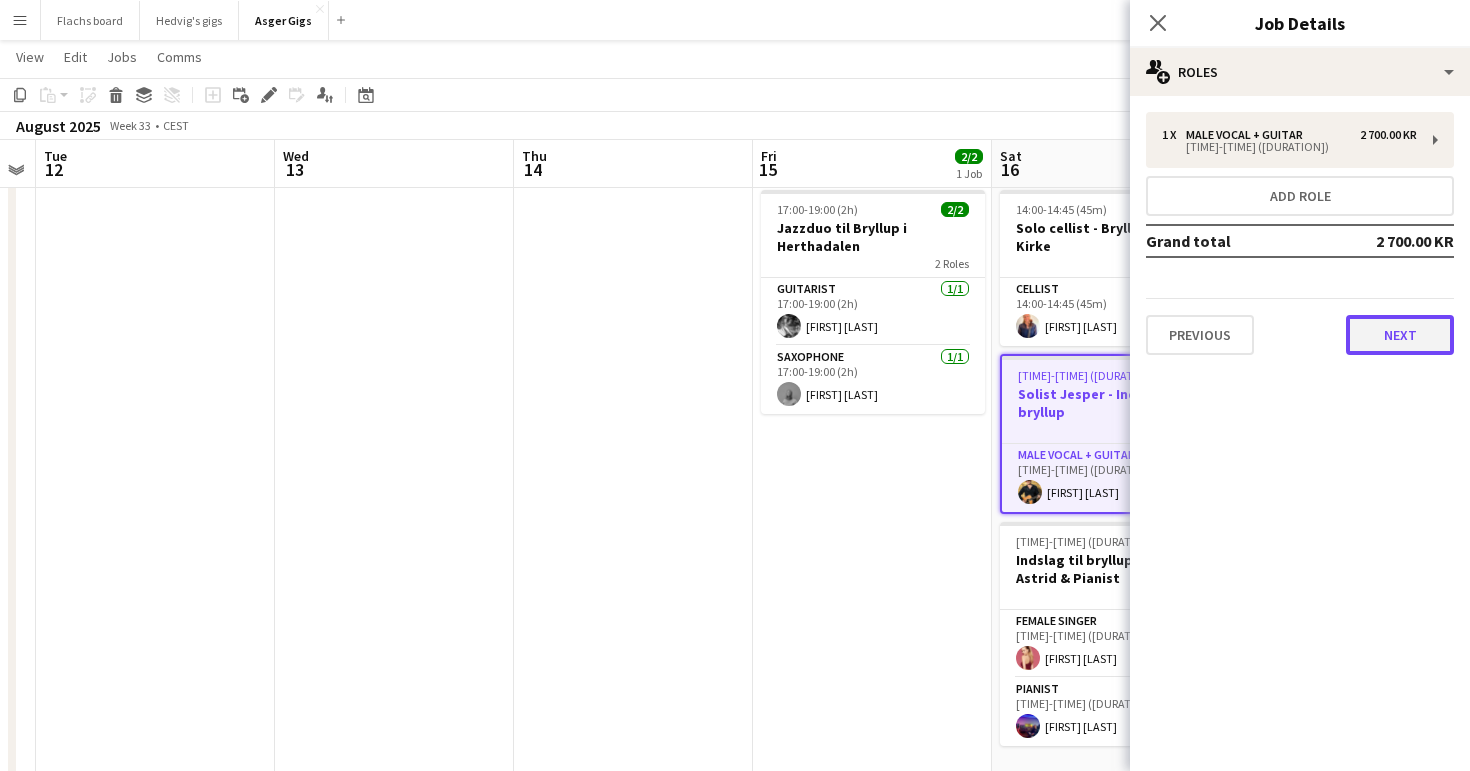 click on "Next" at bounding box center (1400, 335) 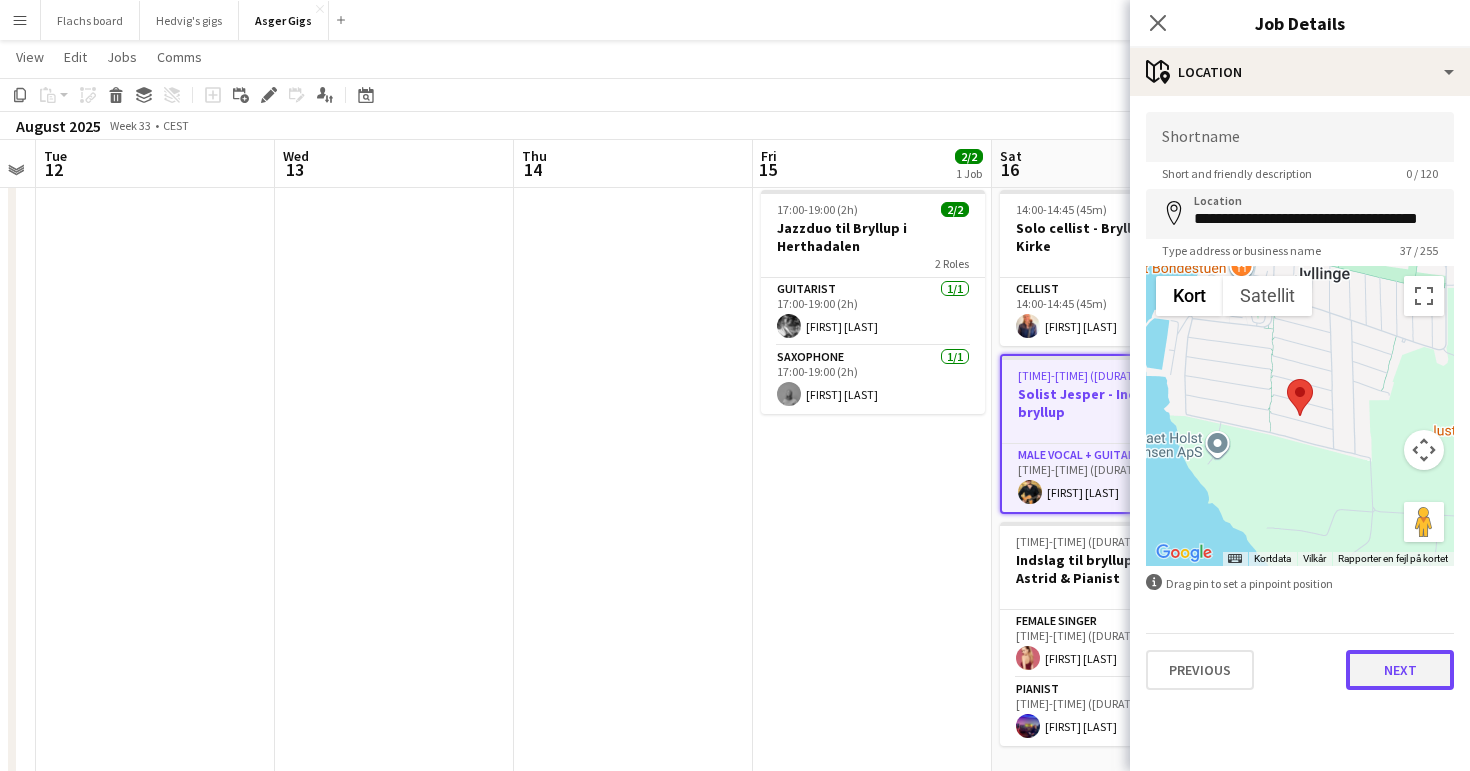 click on "Next" at bounding box center [1400, 670] 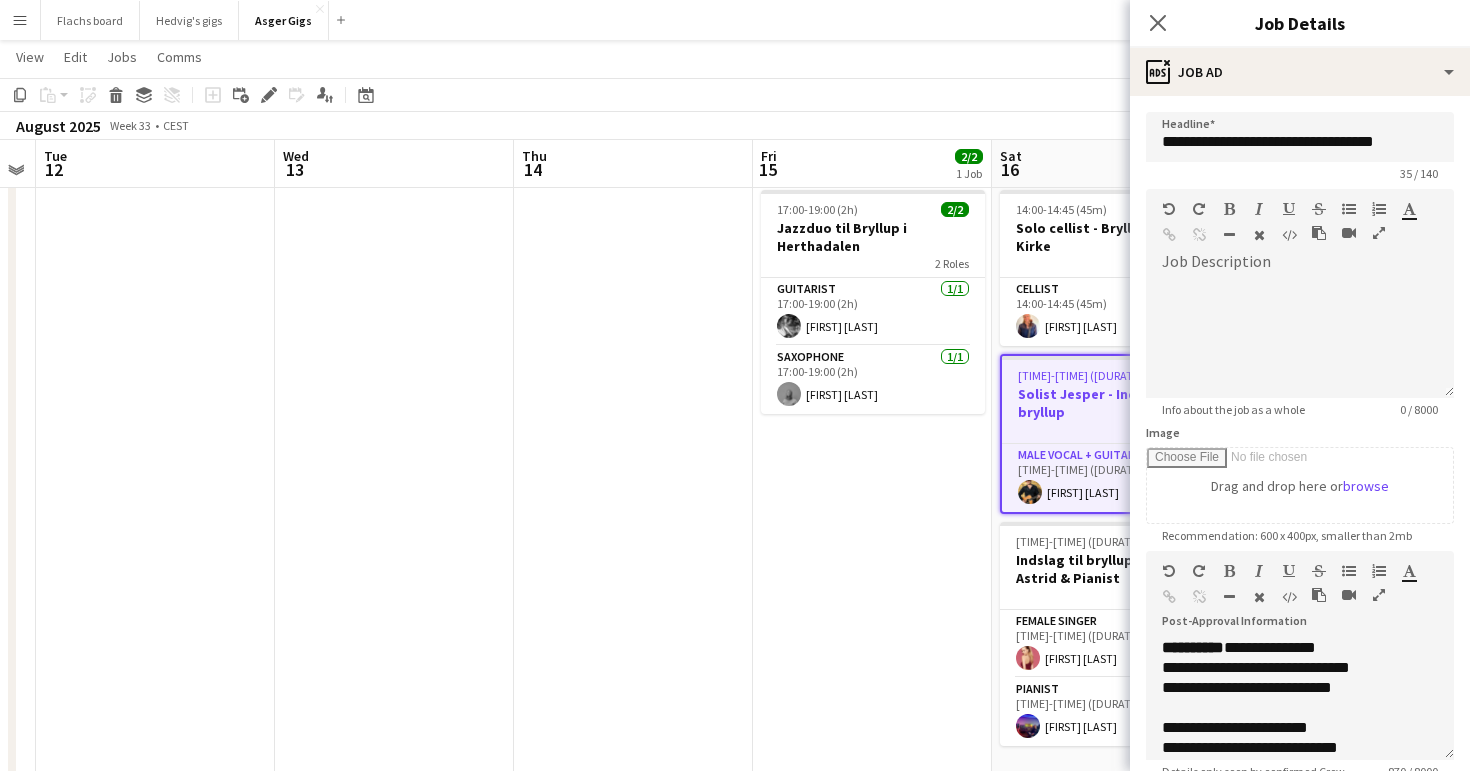 scroll, scrollTop: 145, scrollLeft: 0, axis: vertical 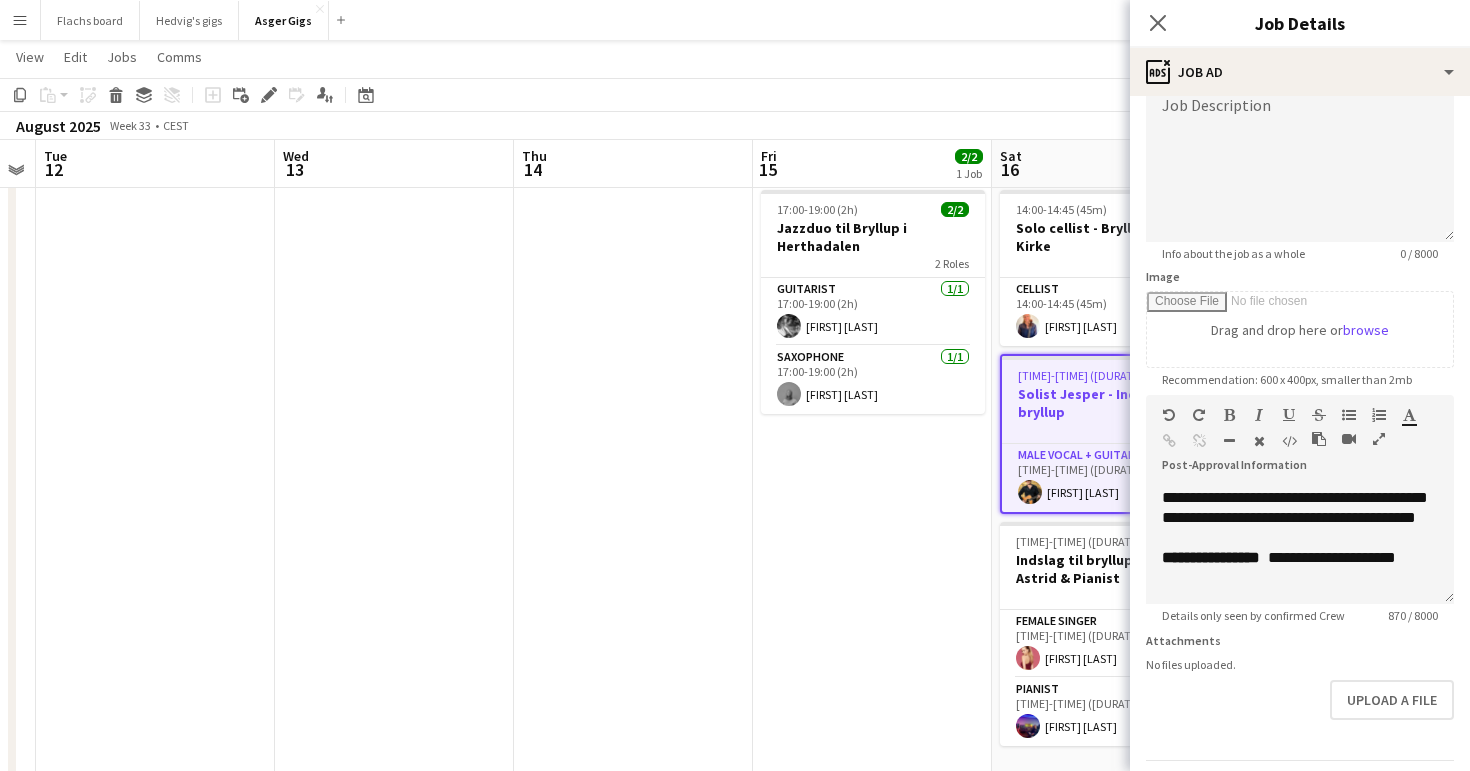 click on "[TIME]-[TIME] ([DURATION])    2/2   Jazzduo til Bryllup i Herthadalen   2 Roles   Guitarist   1/1   [TIME]-[TIME] ([DURATION])
[FIRST] [LAST]  Saxophone   1/1   [TIME]-[TIME] ([DURATION])
[FIRST] [LAST]" at bounding box center (872, 1296) 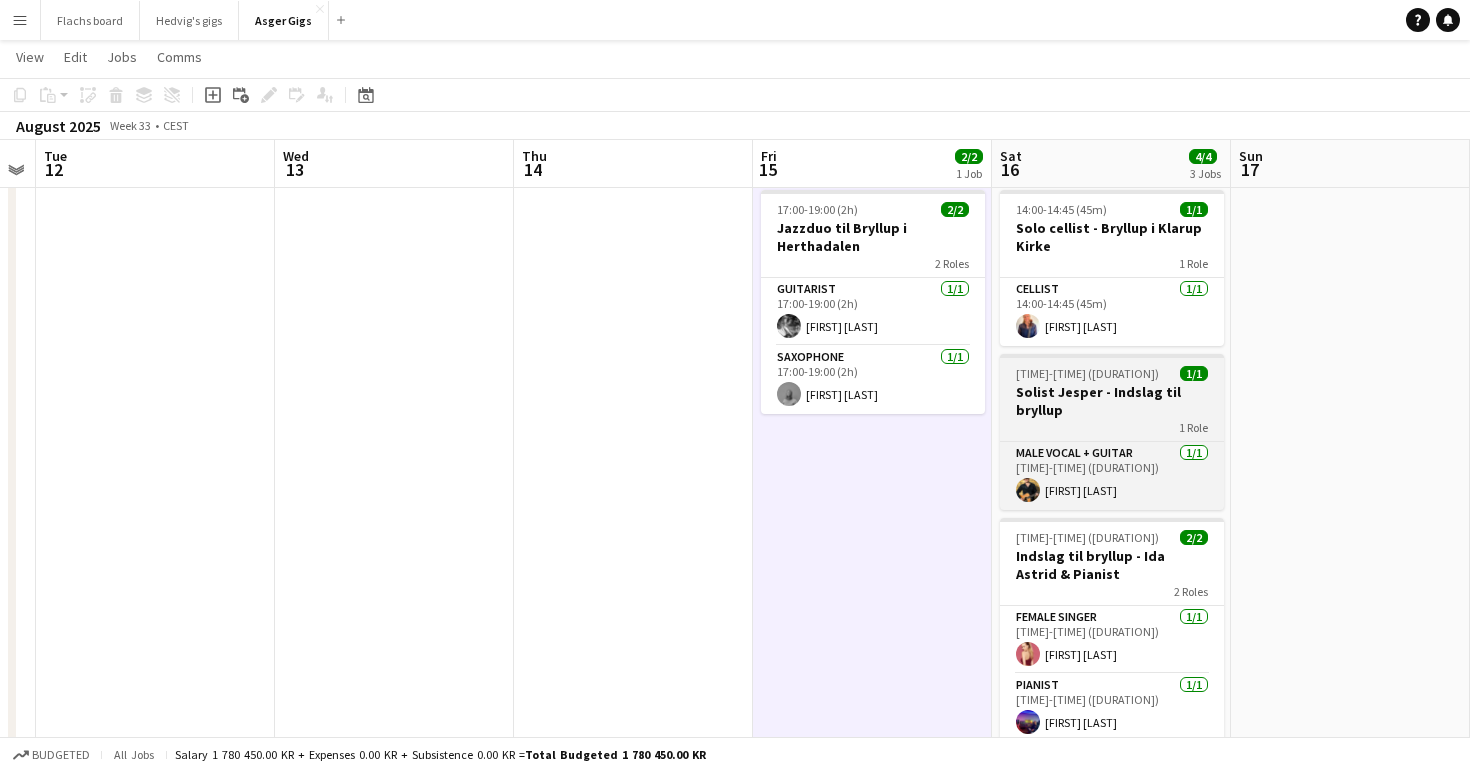 click on "Solist Jesper - Indslag til bryllup" at bounding box center (1112, 401) 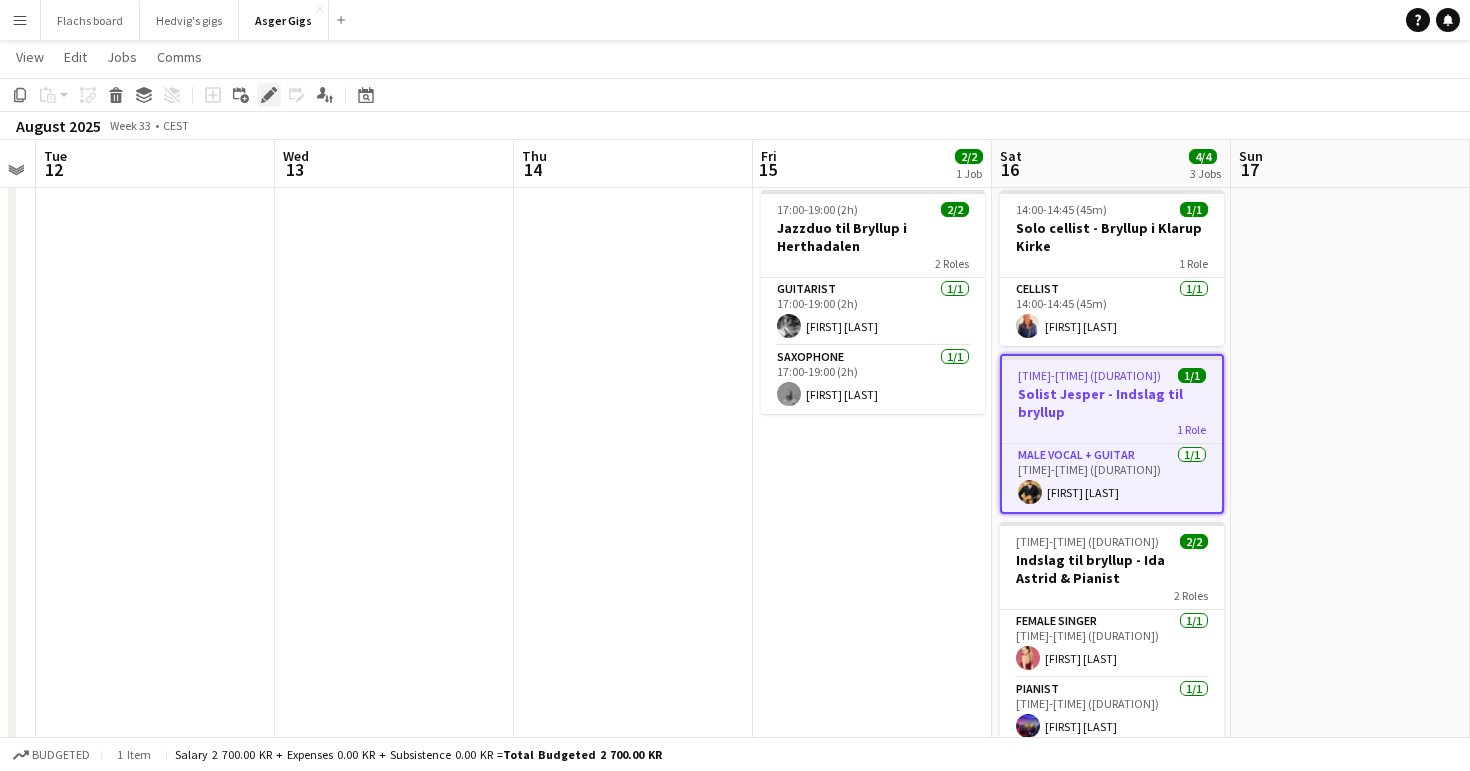 click on "Edit" 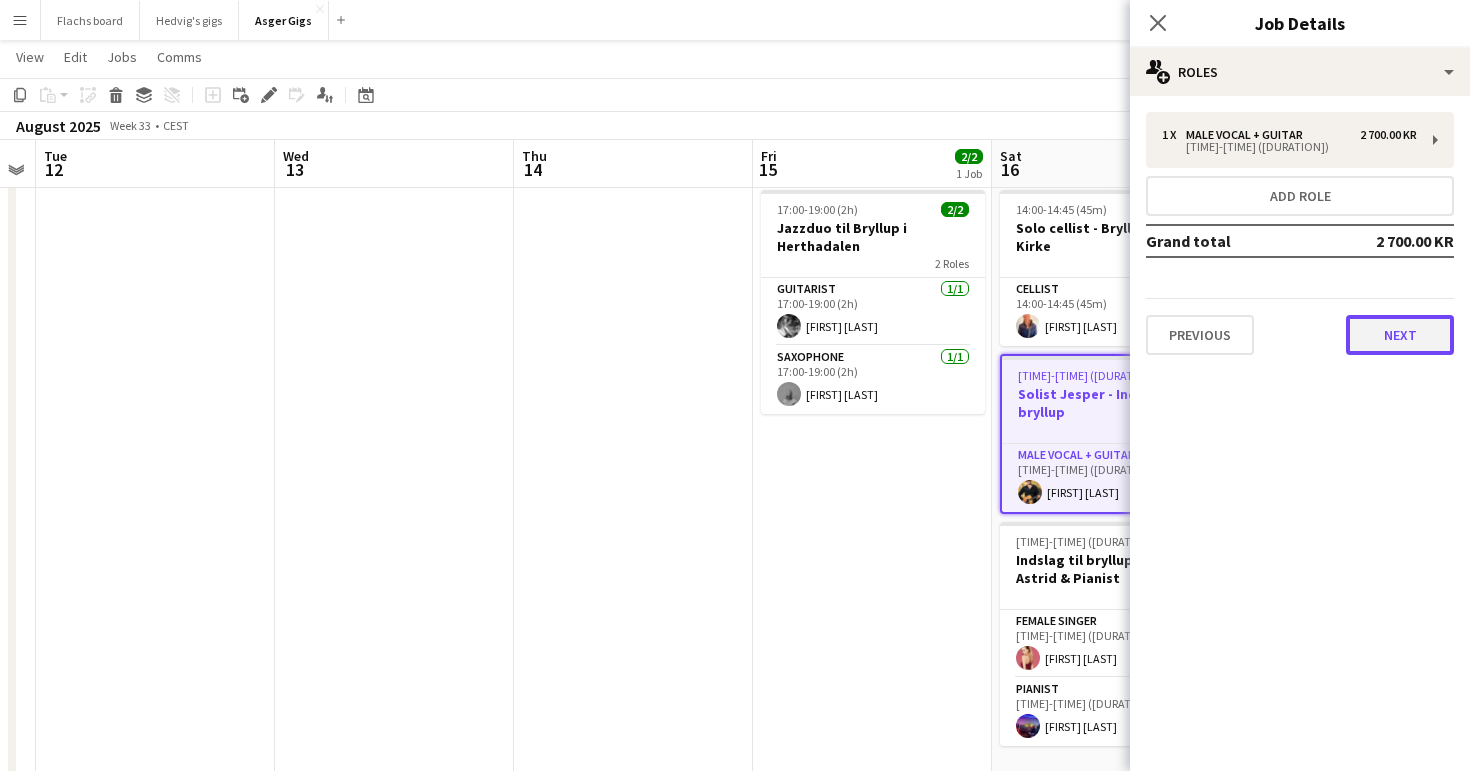 click on "Next" at bounding box center [1400, 335] 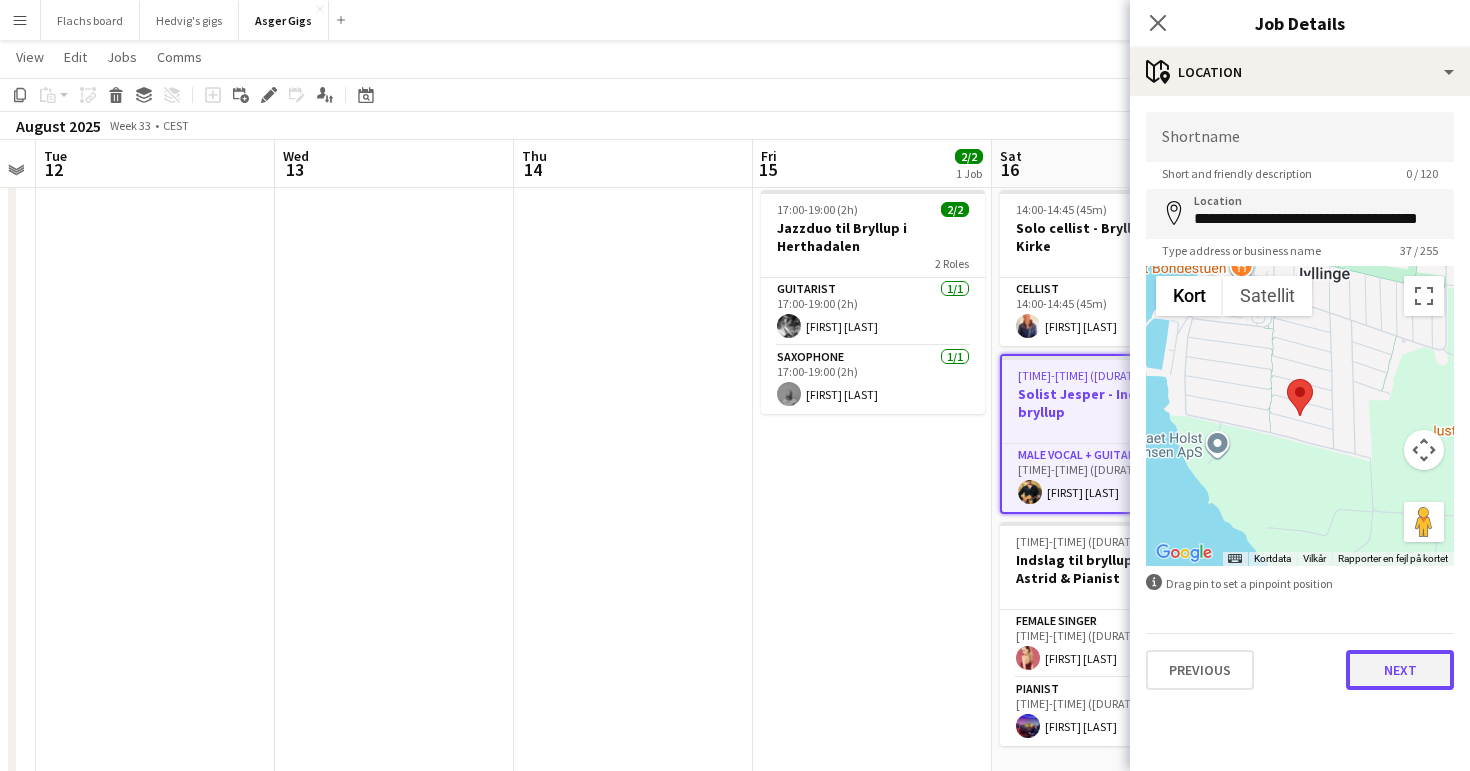 click on "Next" at bounding box center (1400, 670) 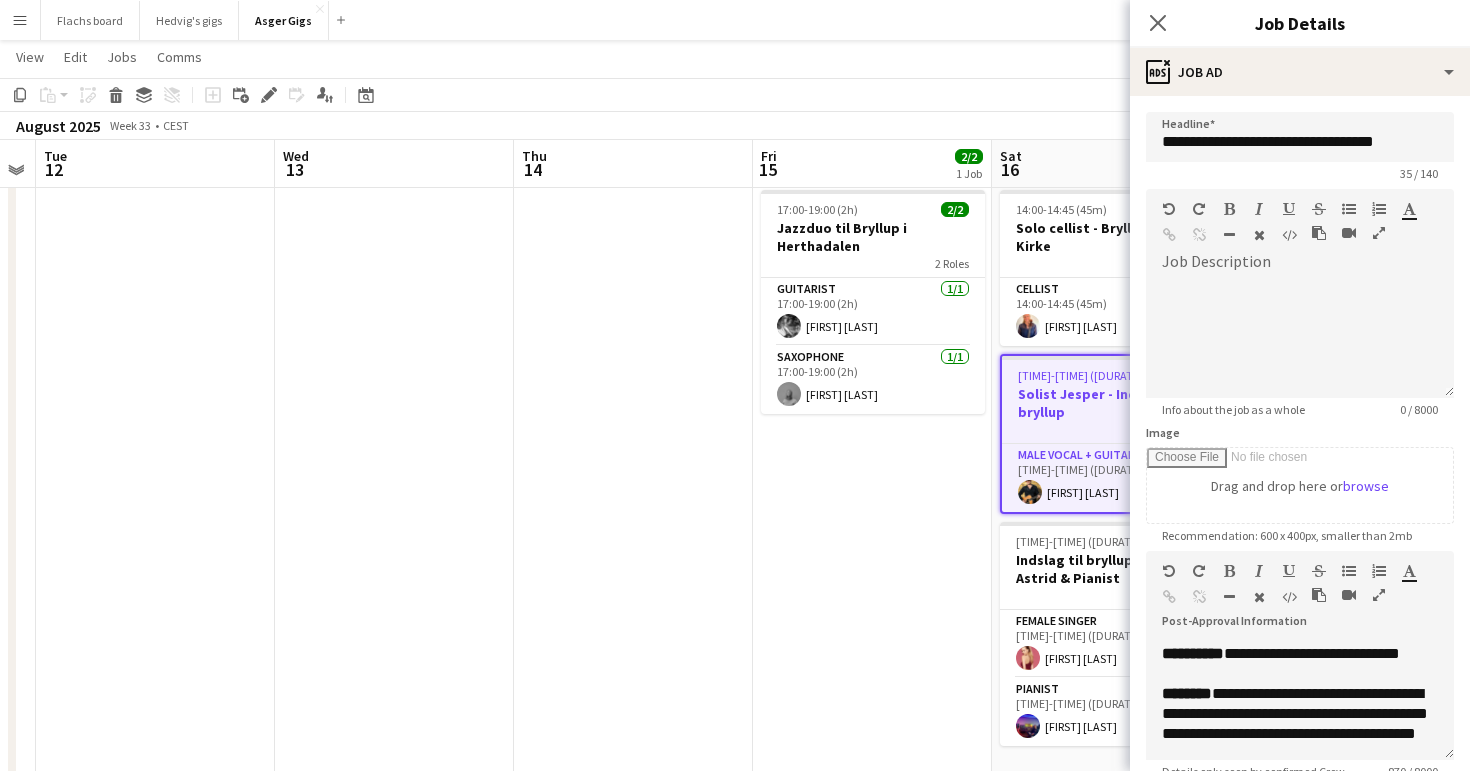 scroll, scrollTop: 736, scrollLeft: 0, axis: vertical 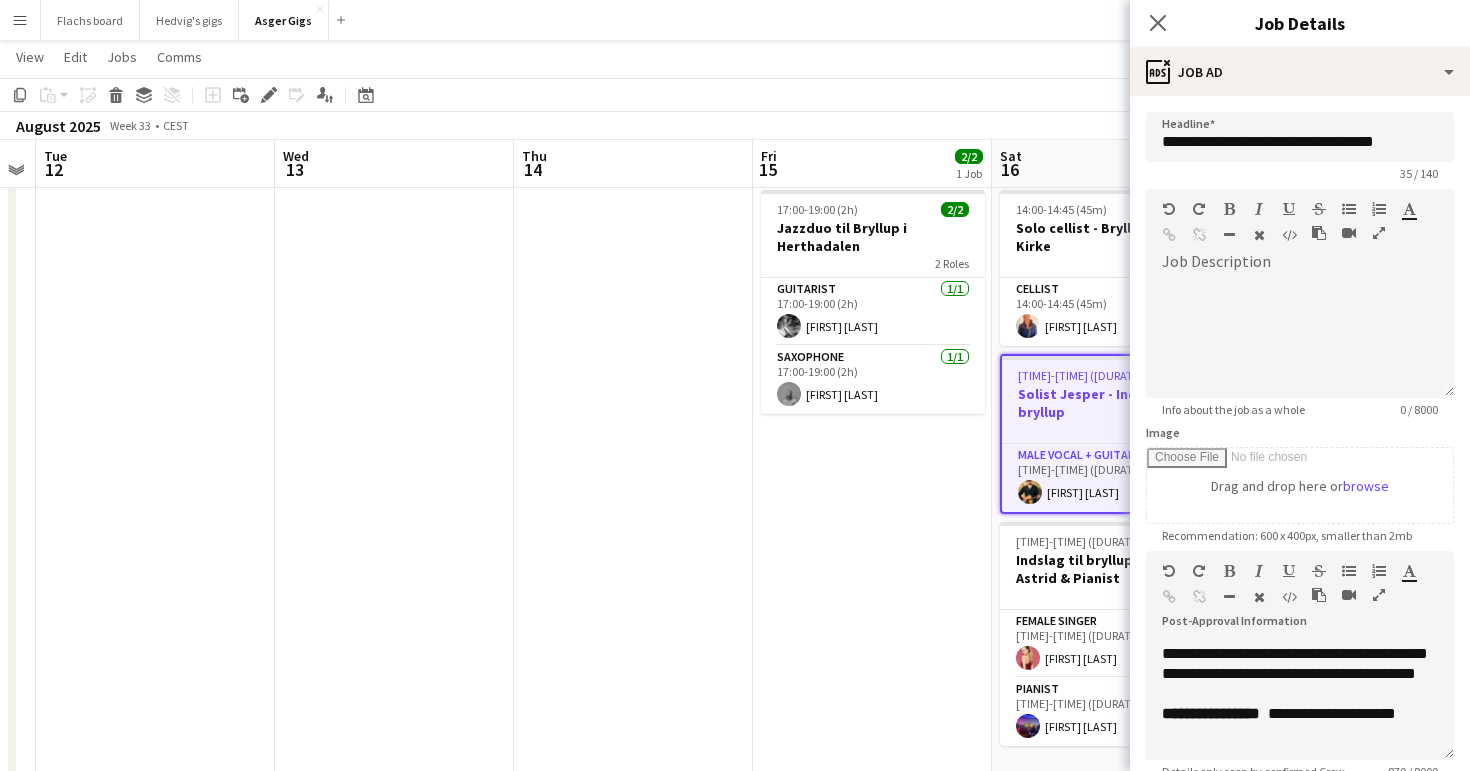 click at bounding box center [633, 1296] 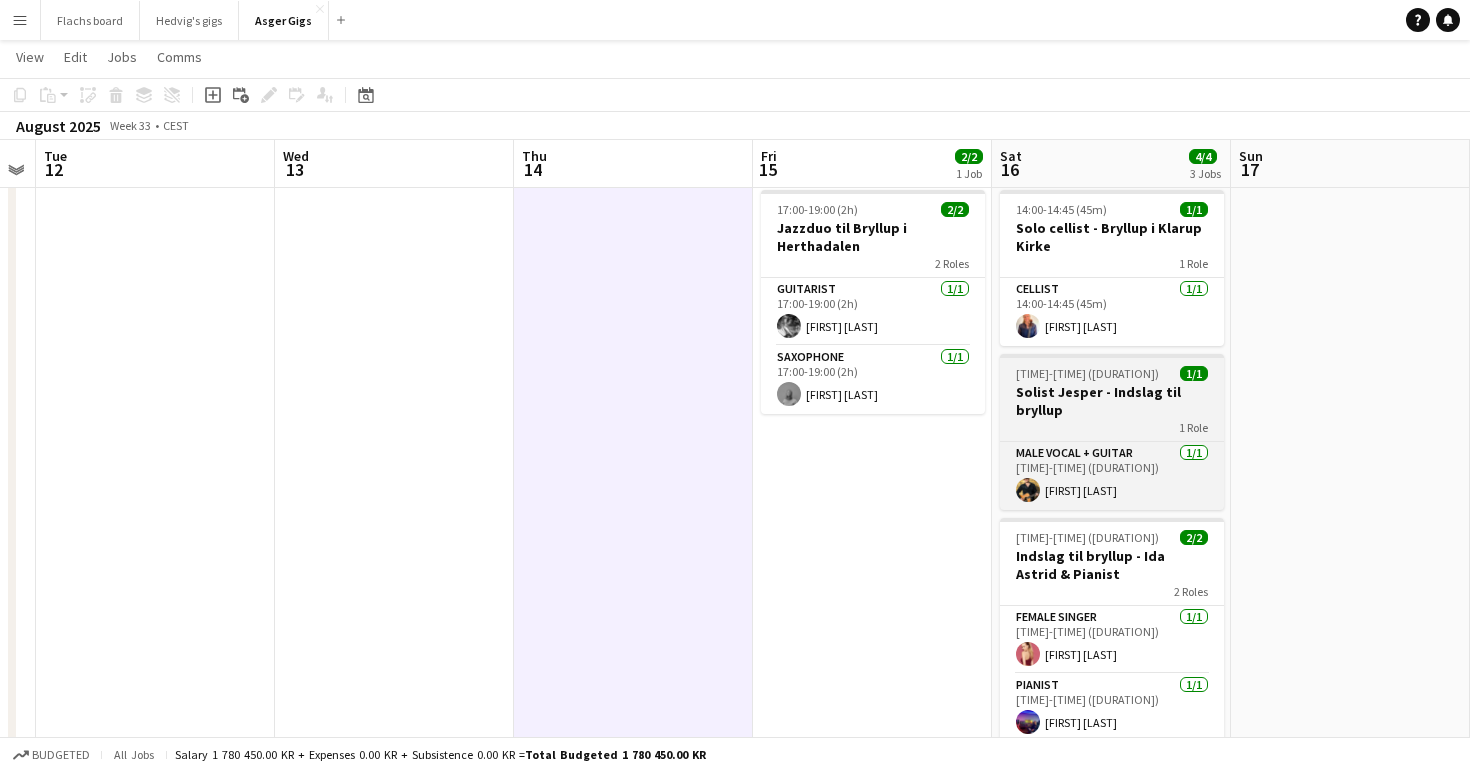click on "Solist Jesper - Indslag til bryllup" at bounding box center [1112, 401] 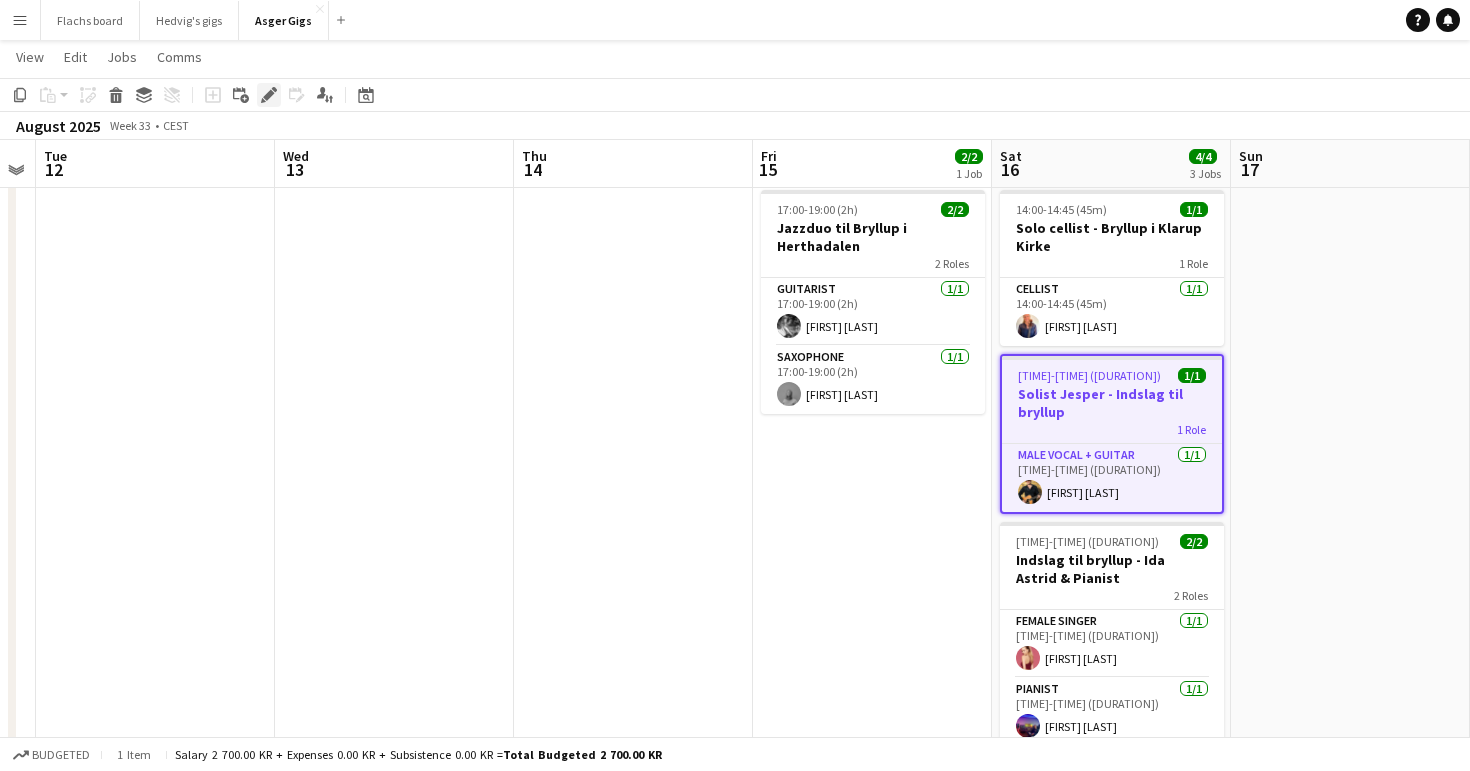 click on "Edit" 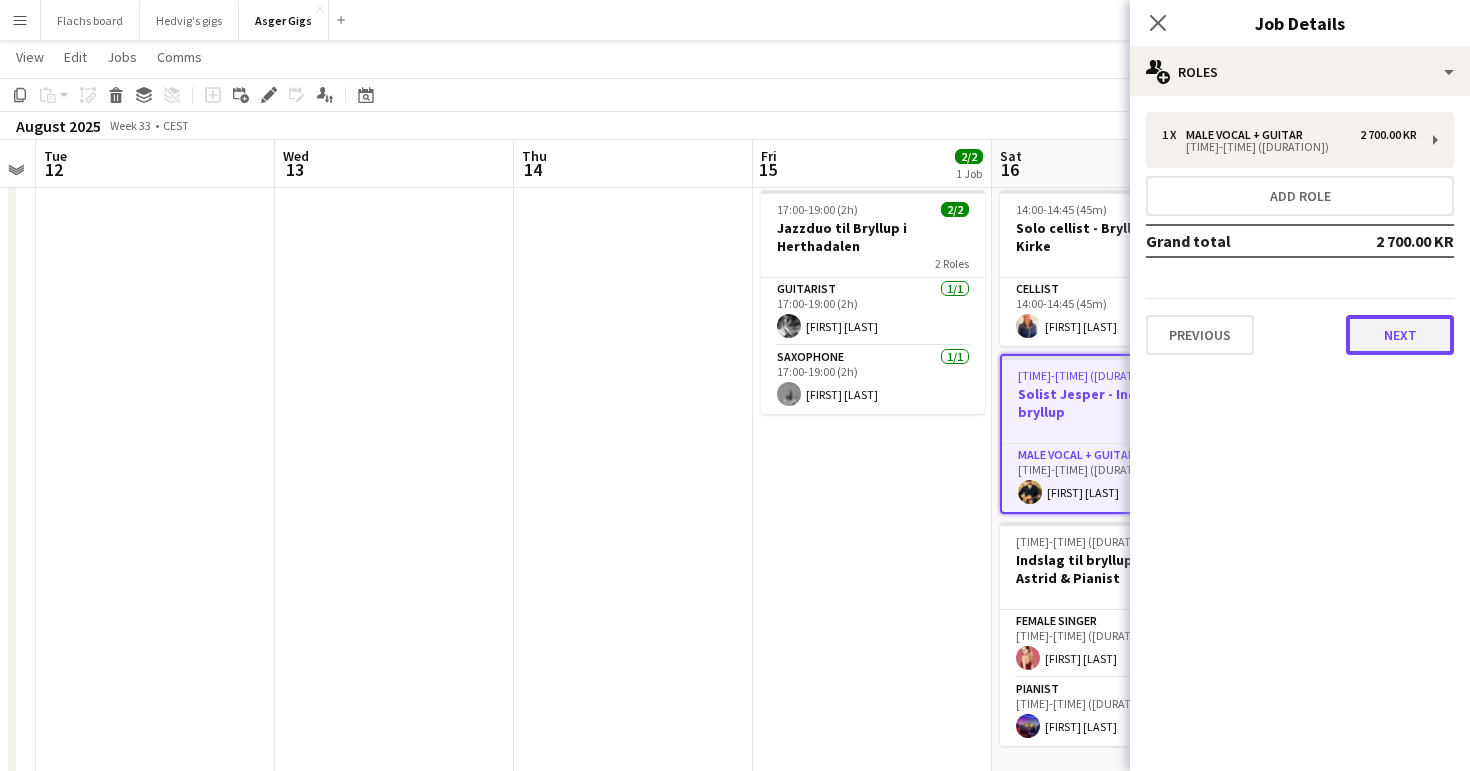 click on "Next" at bounding box center (1400, 335) 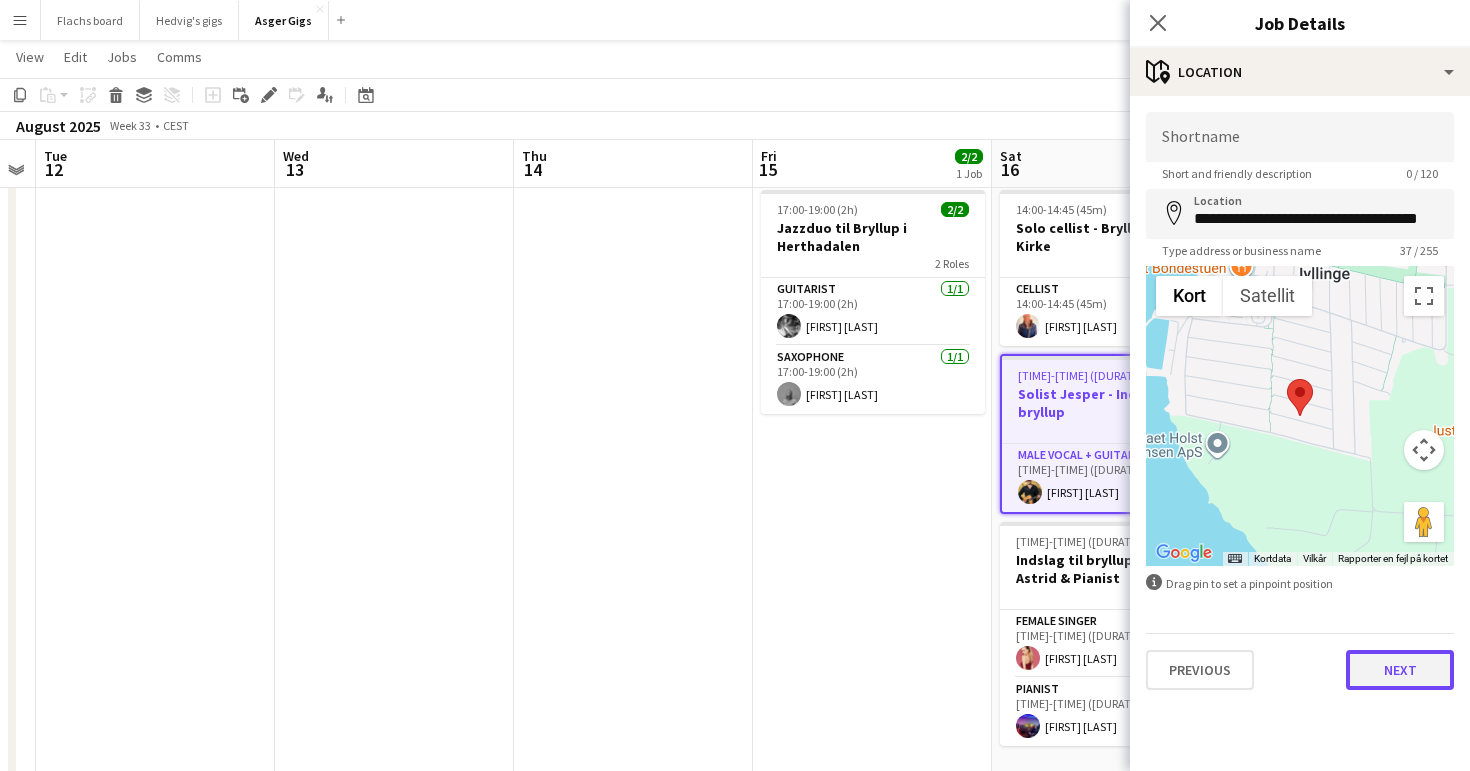 click on "Next" at bounding box center (1400, 670) 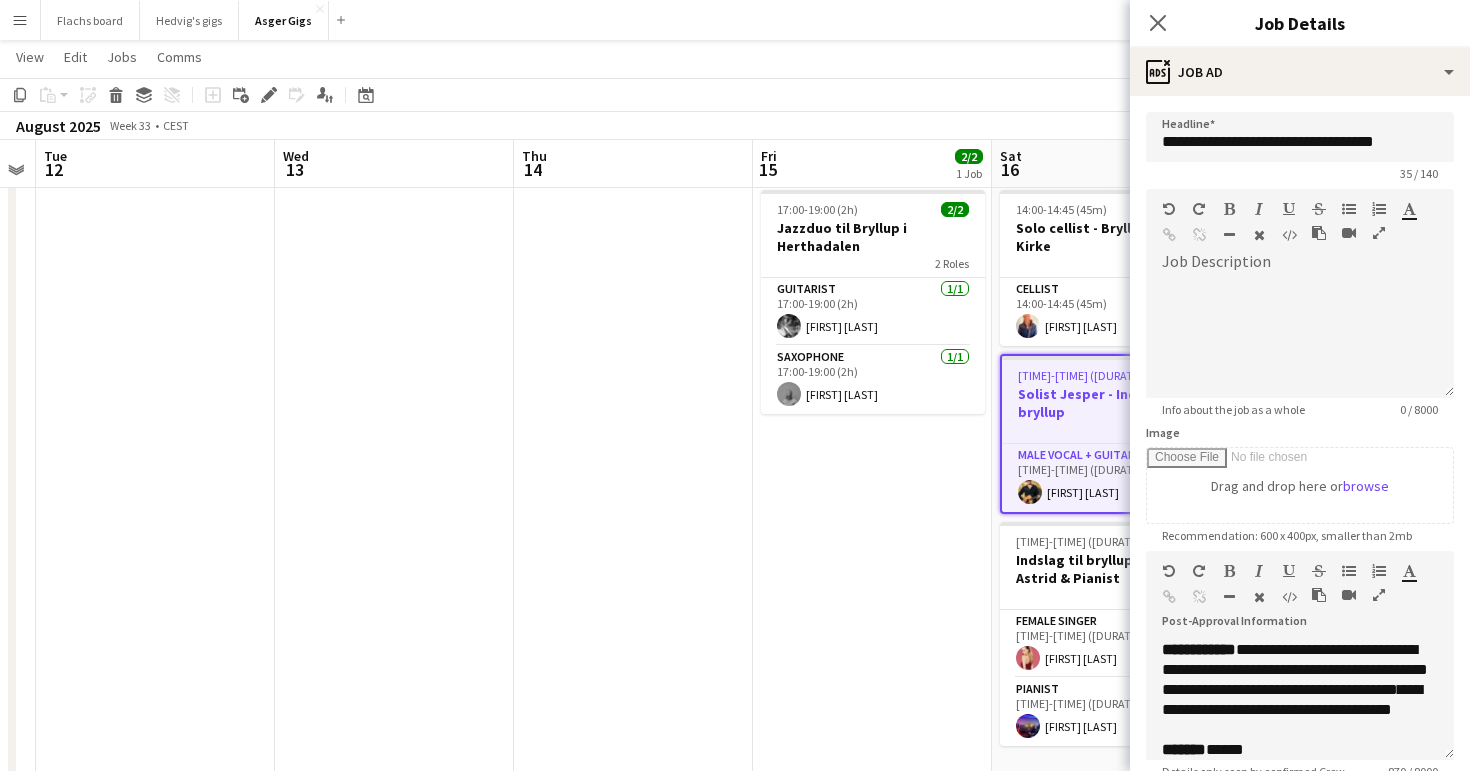 scroll, scrollTop: 736, scrollLeft: 0, axis: vertical 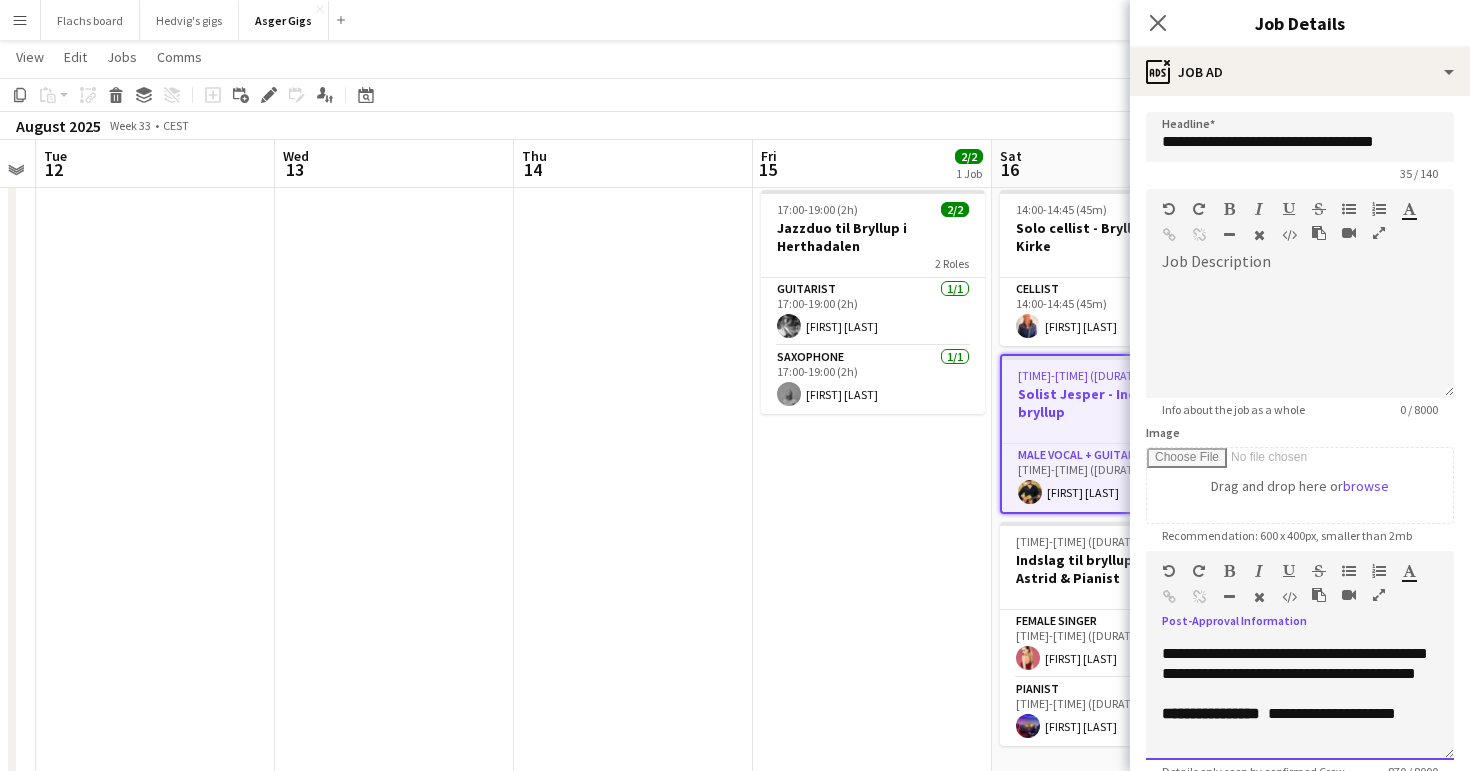 click at bounding box center [1300, 734] 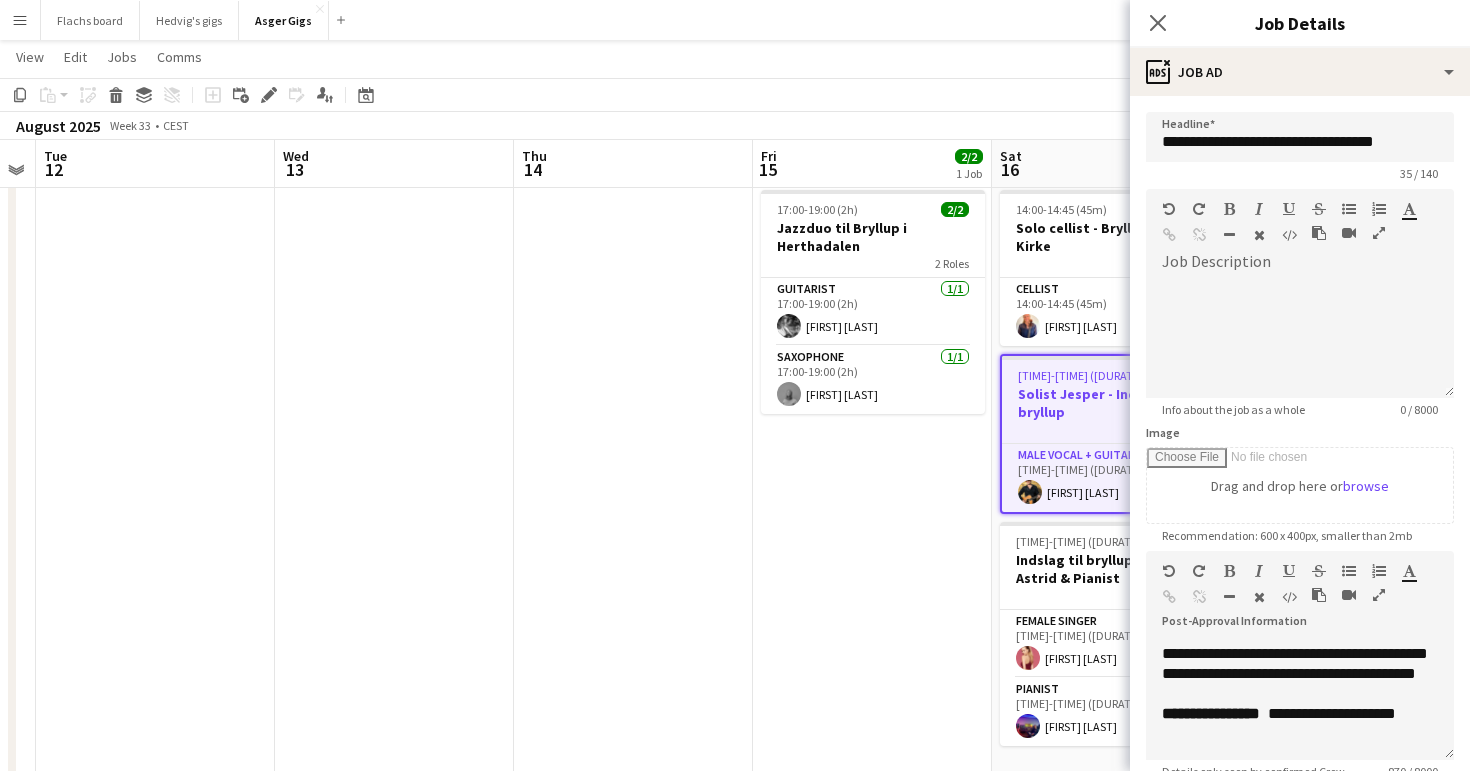 scroll, scrollTop: 0, scrollLeft: 682, axis: horizontal 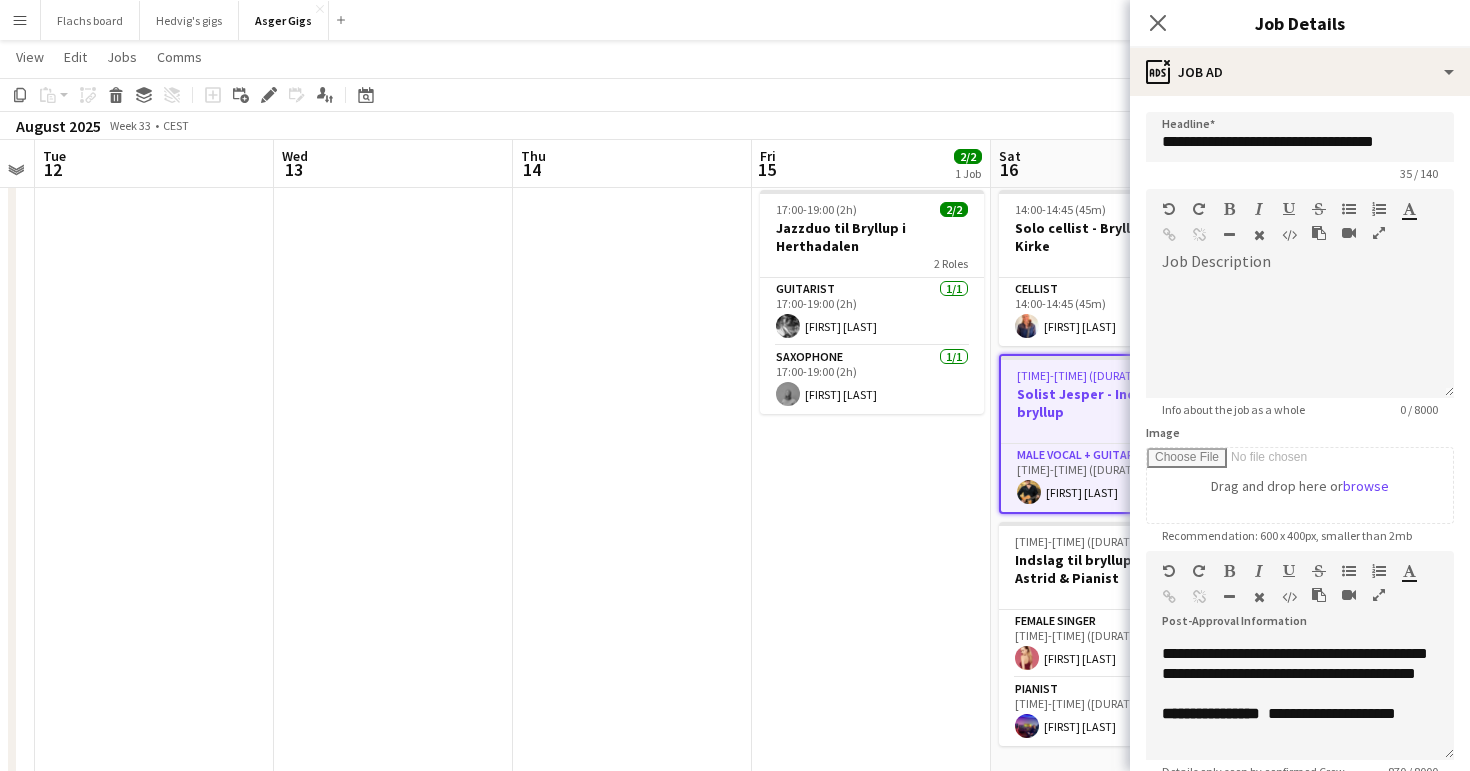 click on "[TIME]-[TIME] ([DURATION])    2/2   Jazzduo til Bryllup i Herthadalen   2 Roles   Guitarist   1/1   [TIME]-[TIME] ([DURATION])
[FIRST] [LAST]  Saxophone   1/1   [TIME]-[TIME] ([DURATION])
[FIRST] [LAST]" at bounding box center (871, 1296) 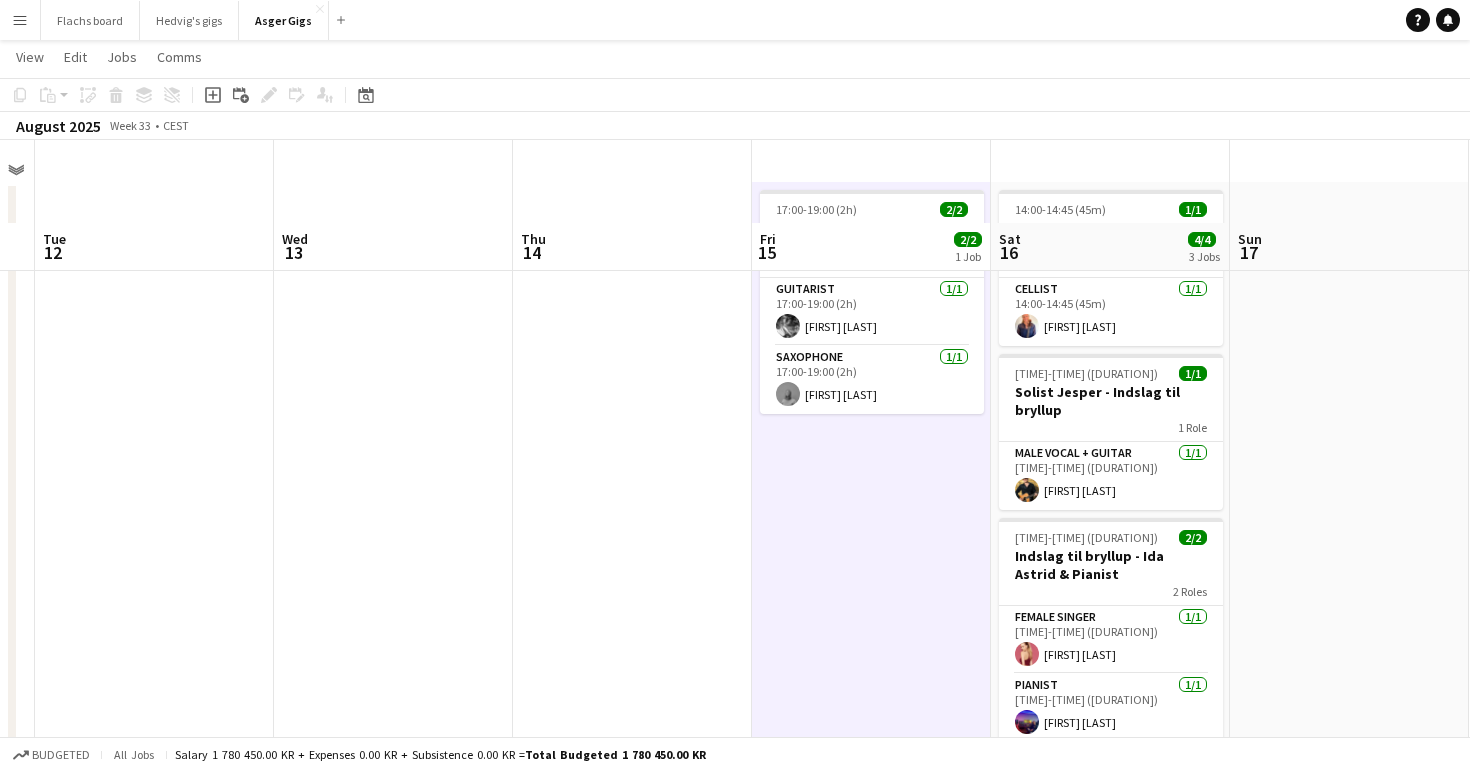 scroll, scrollTop: 146, scrollLeft: 0, axis: vertical 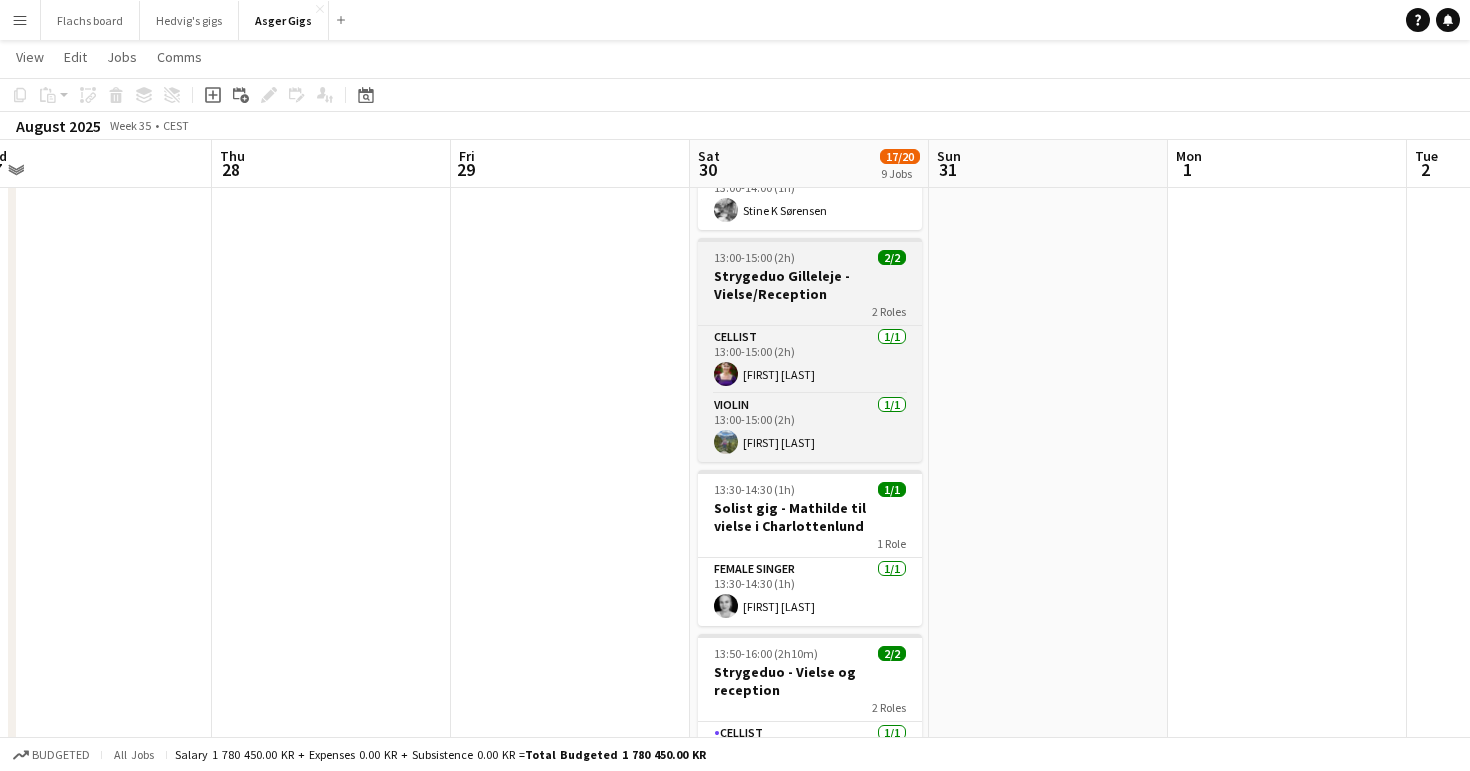 click on "Strygeduo Gilleleje - Vielse/Reception" at bounding box center [810, 285] 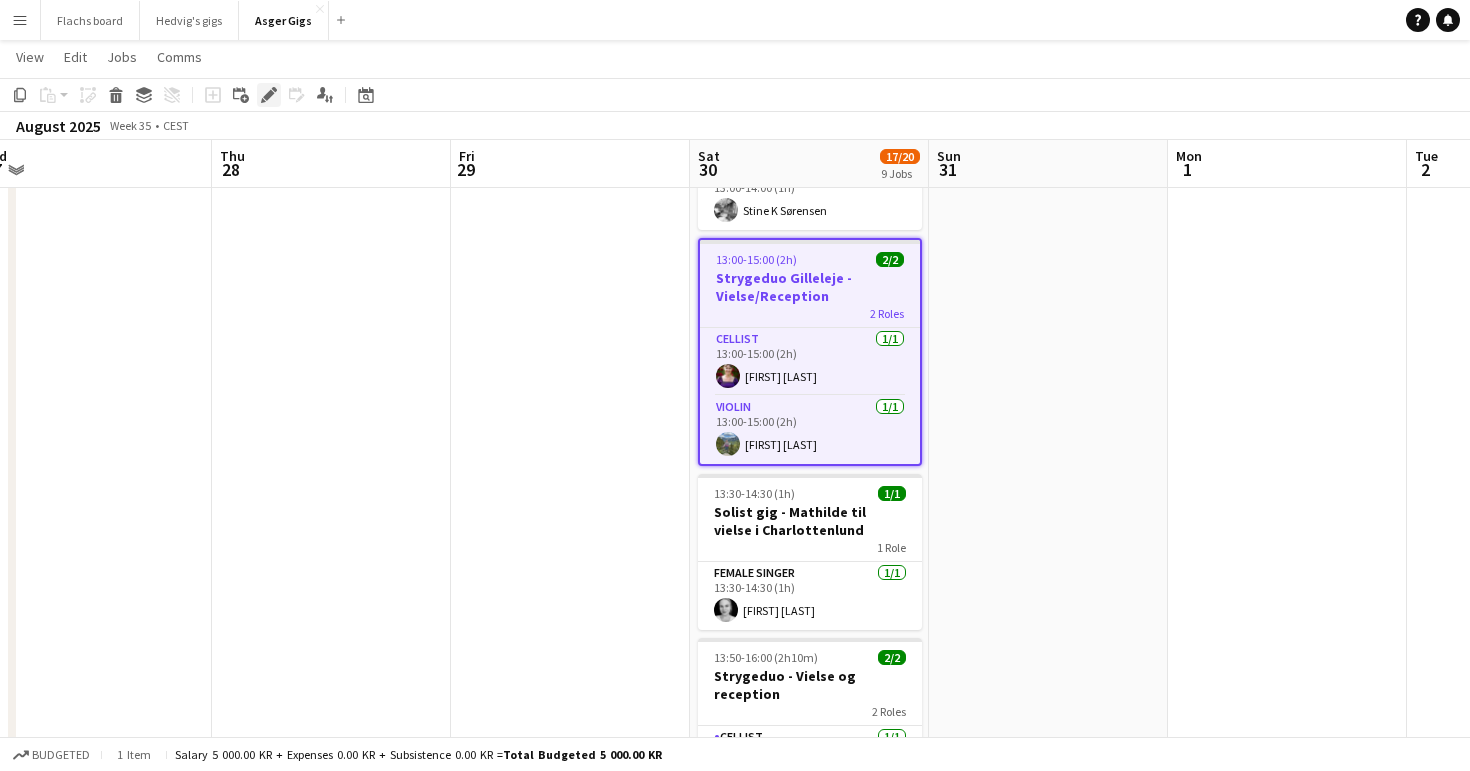 click on "Edit" 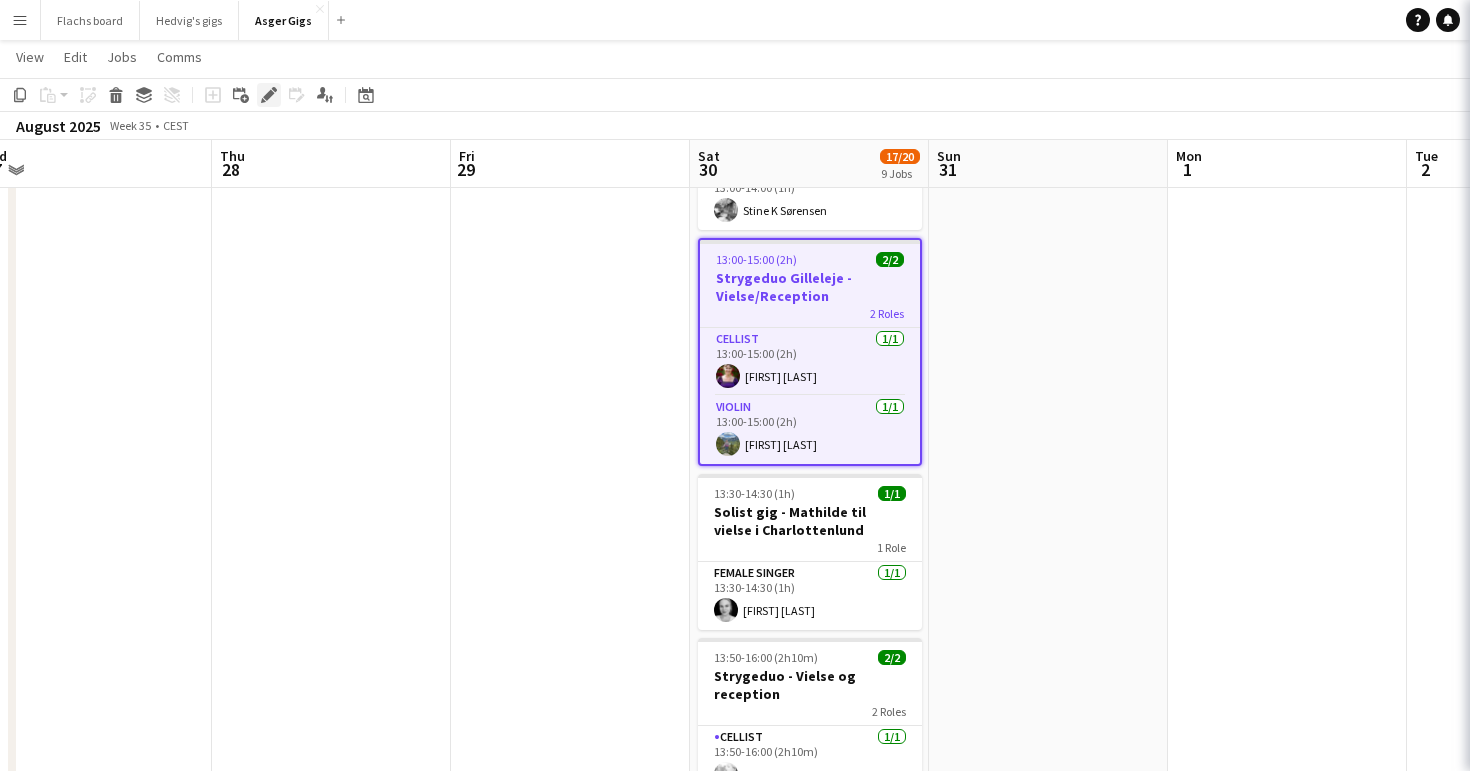 type on "**********" 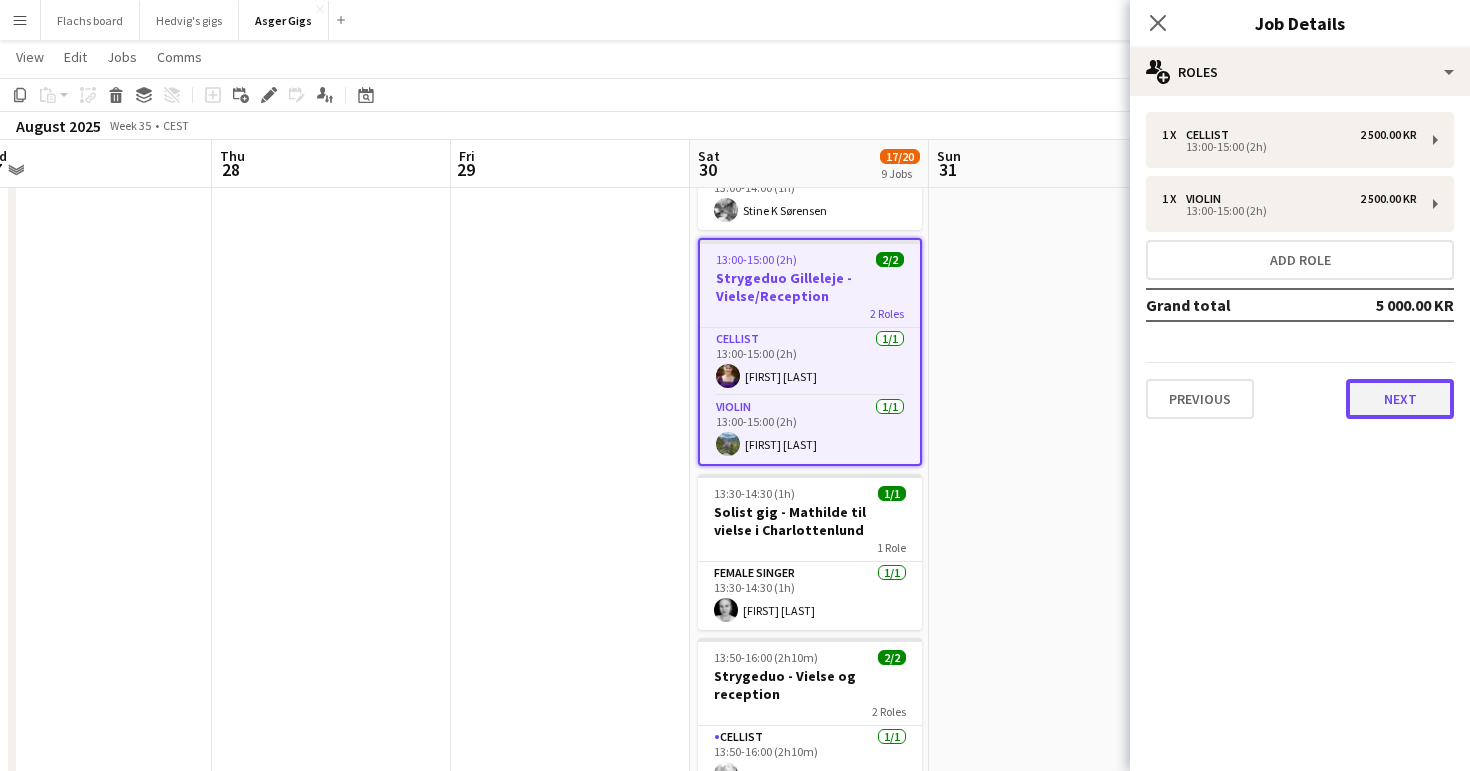 click on "Next" at bounding box center [1400, 399] 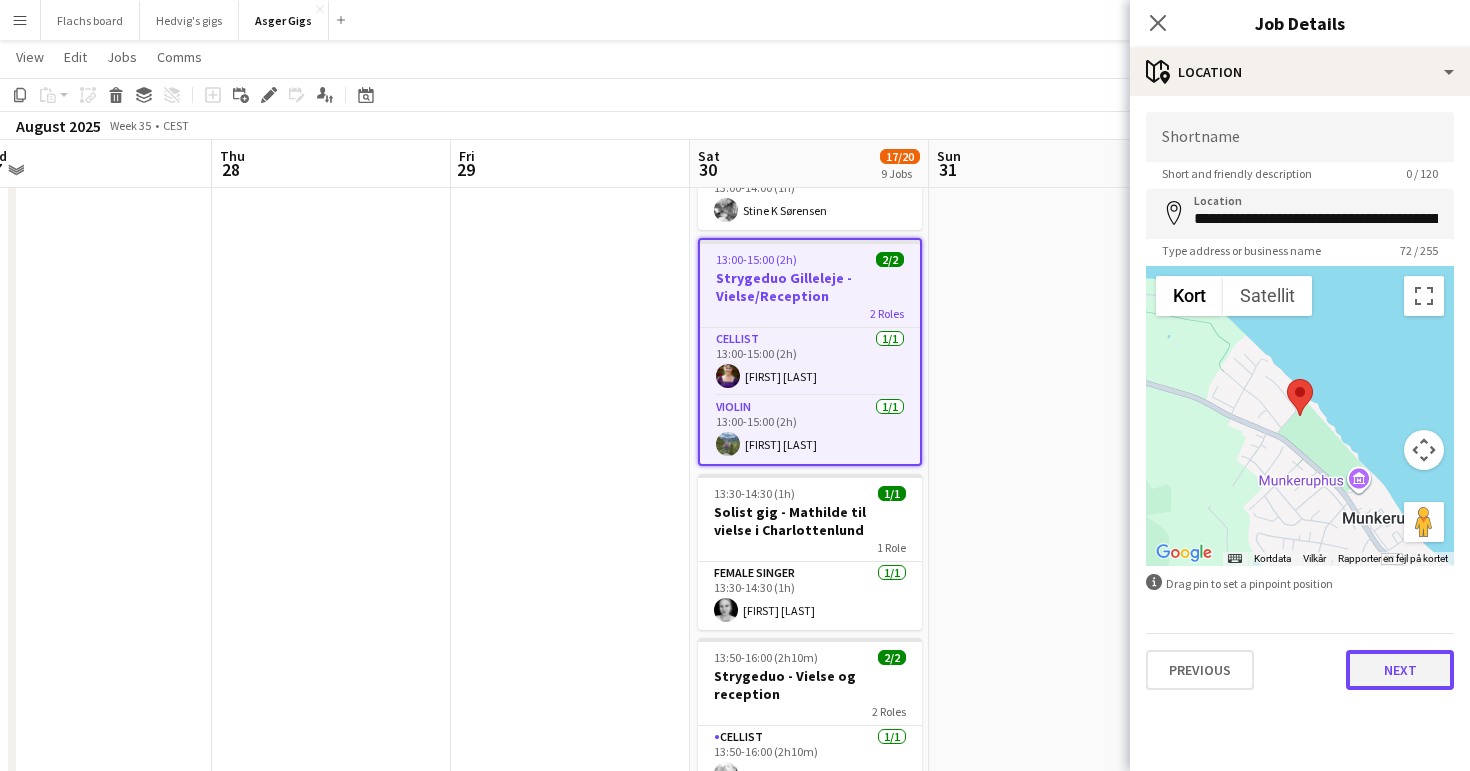 click on "Next" at bounding box center (1400, 670) 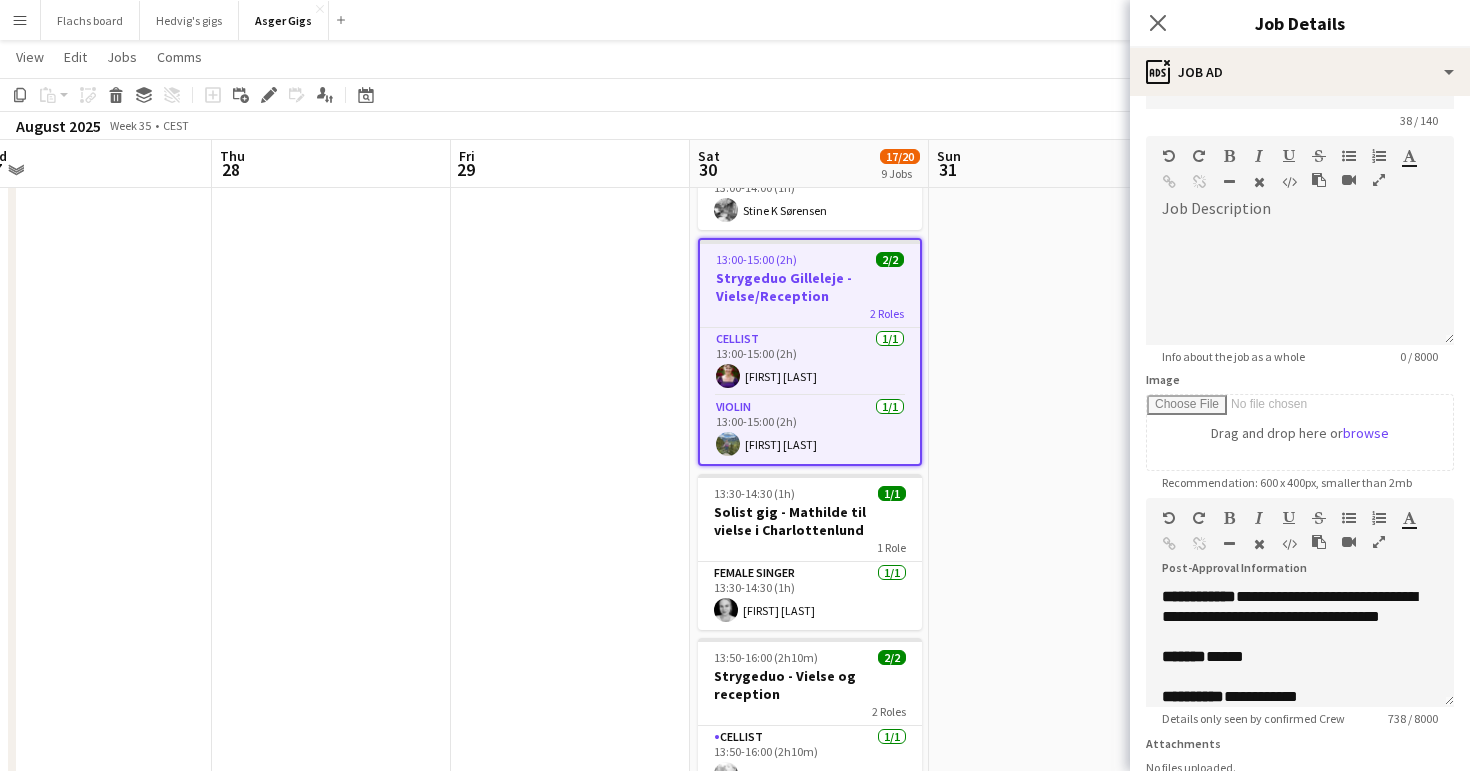 scroll, scrollTop: 78, scrollLeft: 0, axis: vertical 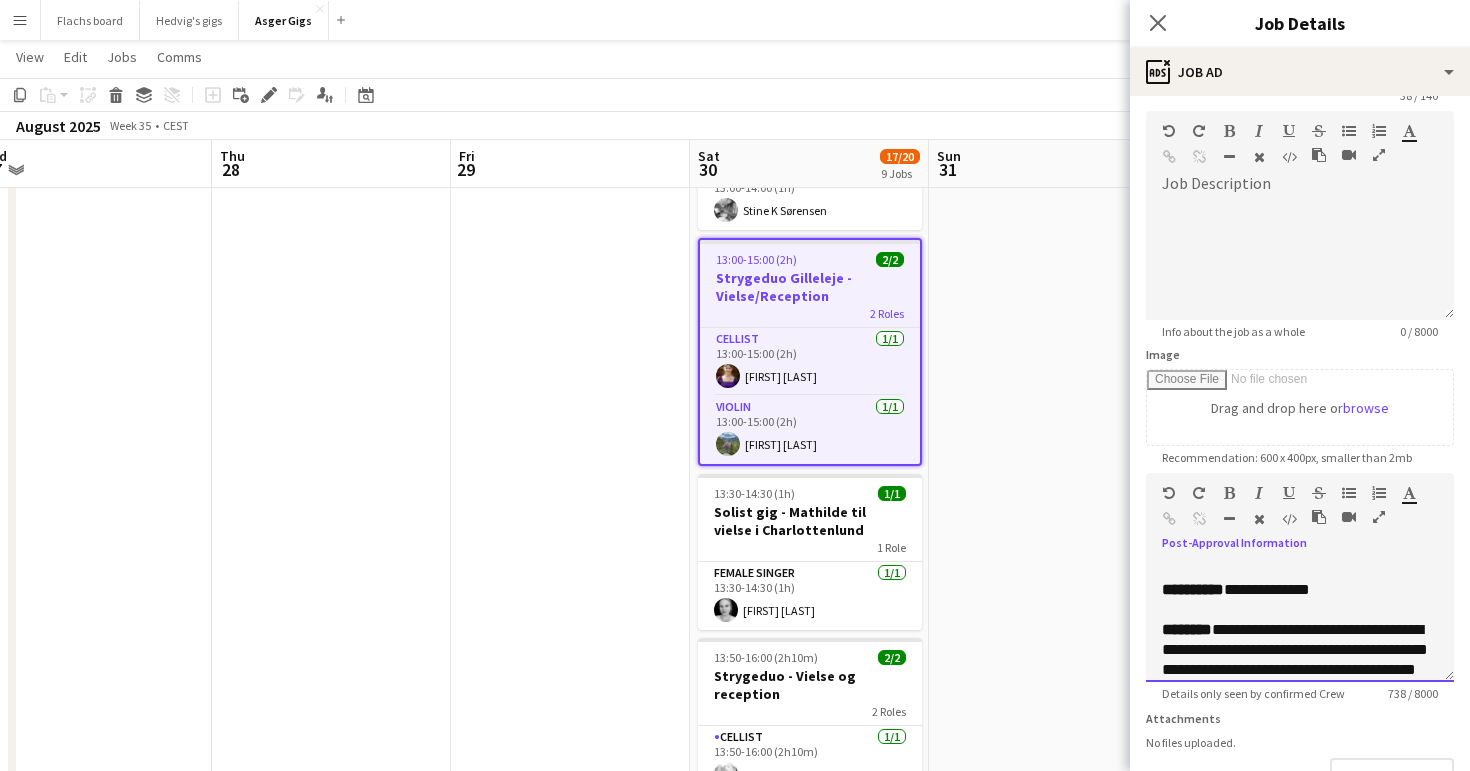 drag, startPoint x: 1199, startPoint y: 609, endPoint x: 1343, endPoint y: 602, distance: 144.17004 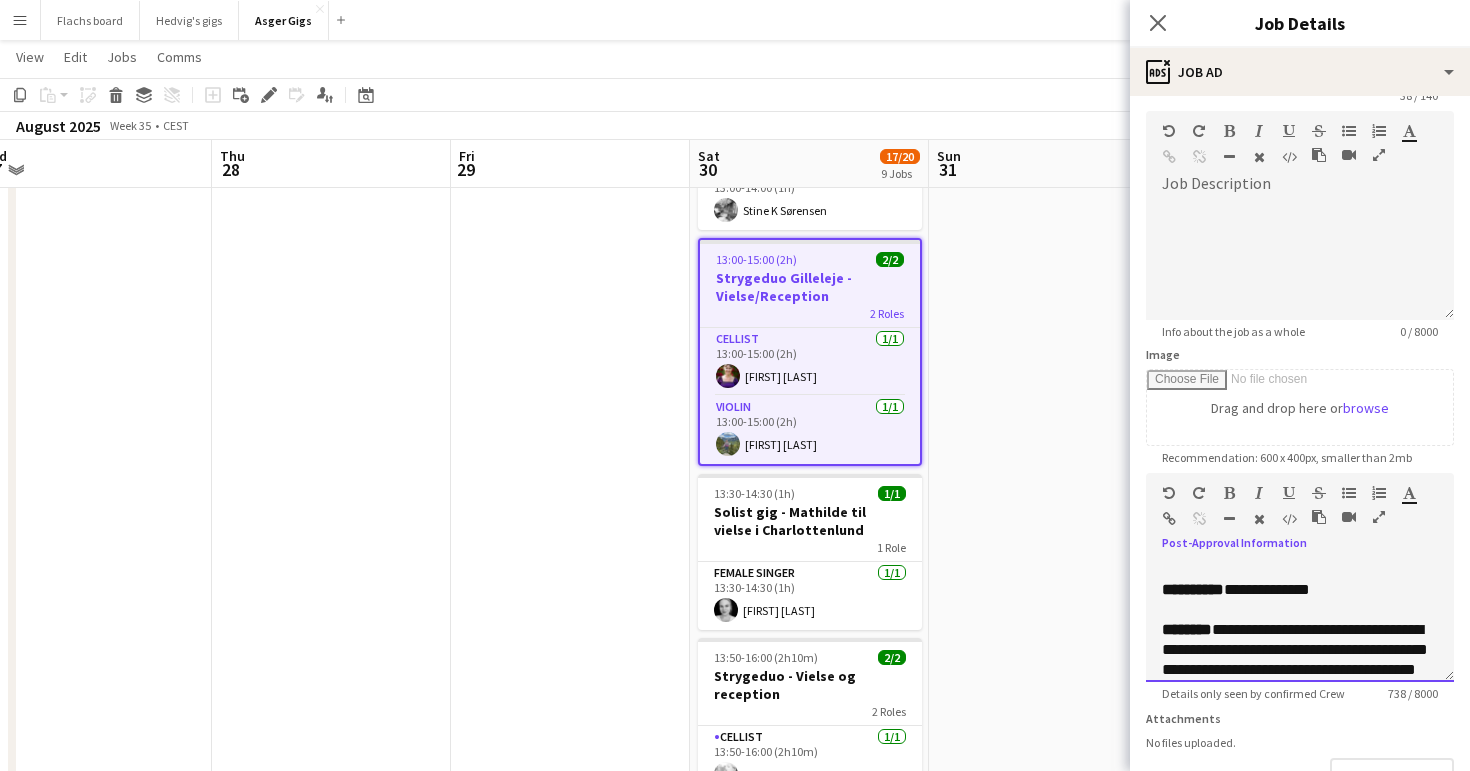 type 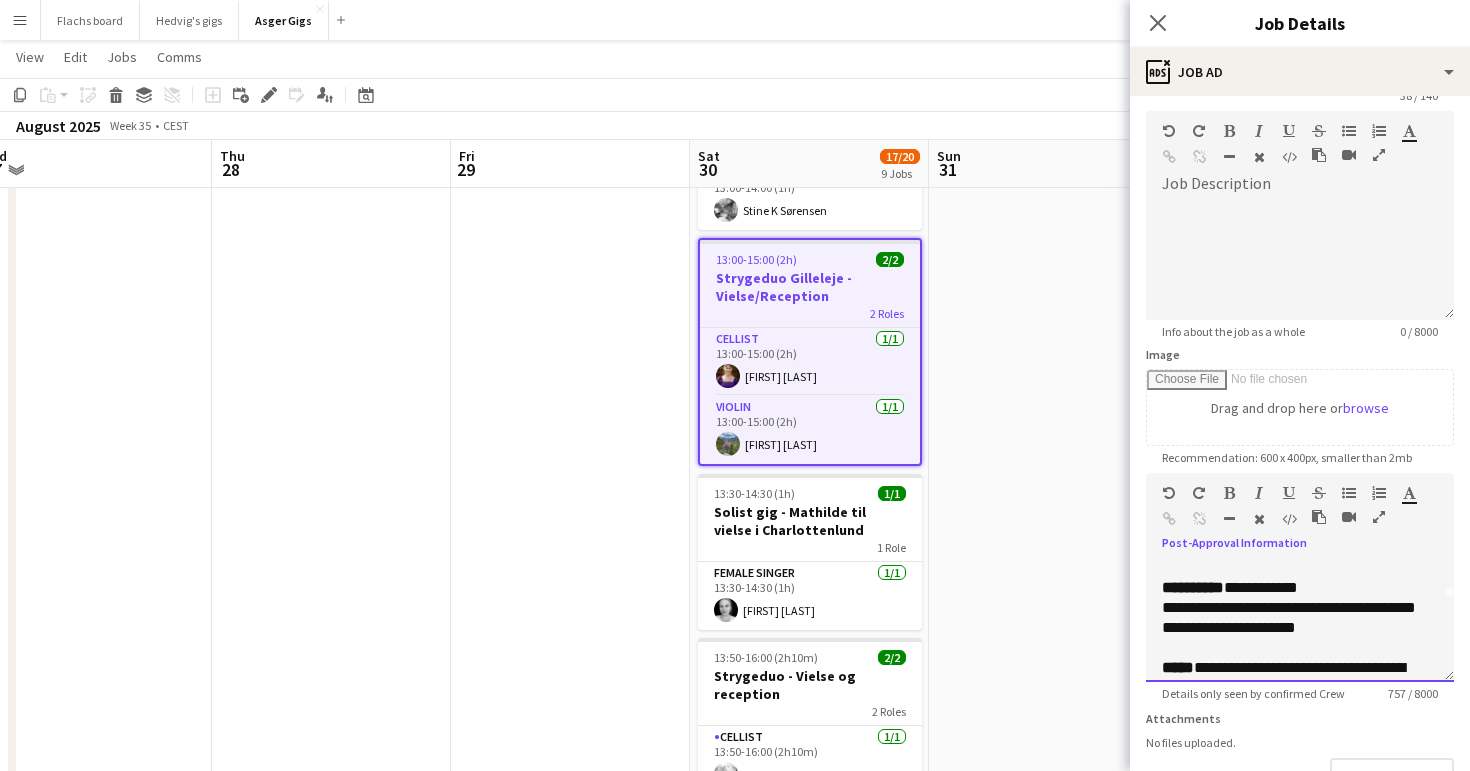 scroll, scrollTop: 86, scrollLeft: 0, axis: vertical 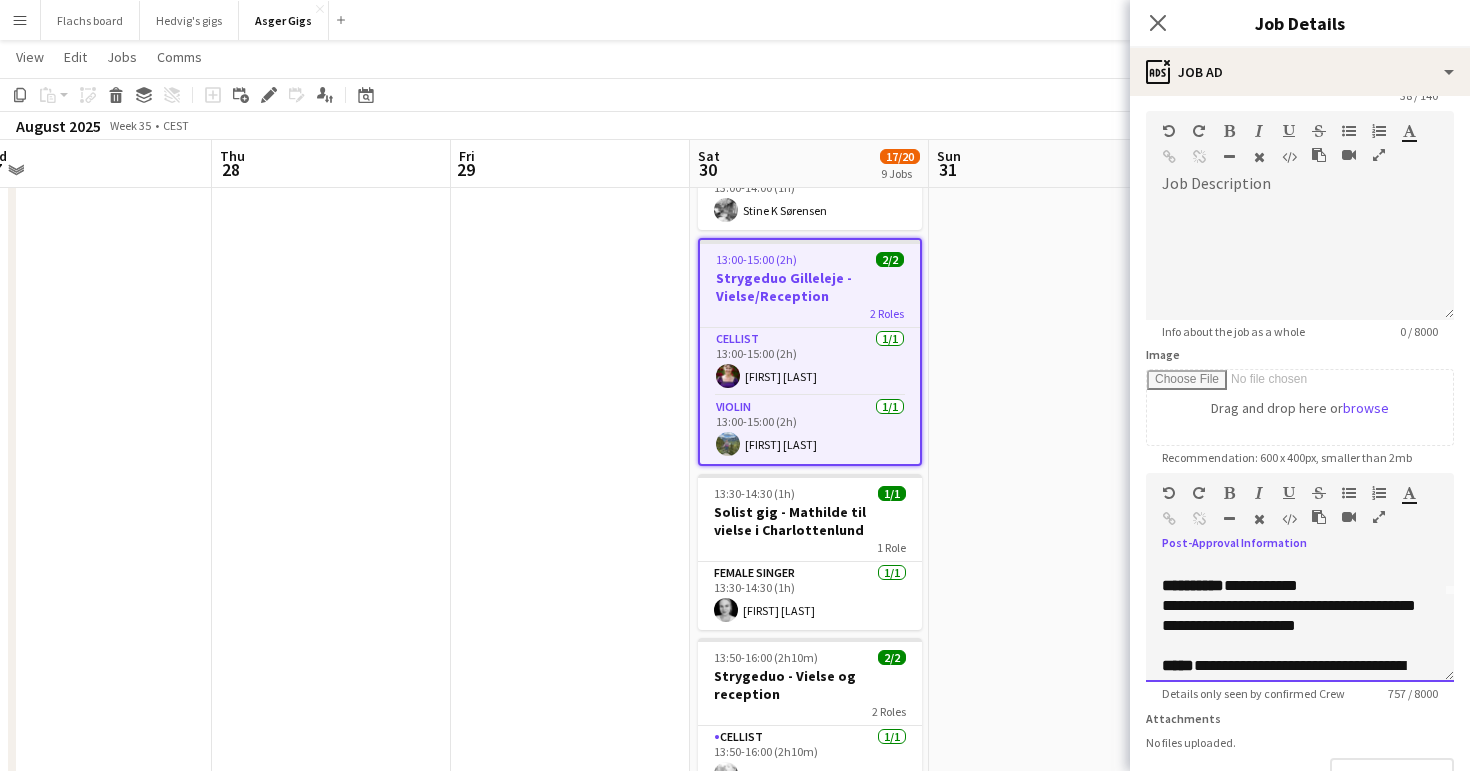 click on "**********" at bounding box center (1300, 626) 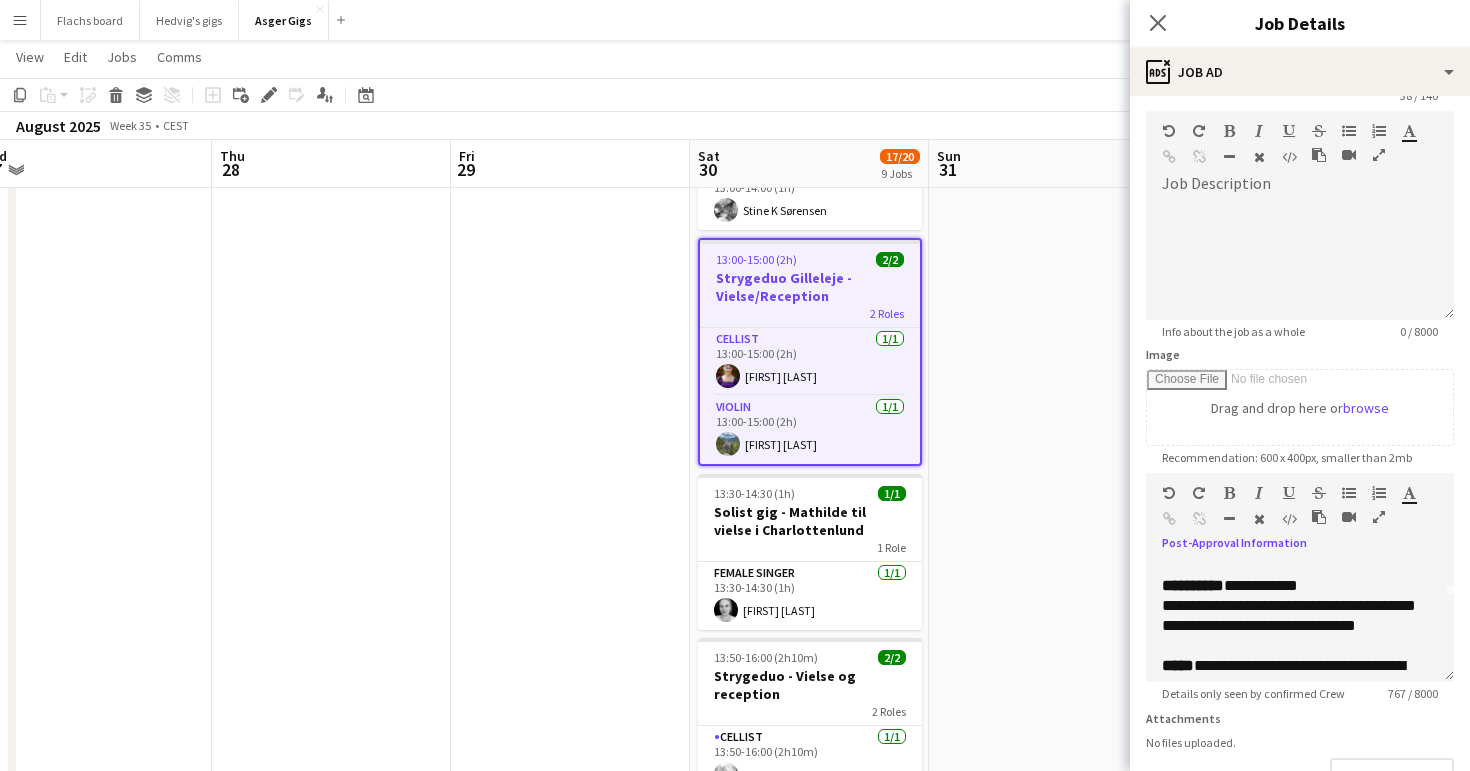 click on "[TIME]-[TIME] ([DURATION])    1/1   Solist Stine til vielse - (Mangler sidste bekræftelse)   1 Role   Female Vocal + guitar   1/1   [TIME]-[TIME] ([DURATION])
Stine K Sørensen     [TIME]-[TIME] ([DURATION])    2/2   Strygeduo Gilleleje - Vielse/Reception   2 Roles   Cellist   1/1   [TIME]-[TIME] ([DURATION])
Ida Nørholm  Violin   1/1   [TIME]-[TIME] ([DURATION])
Sofie Hjort     [TIME]-[TIME] ([DURATION])    1/1   Solist gig - Mathilde til vielse i Charlottenlund   1 Role   Female Singer   1/1   [TIME]-[TIME] ([DURATION])
Mathilde Rosengren Bruun     [TIME]-[TIME] ([DURATION])    2/2   Strygeduo - Vielse og reception   2 Roles   Cellist   1/1   [TIME]-[TIME] ([DURATION])
Julie Tandrup Kock  Violin   1/1   [TIME]-[TIME] ([DURATION])
Karoliina Koivisto     [TIME]-[TIME] ([DURATION])    2/2   Jazzduo til bryllupsreception   2 Roles   Doublebass Player   1/1   [TIME]-[TIME] ([DURATION])
Peter Price  Guitarist   1/1   [TIME]-[TIME] ([DURATION])
Mathias Bøttern     [TIME]-[TIME] ([DURATION])    3/3   Jazztrio Gilleleje - Reception   3 Roles   Doublebass Player   1/1   [TIME]-[TIME] ([DURATION])
Simon Dyhr  Guitarist   1/1   Saxophone" at bounding box center (809, 1180) 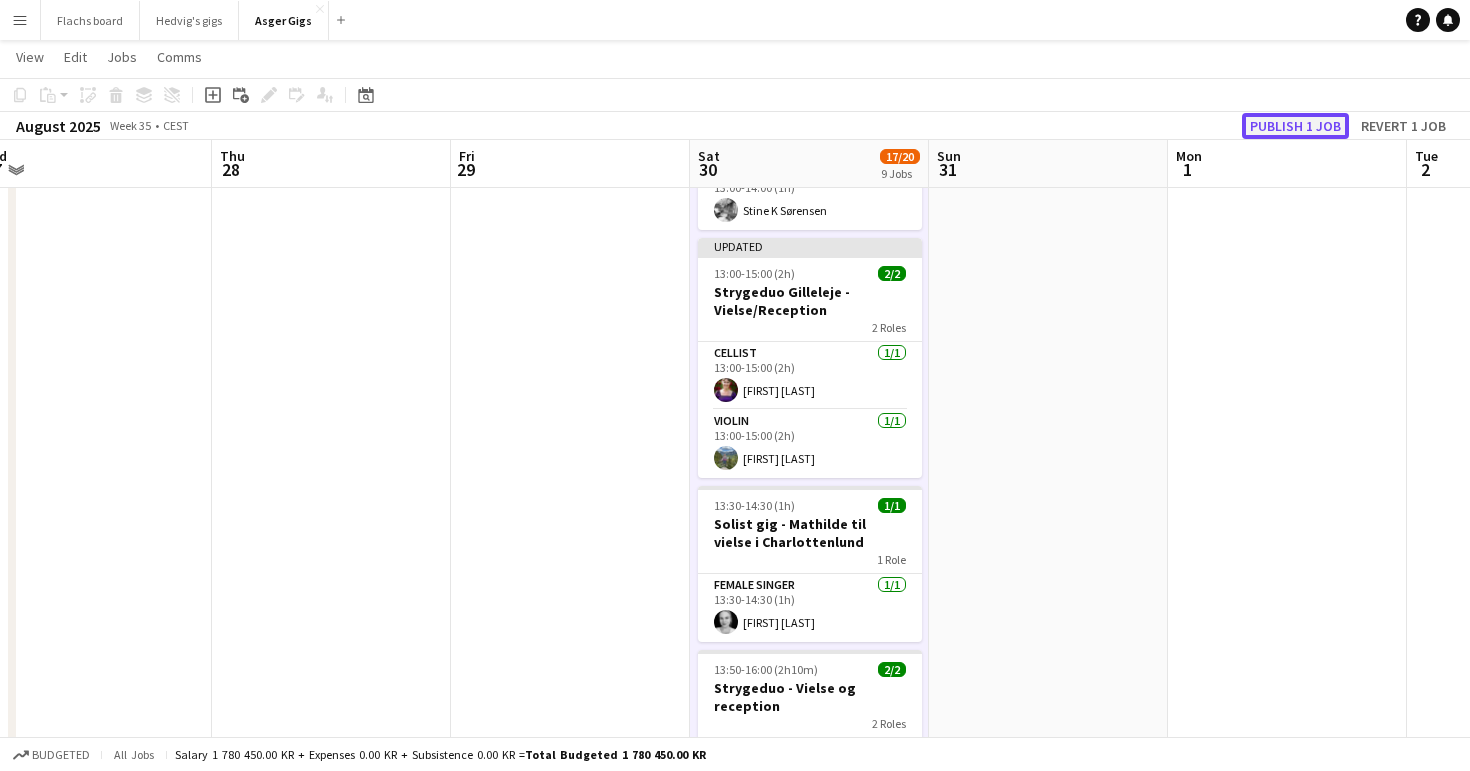 click on "Publish 1 job" 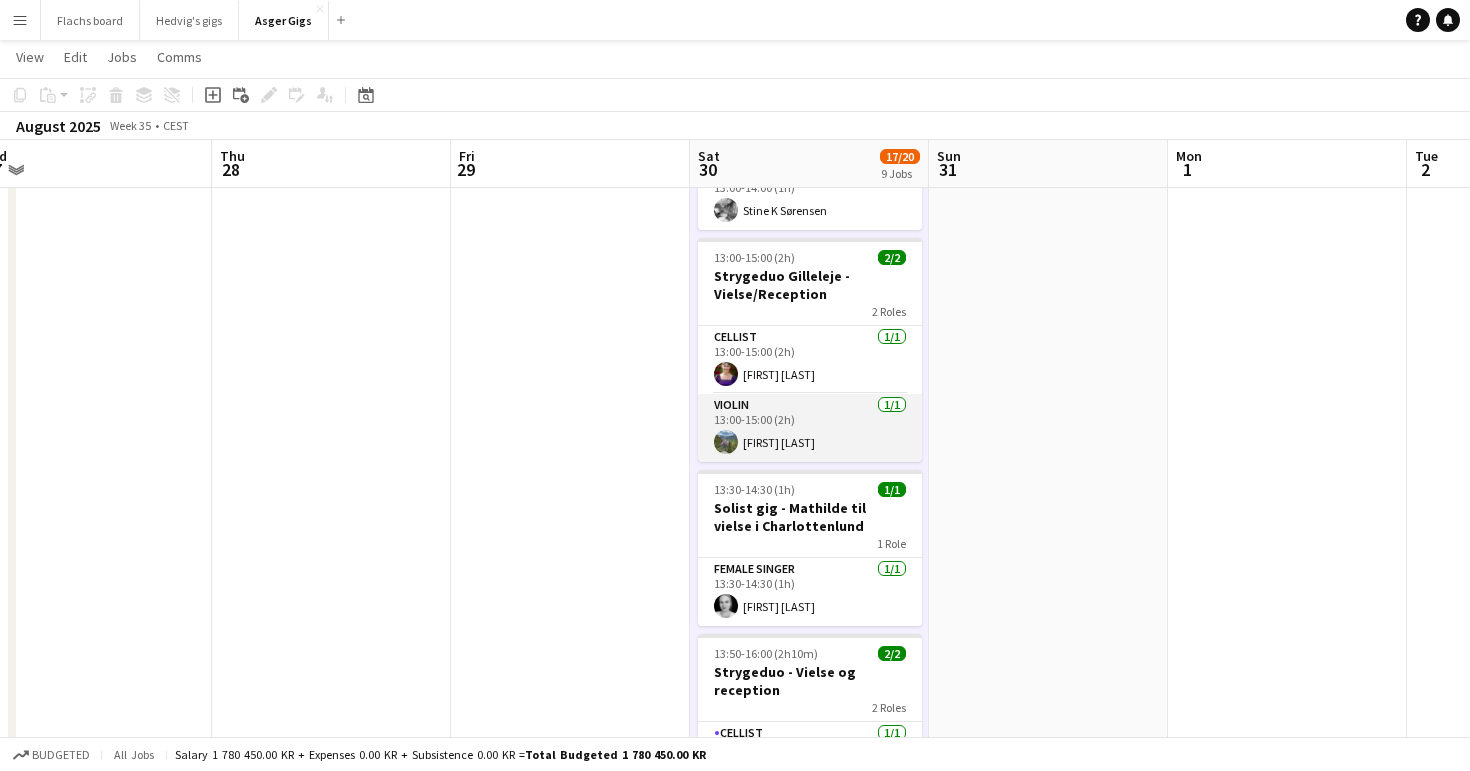 scroll, scrollTop: 0, scrollLeft: 0, axis: both 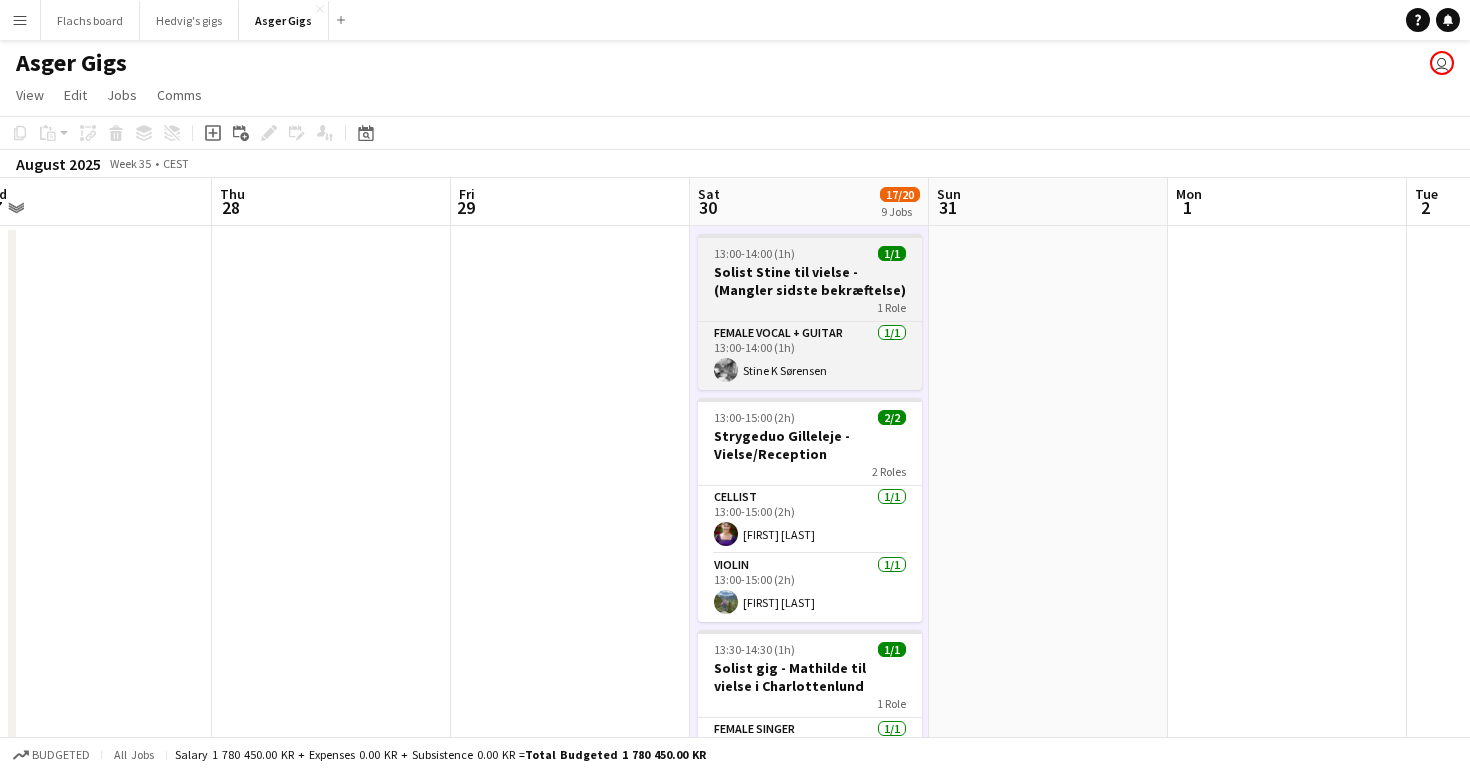 click on "Solist Stine til vielse - (Mangler sidste bekræftelse)" at bounding box center (810, 281) 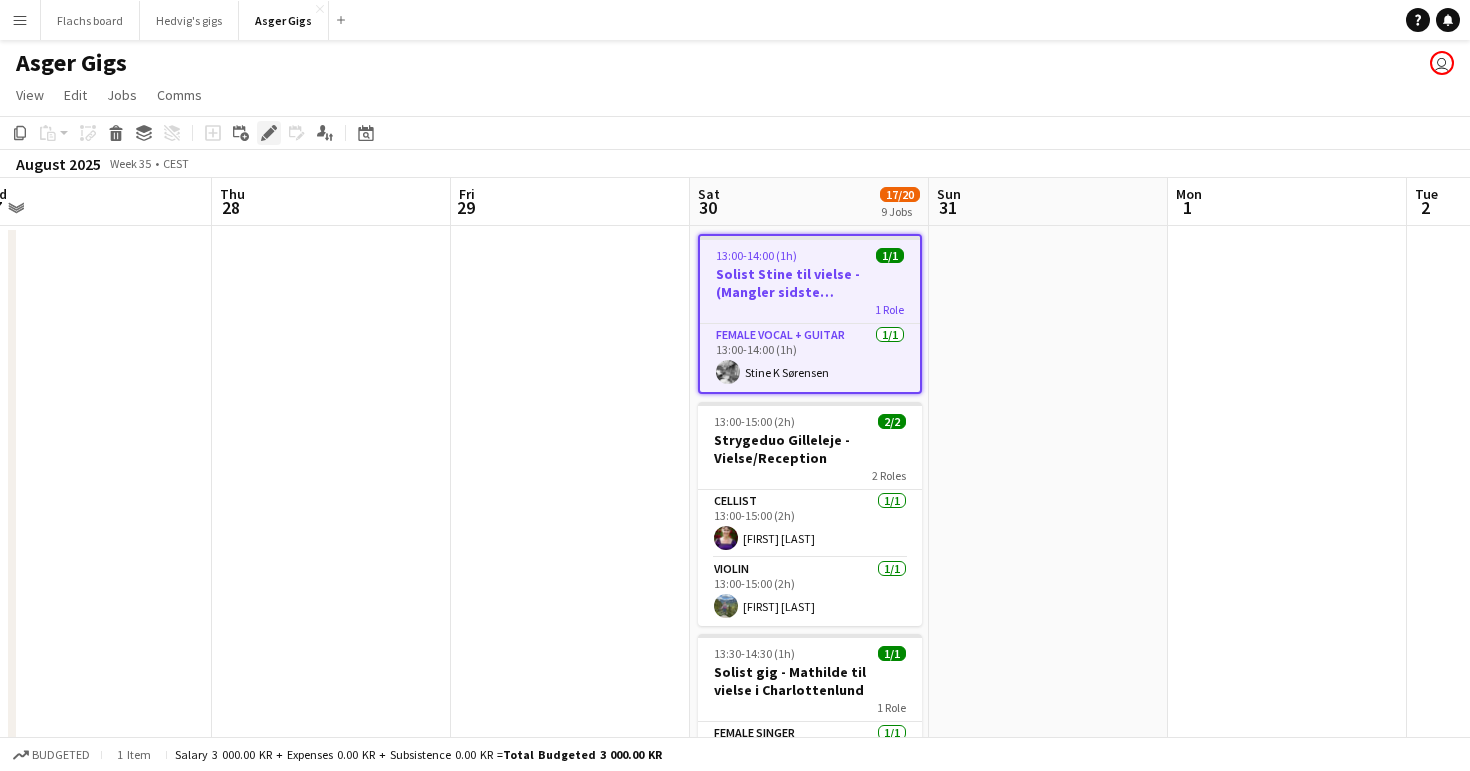 click on "Edit" 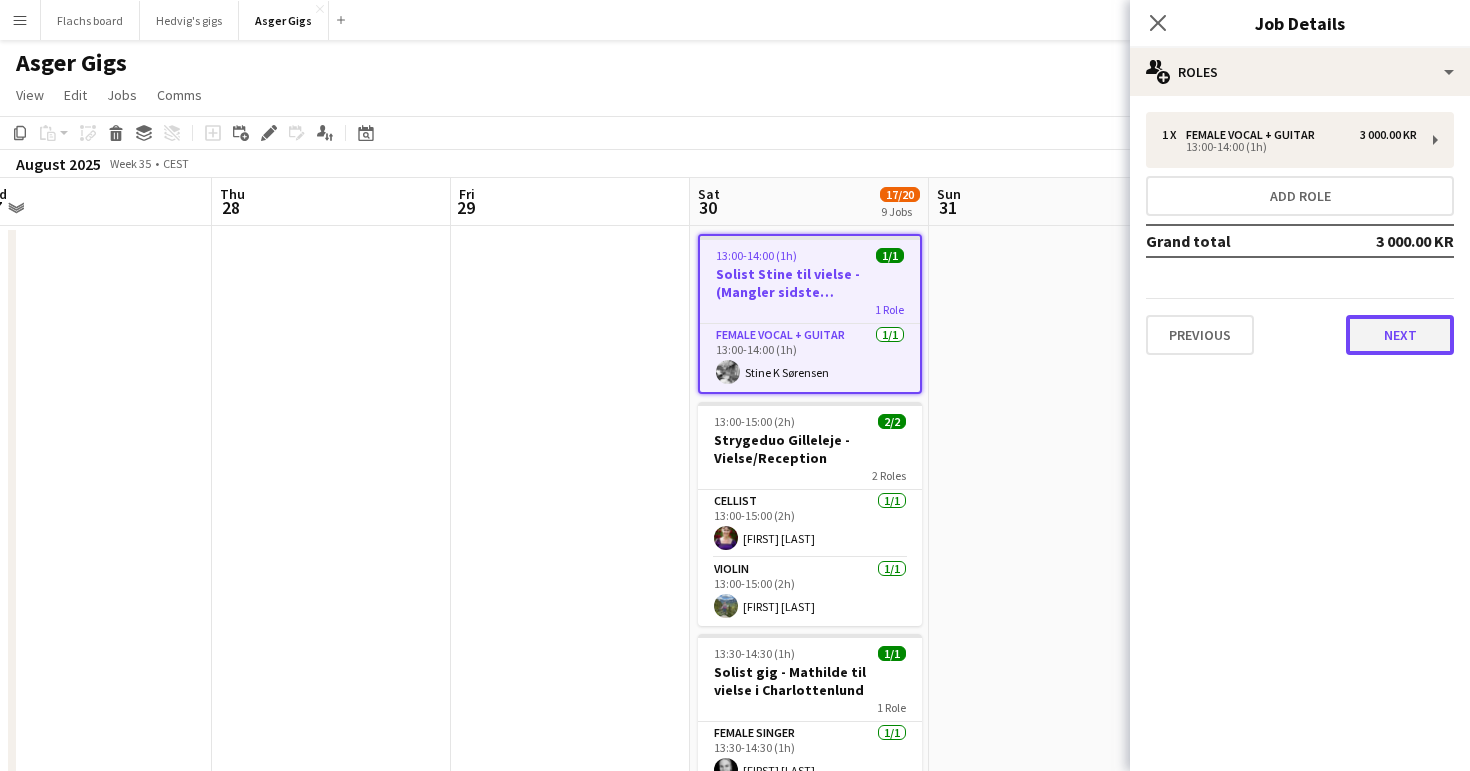 click on "Next" at bounding box center [1400, 335] 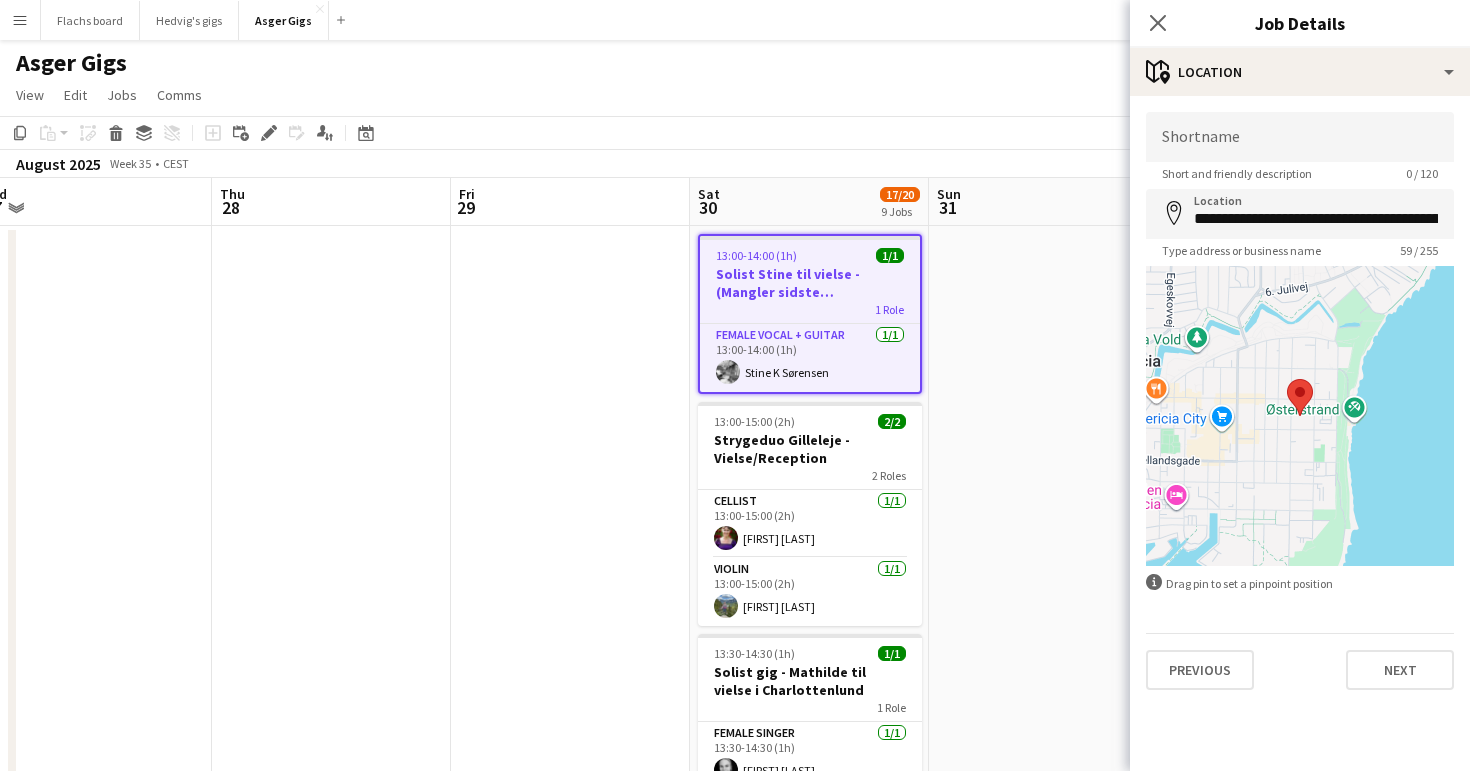 click on "**********" at bounding box center (1300, 401) 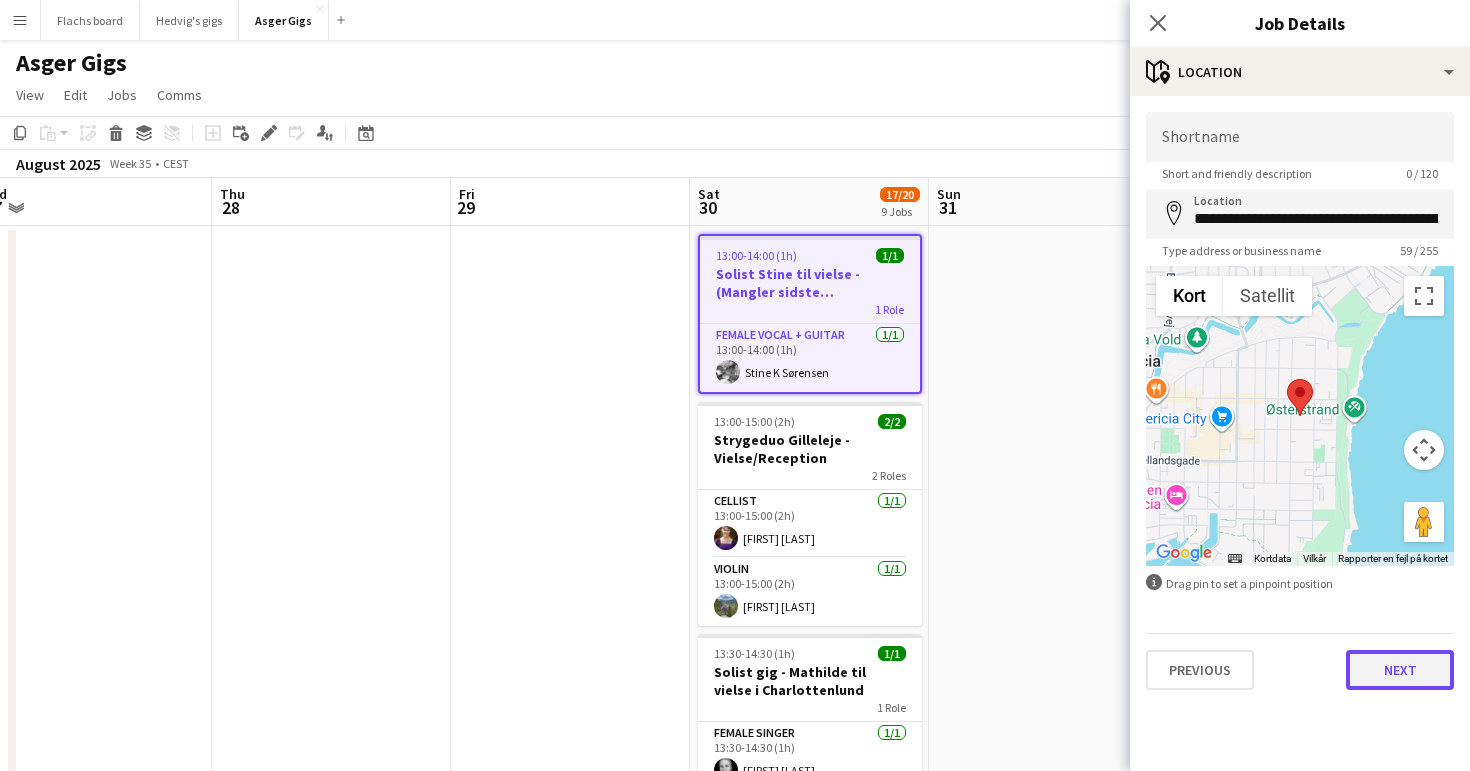 click on "Next" at bounding box center [1400, 670] 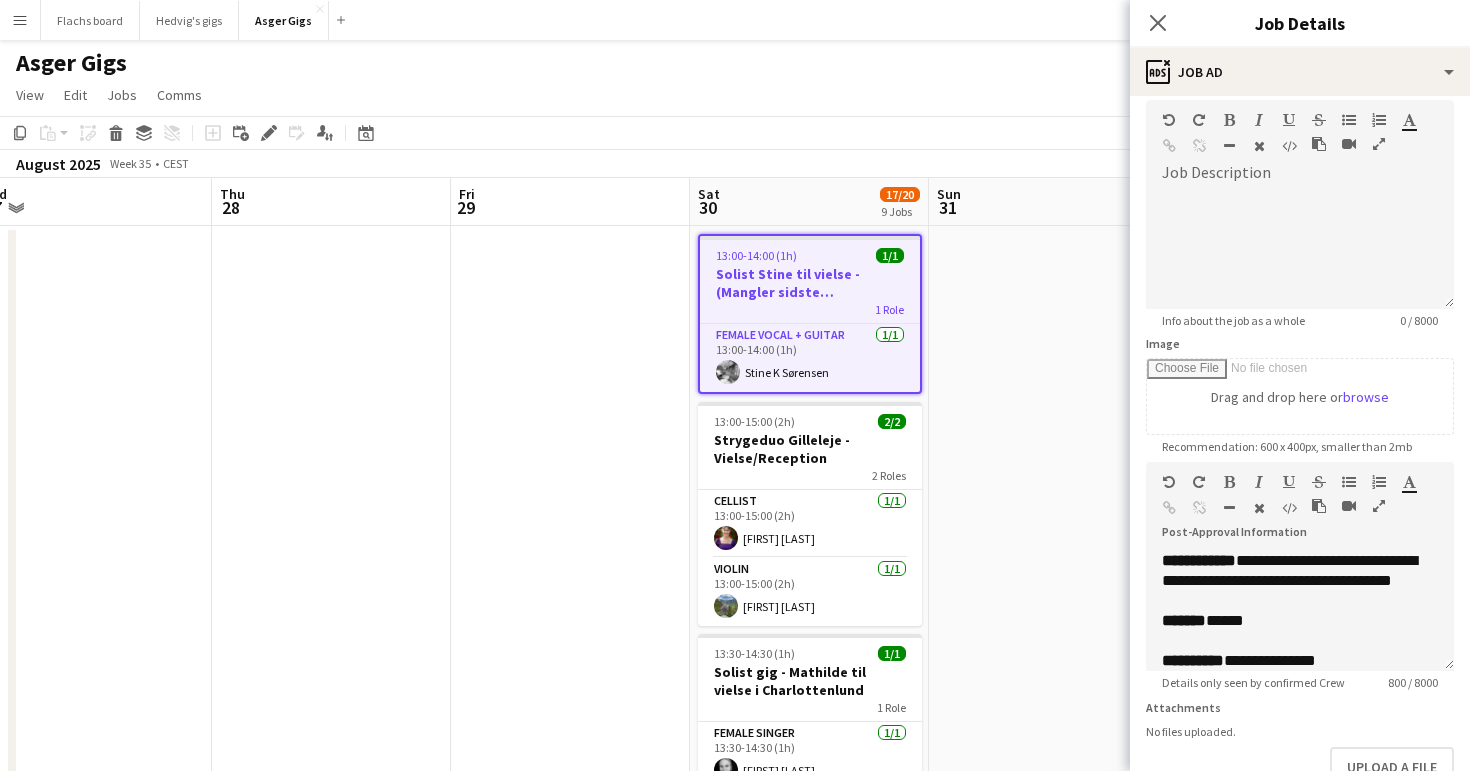 scroll, scrollTop: 102, scrollLeft: 0, axis: vertical 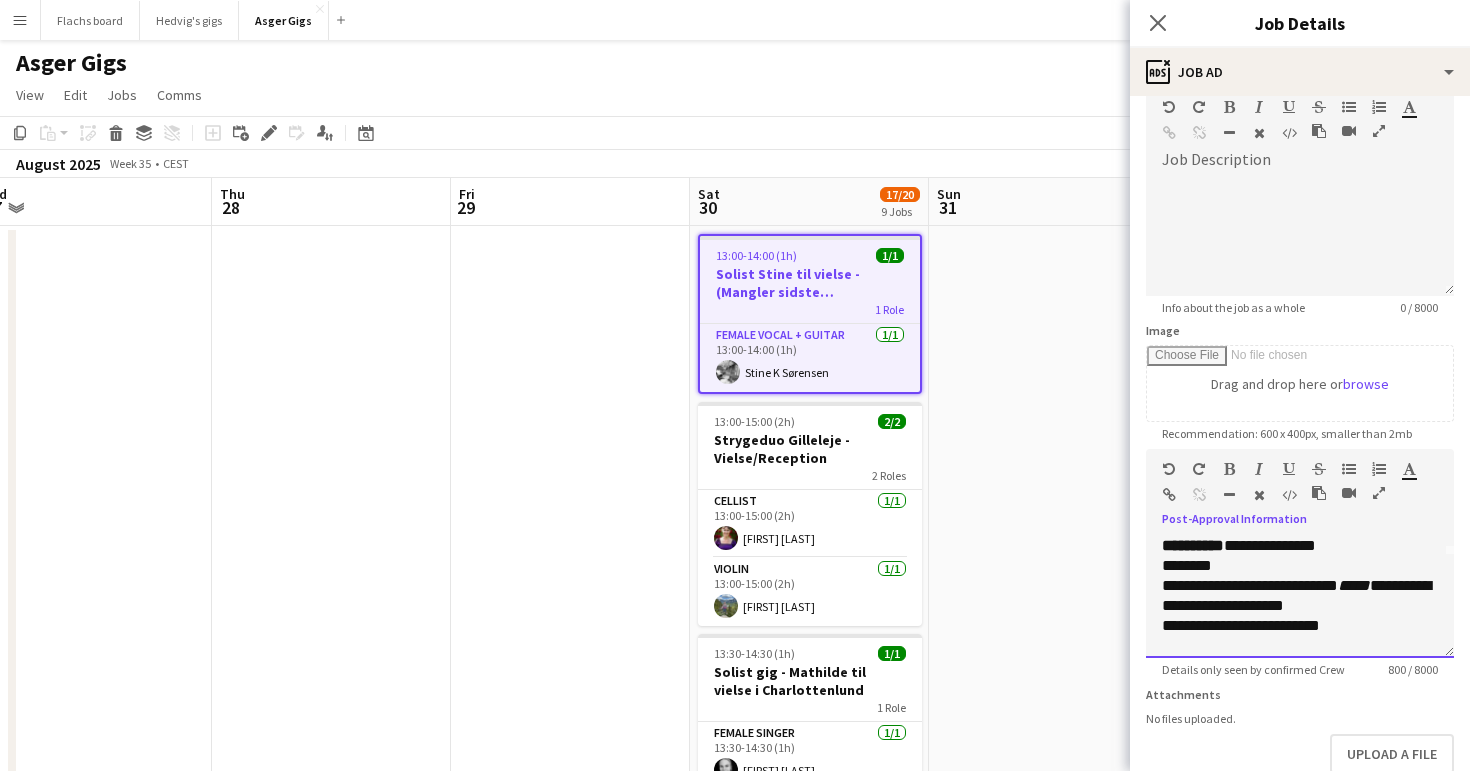 drag, startPoint x: 1347, startPoint y: 608, endPoint x: 1353, endPoint y: 588, distance: 20.880613 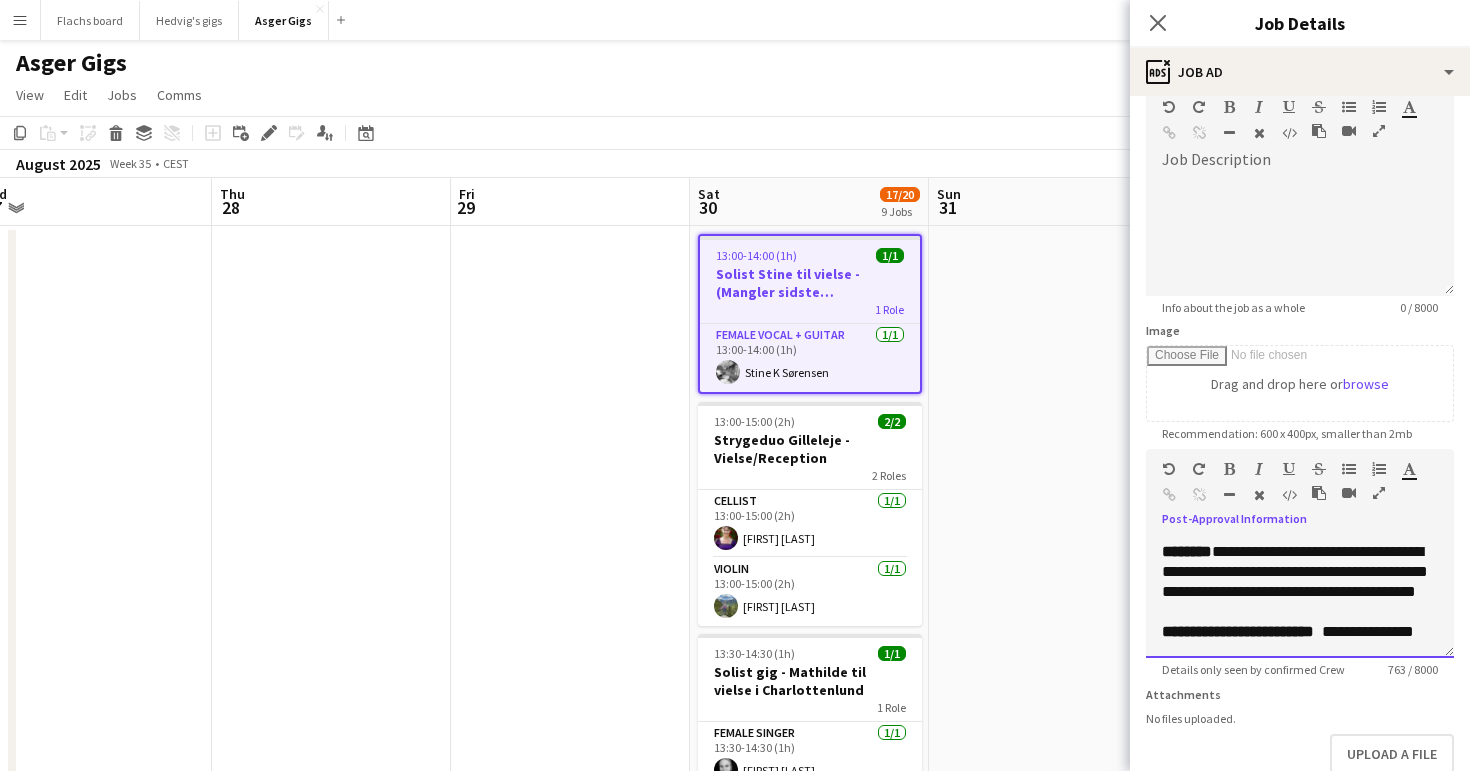 scroll, scrollTop: 636, scrollLeft: 0, axis: vertical 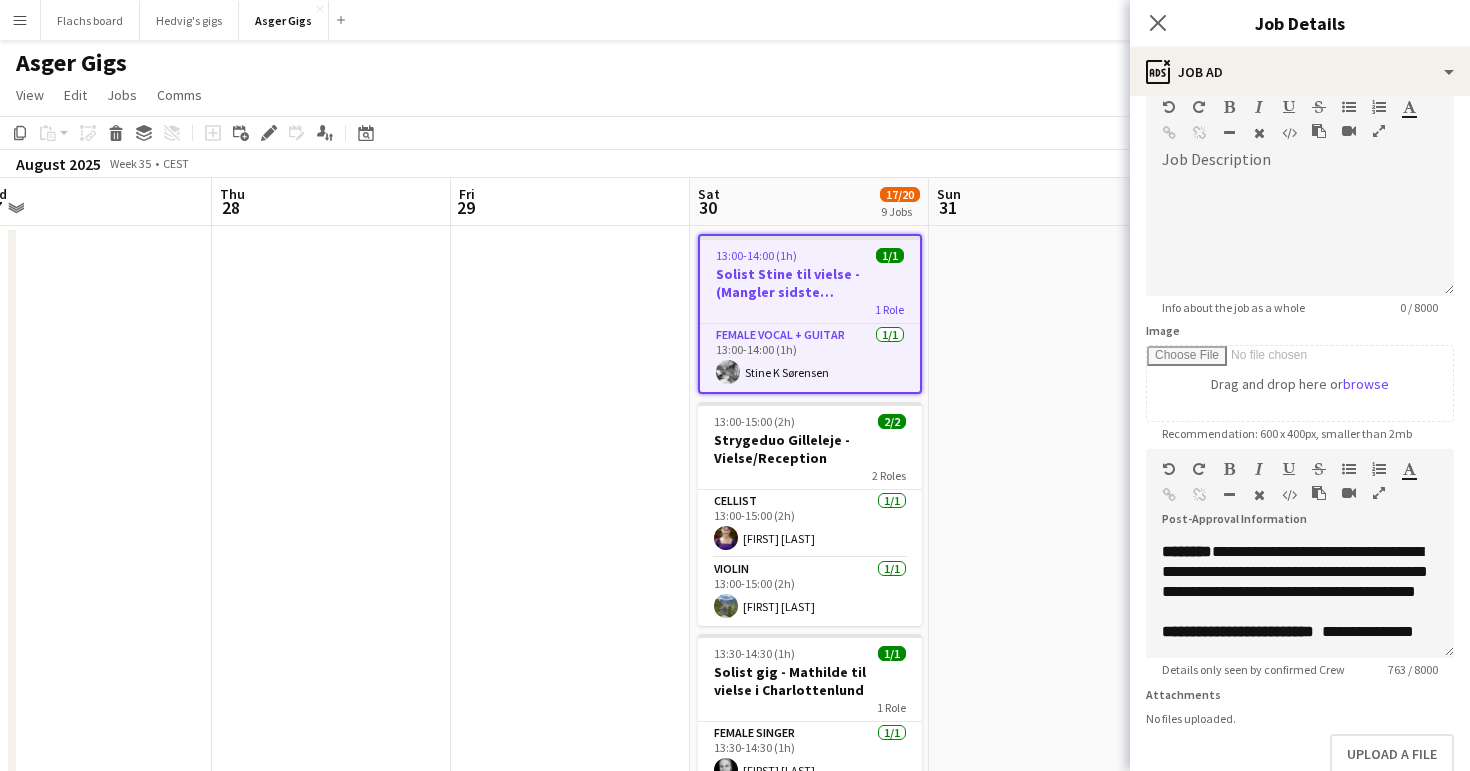 click at bounding box center (1048, 1340) 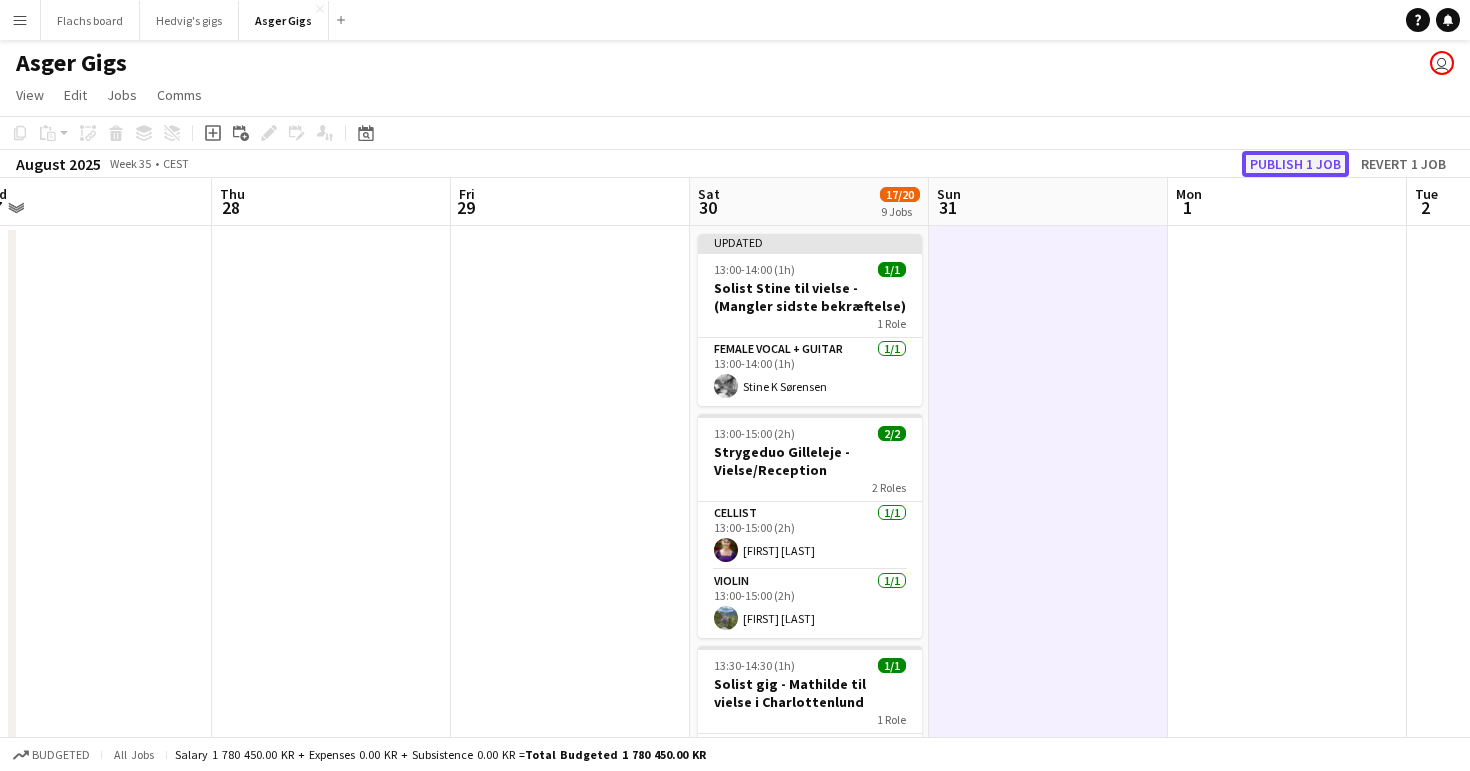 click on "Publish 1 job" 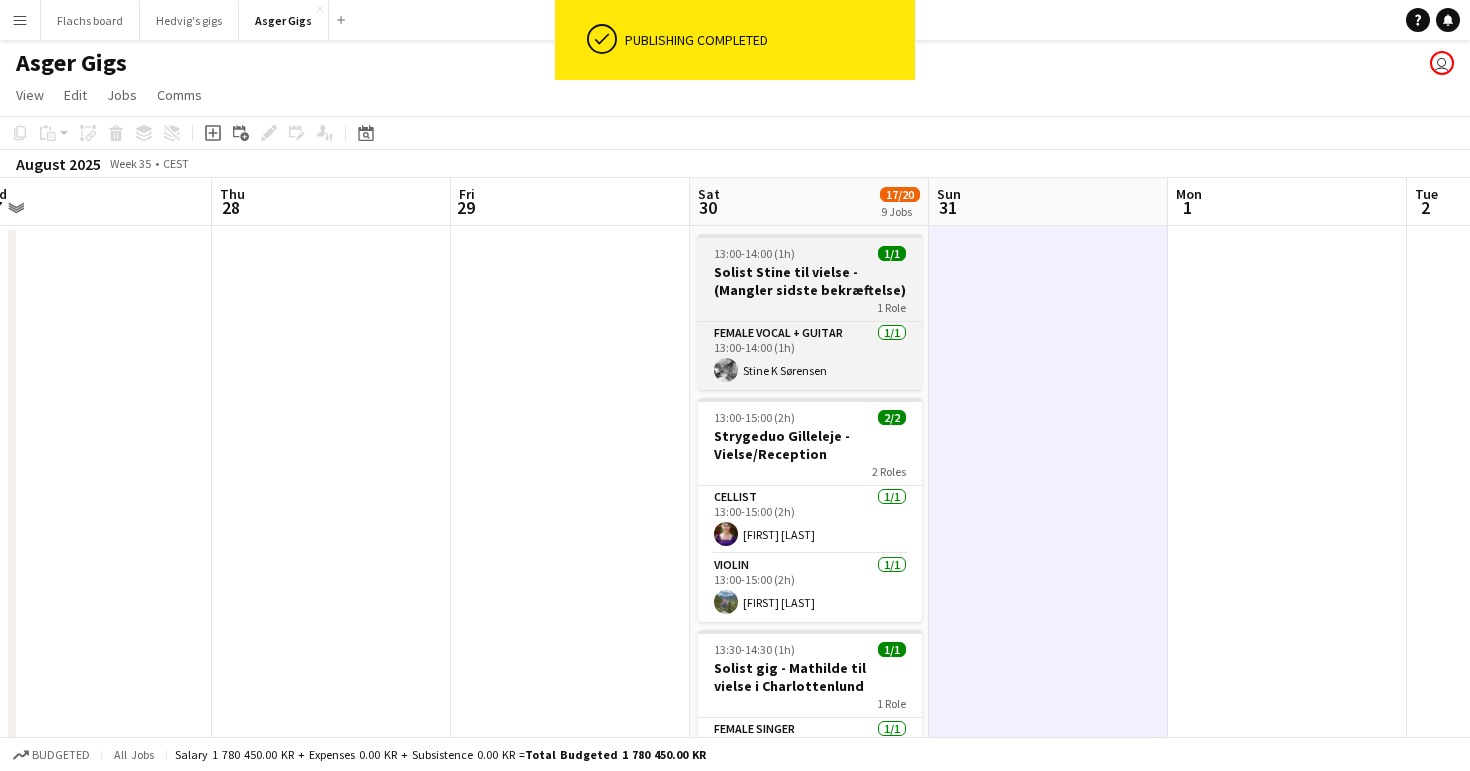 click on "[TIME]-[TIME] ([DURATION])    1/1" at bounding box center (810, 253) 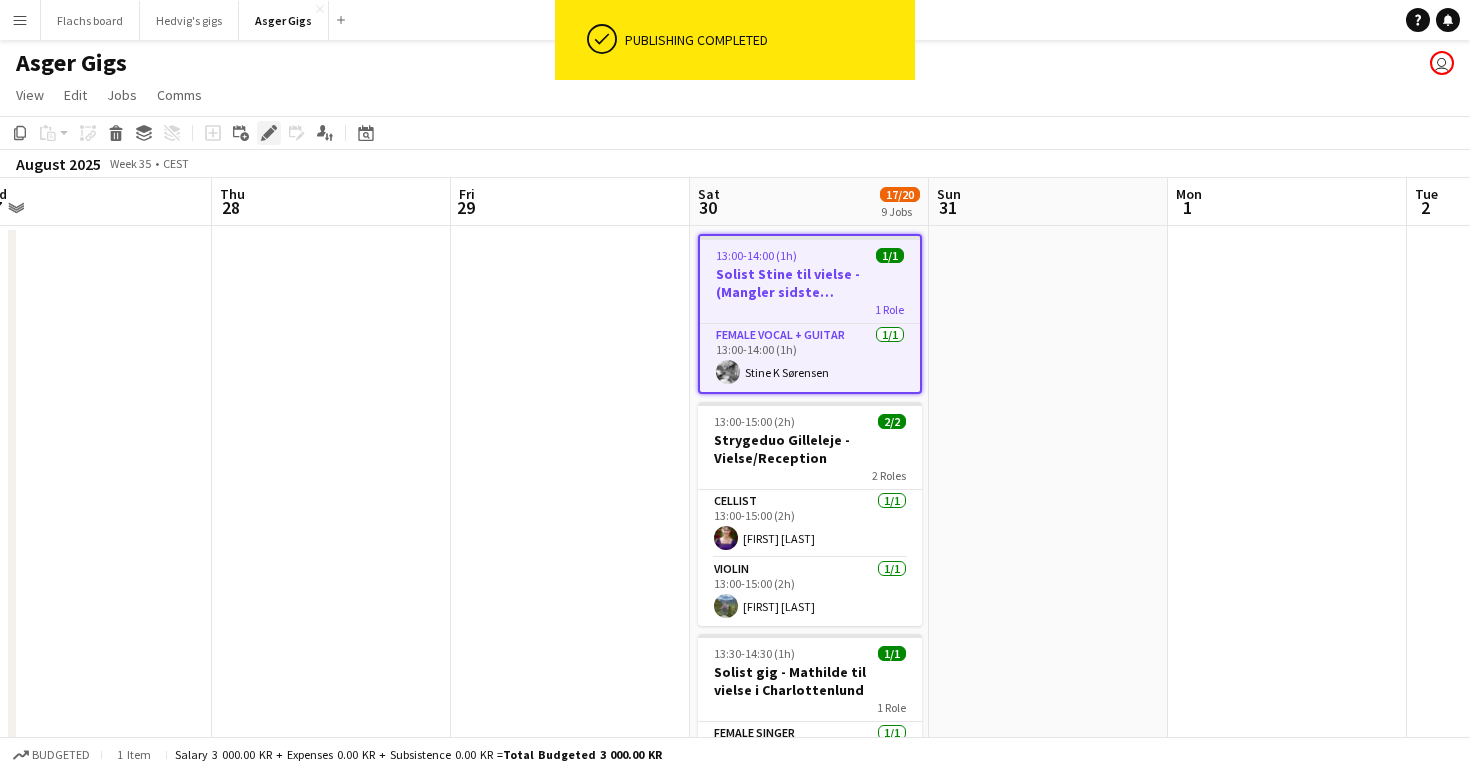 click on "Edit" 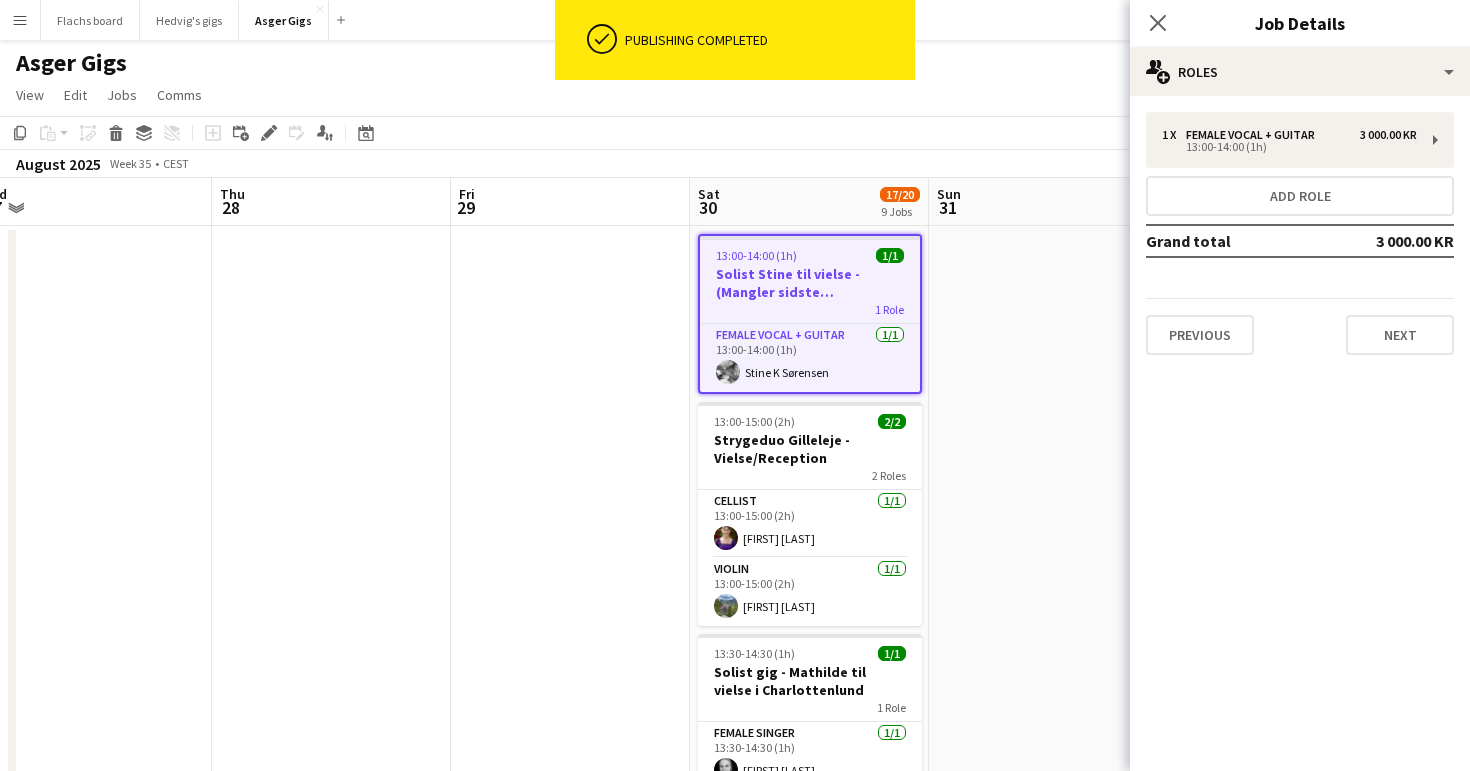 click on "Previous   Next" at bounding box center [1300, 326] 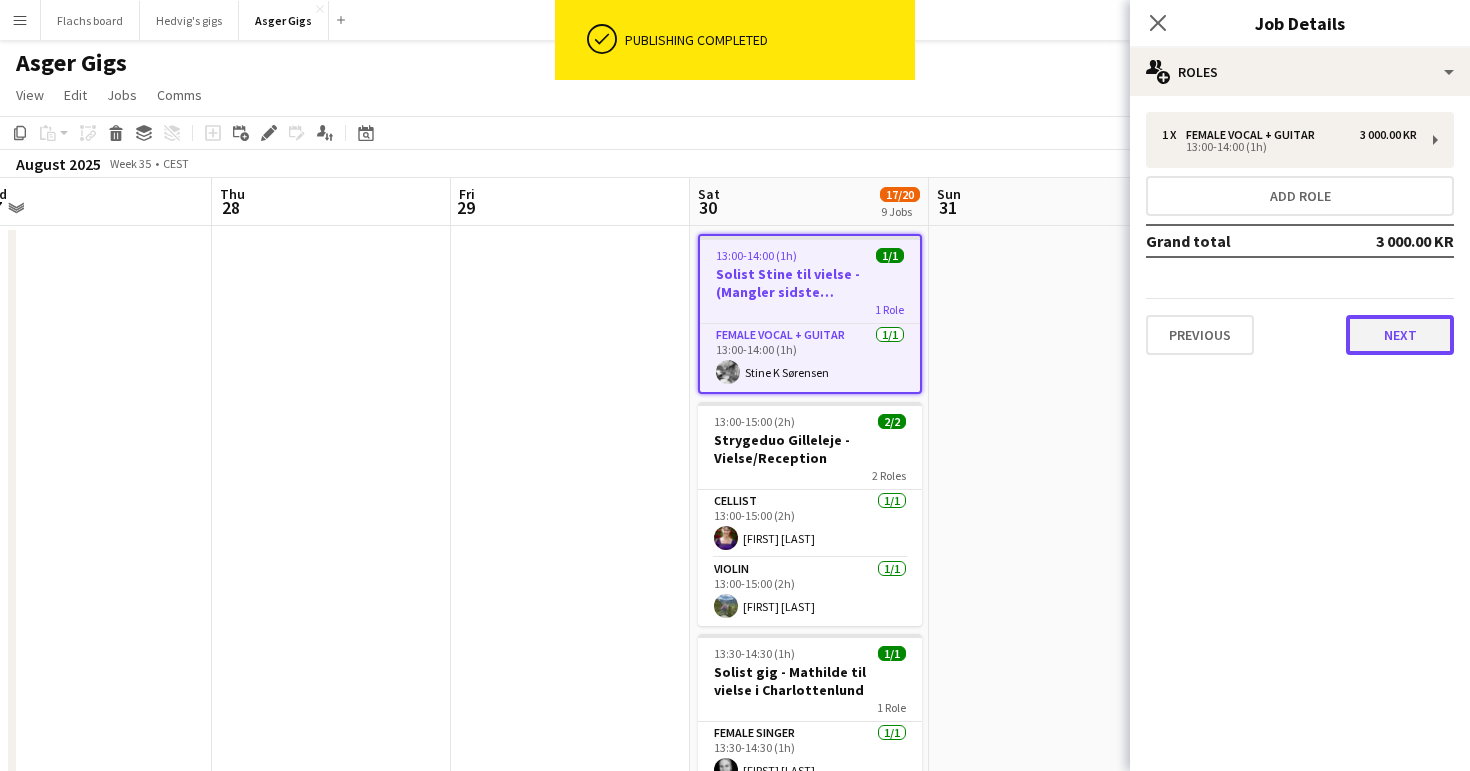 click on "Next" at bounding box center [1400, 335] 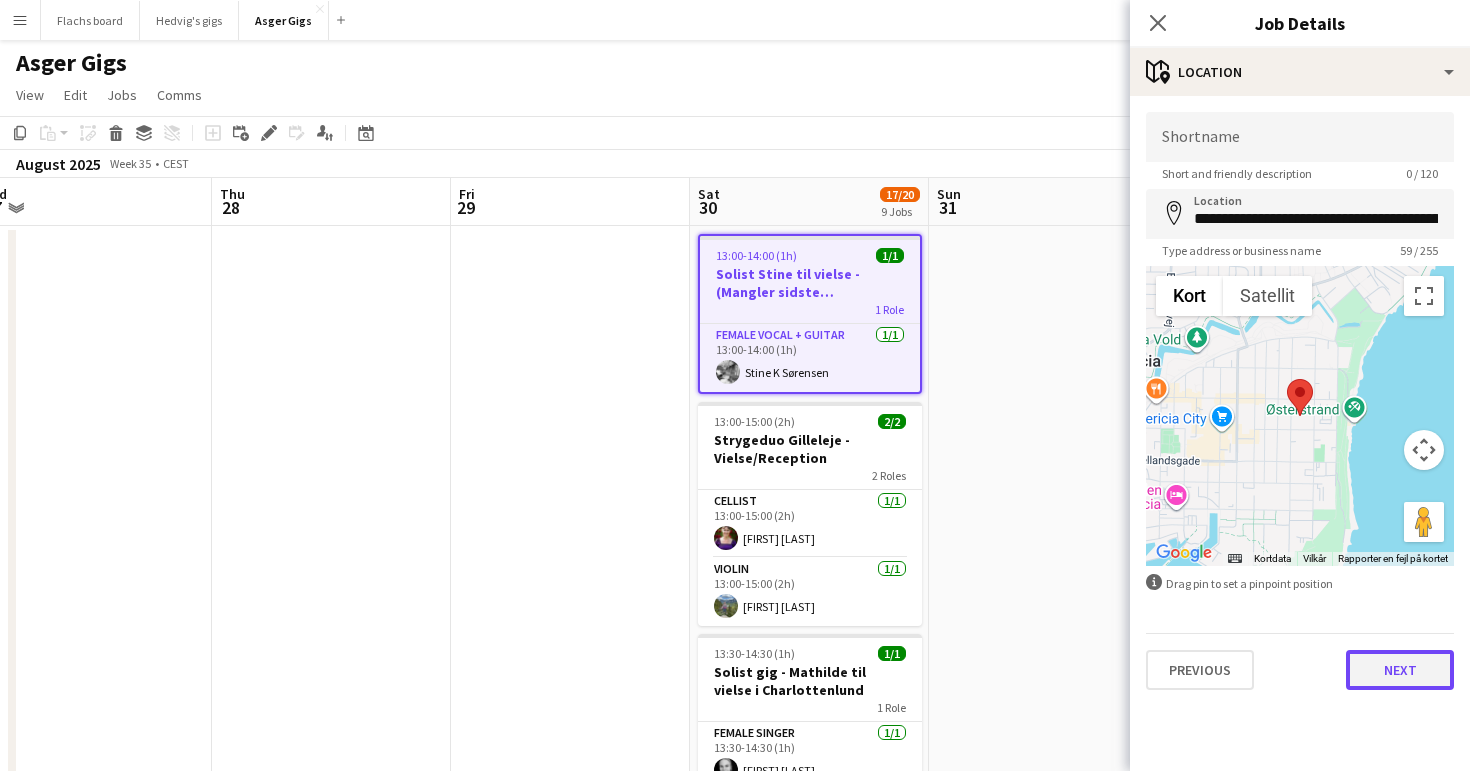 click on "Next" at bounding box center [1400, 670] 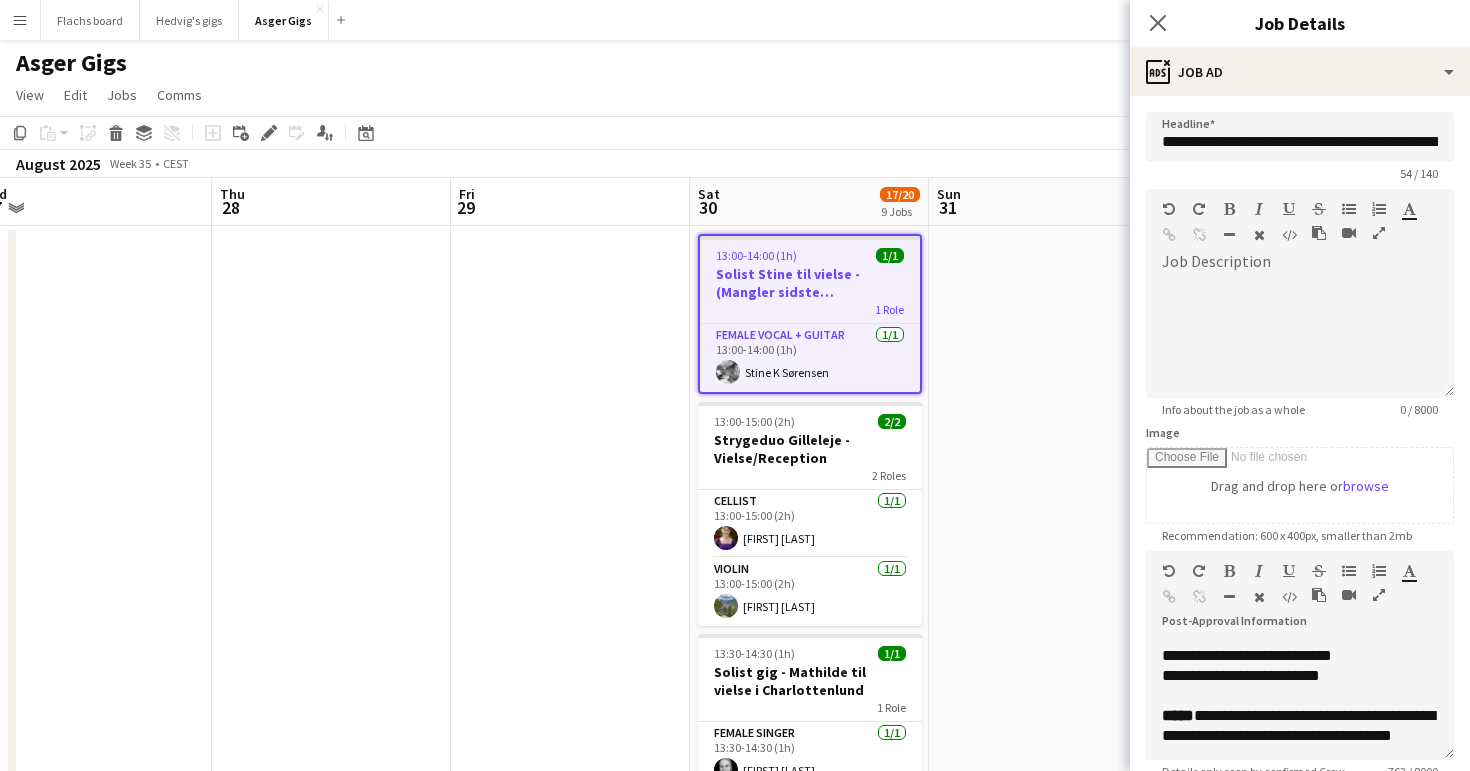 scroll, scrollTop: 129, scrollLeft: 0, axis: vertical 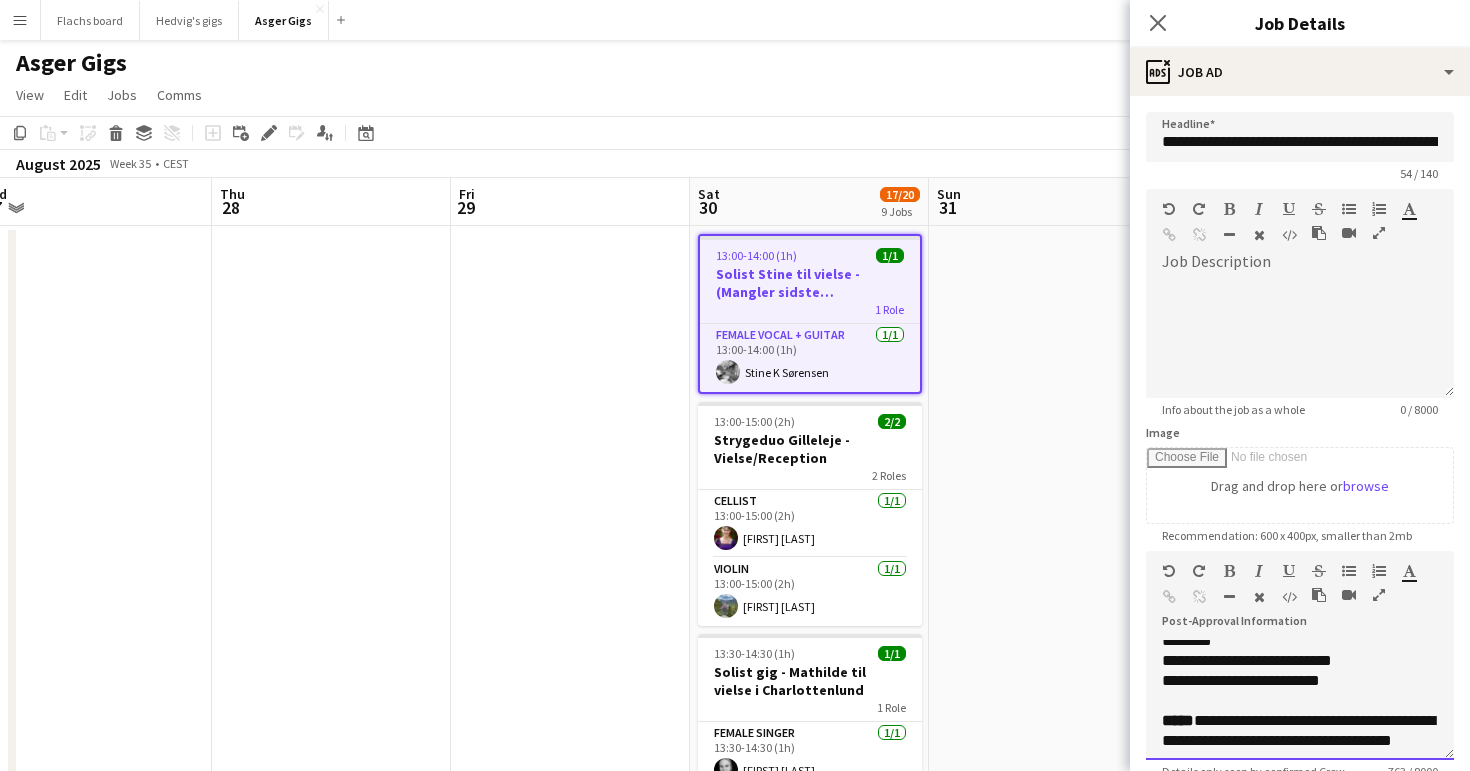 click at bounding box center (1300, 701) 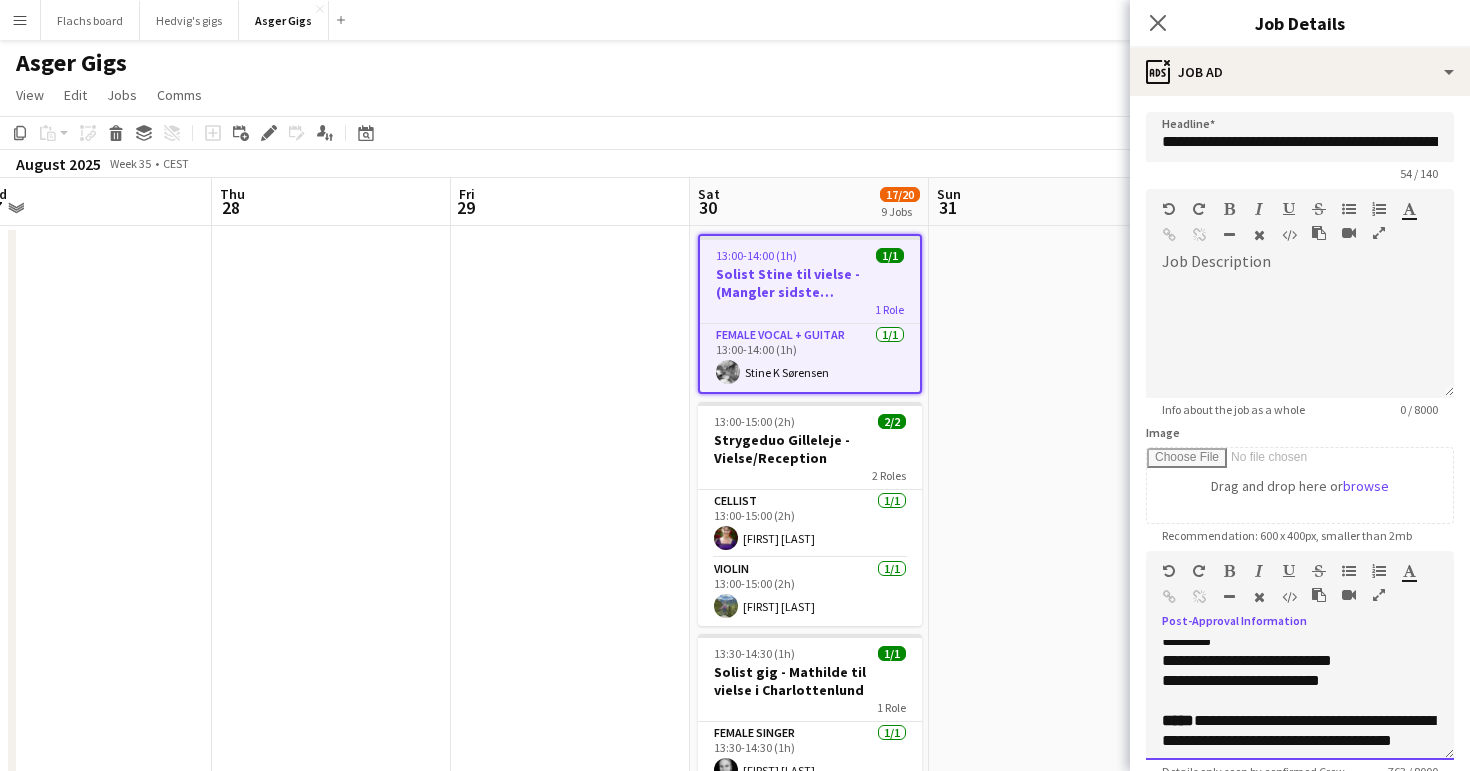 type 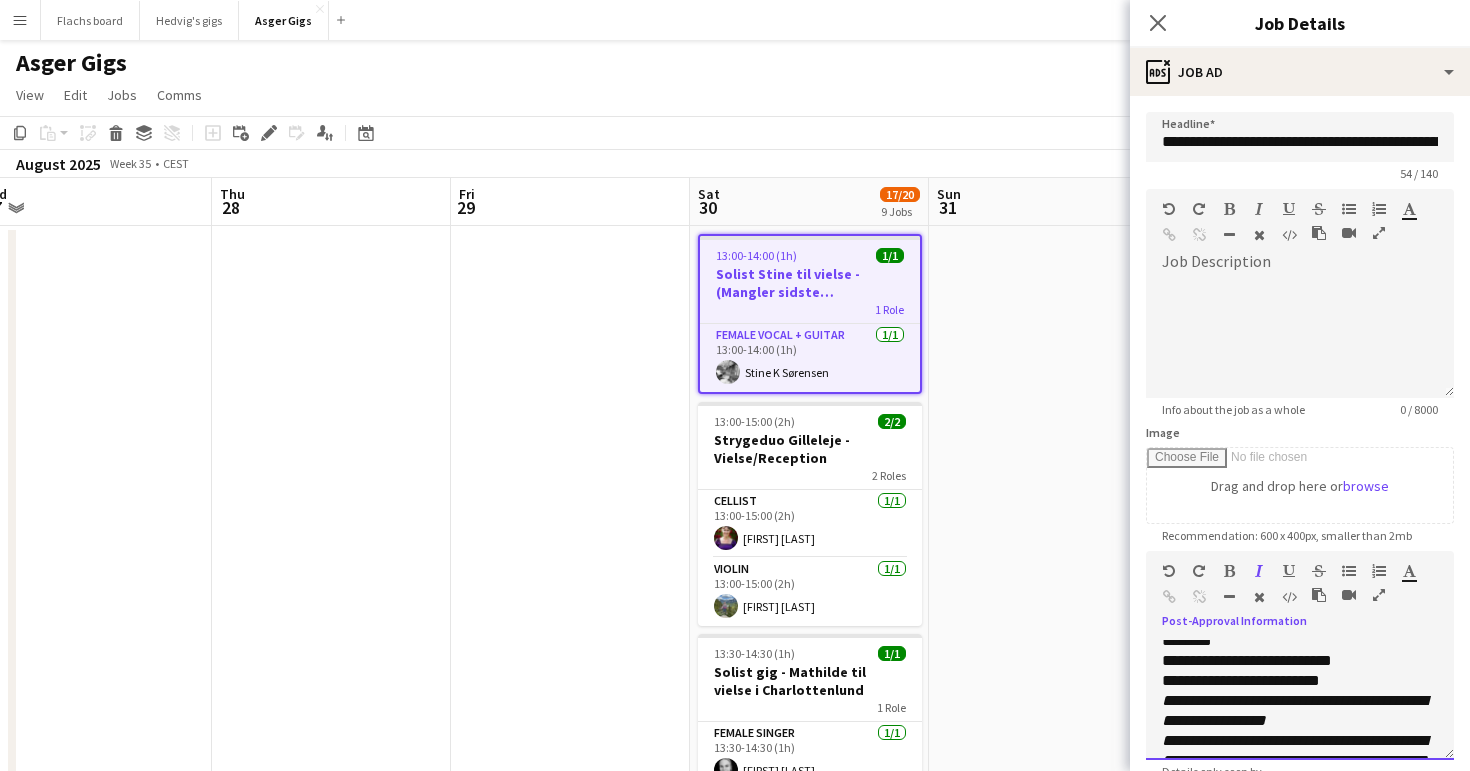 scroll, scrollTop: 262, scrollLeft: 0, axis: vertical 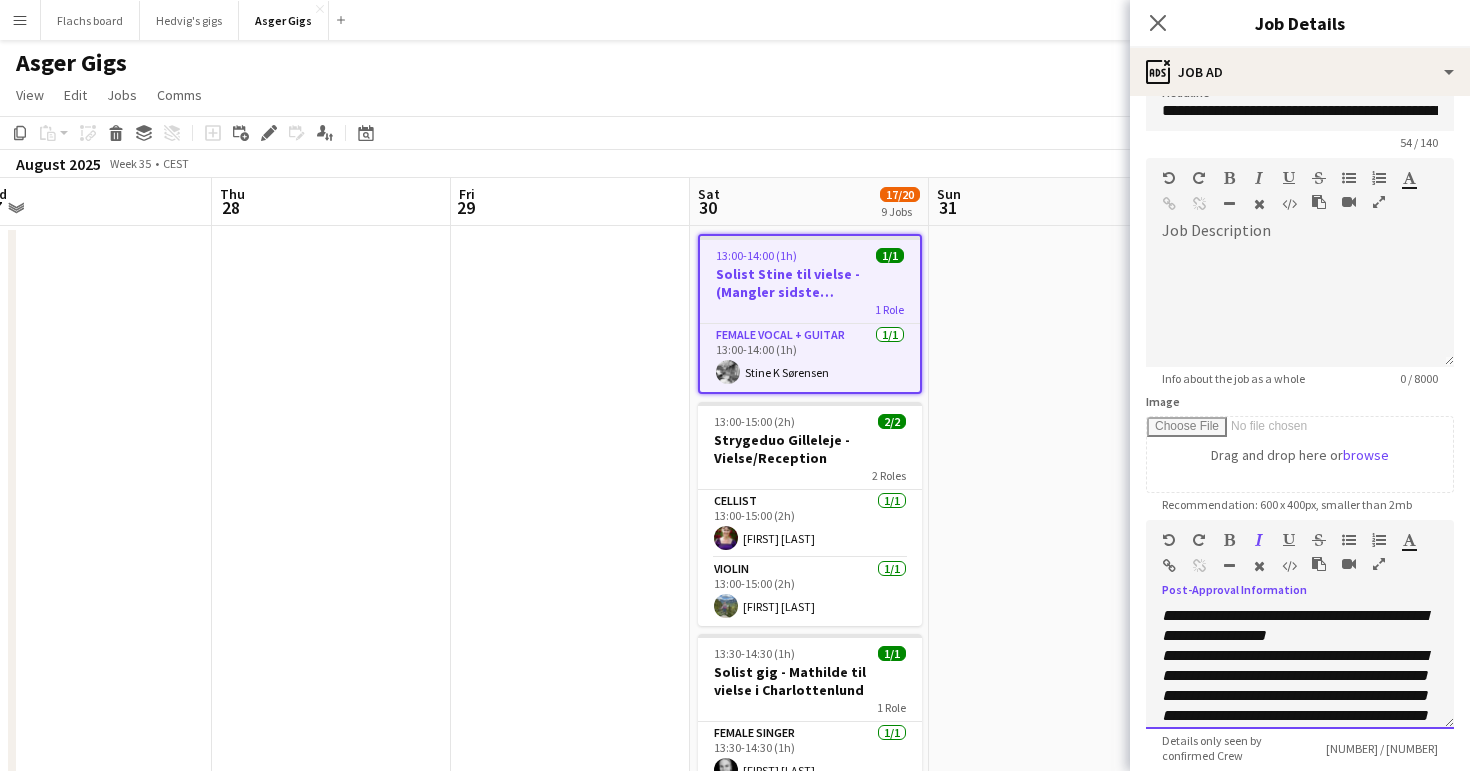 drag, startPoint x: 1357, startPoint y: 677, endPoint x: 1144, endPoint y: 661, distance: 213.6001 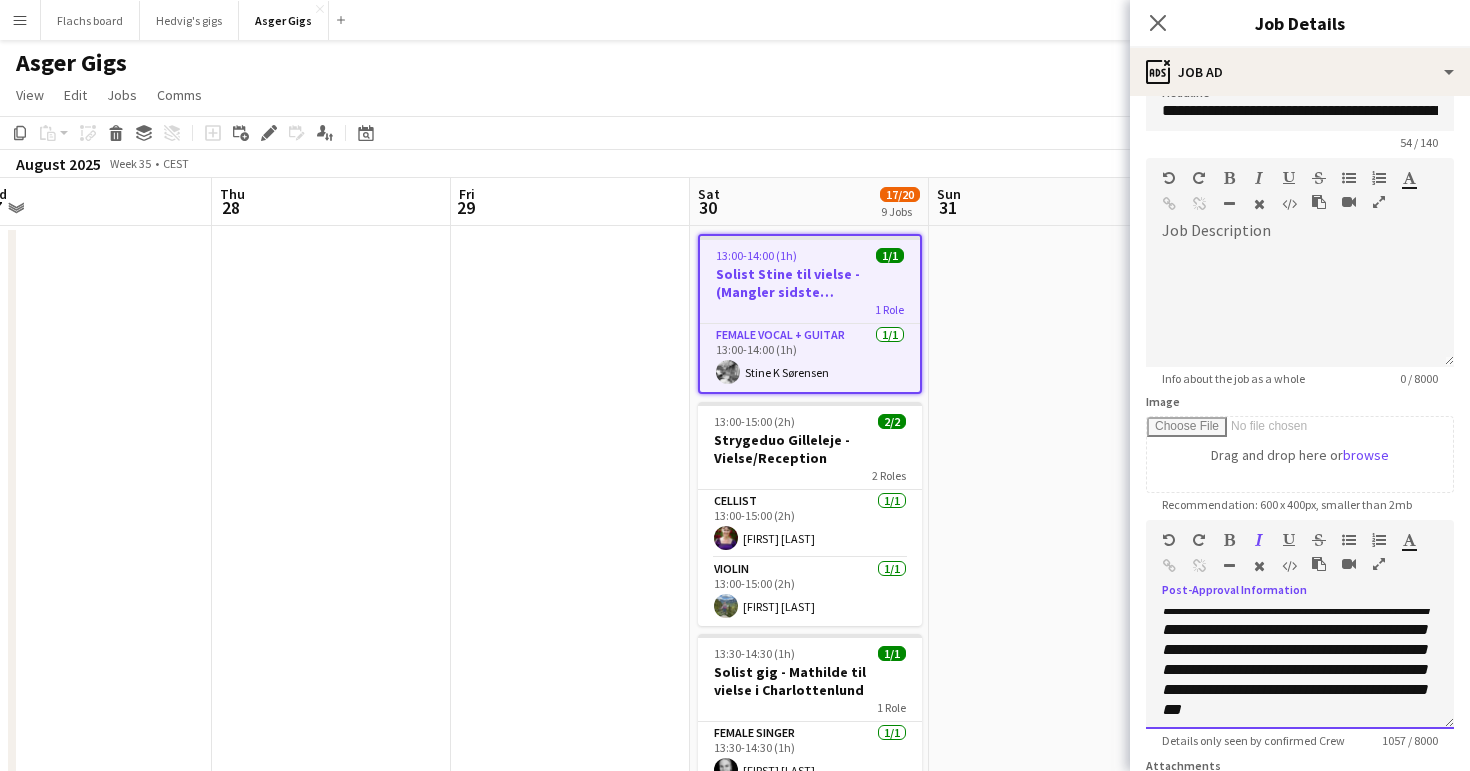 scroll, scrollTop: 302, scrollLeft: 0, axis: vertical 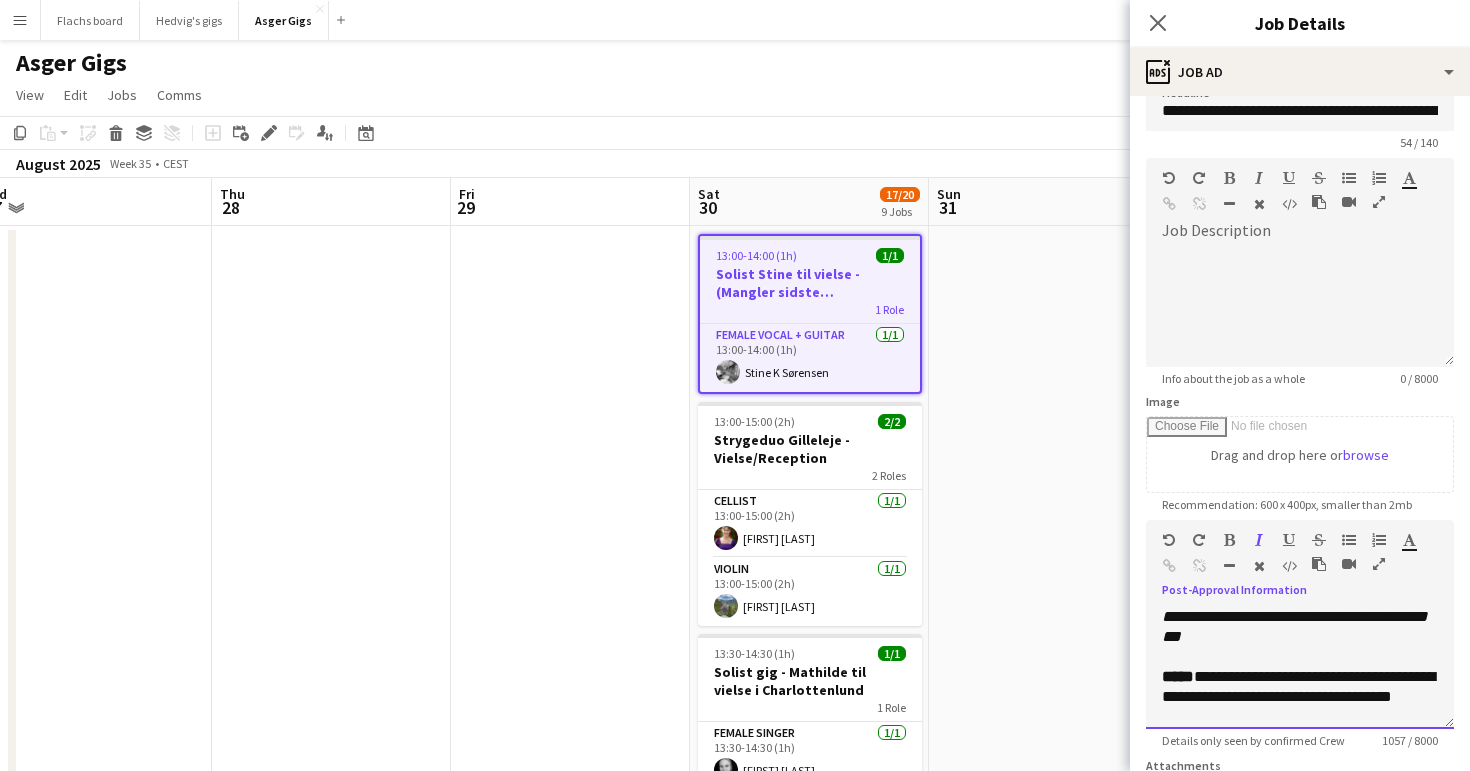 click on "**********" at bounding box center (1300, 567) 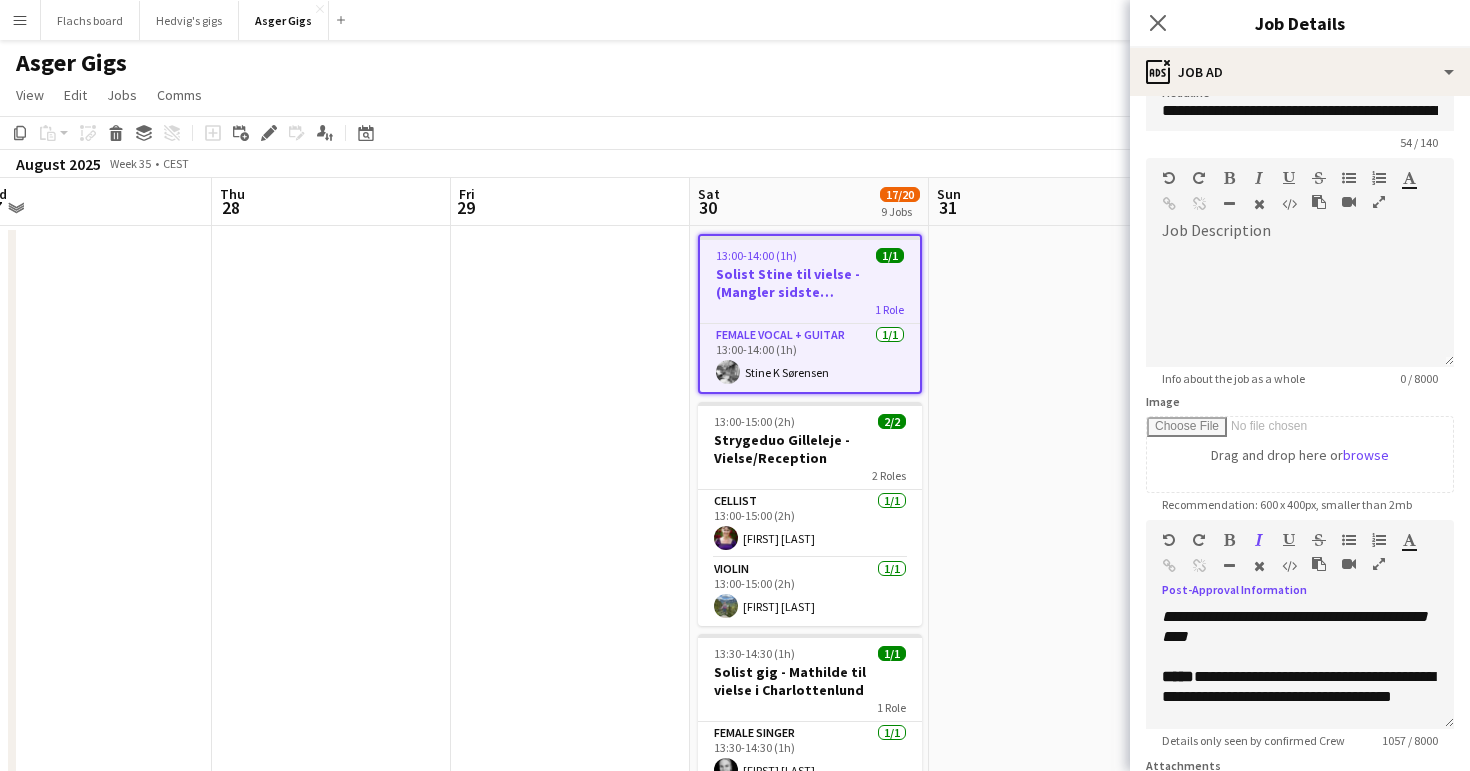 click at bounding box center [1048, 1340] 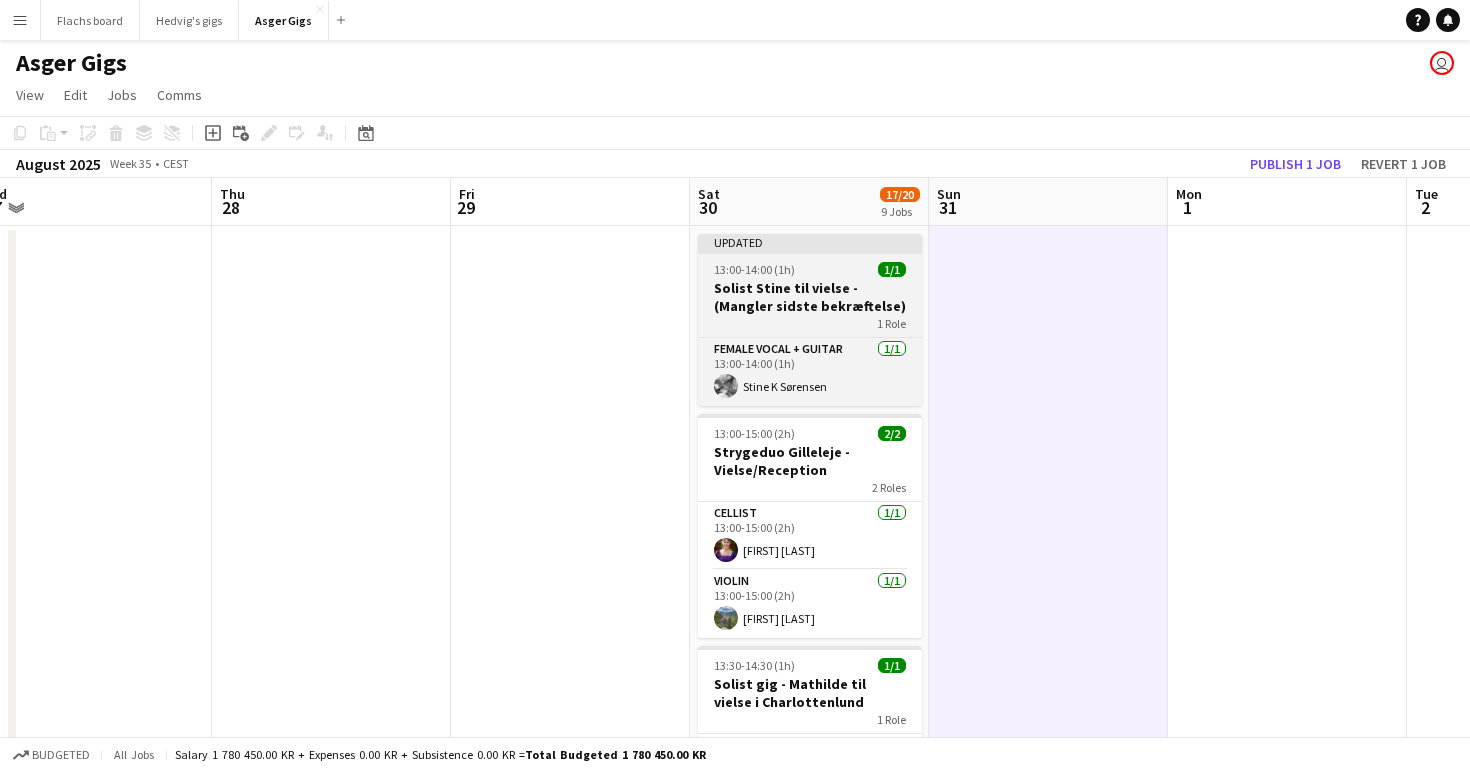 click on "Solist Stine til vielse - (Mangler sidste bekræftelse)" at bounding box center [810, 297] 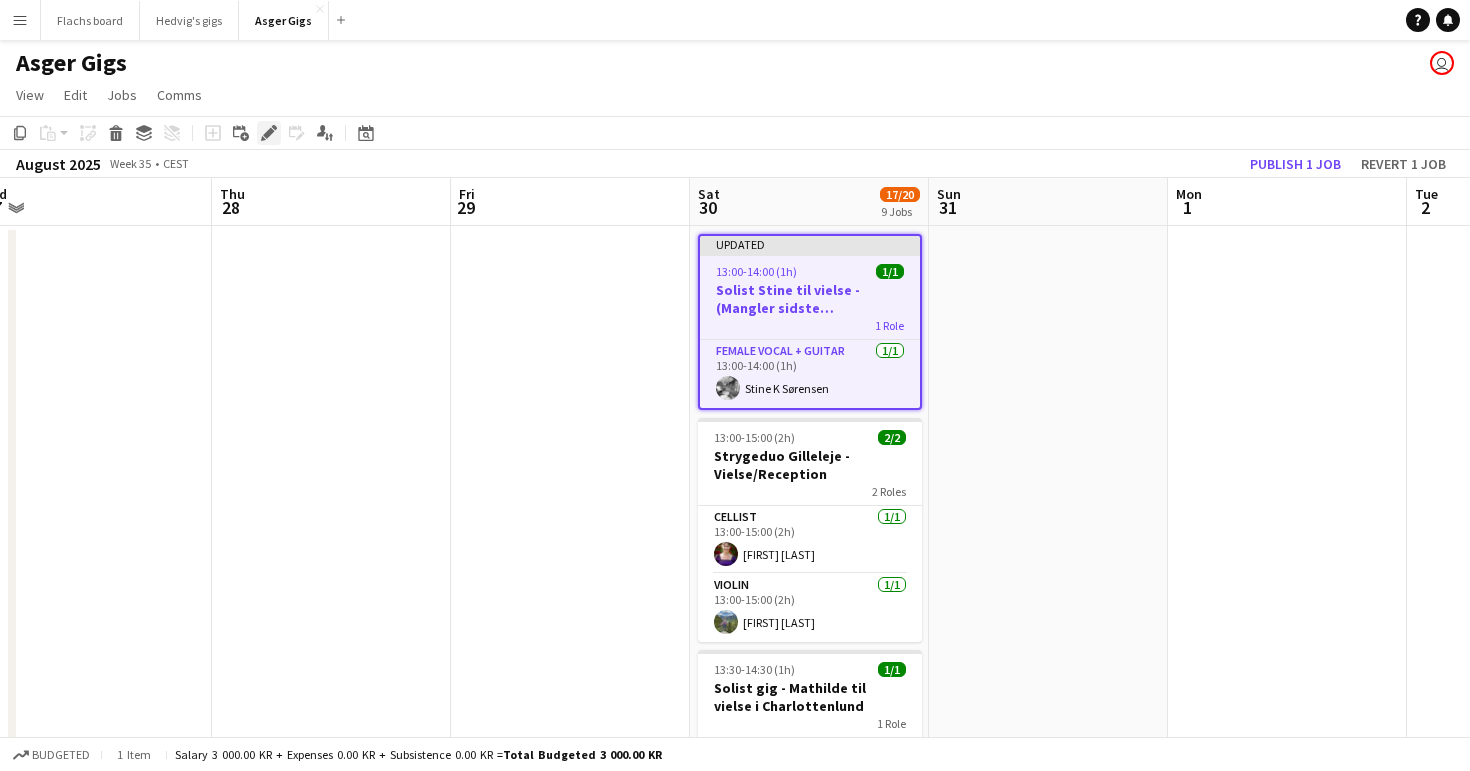 click on "Edit" at bounding box center [269, 133] 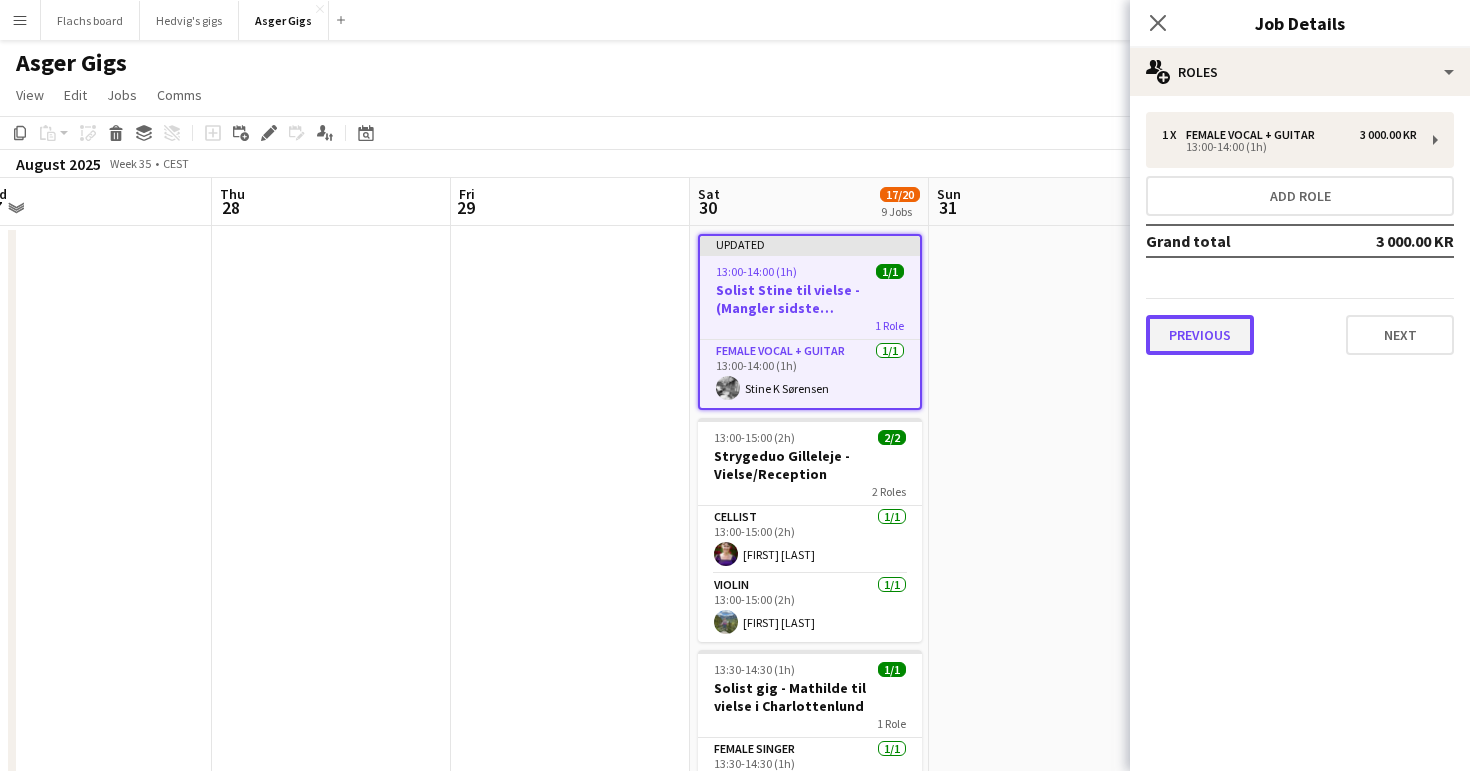 click on "Previous" at bounding box center (1200, 335) 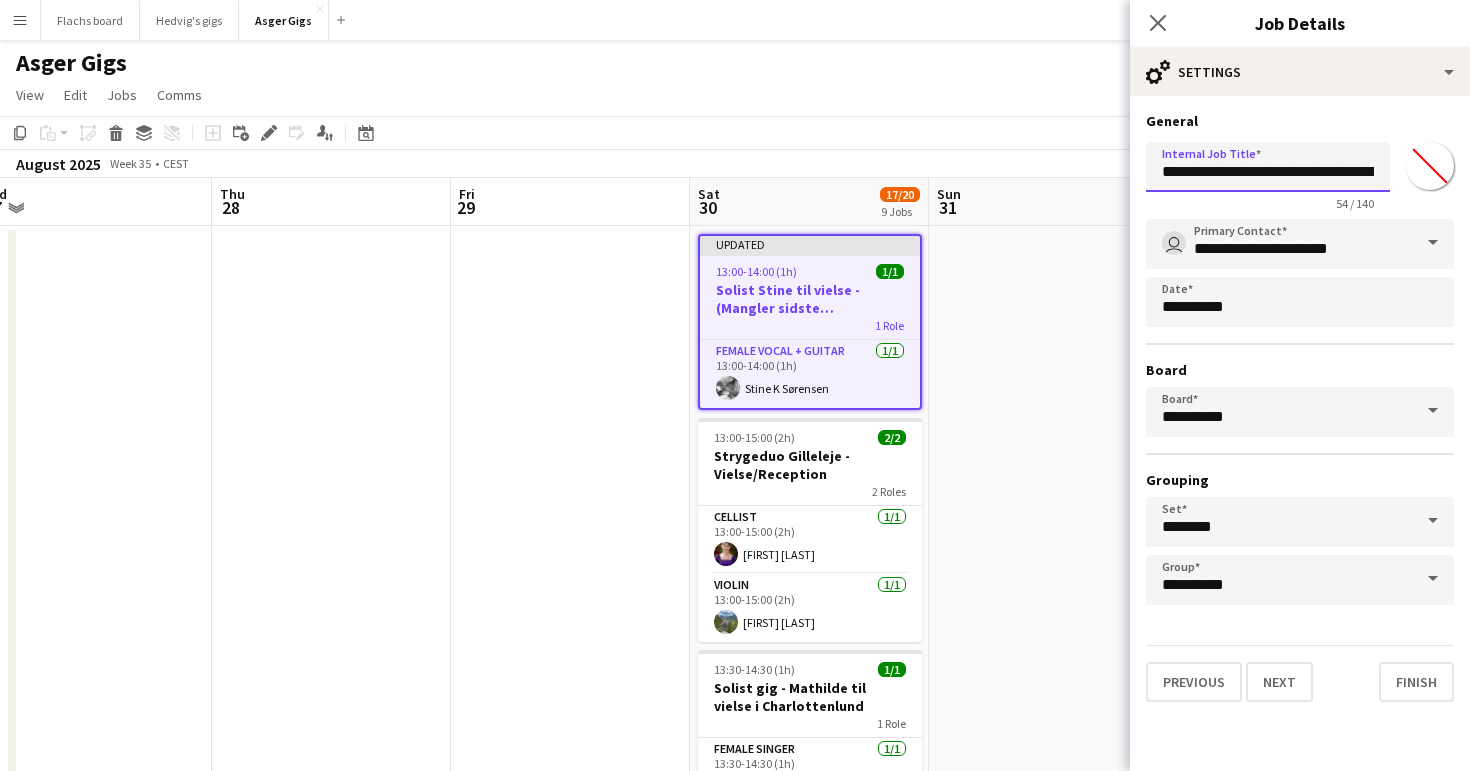 scroll, scrollTop: 0, scrollLeft: 119, axis: horizontal 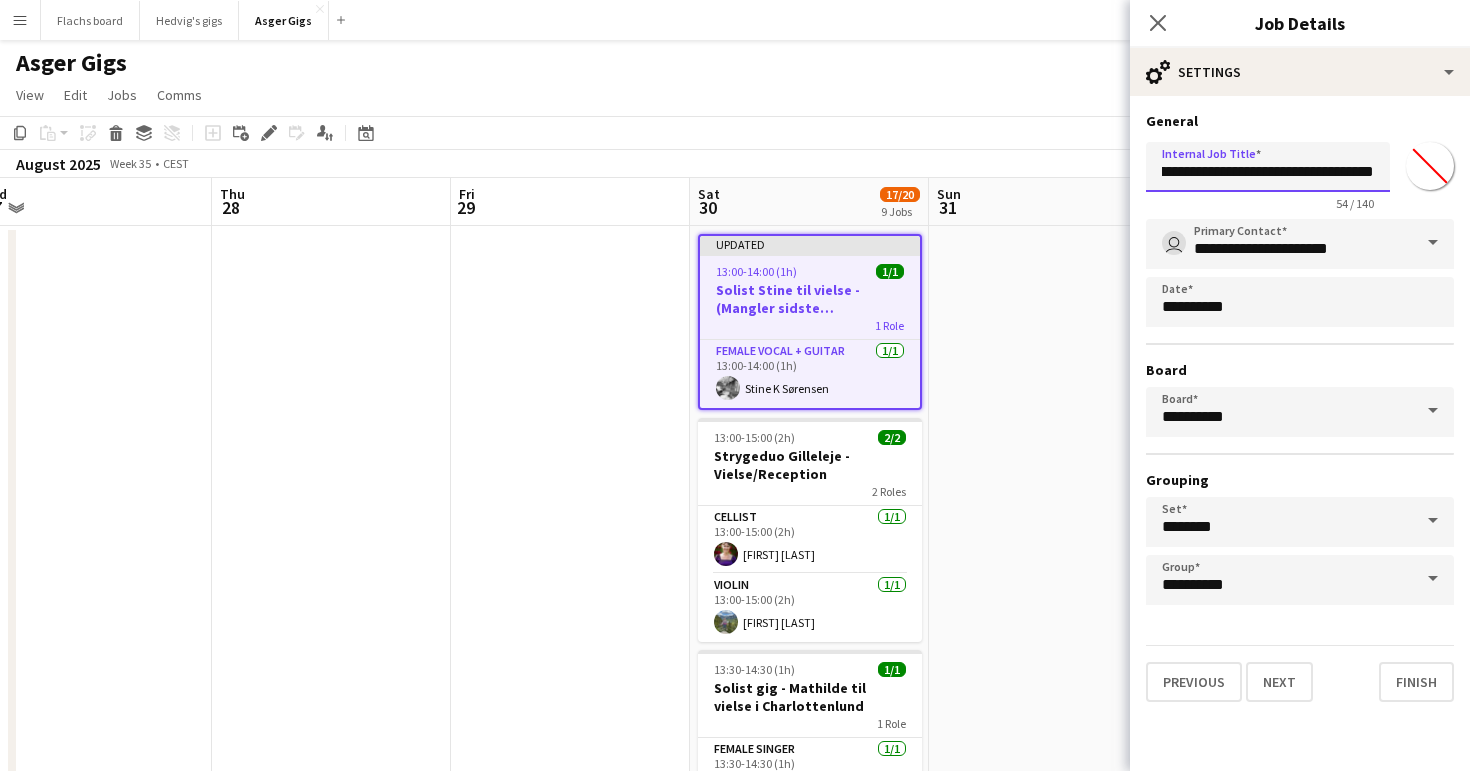 drag, startPoint x: 1296, startPoint y: 170, endPoint x: 1469, endPoint y: 184, distance: 173.56555 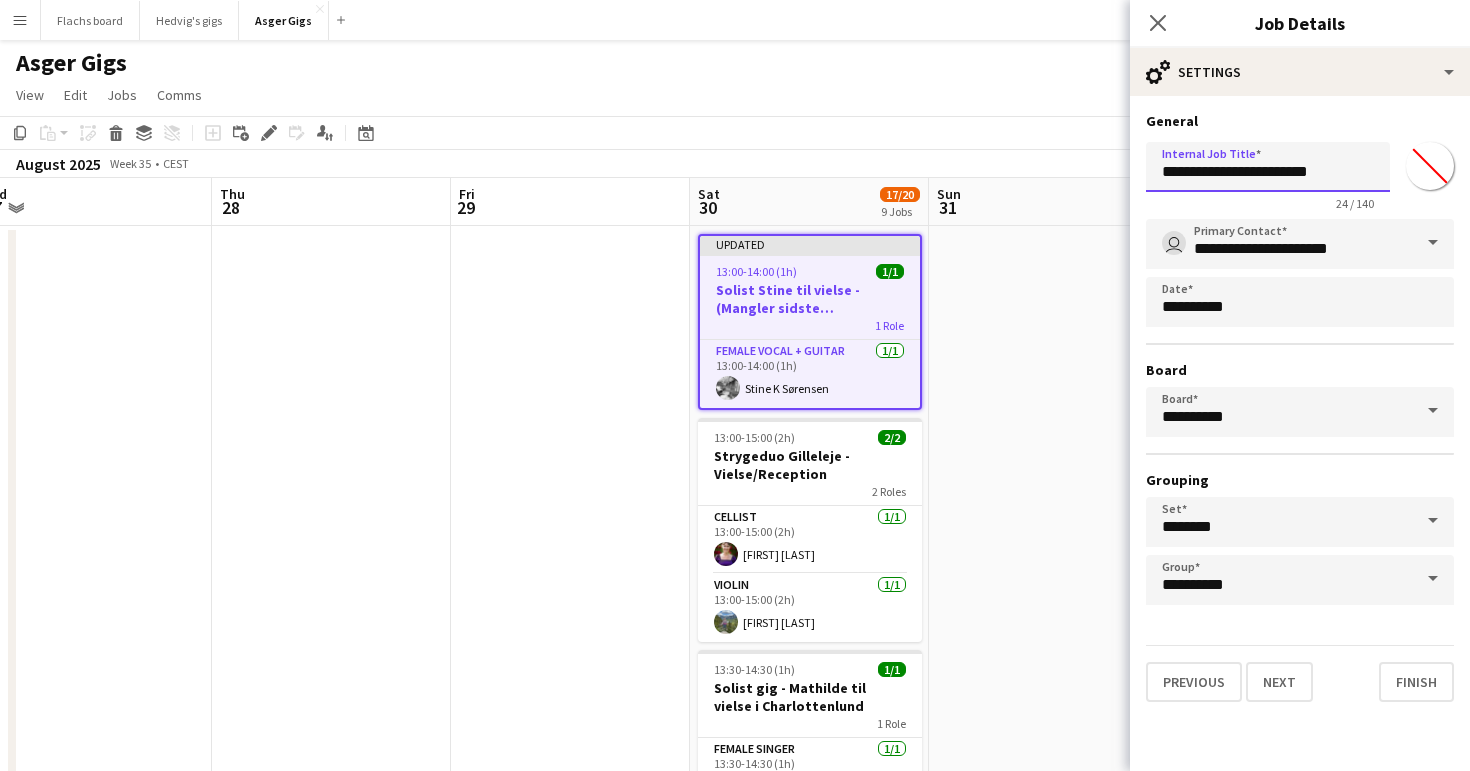 scroll, scrollTop: 0, scrollLeft: 0, axis: both 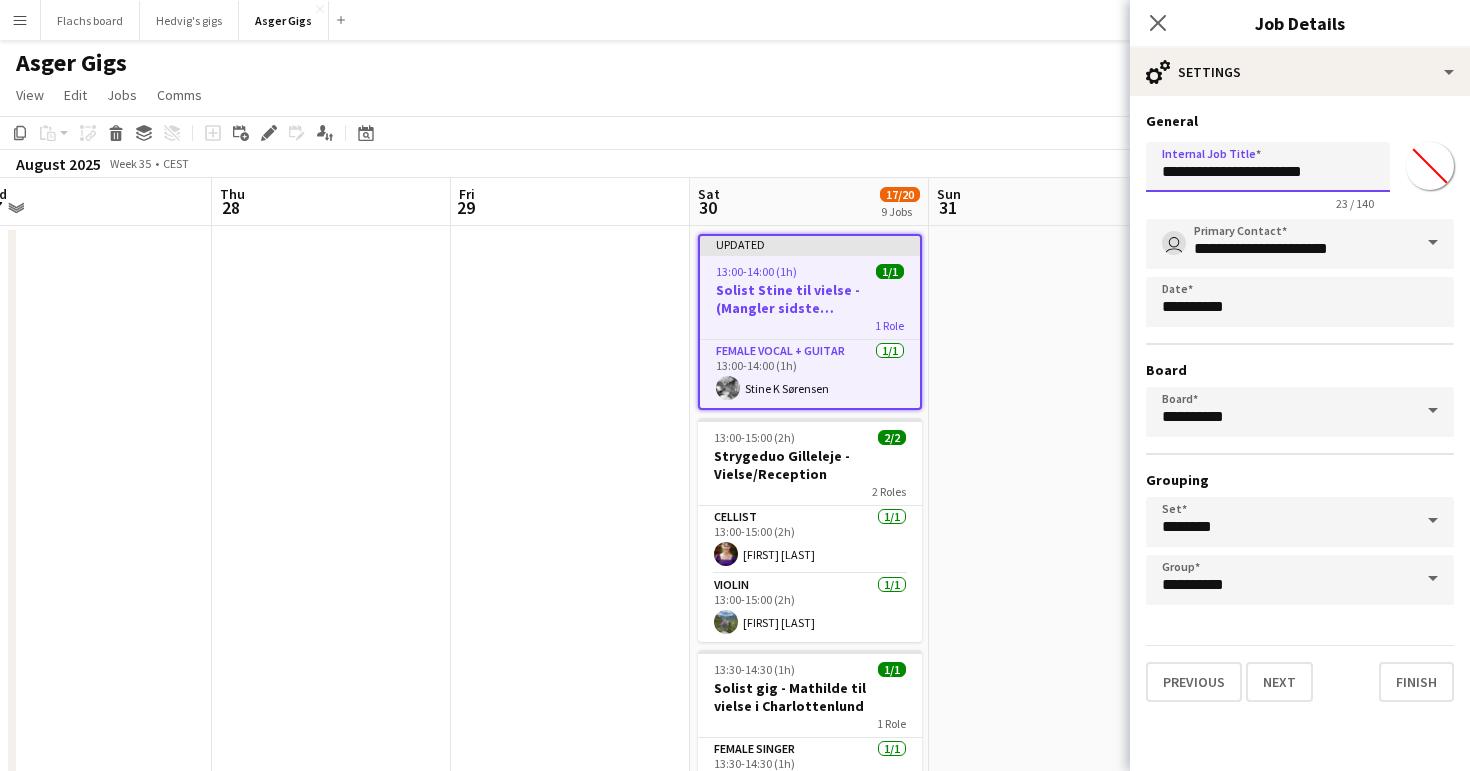 type on "**********" 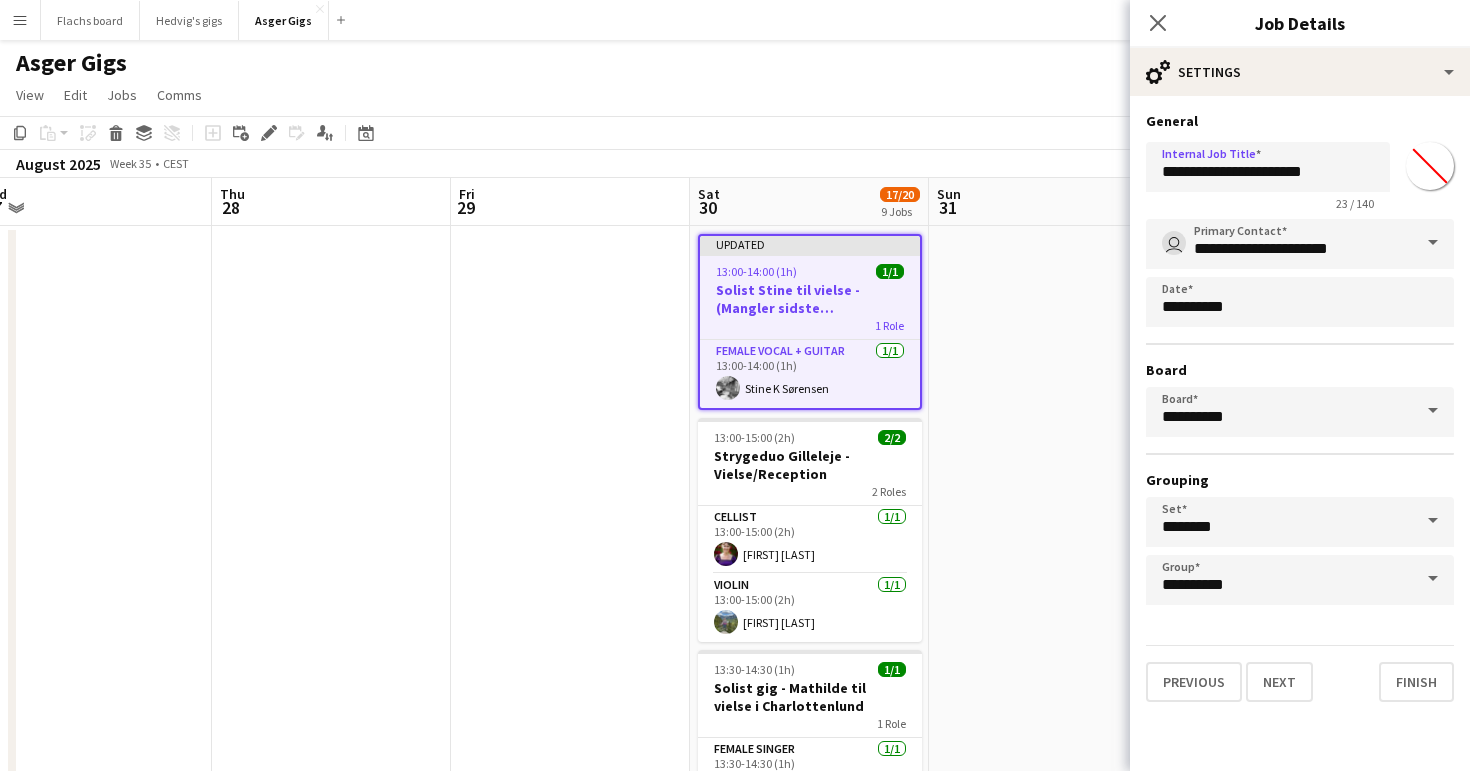 click at bounding box center [1048, 1340] 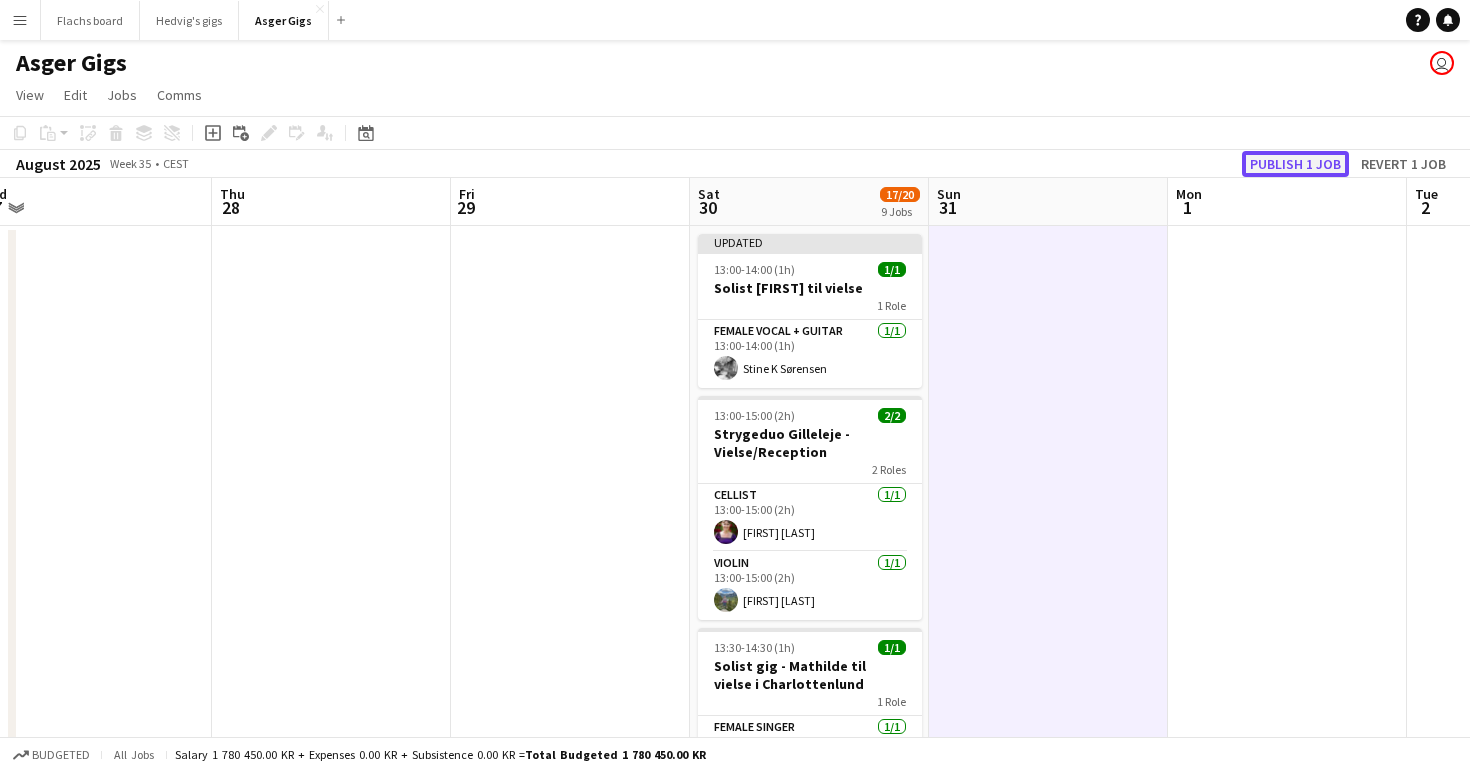 click on "Publish 1 job" 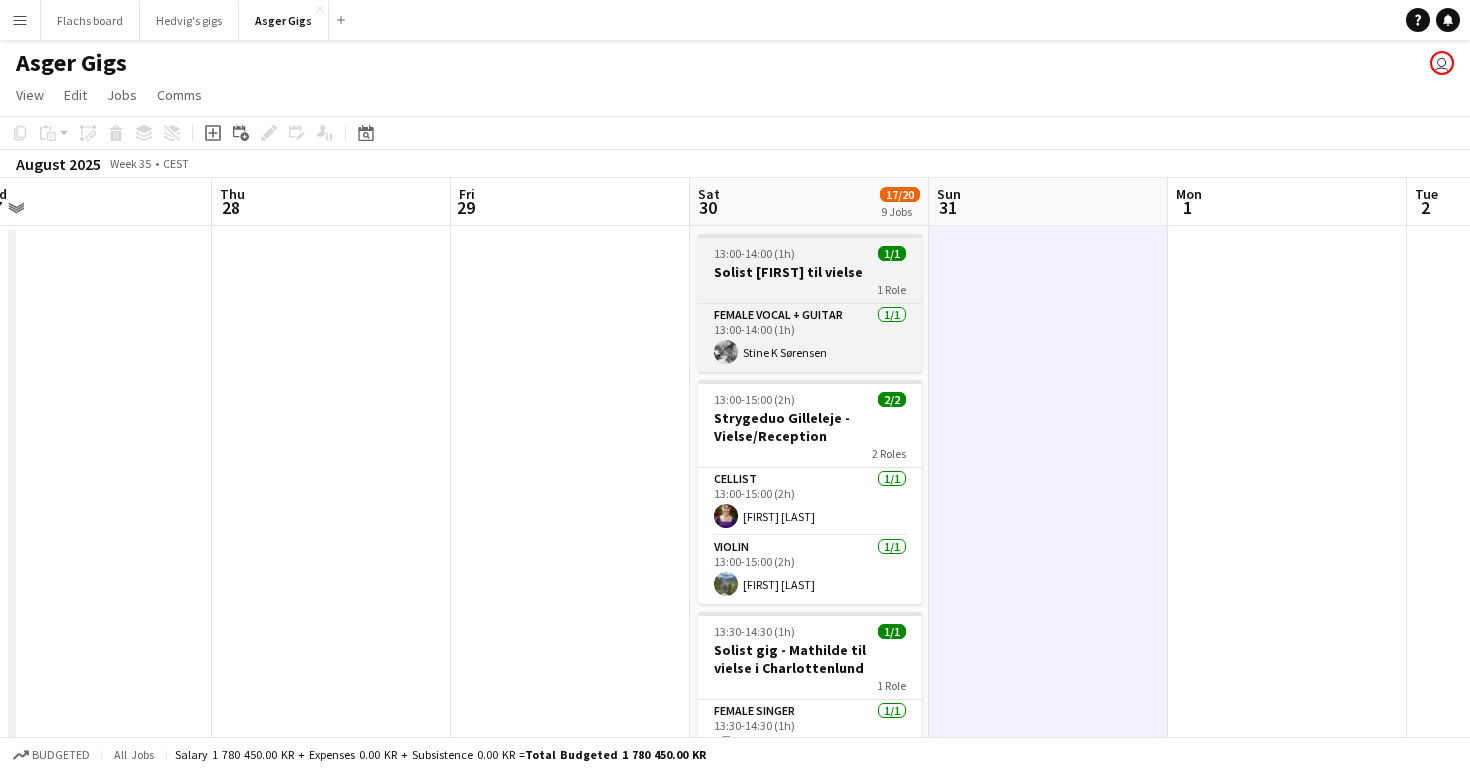 click on "13:00-14:00 (1h)    1/1   Solist [FIRST] til vielse   1 Role   Female Vocal + guitar   1/1   13:00-14:00 (1h)
[FIRST] [LAST]" at bounding box center (810, 303) 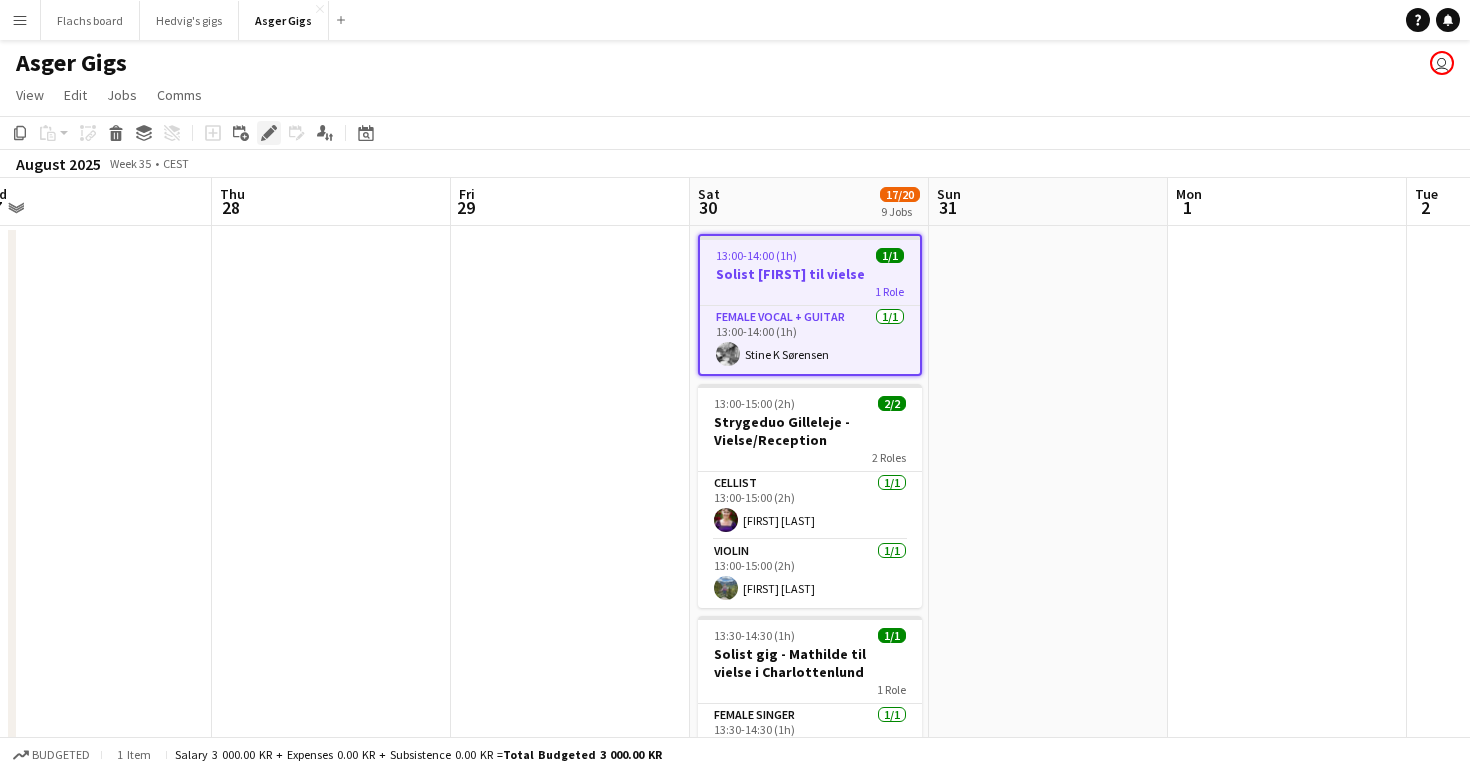 click on "Edit" at bounding box center (269, 133) 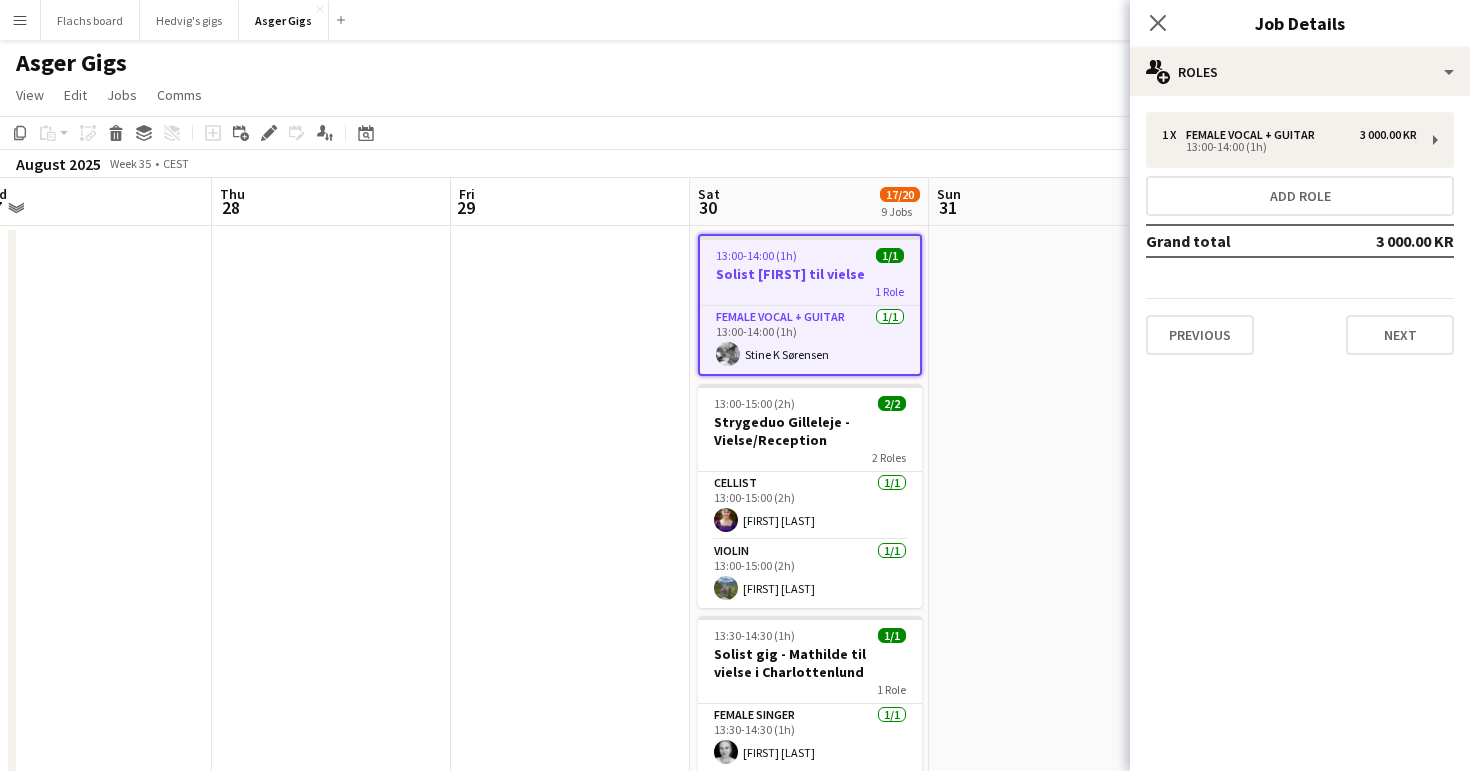 click on "Previous   Next" at bounding box center [1300, 326] 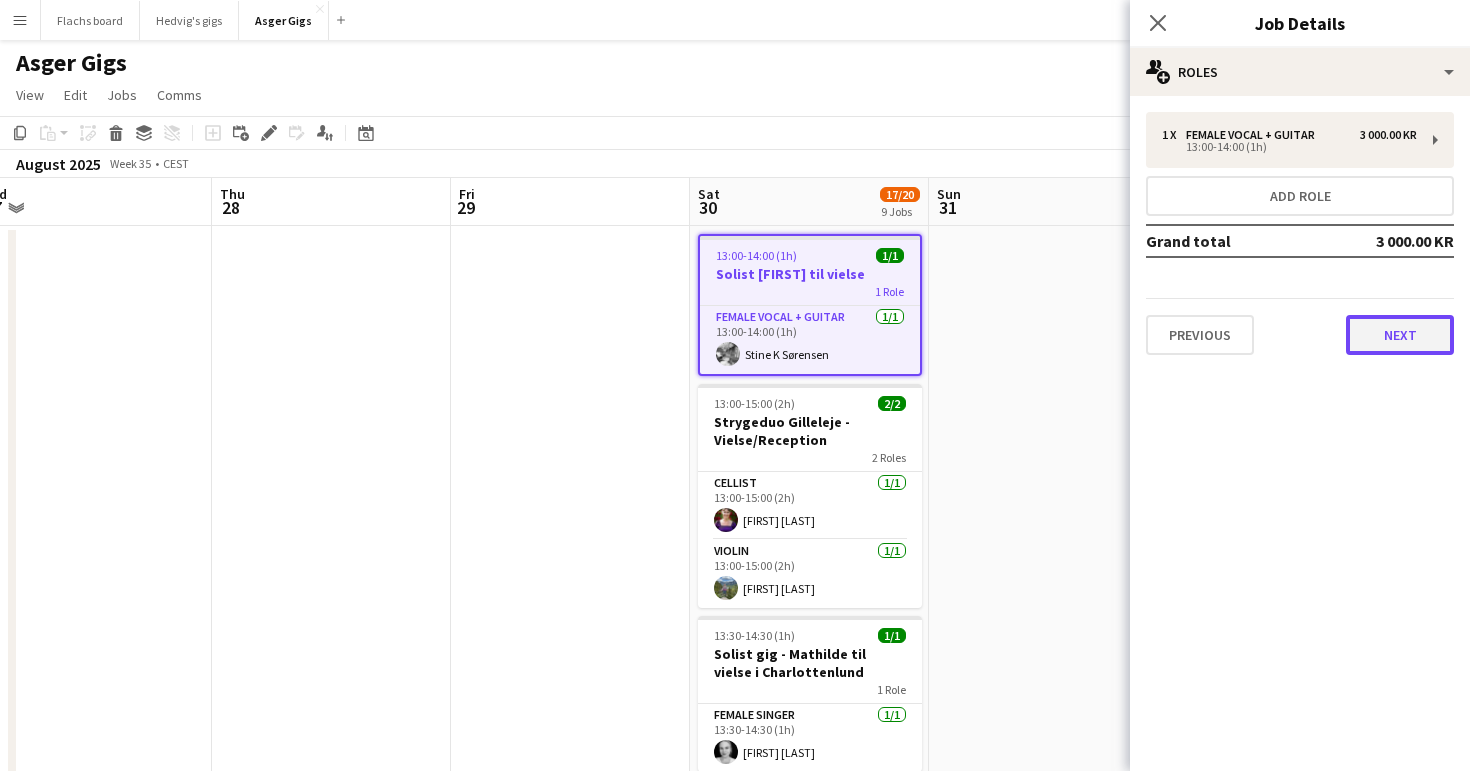 click on "Next" at bounding box center (1400, 335) 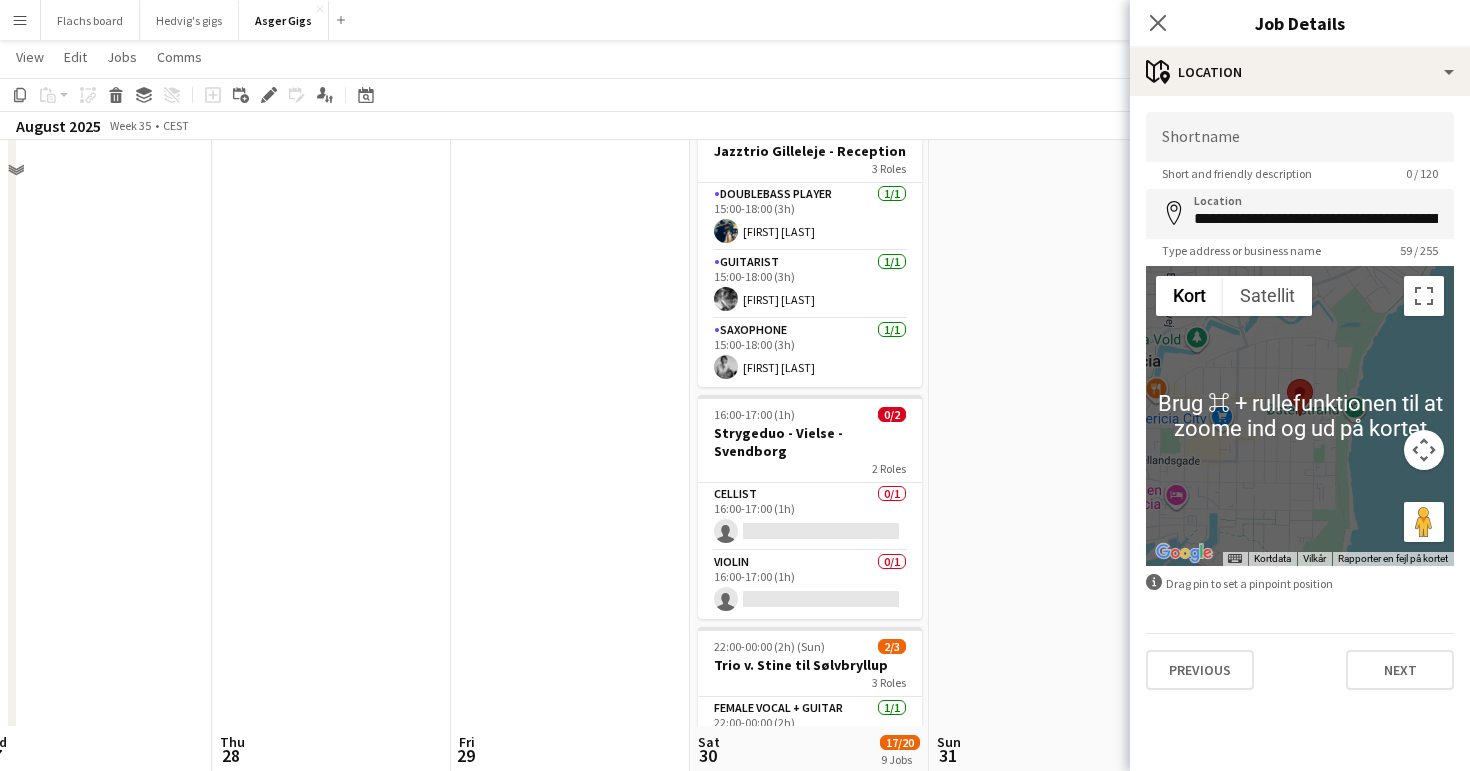 scroll, scrollTop: 1715, scrollLeft: 0, axis: vertical 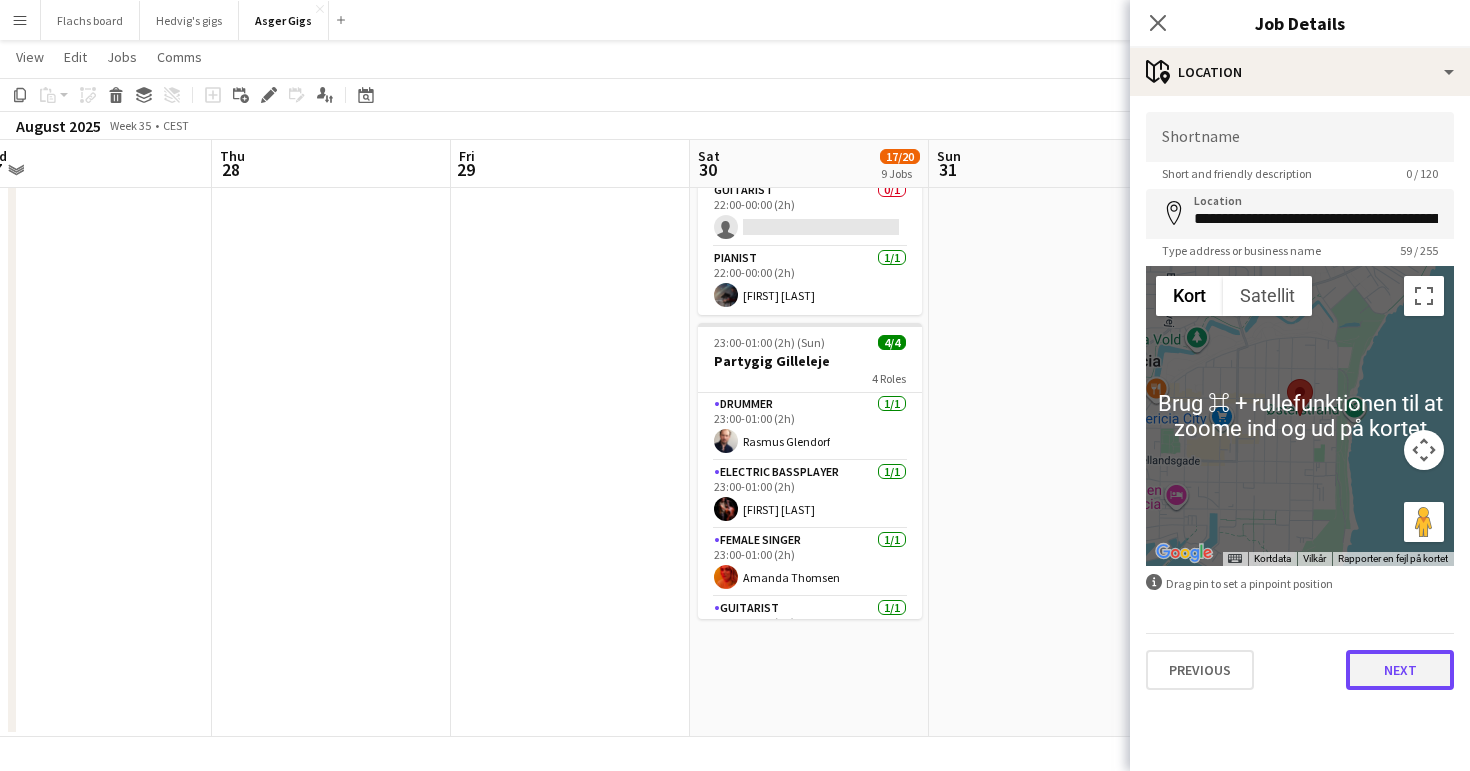 click on "Next" at bounding box center [1400, 670] 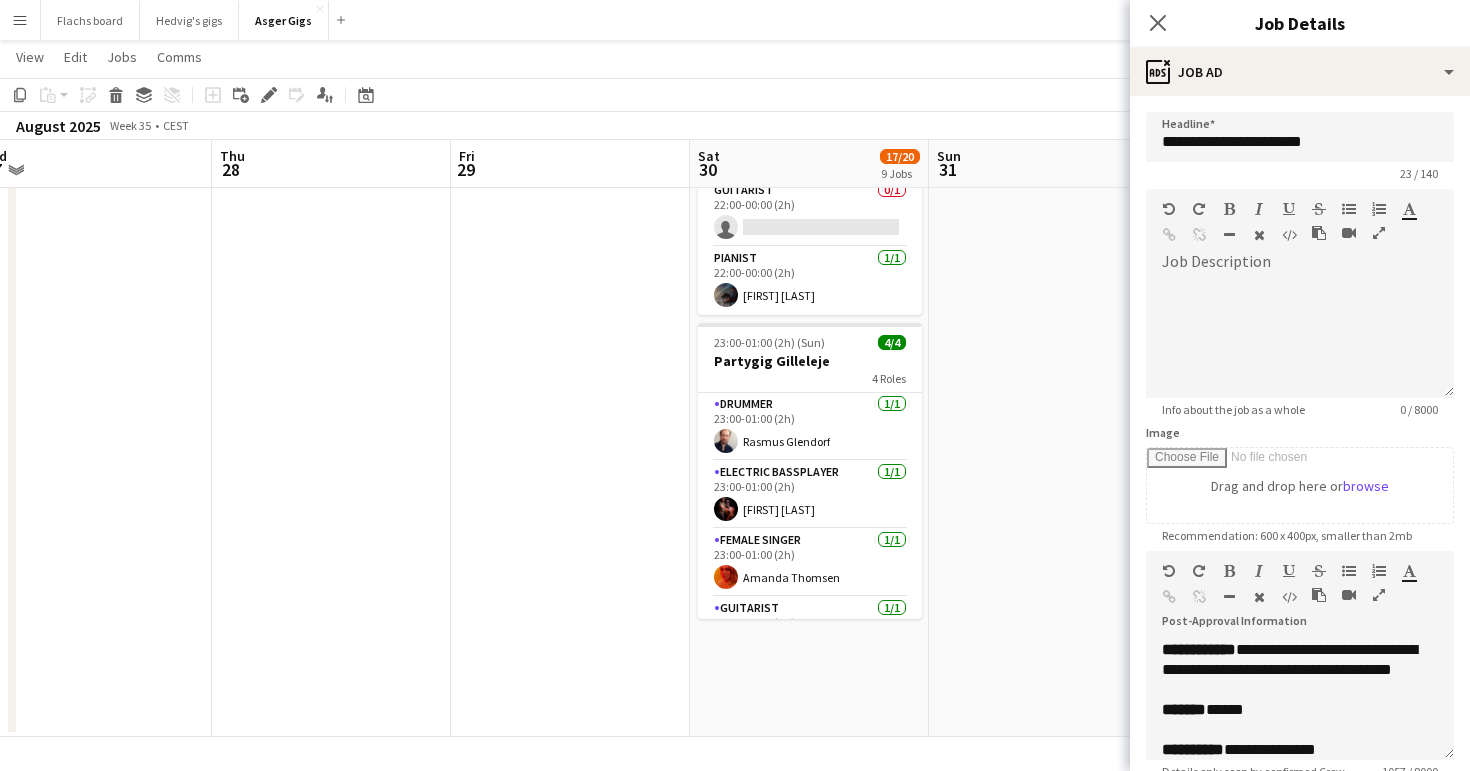 scroll, scrollTop: 796, scrollLeft: 0, axis: vertical 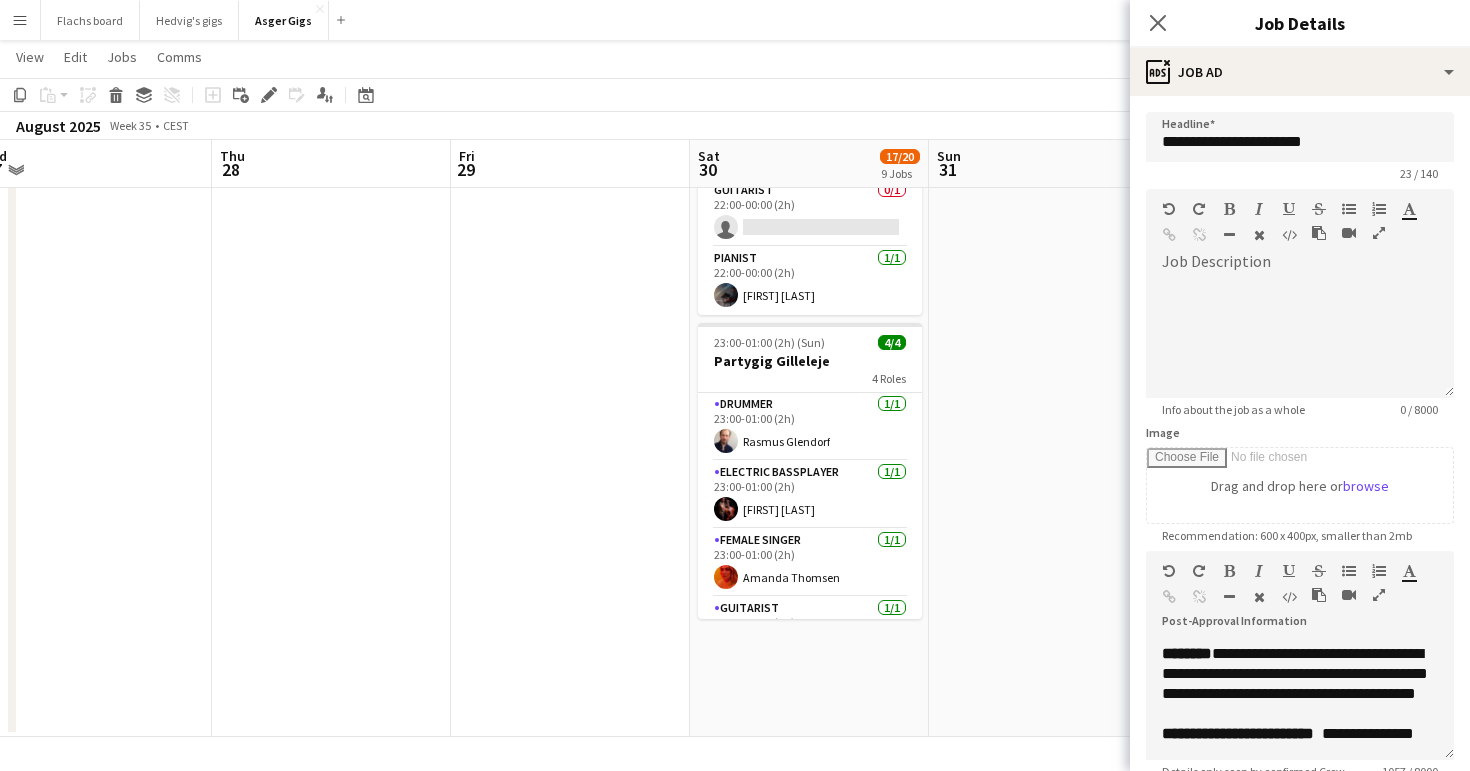 click at bounding box center (1048, -377) 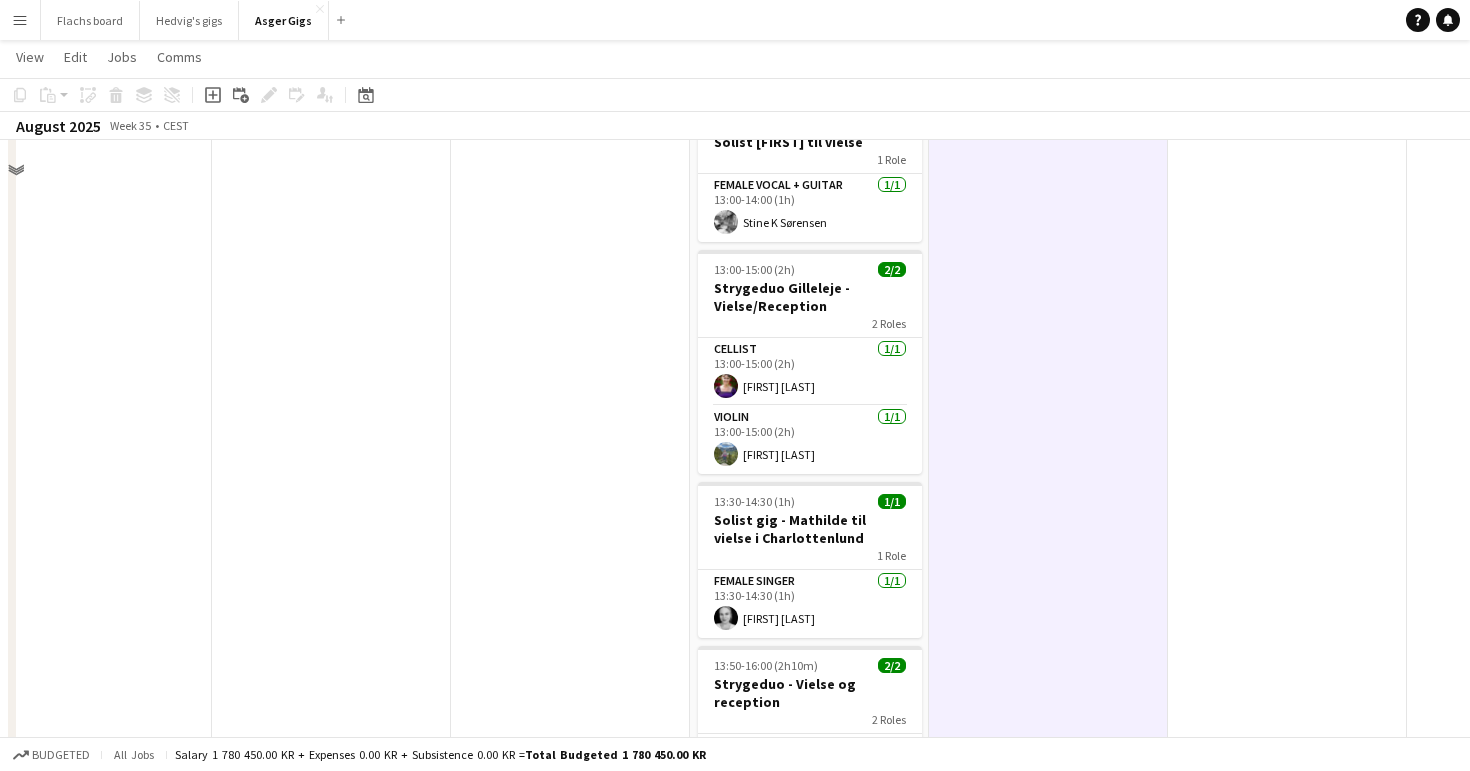scroll, scrollTop: 0, scrollLeft: 0, axis: both 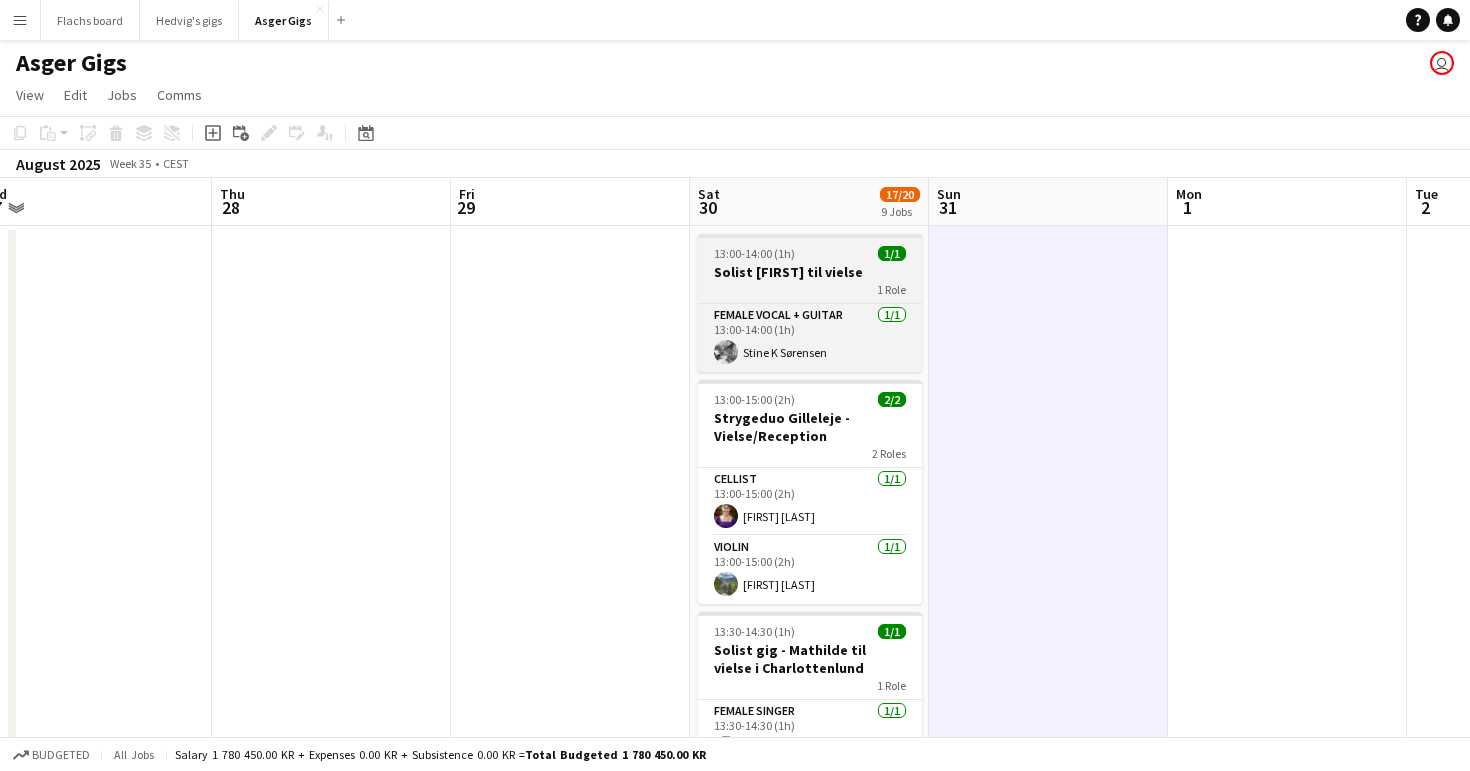 click on "13:00-14:00 (1h)" at bounding box center [754, 253] 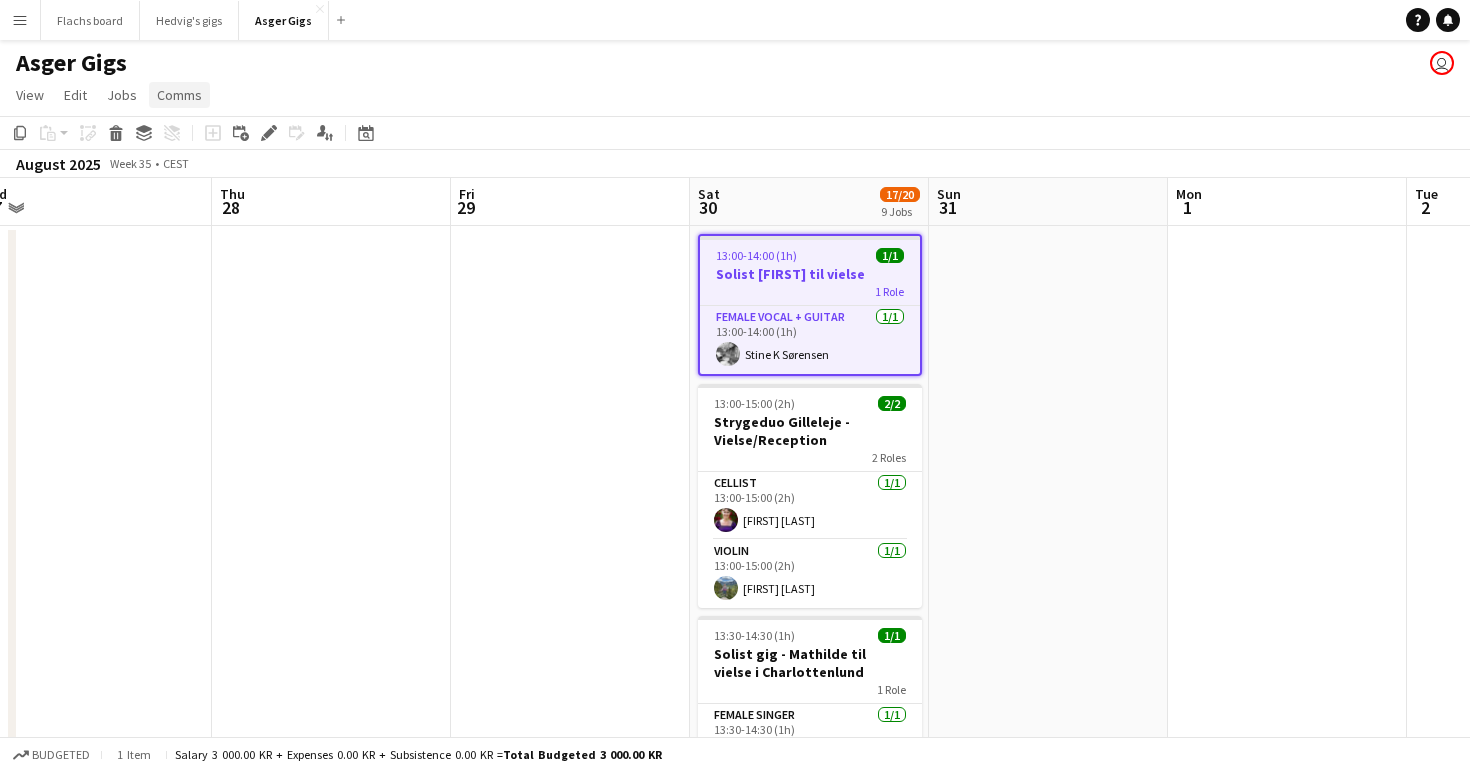 click on "Comms" 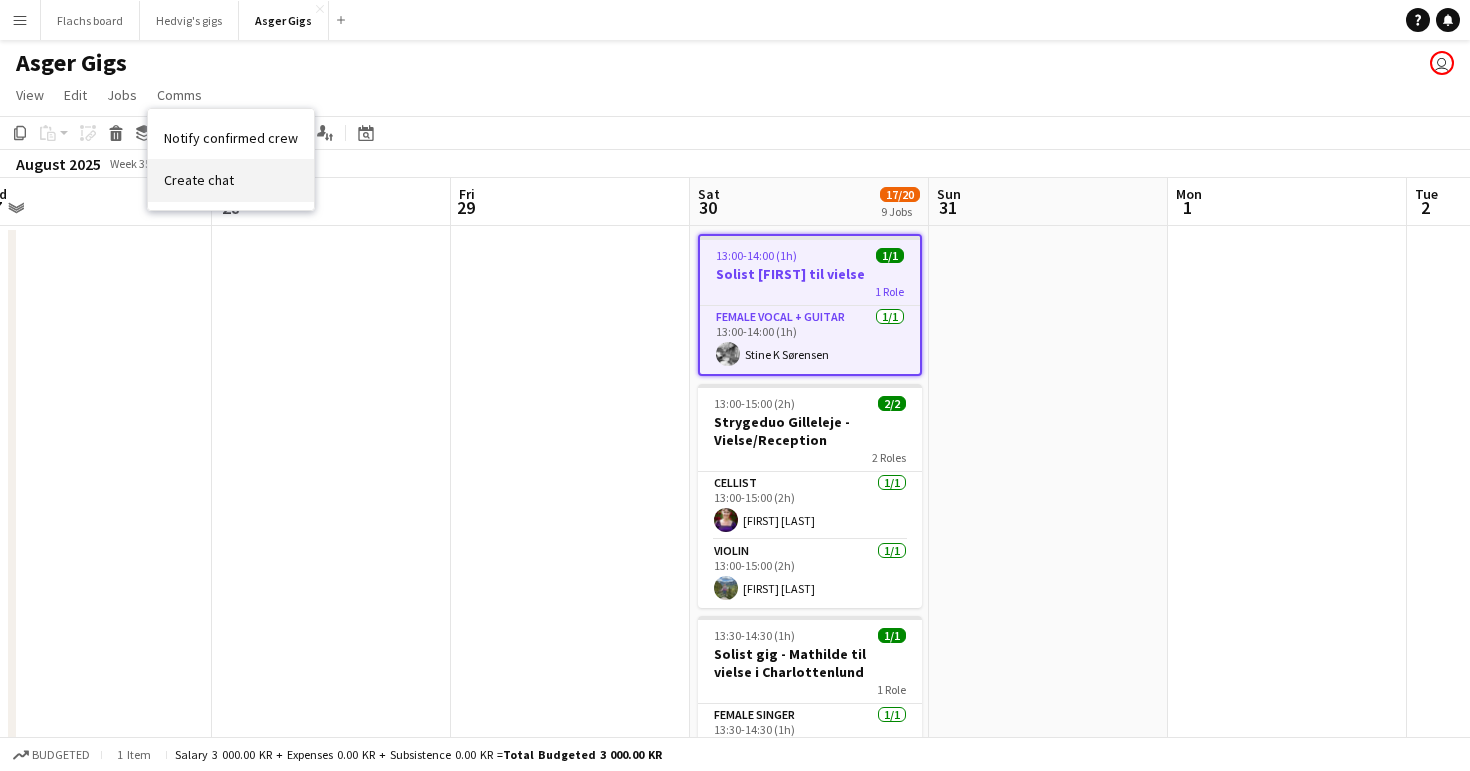 click on "Create chat" at bounding box center [199, 180] 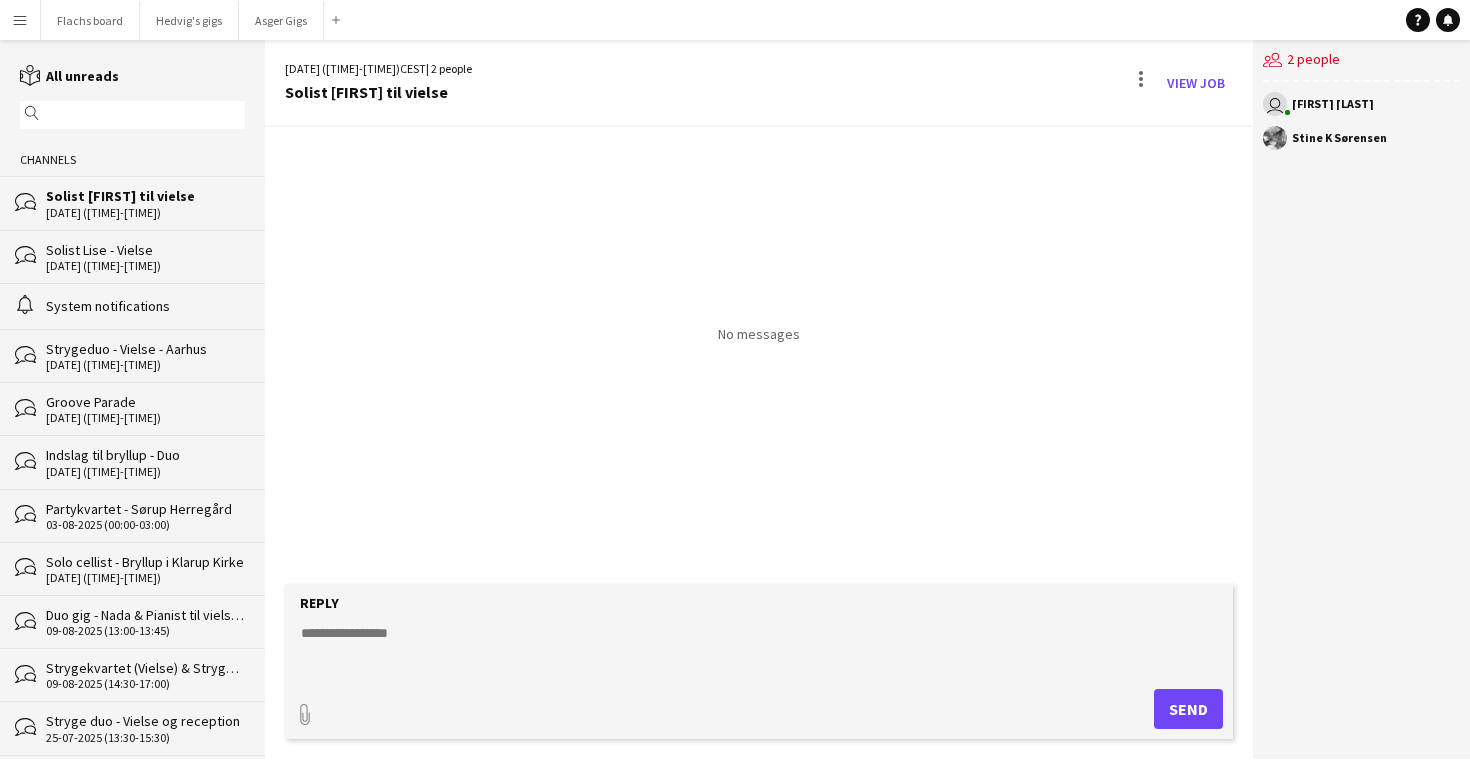 click 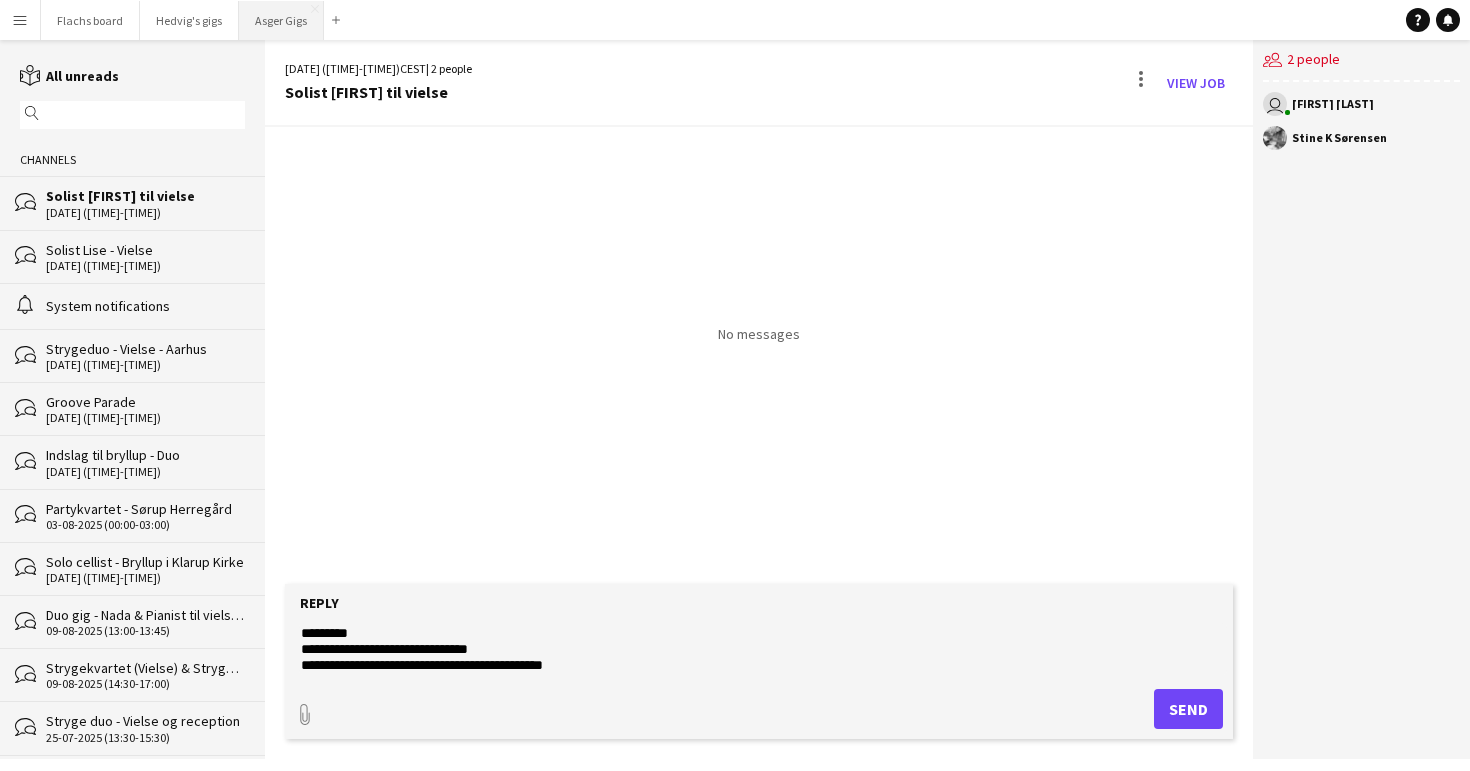 paste on "**********" 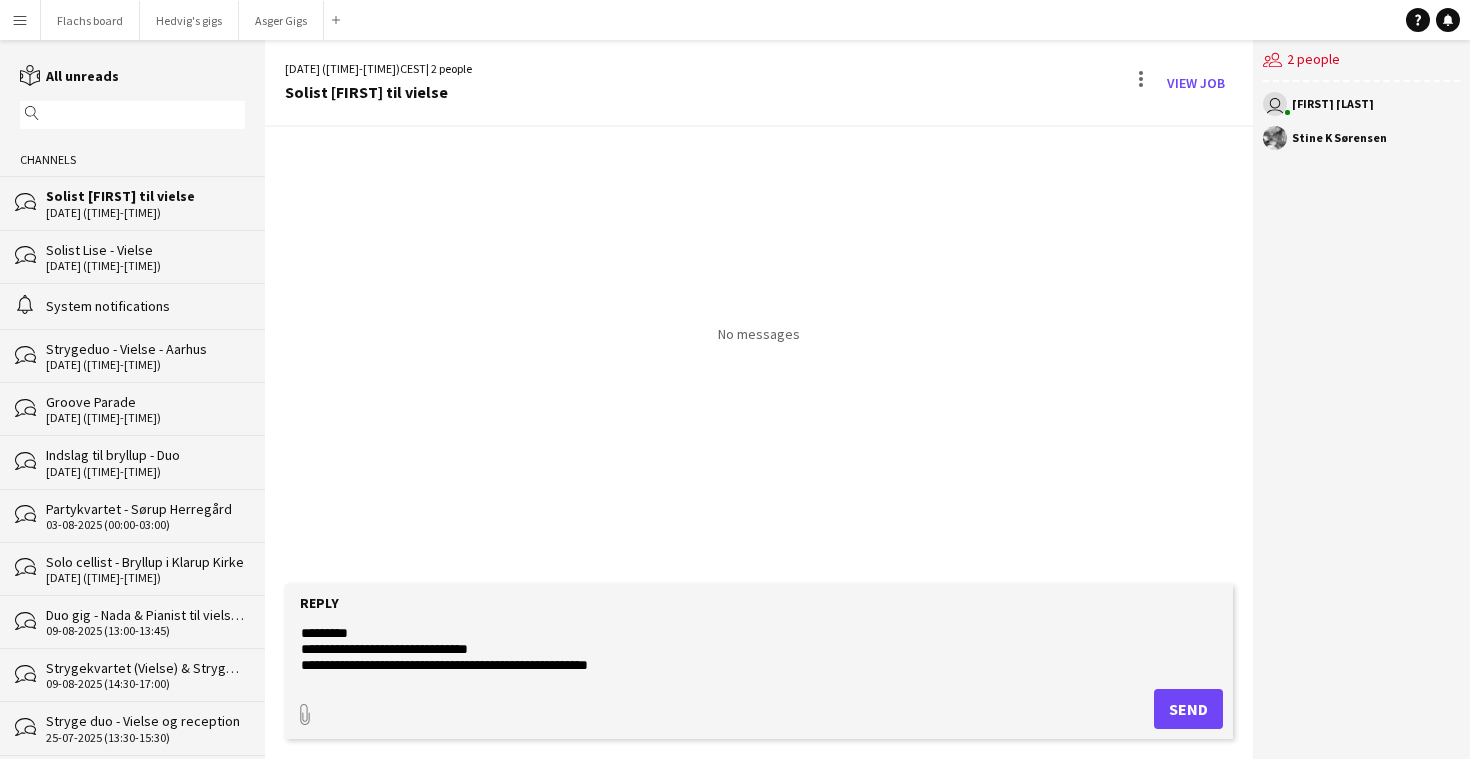 click on "**********" 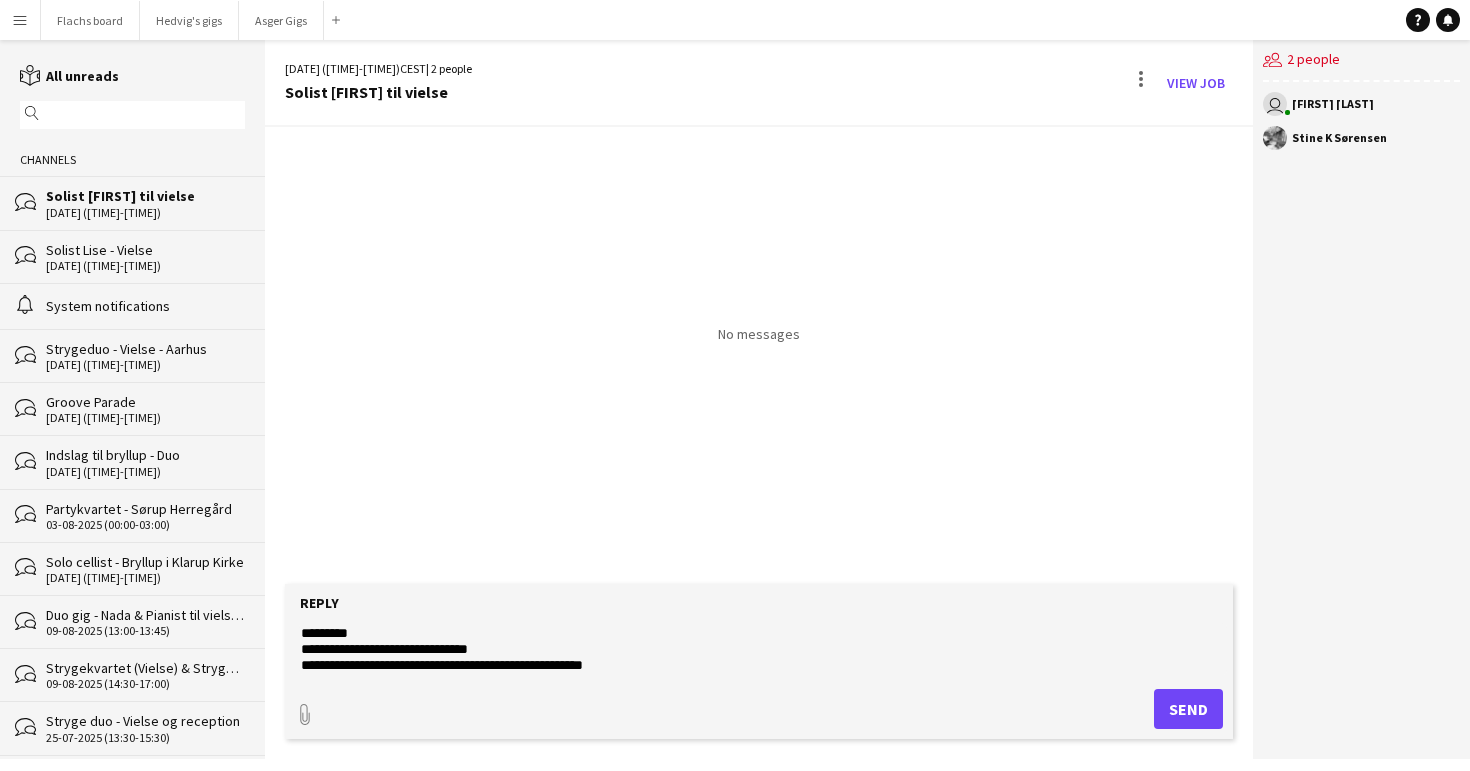 click on "**********" 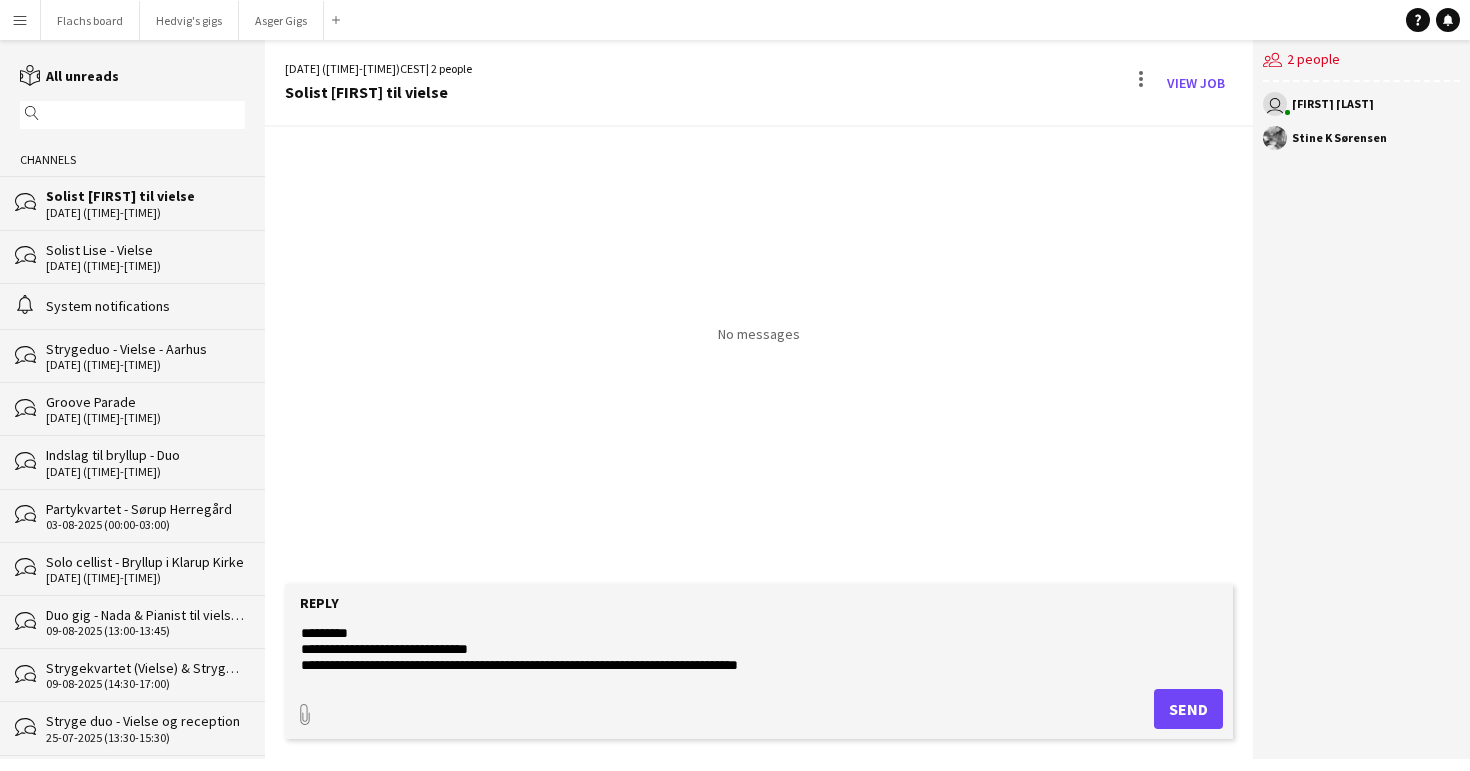 click on "**********" 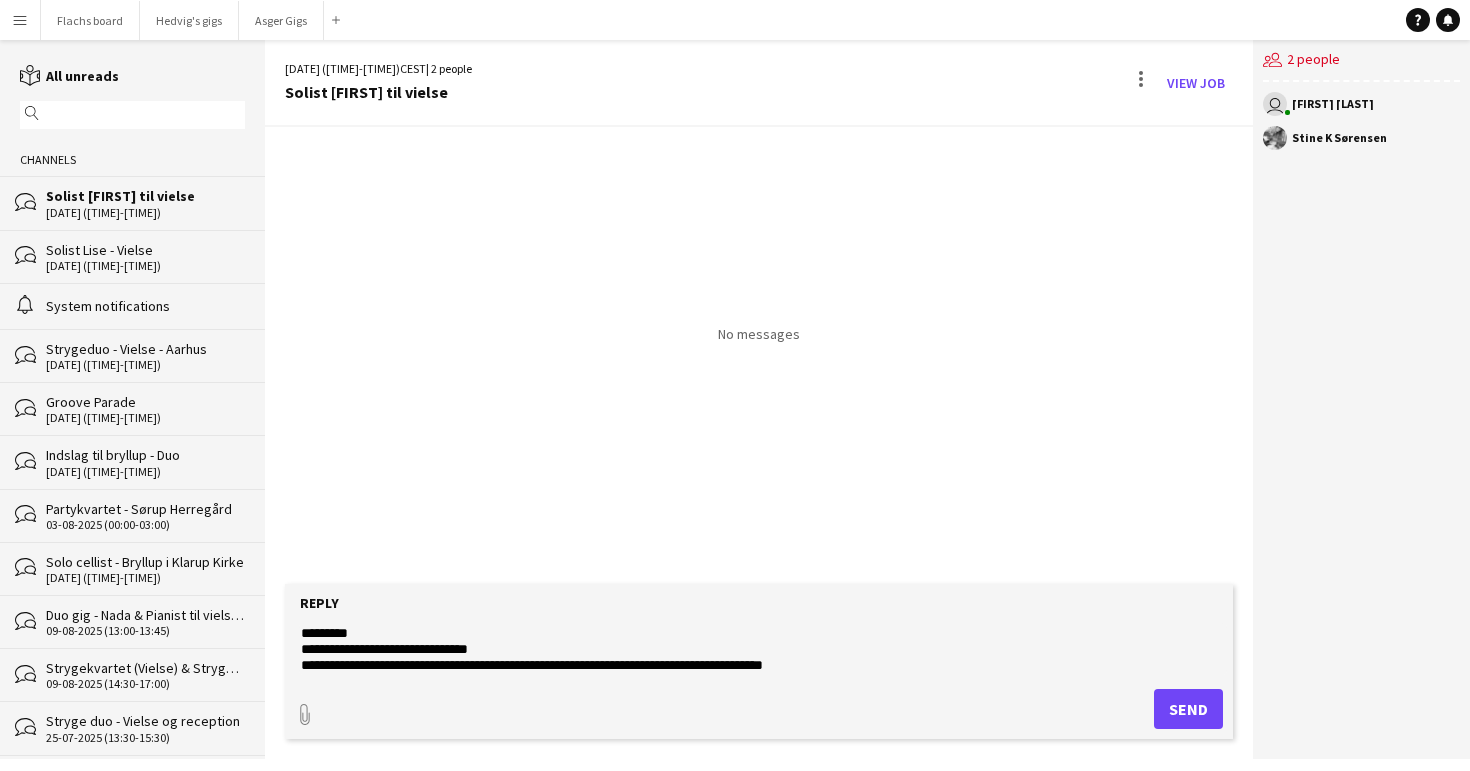 click on "**********" 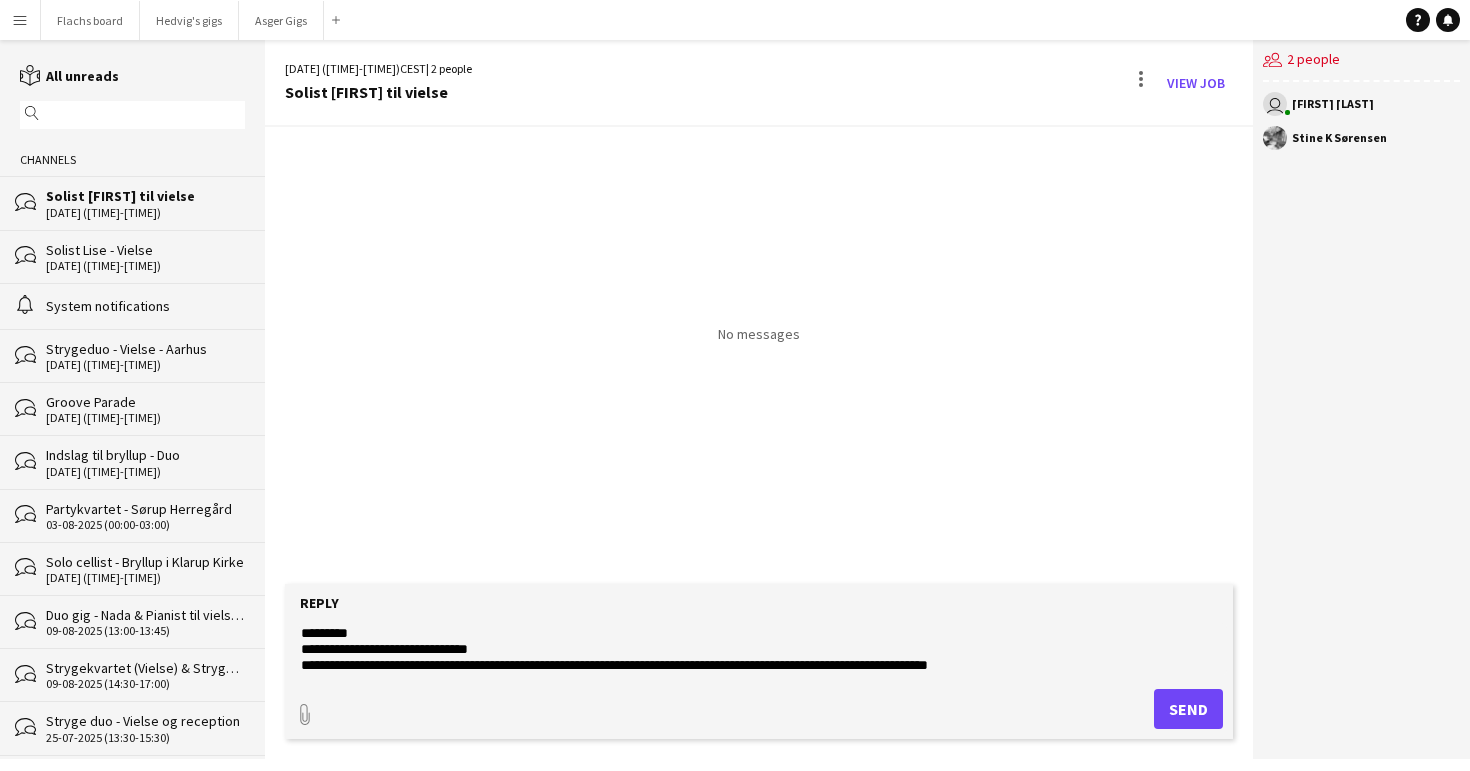 type on "**********" 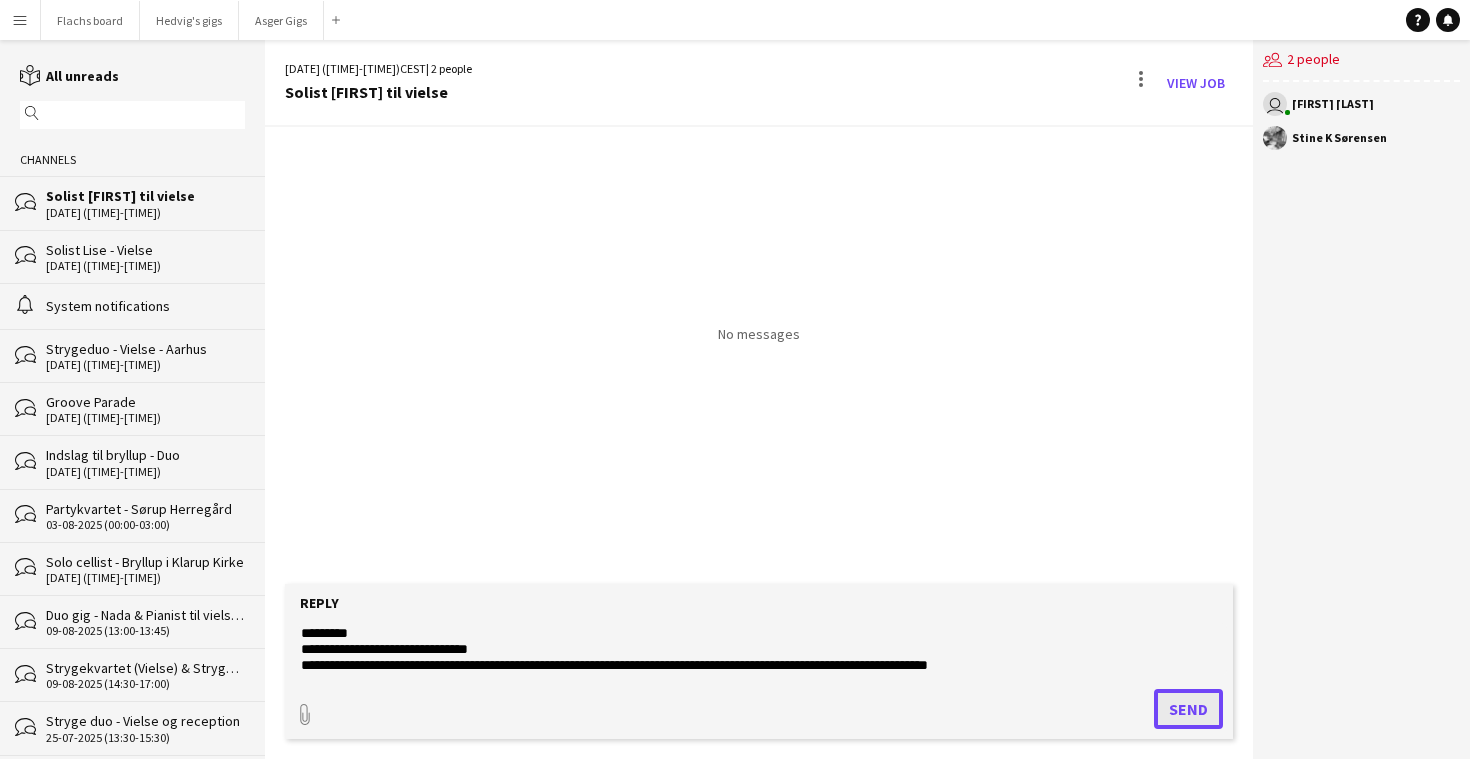 click on "Send" 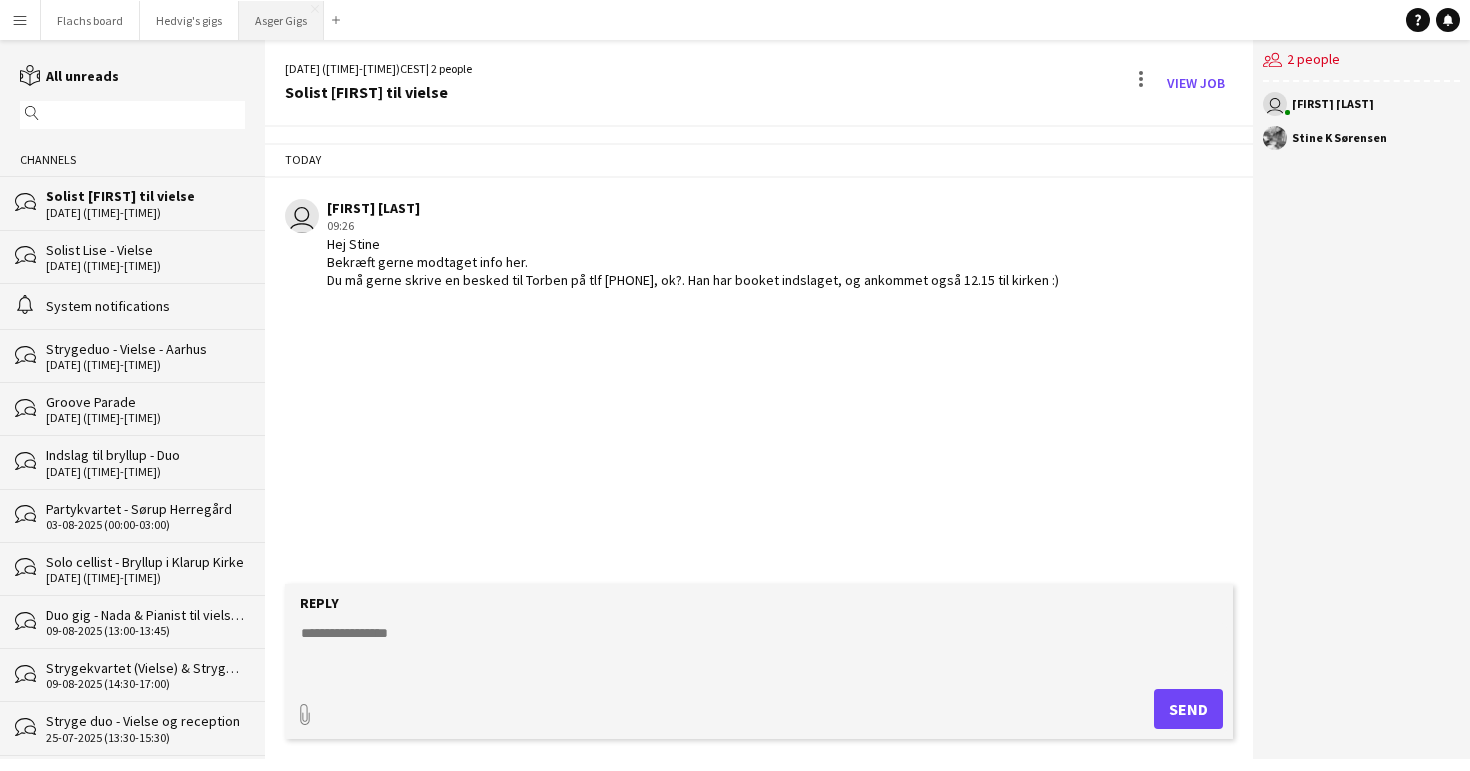 click on "[FIRST] Gigs
Close" at bounding box center (281, 20) 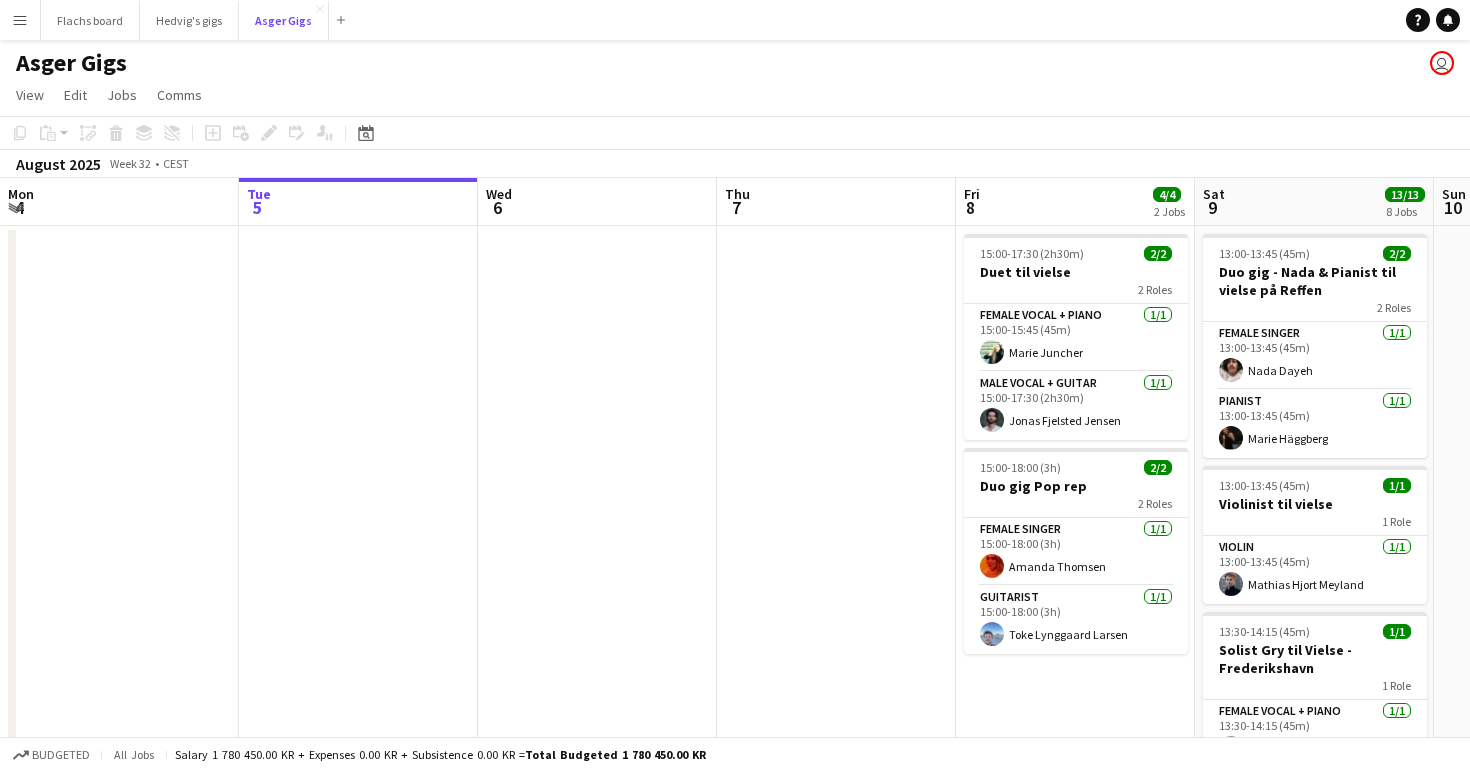 scroll, scrollTop: 0, scrollLeft: 843, axis: horizontal 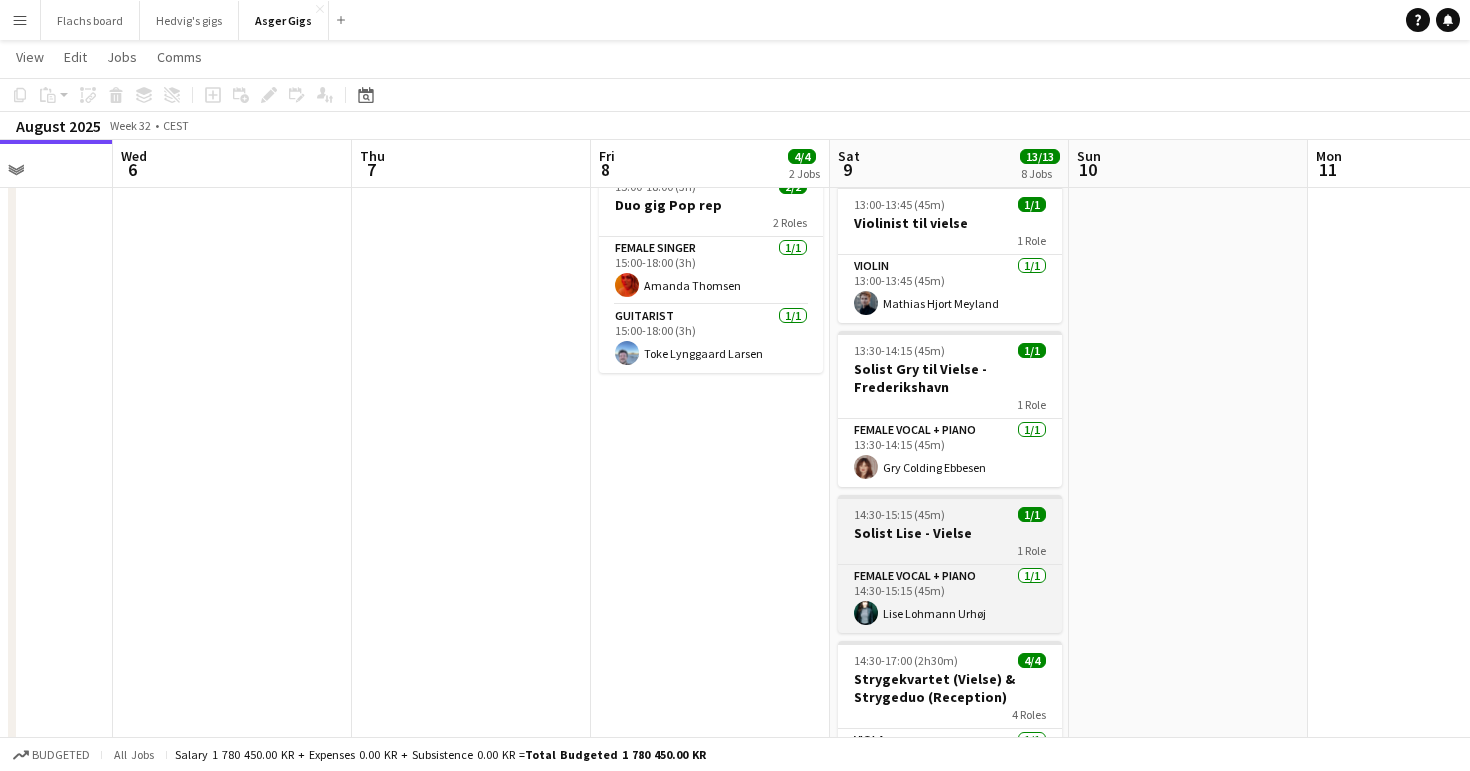 click on "Solist Lise - Vielse" at bounding box center [950, 533] 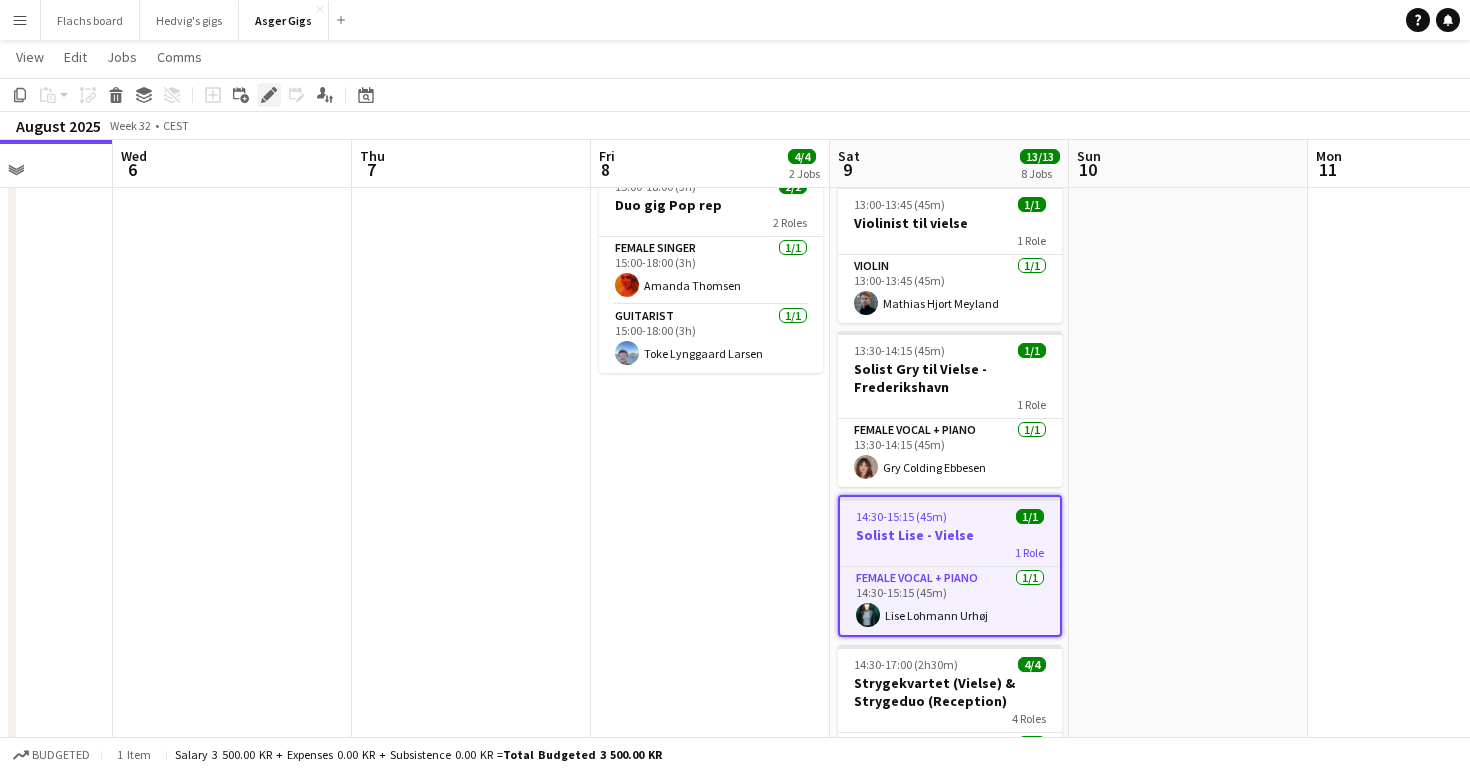 click on "Edit" at bounding box center [269, 95] 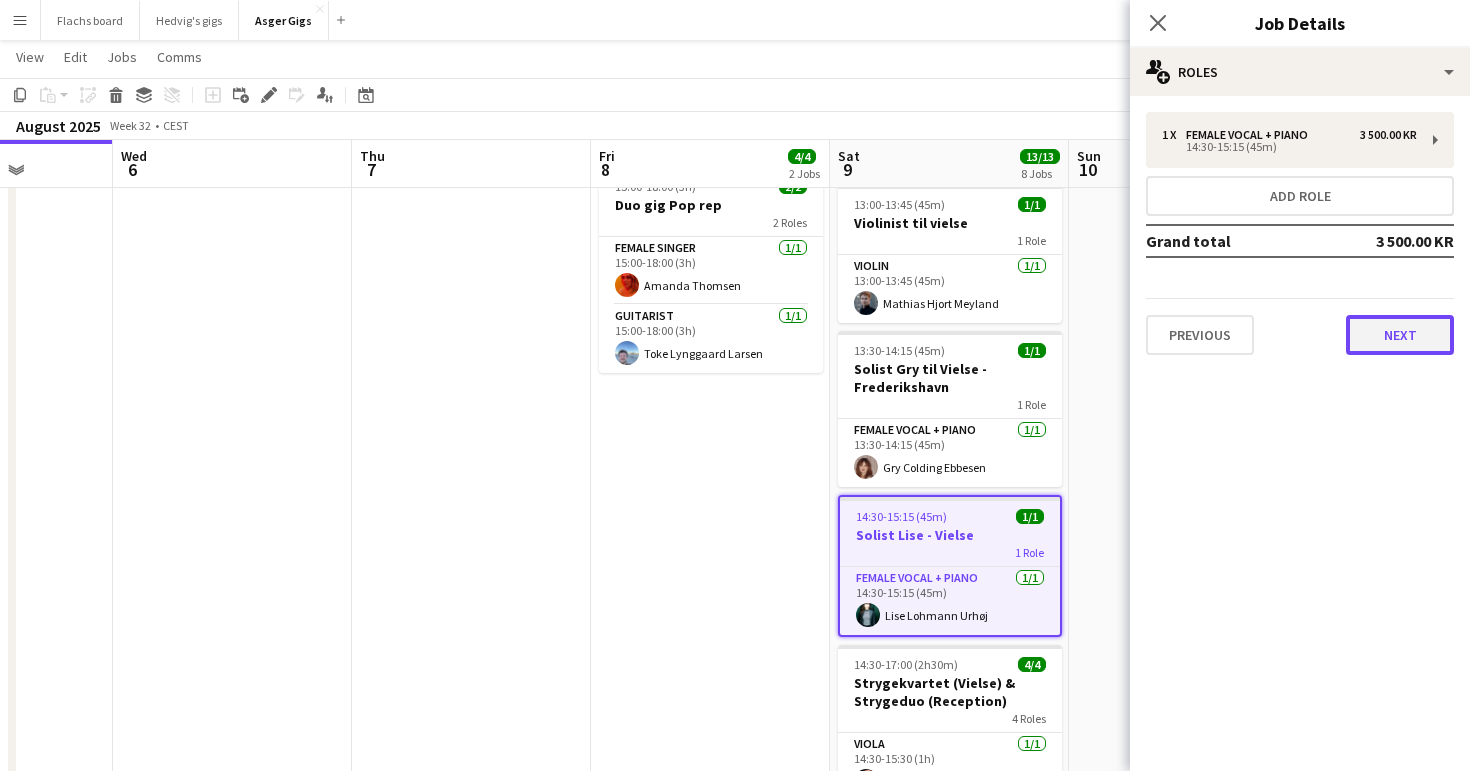 click on "Next" at bounding box center [1400, 335] 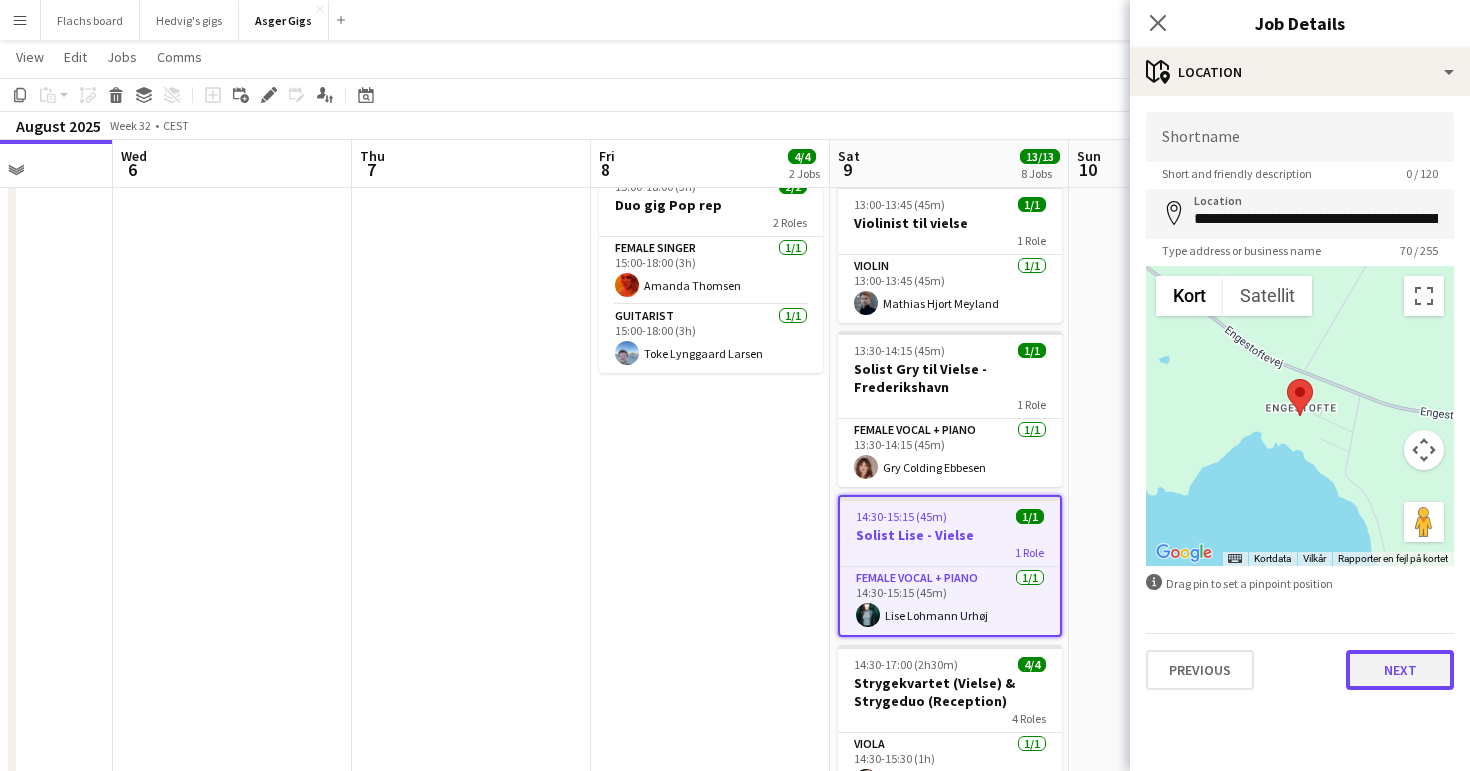 click on "Next" at bounding box center [1400, 670] 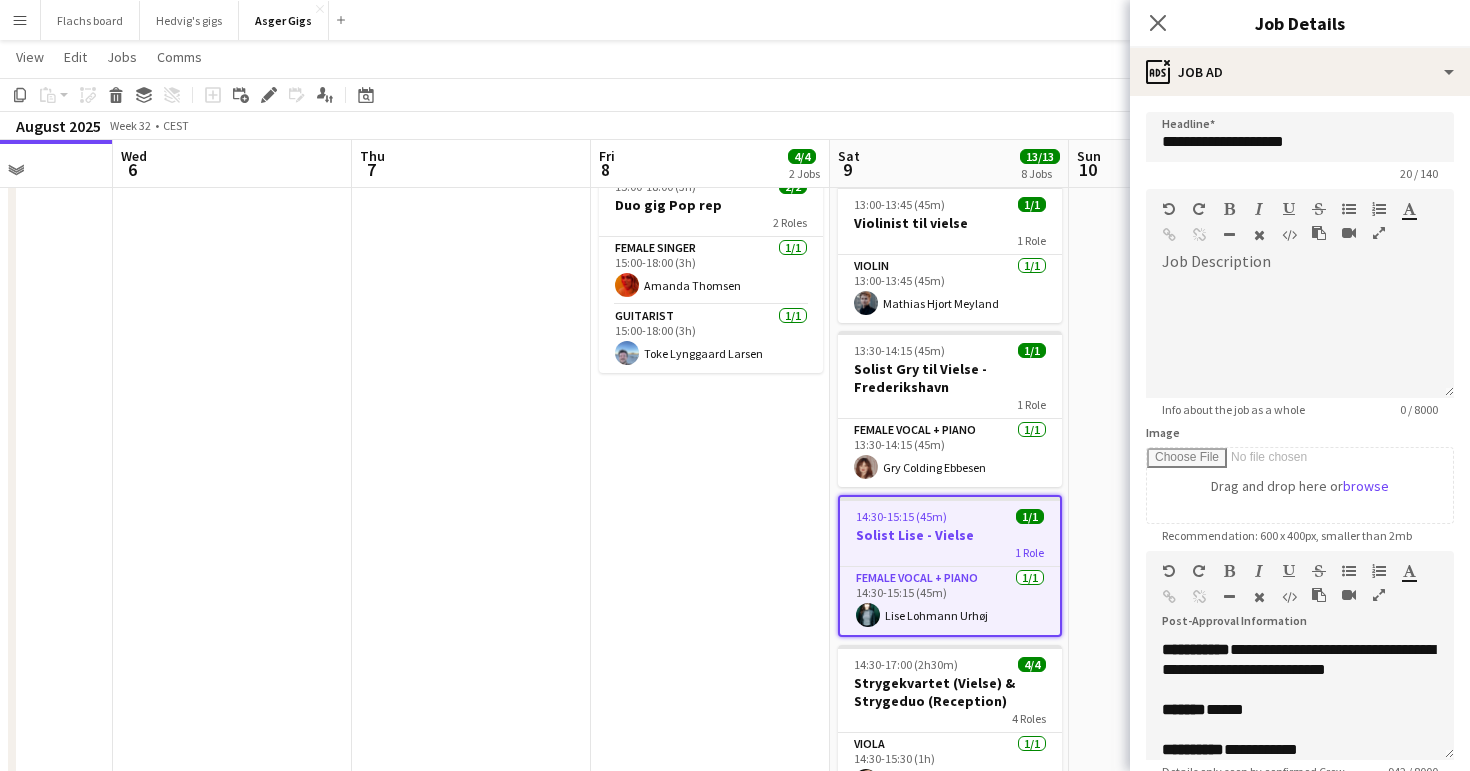 scroll, scrollTop: 59, scrollLeft: 0, axis: vertical 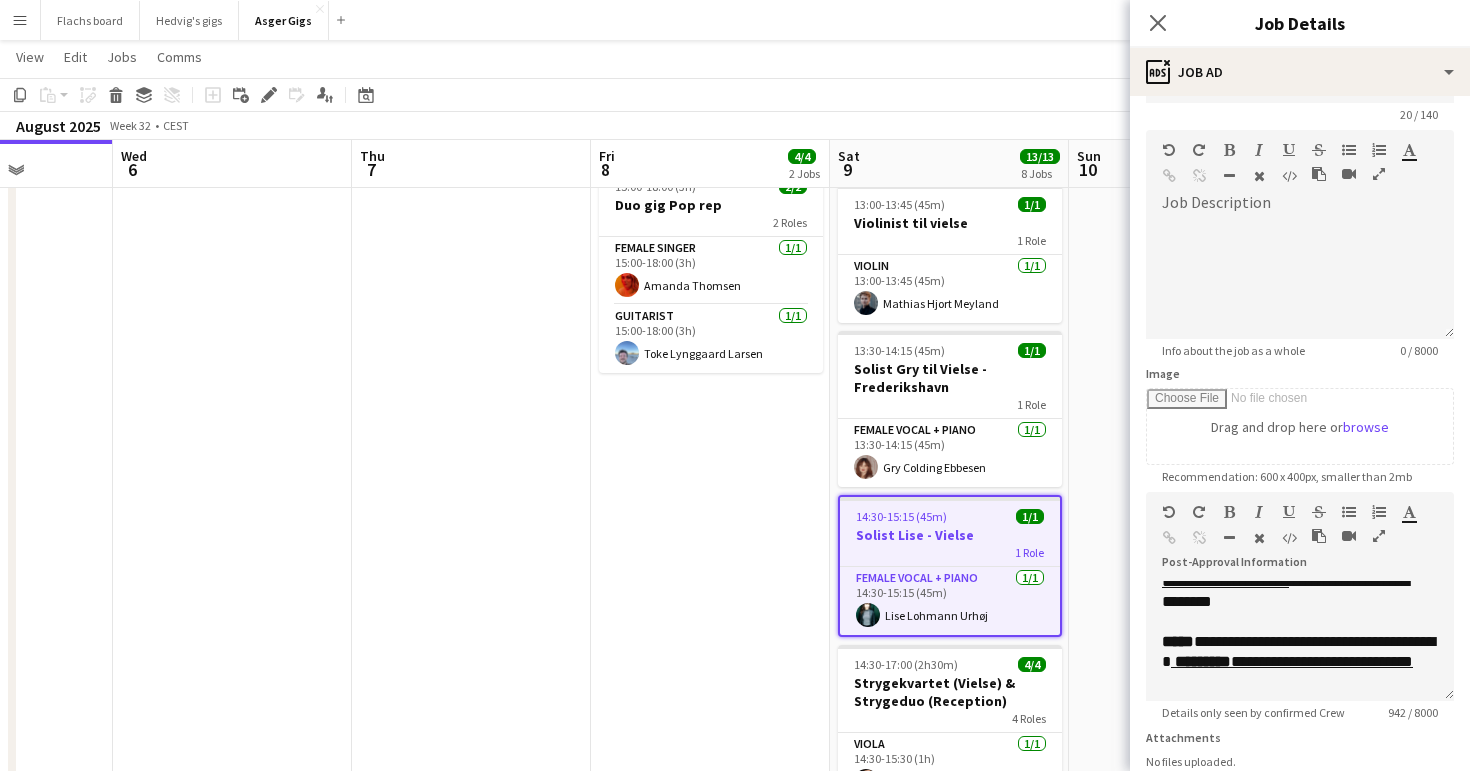 click on "[TIME]-[TIME] ([DURATION])    2/2   Duet til vielse   2 Roles   Female Vocal + Piano   1/1   [TIME]-[TIME] ([DURATION])
Marie Juncher  Male Vocal + Guitar   1/1   [TIME]-[TIME] ([DURATION])
Jonas Fjelsted Jensen     [TIME]-[TIME] ([DURATION])    2/2   Duo gig Pop rep    2 Roles   Female Singer   1/1   [TIME]-[TIME] ([DURATION])
Amanda Thomsen  Guitarist   1/1   [TIME]-[TIME] ([DURATION])
Toke Lynggaard Larsen" at bounding box center (710, 755) 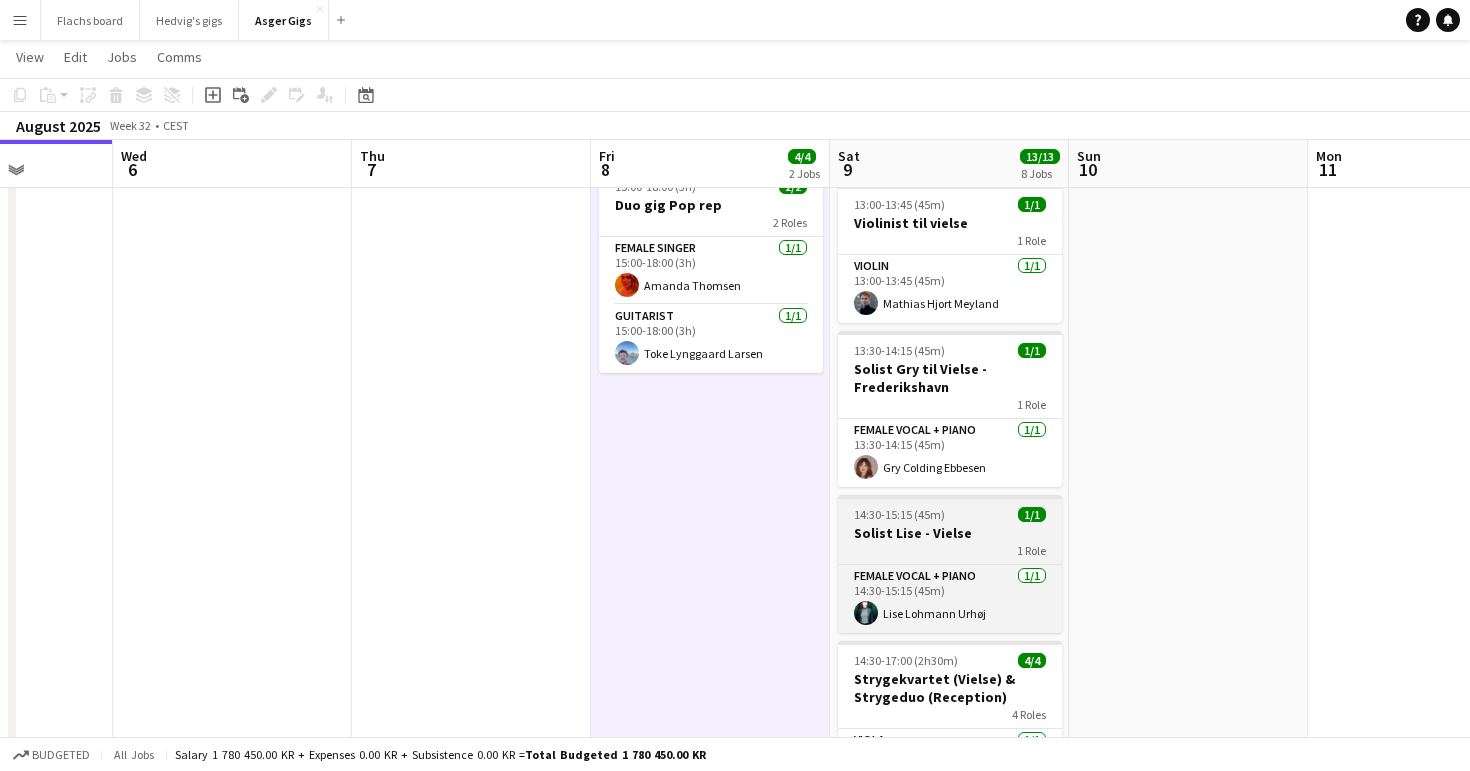 scroll, scrollTop: 0, scrollLeft: 842, axis: horizontal 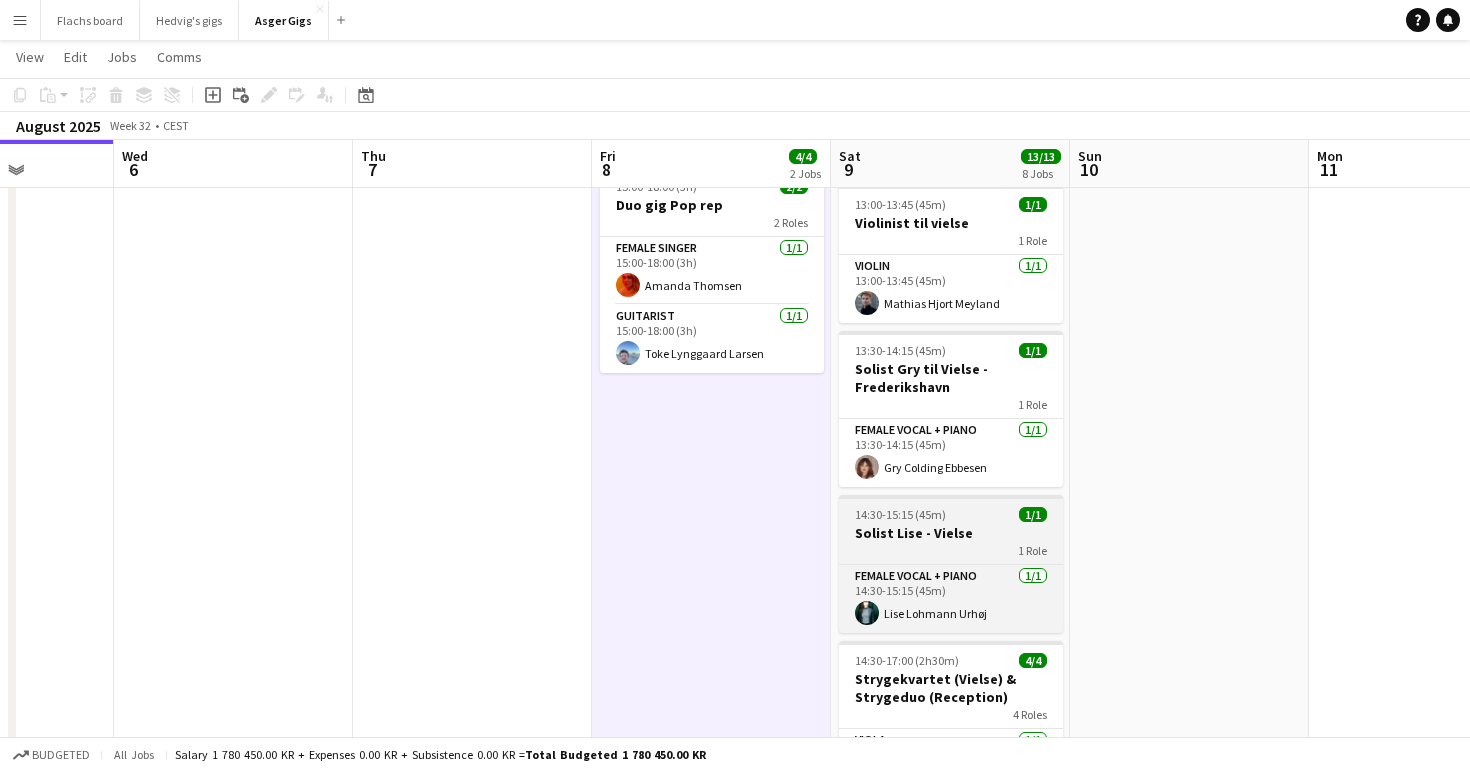 click on "Solist Lise - Vielse" at bounding box center [951, 533] 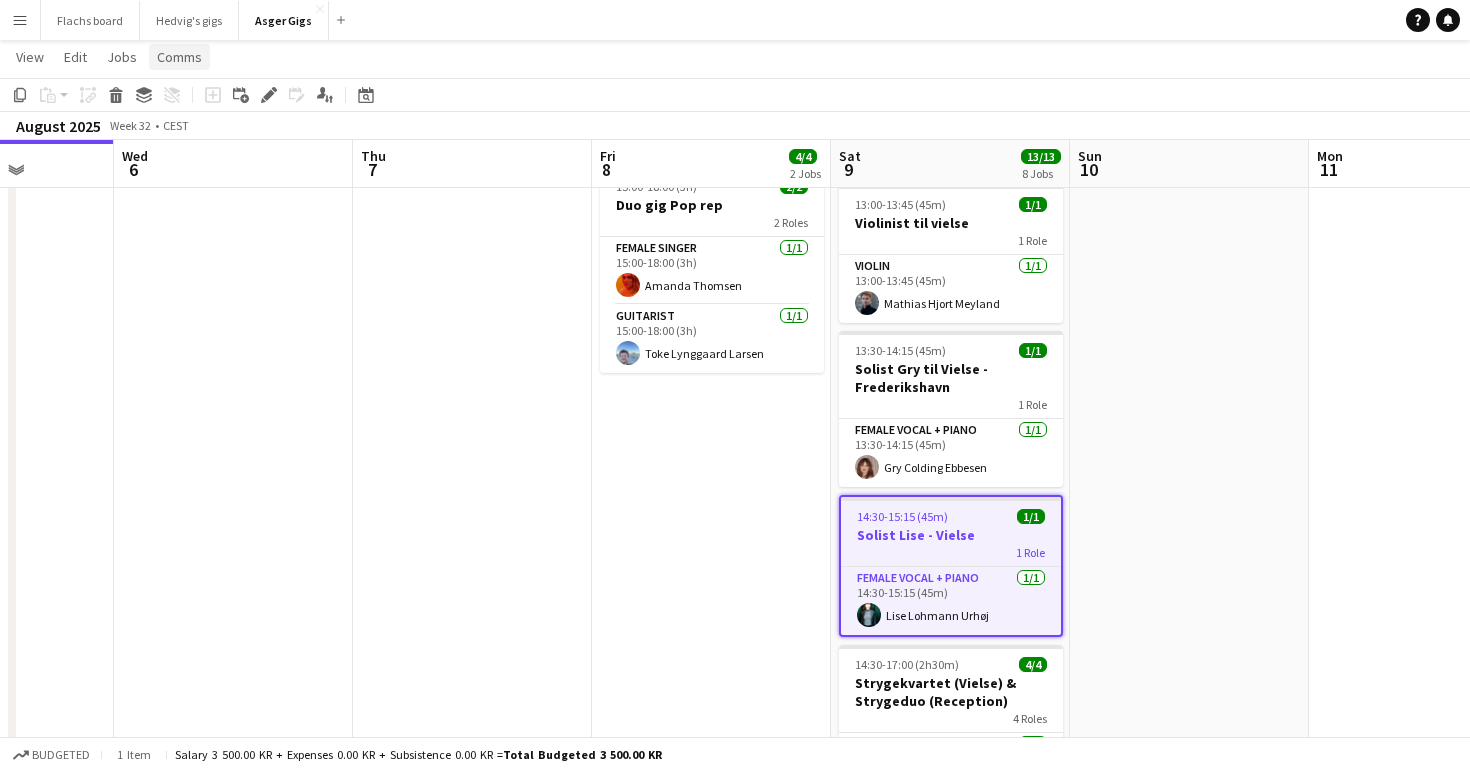 click on "Comms" 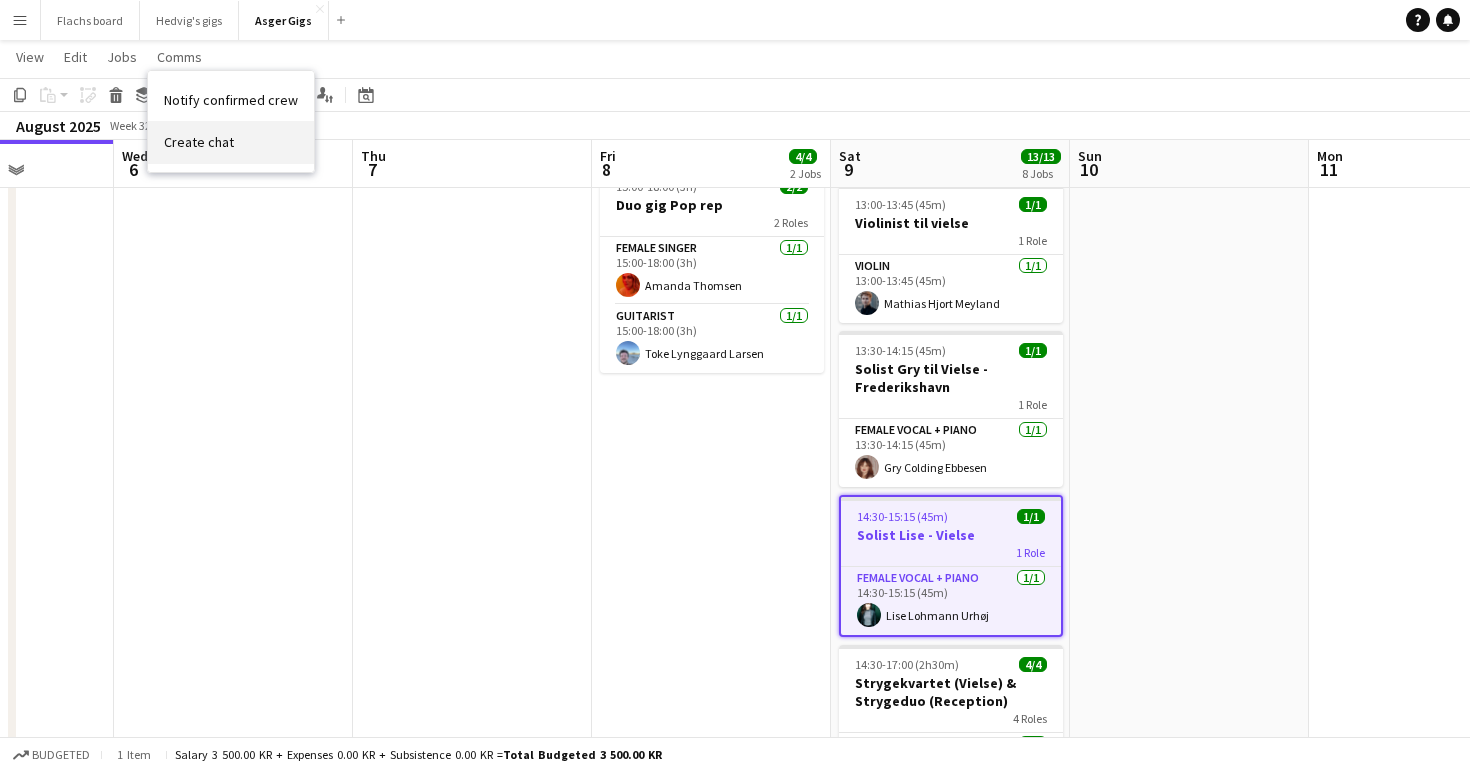 click on "Create chat" at bounding box center (231, 142) 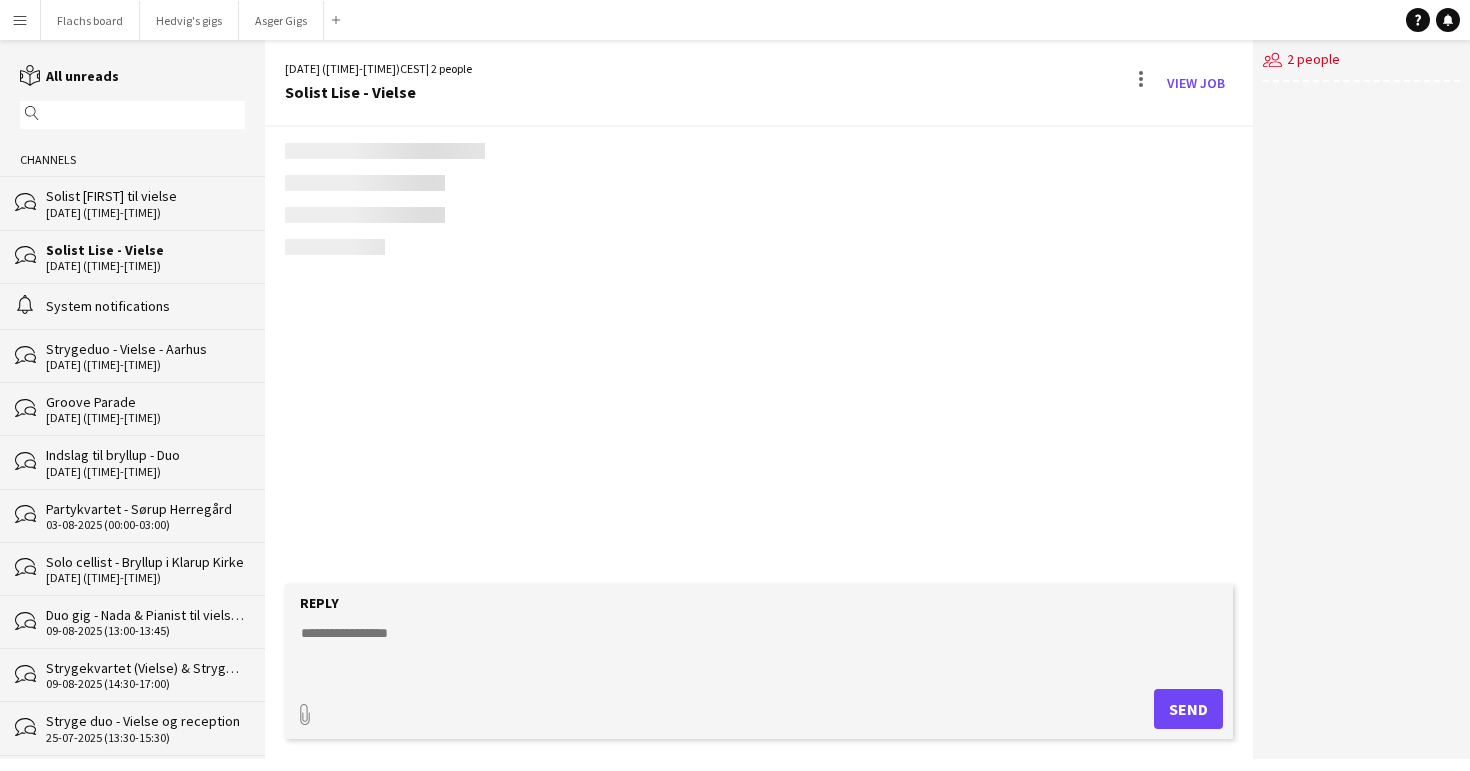 scroll, scrollTop: 0, scrollLeft: 0, axis: both 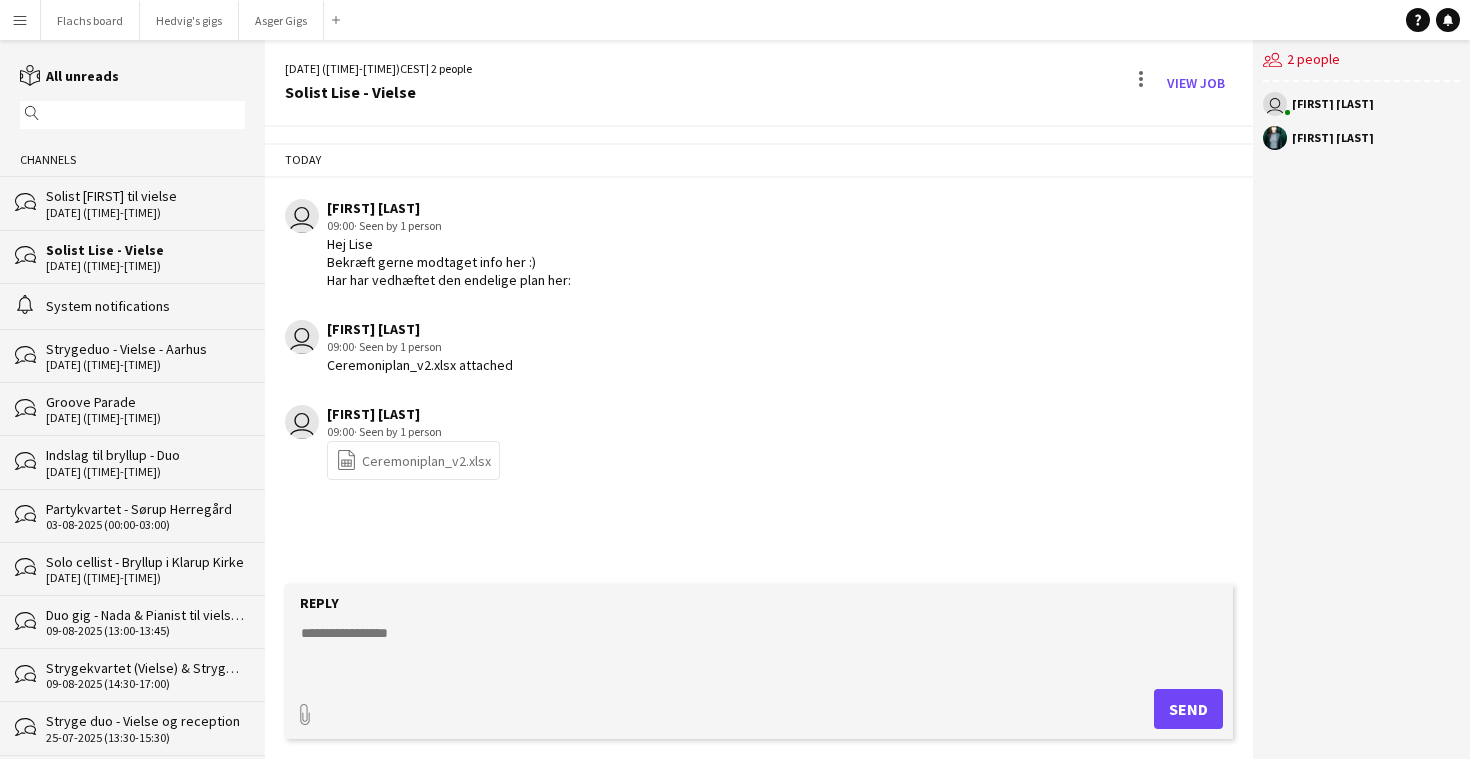 click 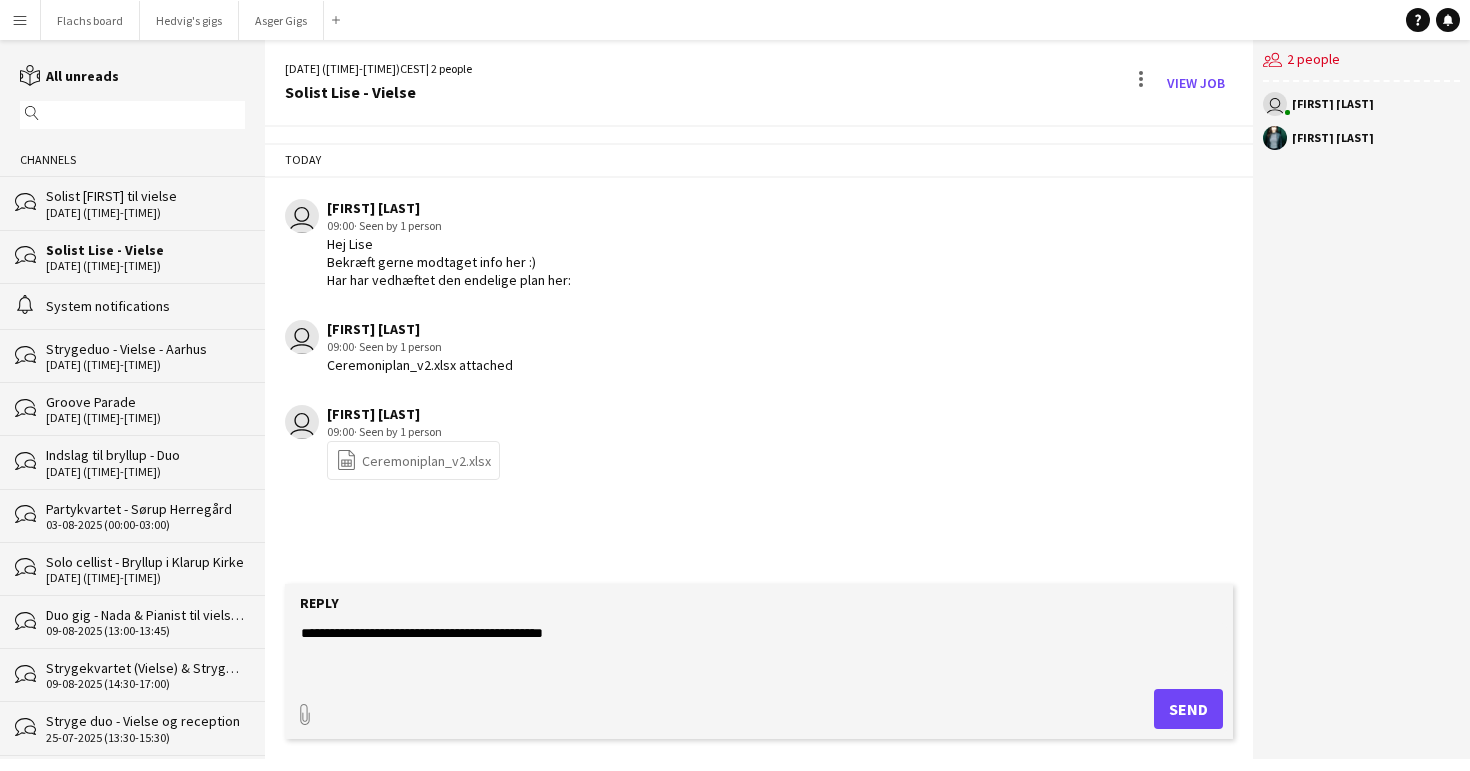 type on "**********" 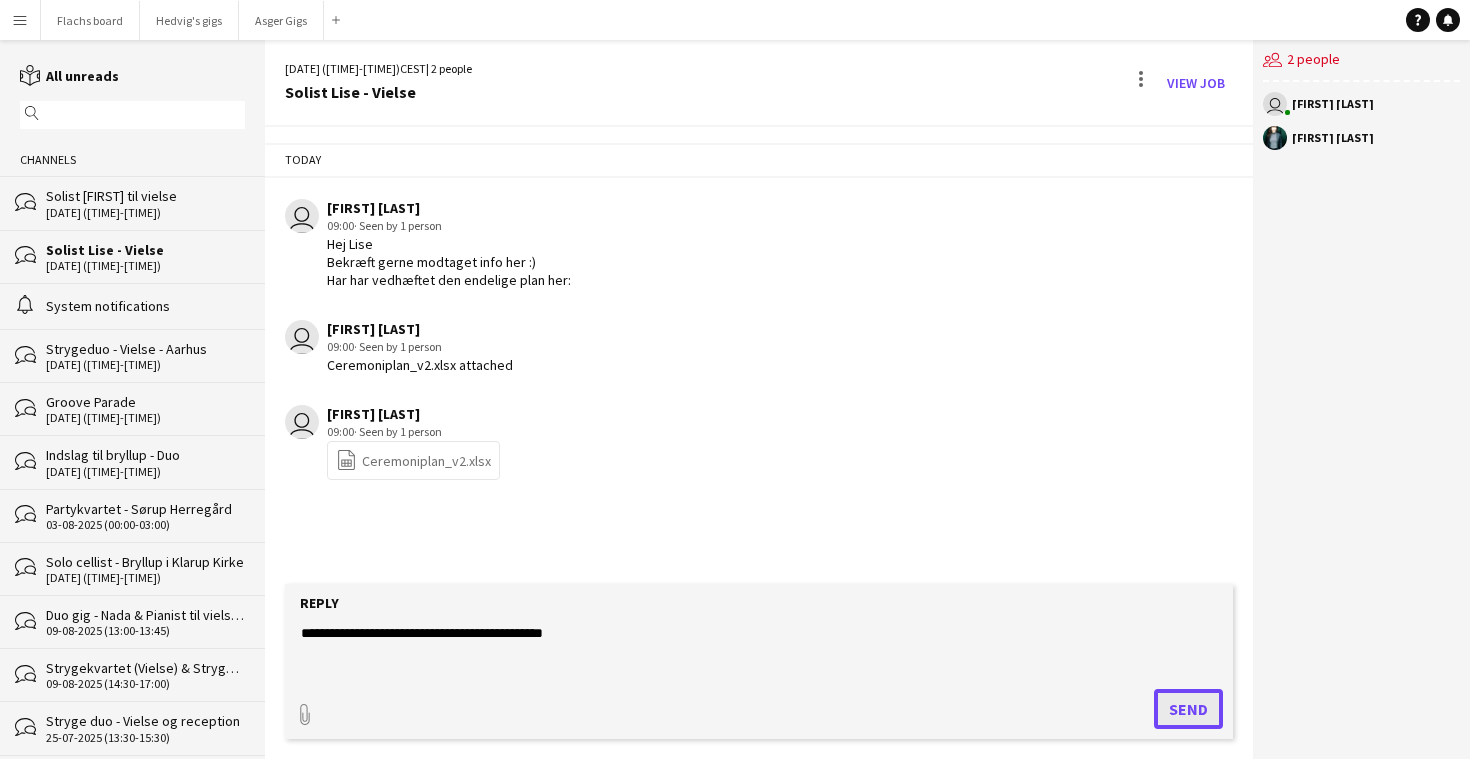 click on "Send" 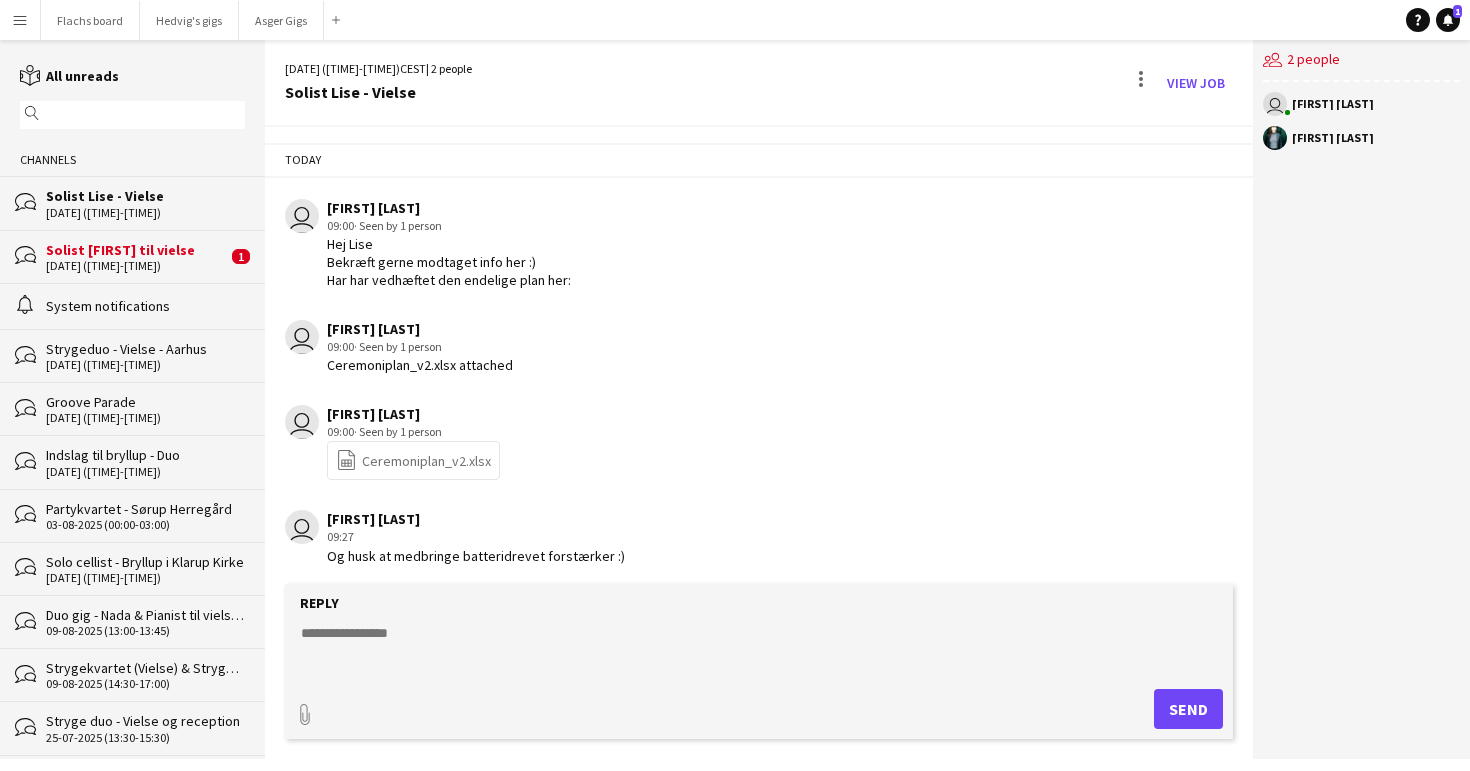 click on "[DATE] ([TIME]-[TIME])" 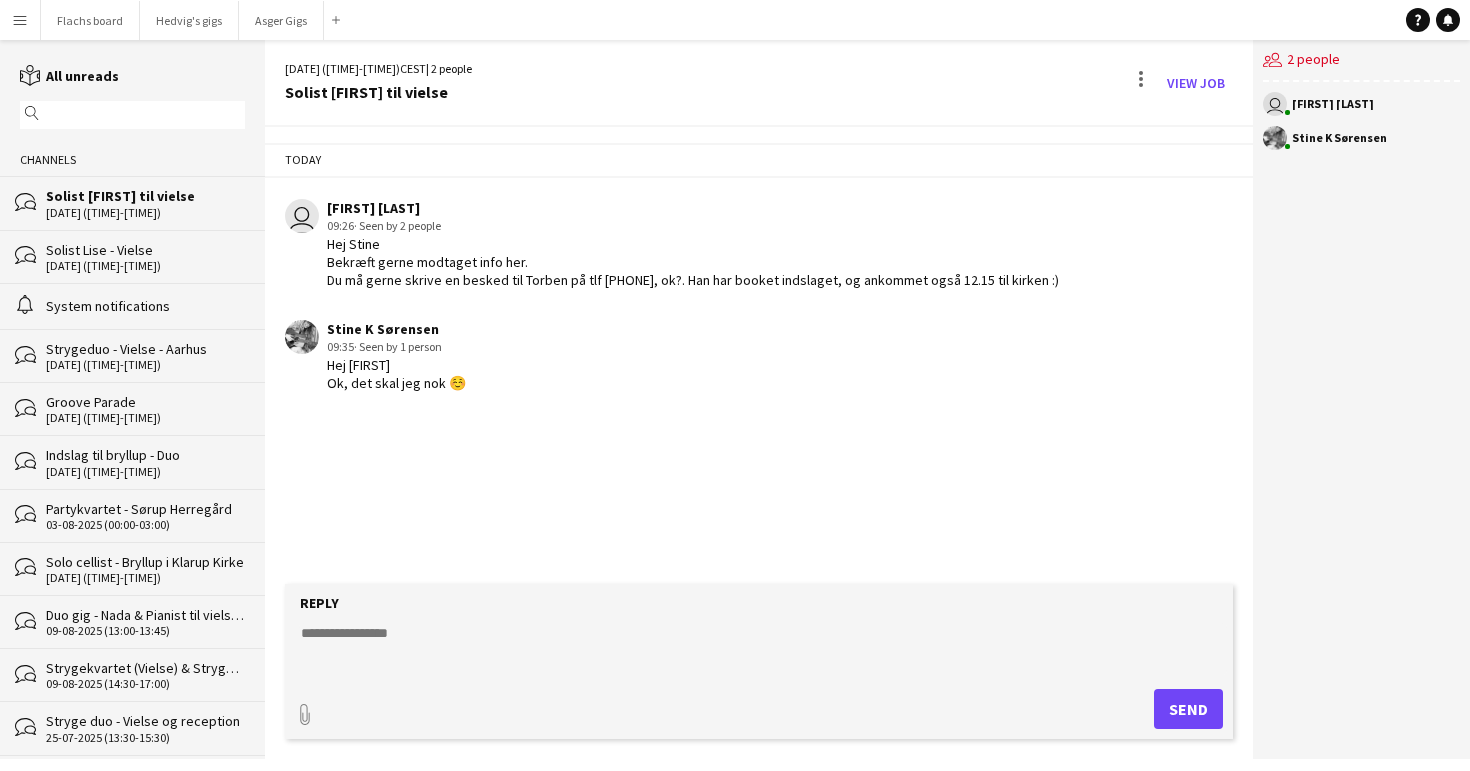 click 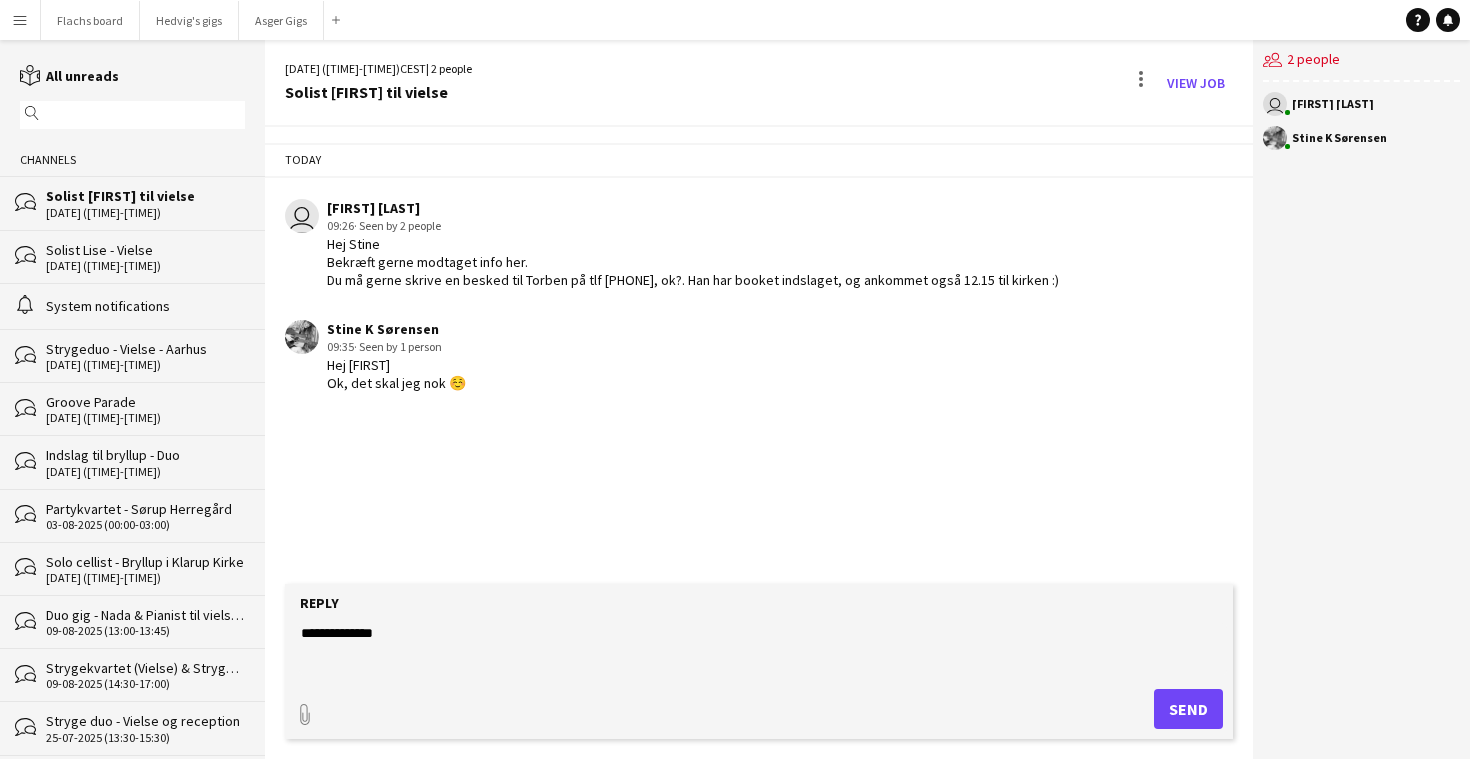 type on "**********" 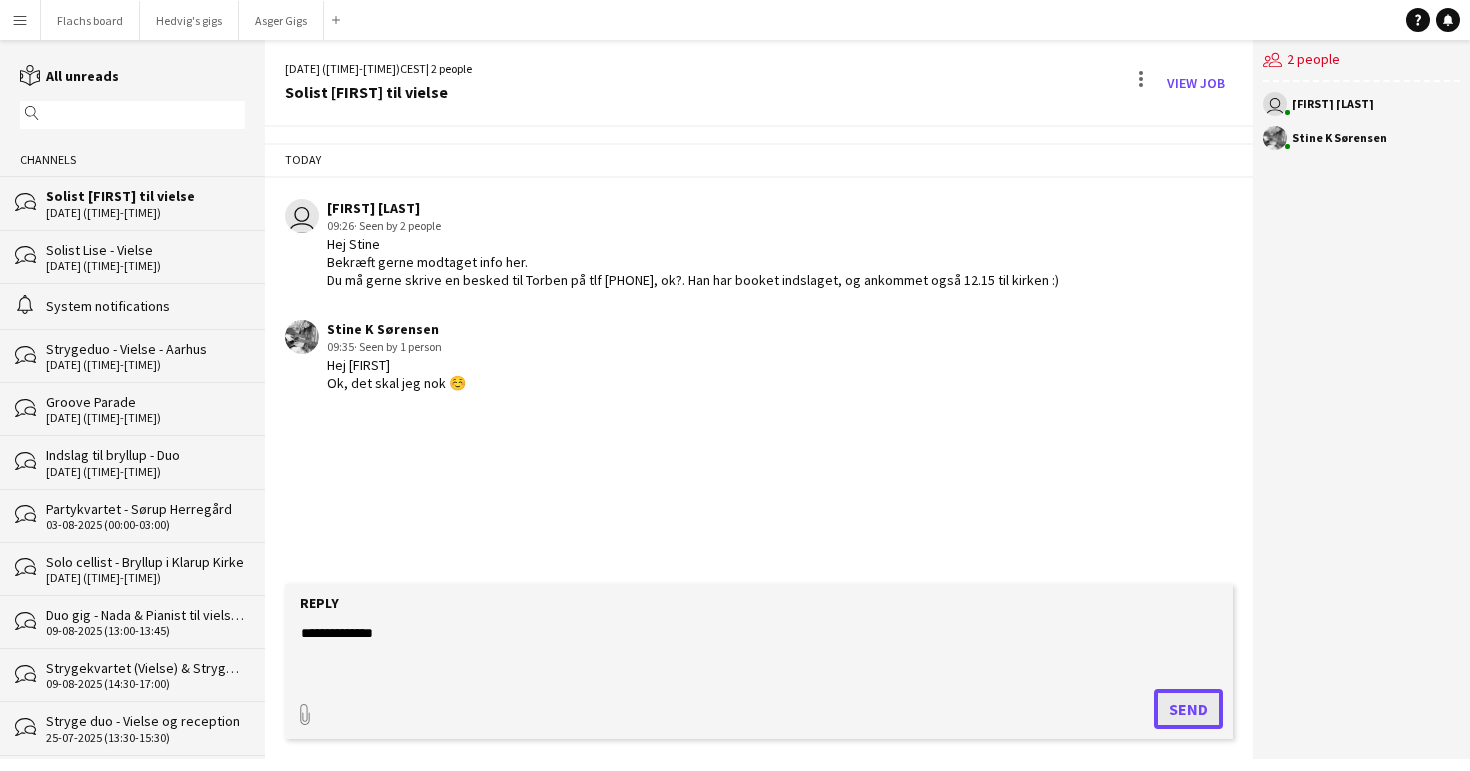 click on "Send" 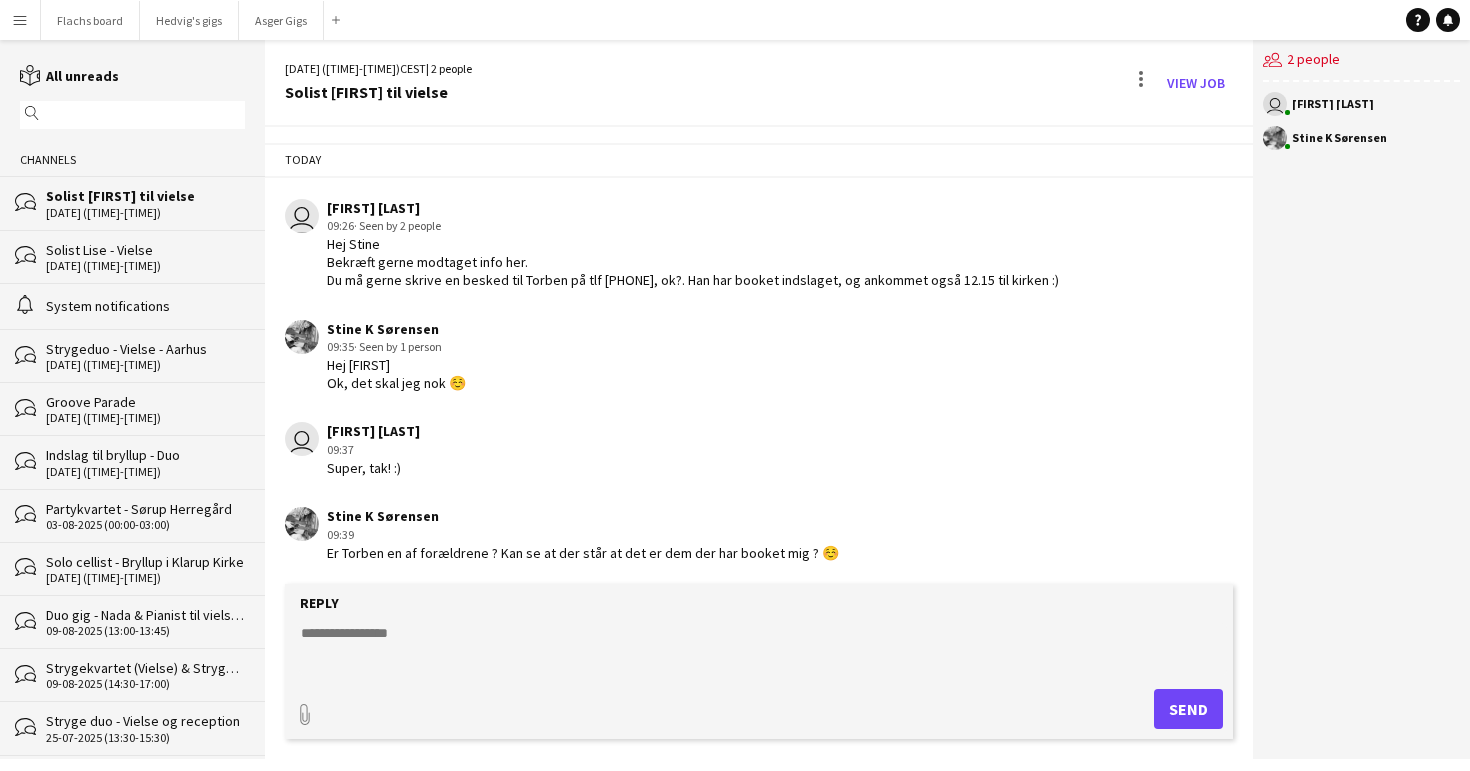 click 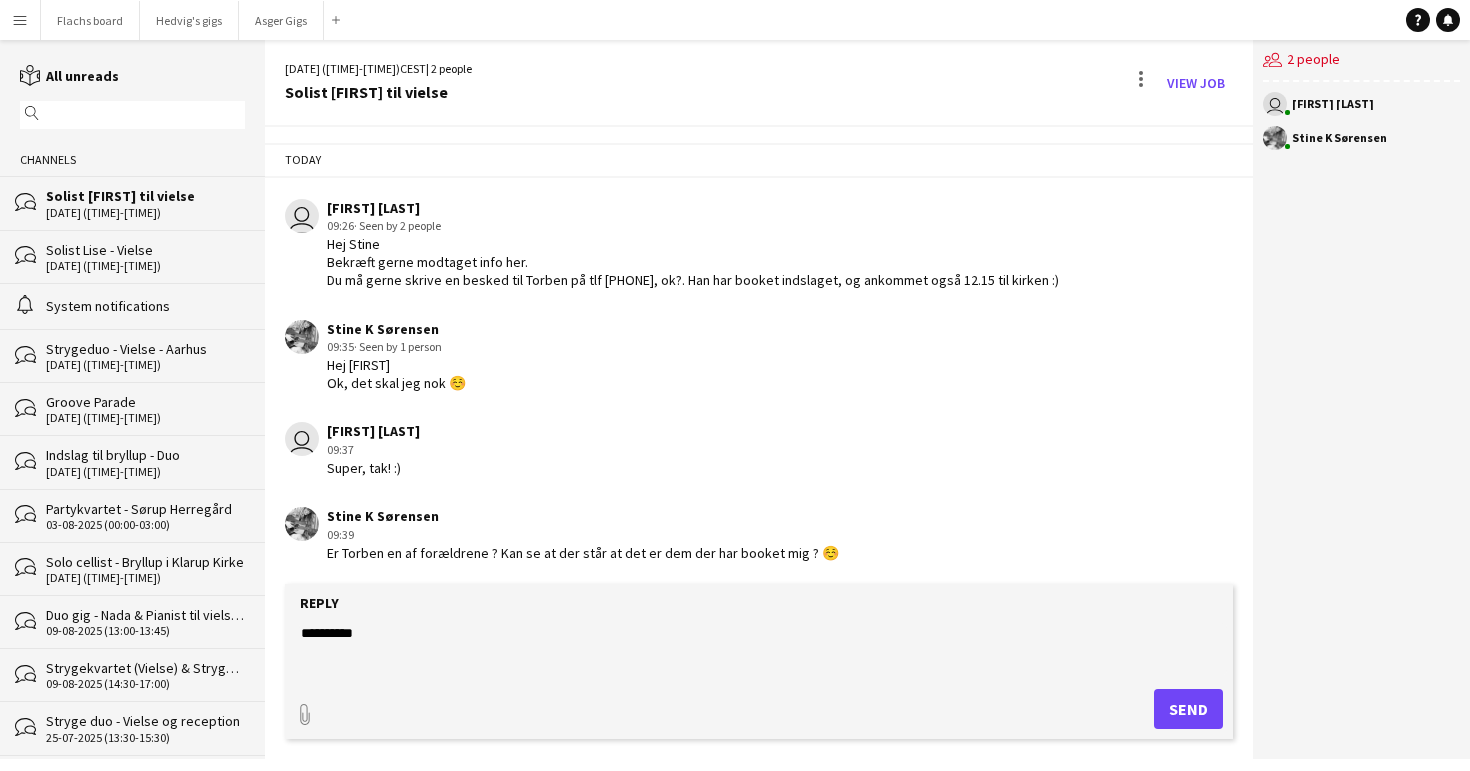 type on "**********" 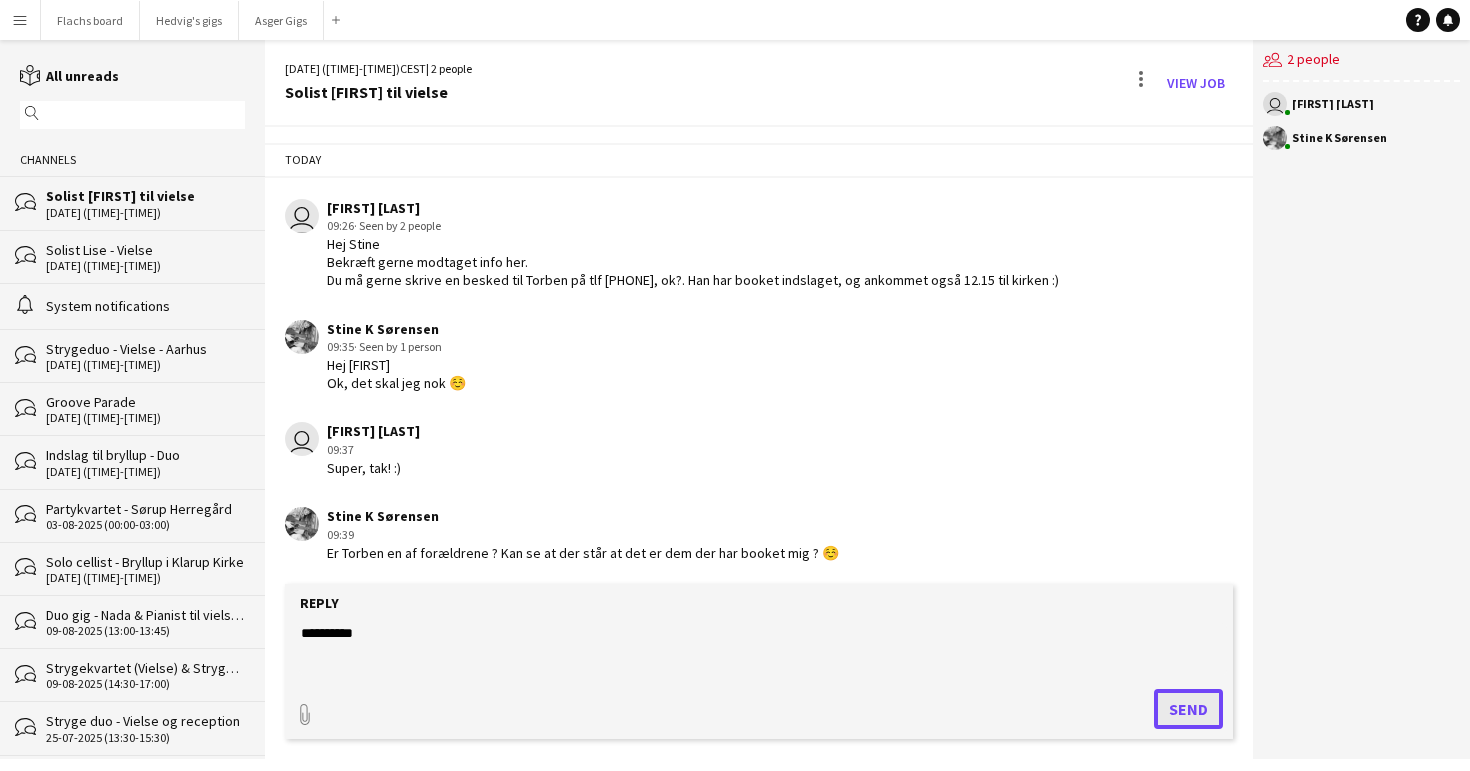 click on "Send" 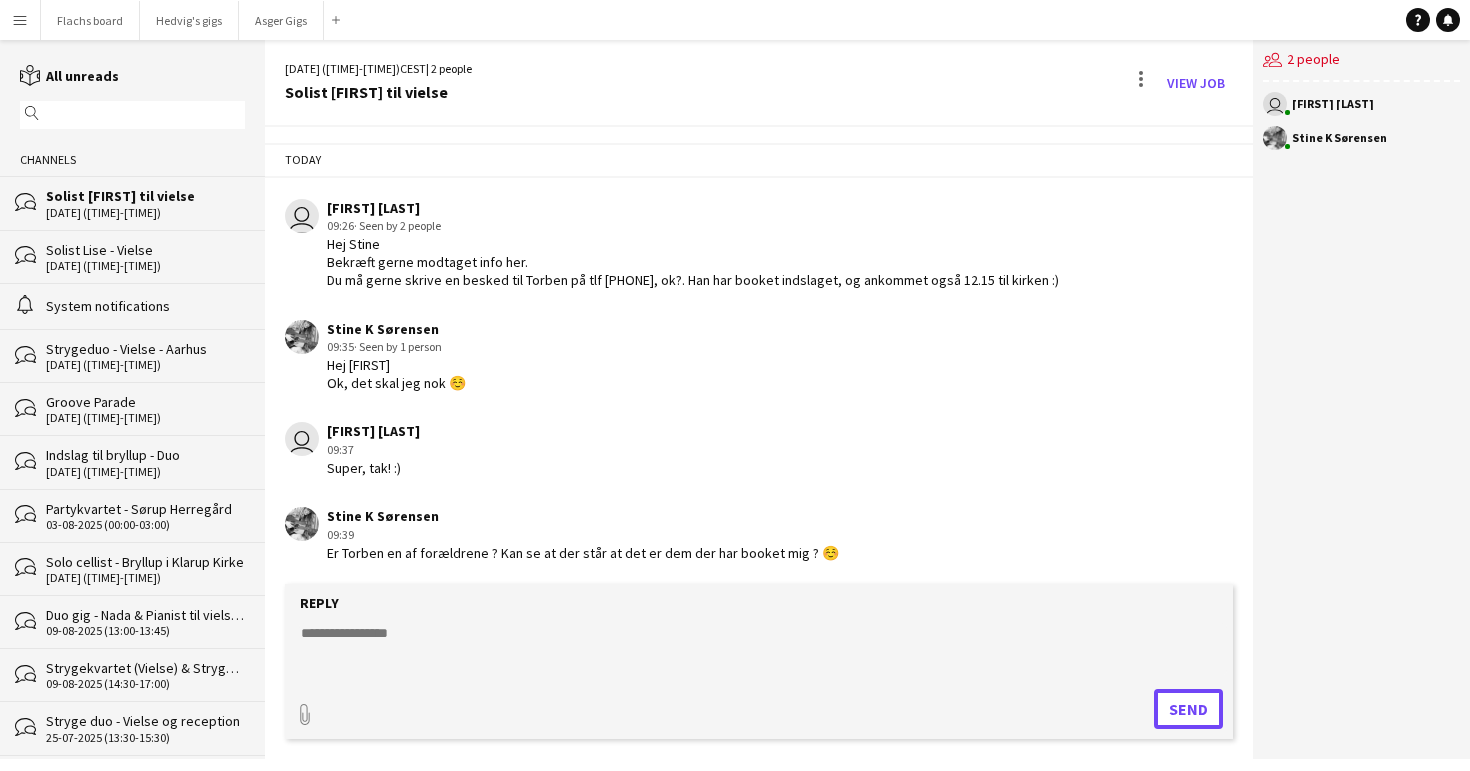scroll, scrollTop: 88, scrollLeft: 0, axis: vertical 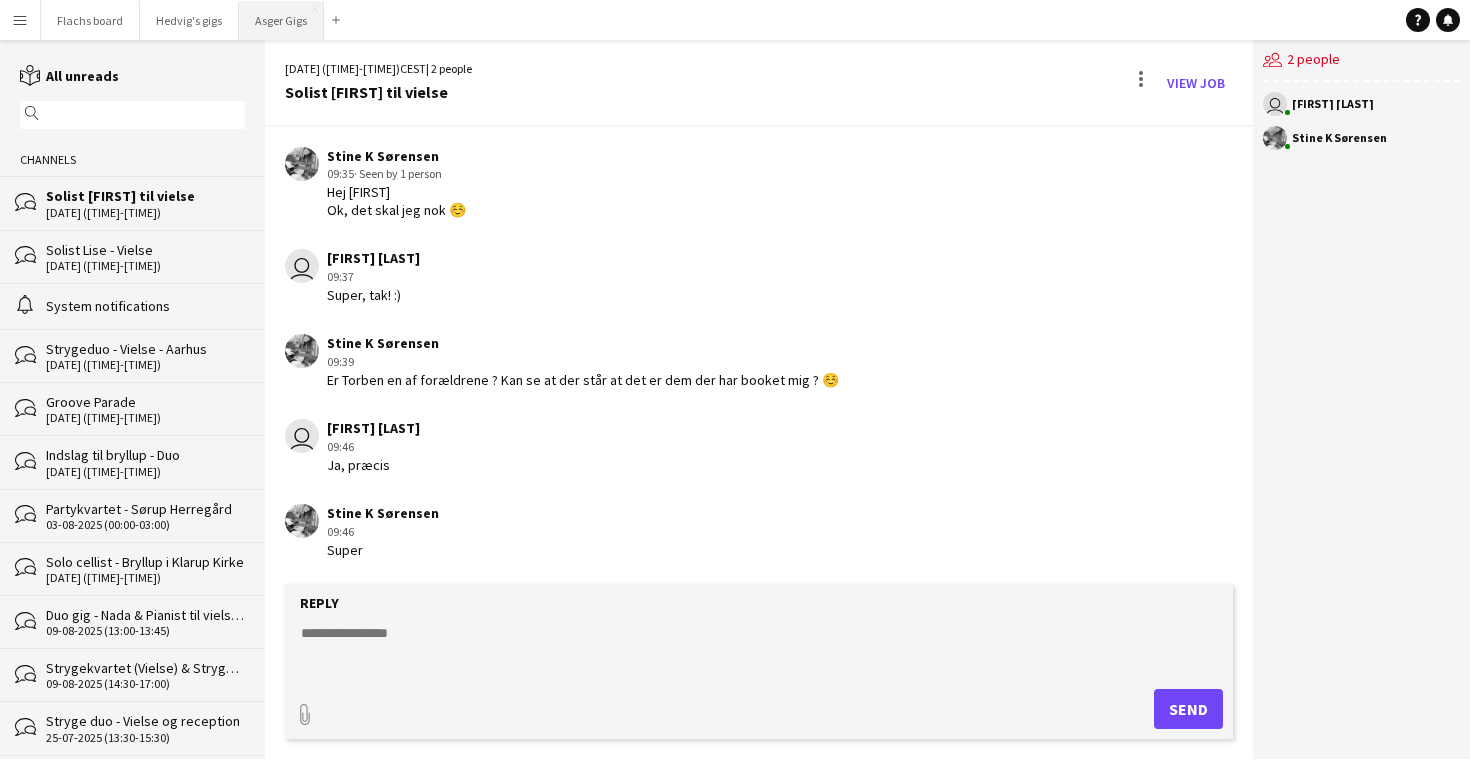 click on "[FIRST] Gigs
Close" at bounding box center [281, 20] 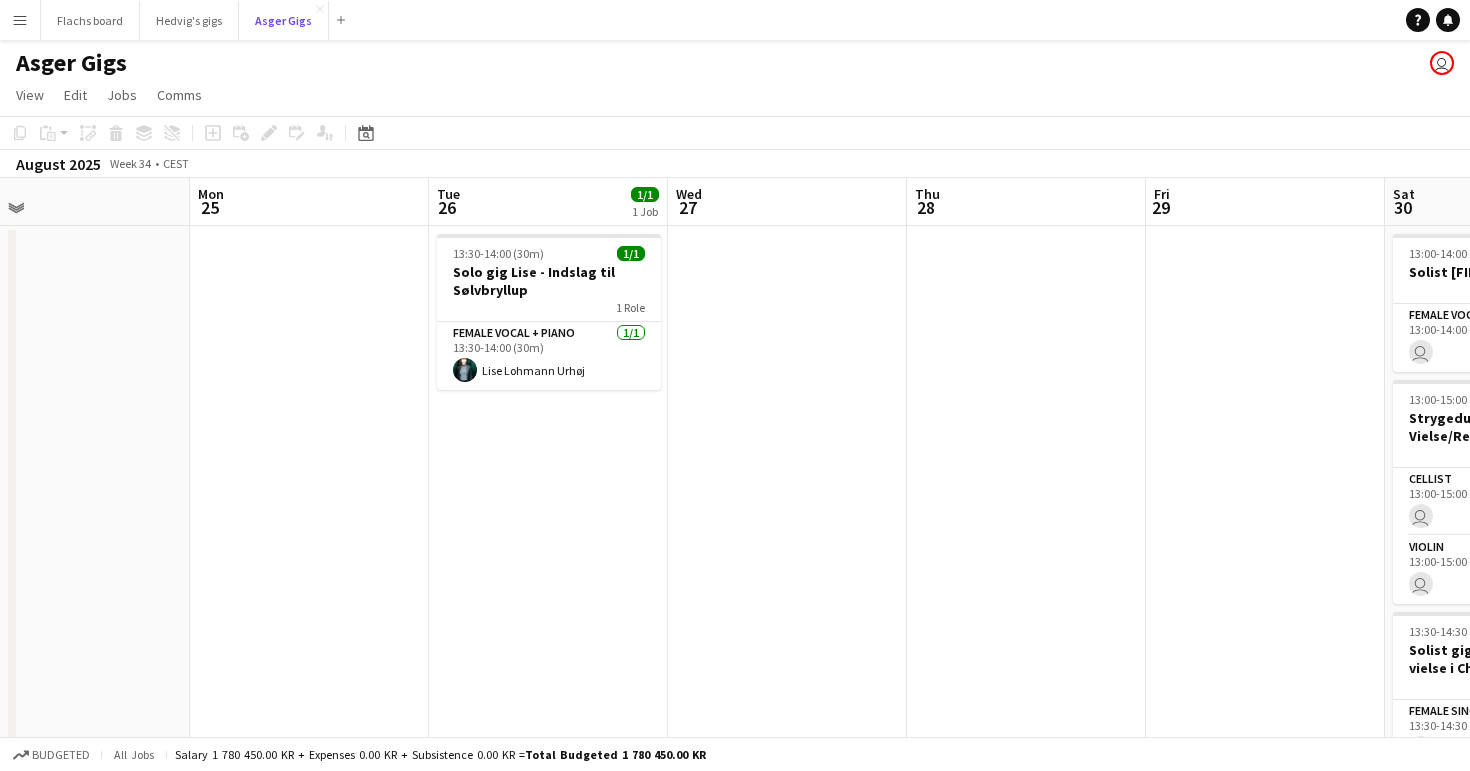 scroll, scrollTop: 0, scrollLeft: 536, axis: horizontal 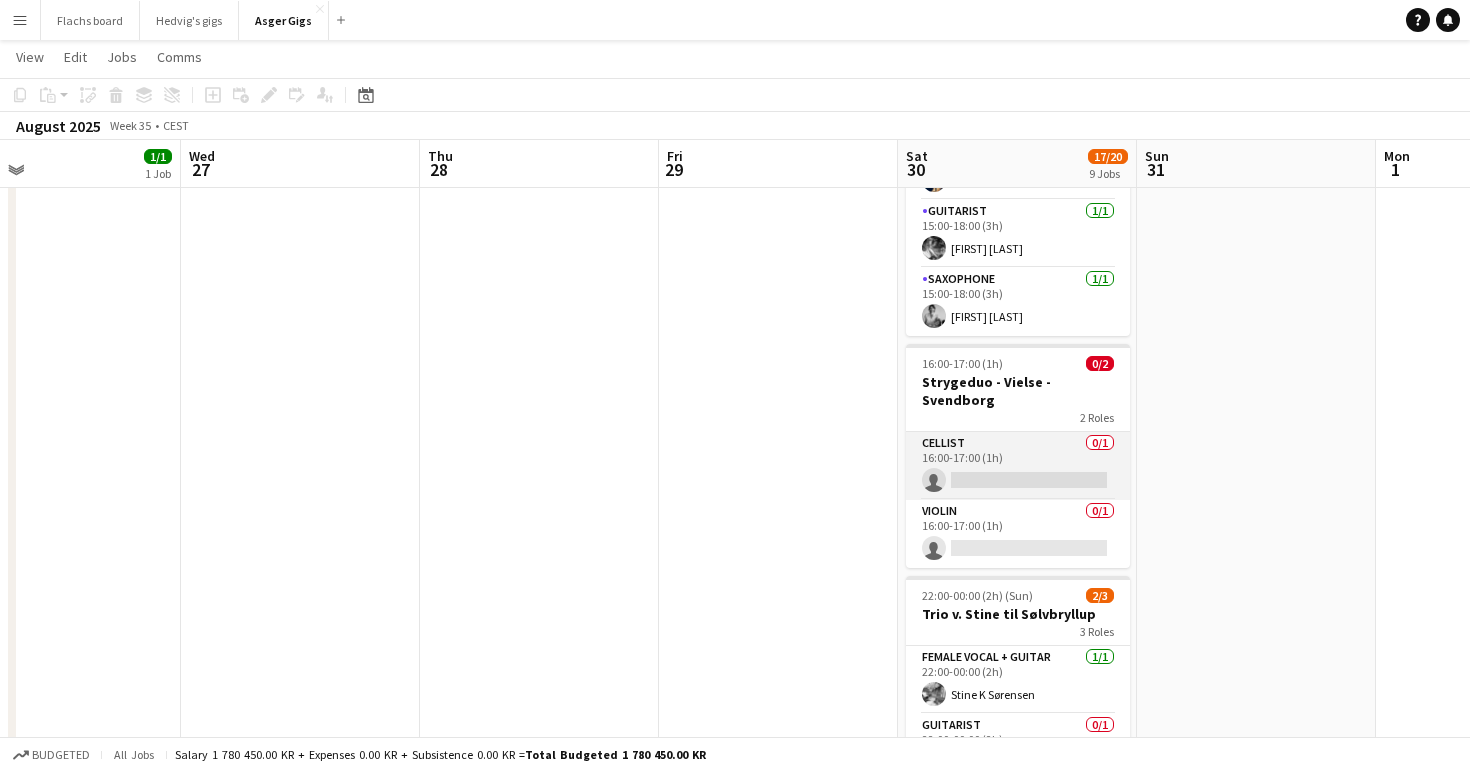 click on "Cellist   0/1   [TIME]-[TIME] ([DURATION])
single-neutral-actions" at bounding box center (1018, 466) 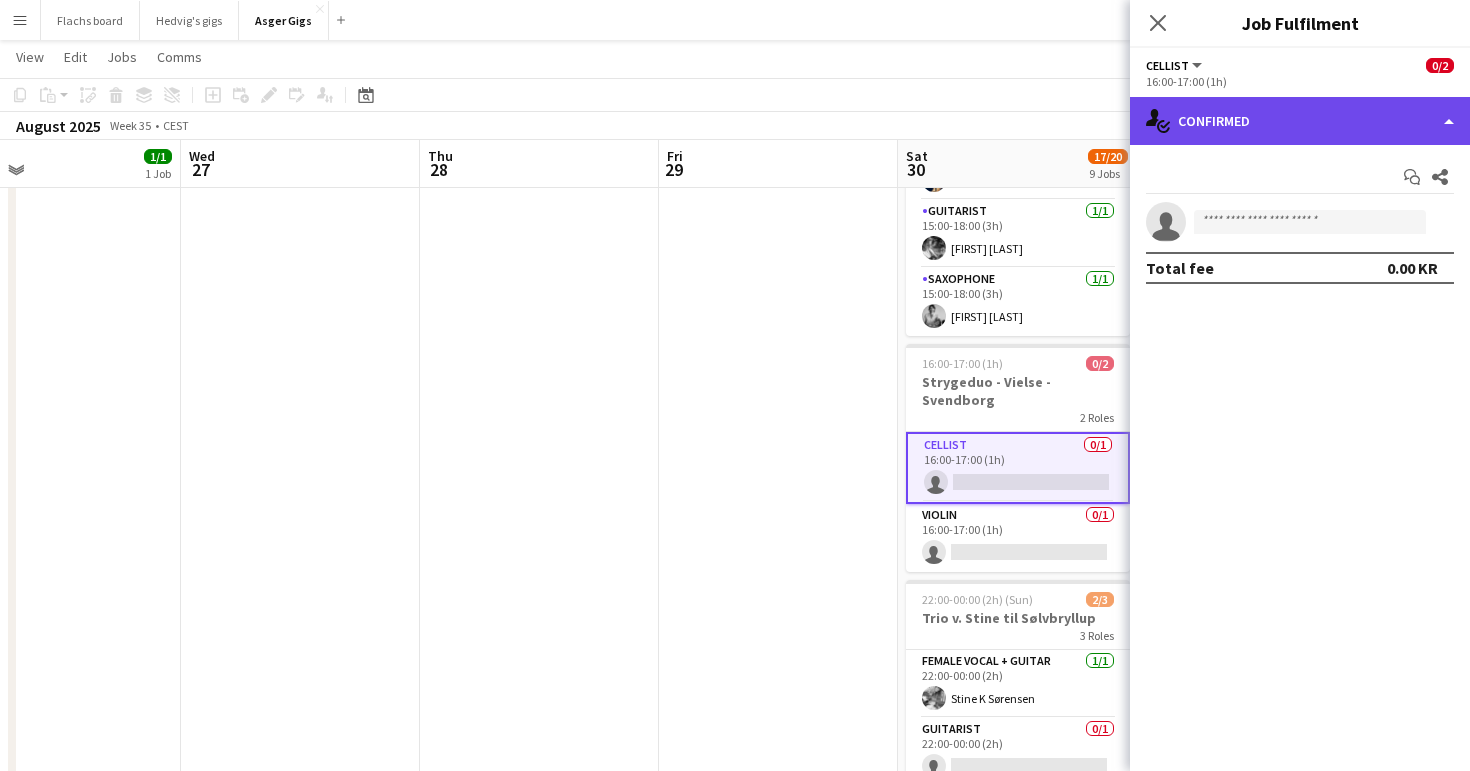 click on "single-neutral-actions-check-2
Confirmed" 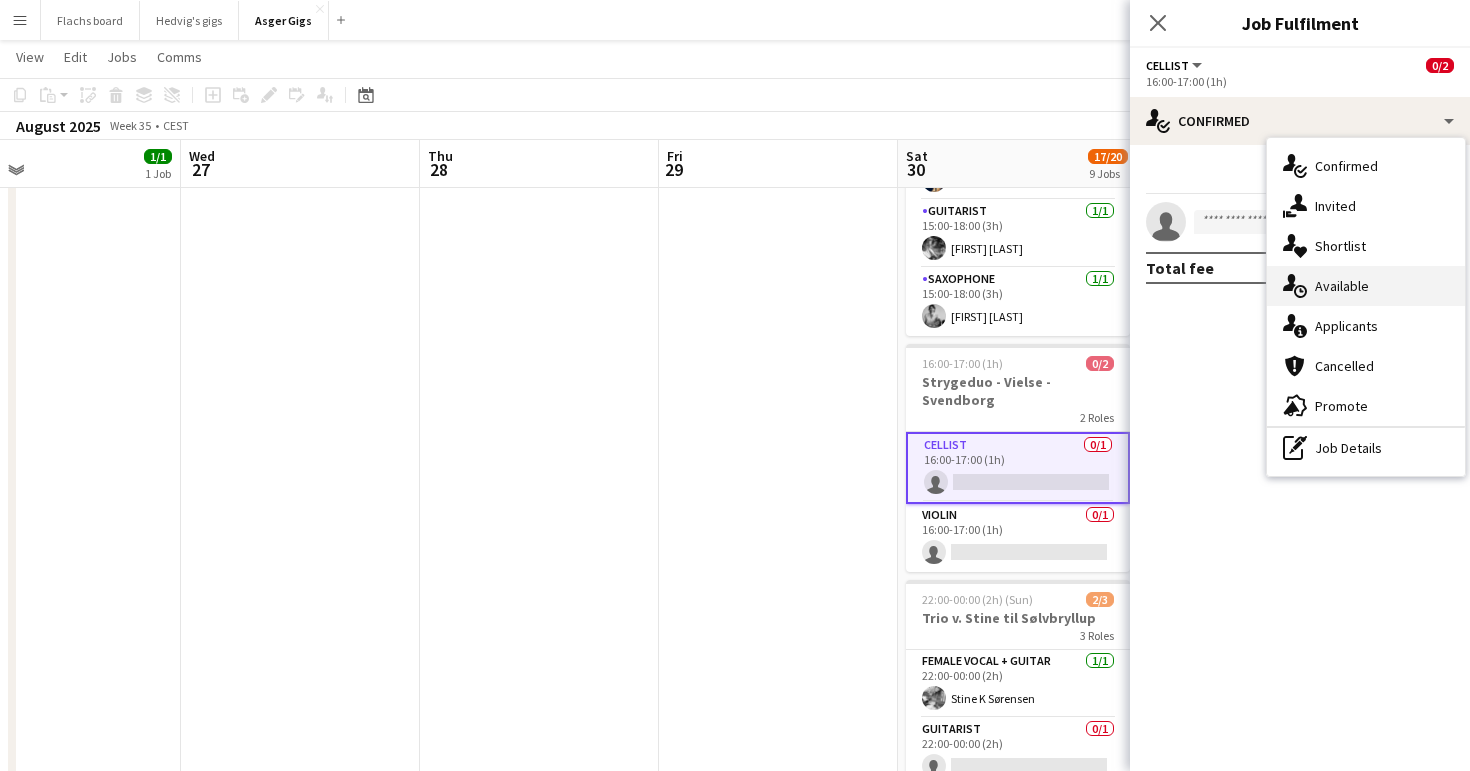 click on "single-neutral-actions-upload
Available" at bounding box center (1366, 286) 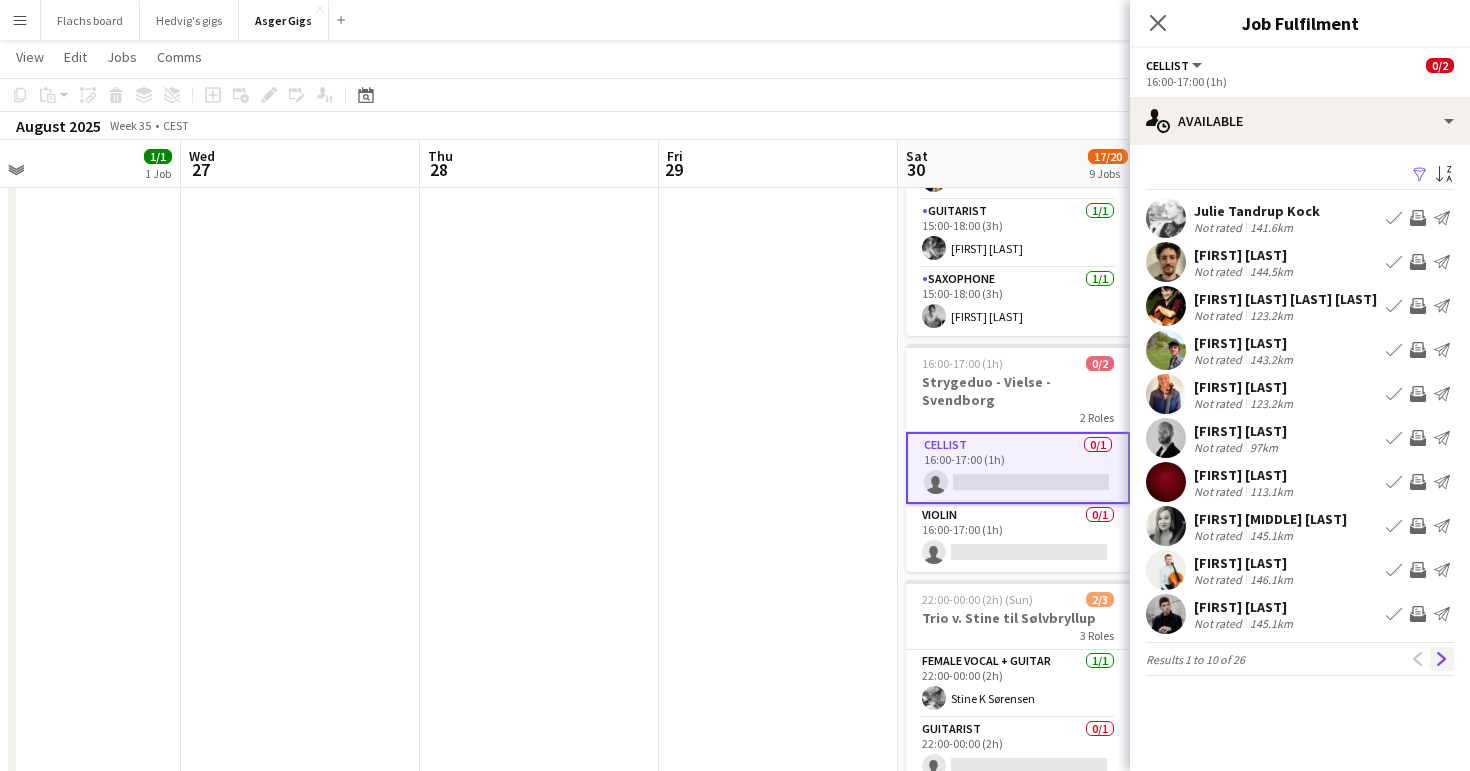 click on "Next" 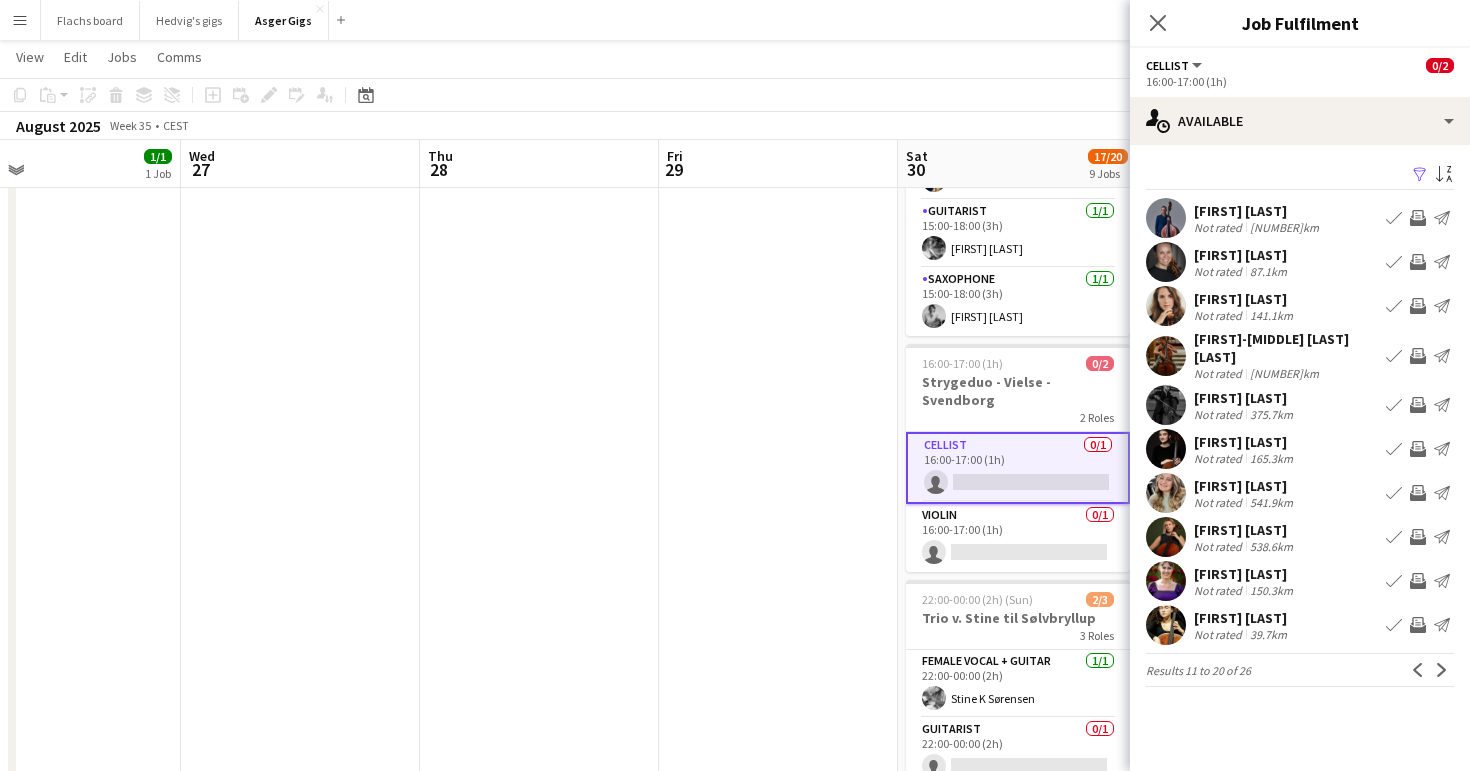 click on "Filter
Sort asc
[FIRST] [LAST]   Not rated   656.9km
Book crew
Invite crew
Send notification
[FIRST] [LAST]   Not rated   87.1km
Book crew
Invite crew
Send notification
[FIRST] [LAST]   Not rated   141.1km
Book crew
Invite crew
Send notification
[FIRST] [LAST]   Not rated   654.6km
Book crew
Invite crew
Send notification
[FIRST] [LAST]   Not rated   375.7km
Book crew
Invite crew
Send notification
[FIRST] [LAST]" at bounding box center [1300, 428] 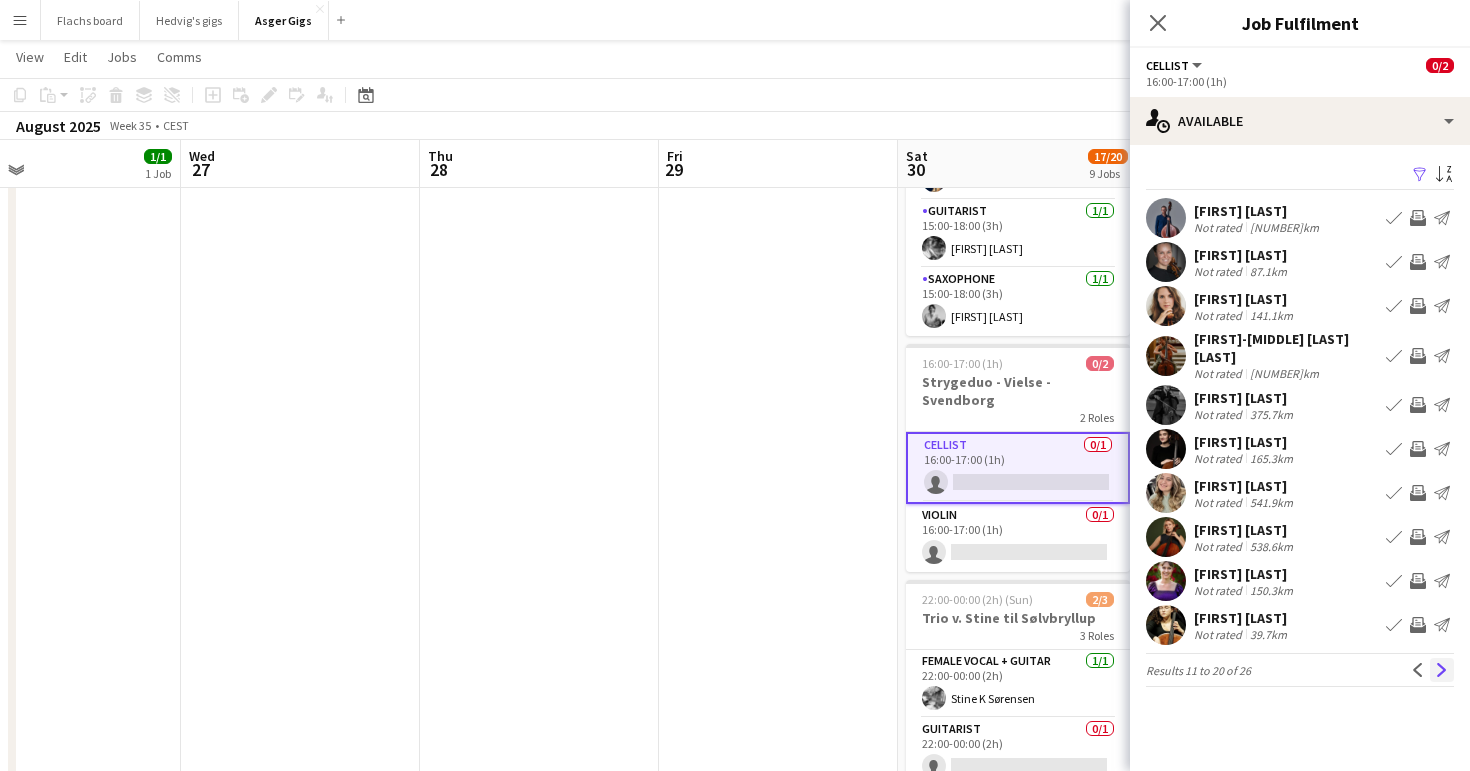 click on "Next" 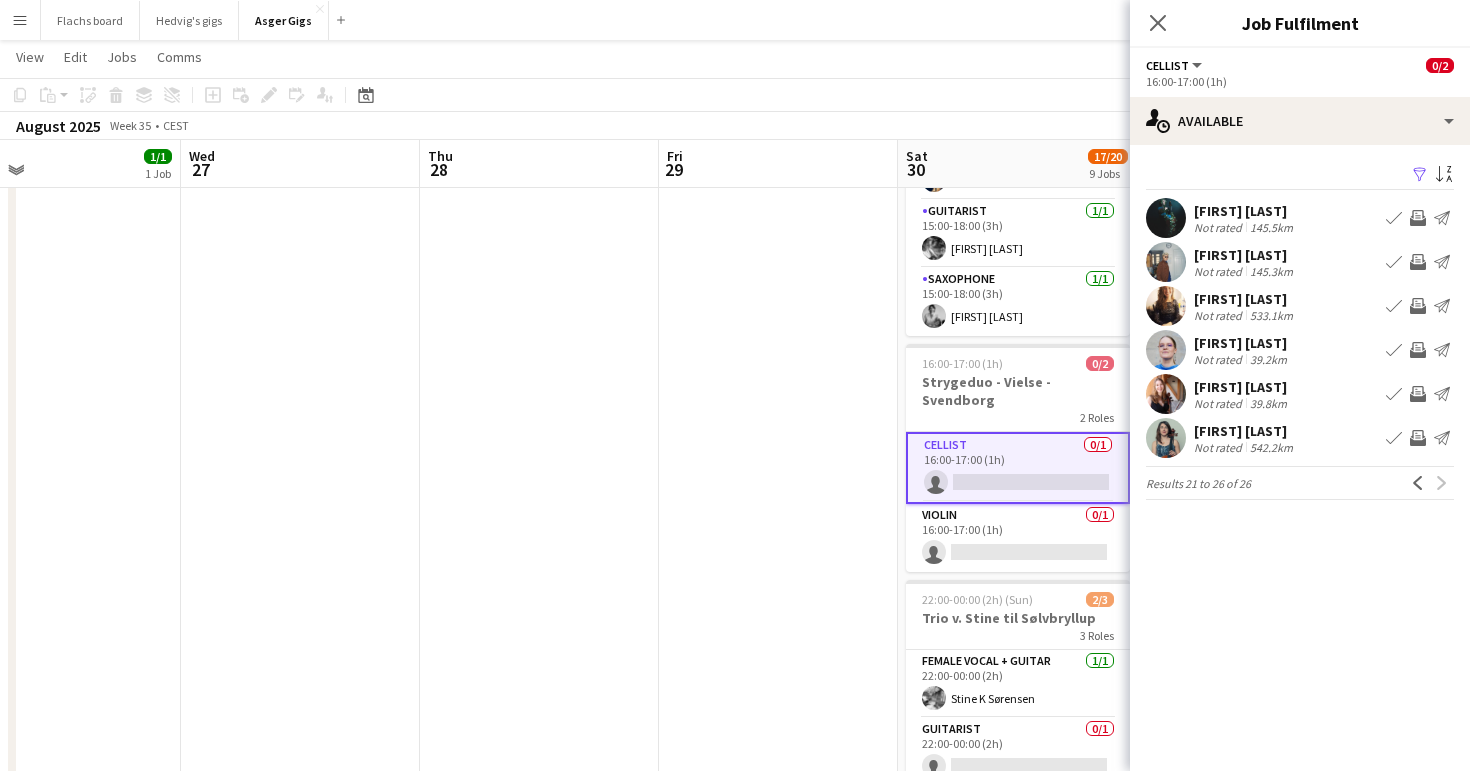 click on "[FIRST] [LAST]" at bounding box center (1242, 387) 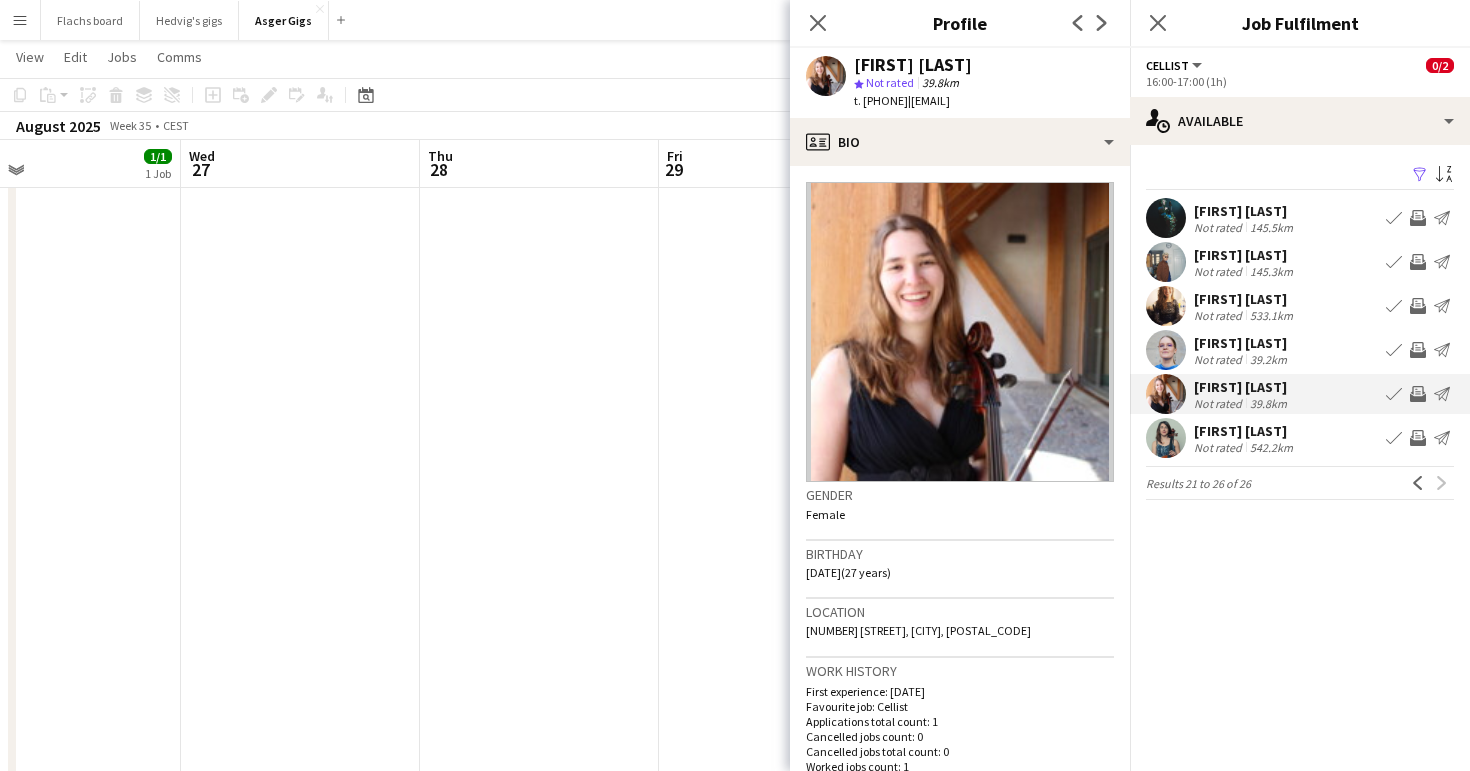 click on "[FIRST] [LAST]" at bounding box center [1242, 387] 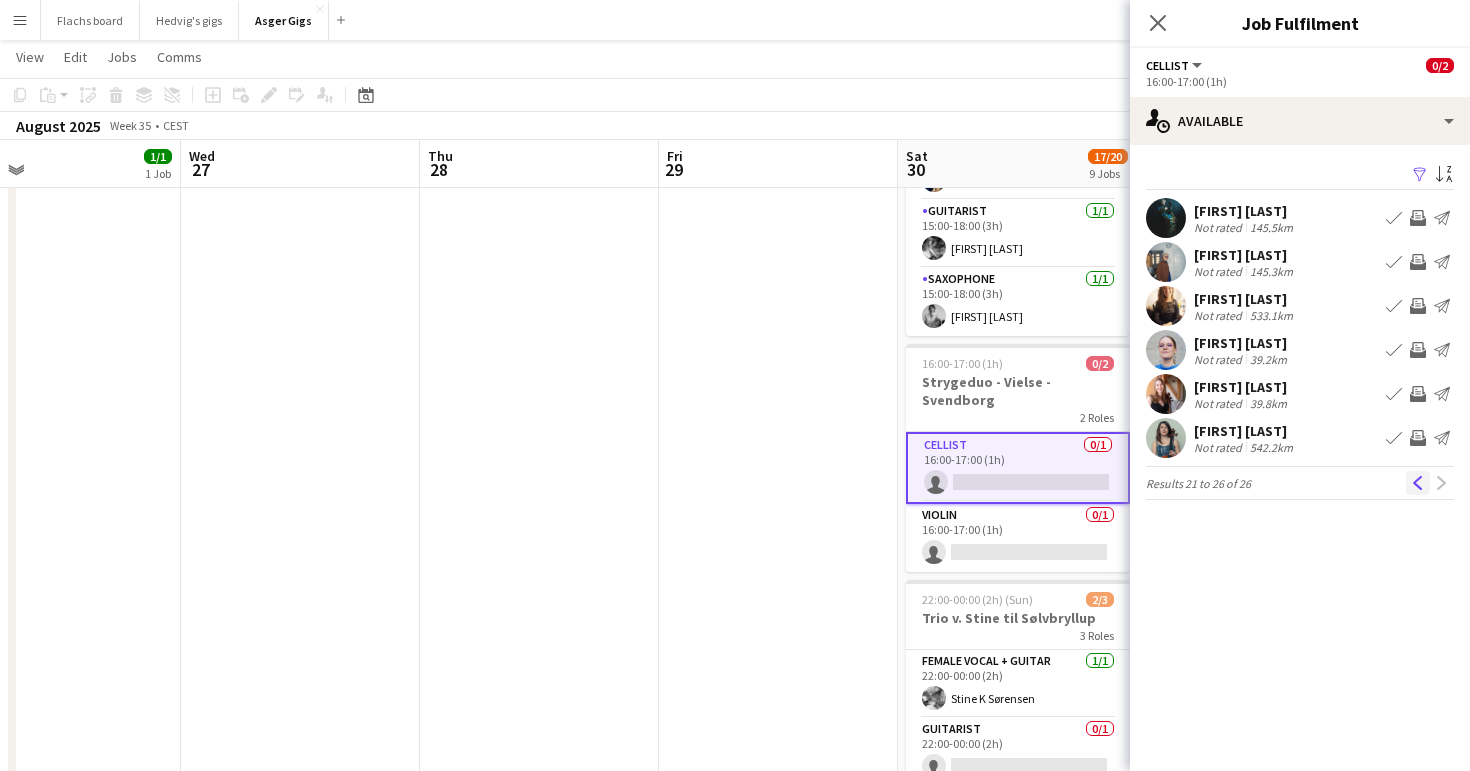 click on "Previous" 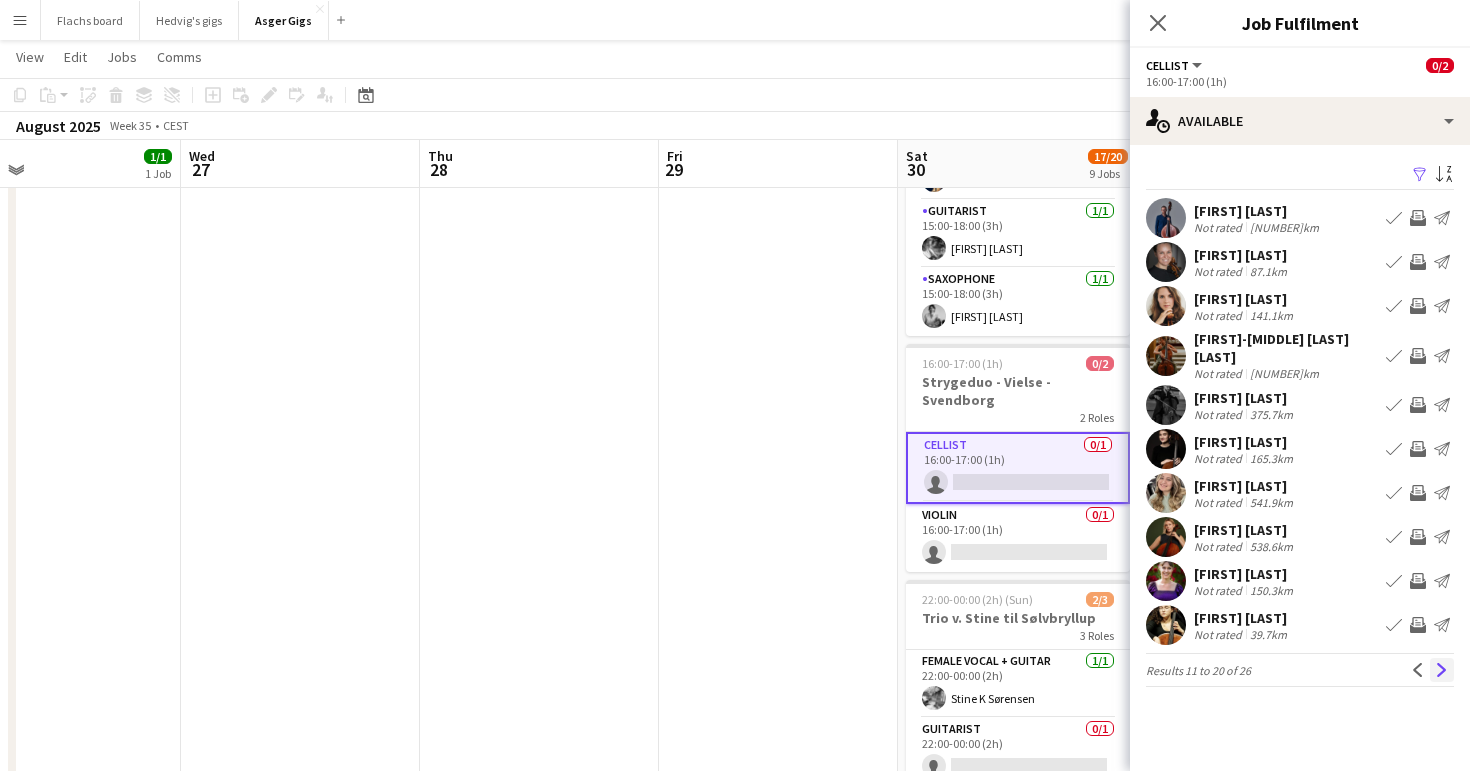 click on "Next" 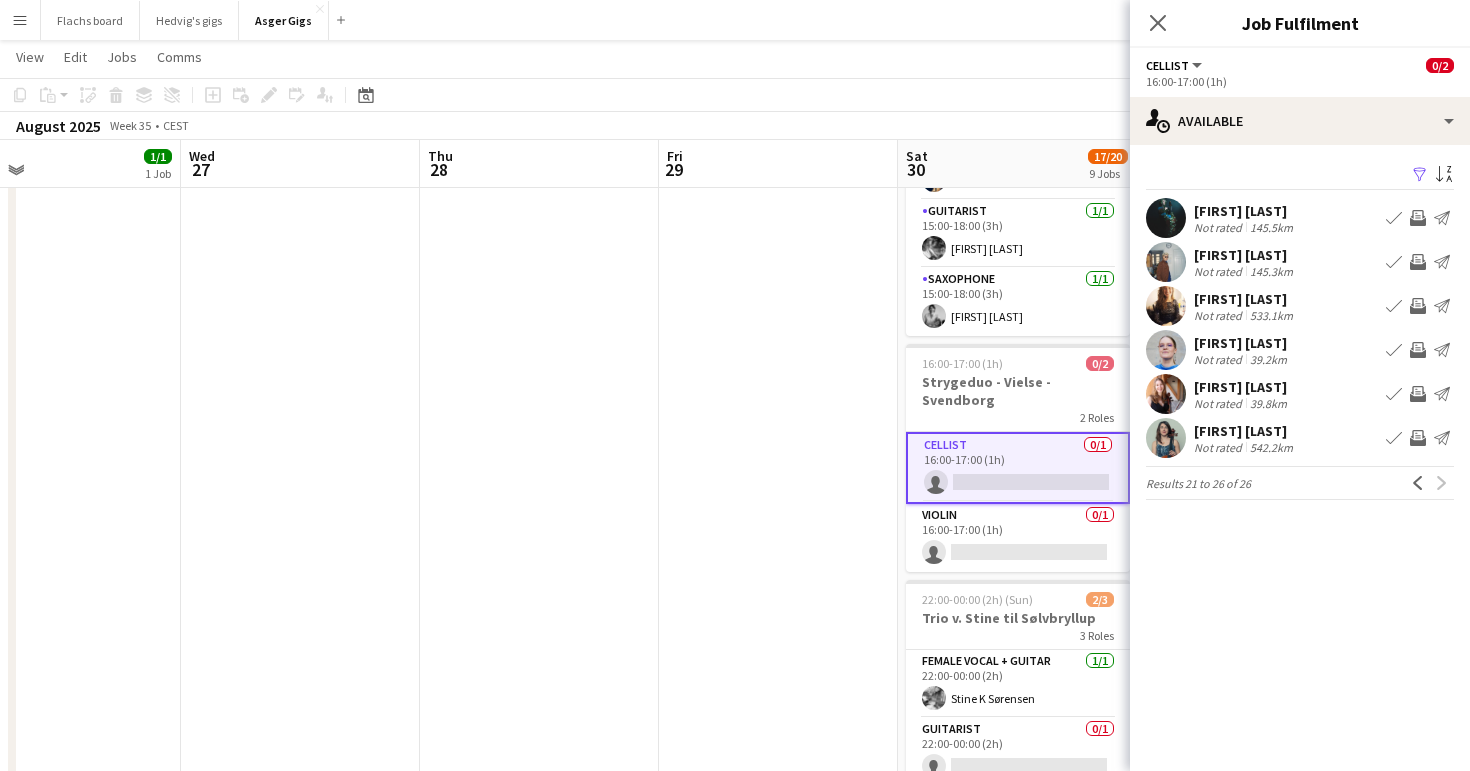 click on "Not rated" at bounding box center (1220, 227) 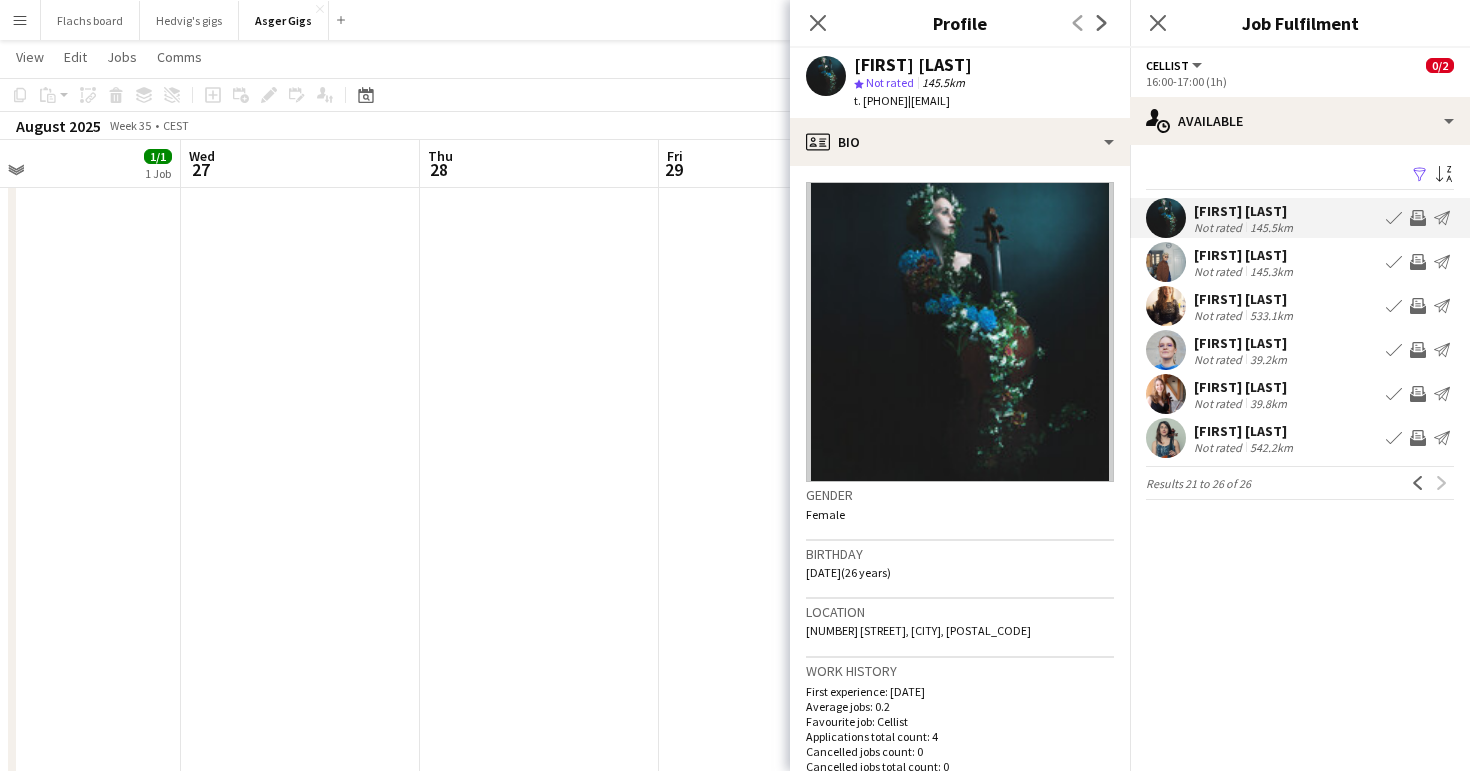 click on "Not rated" at bounding box center [1220, 227] 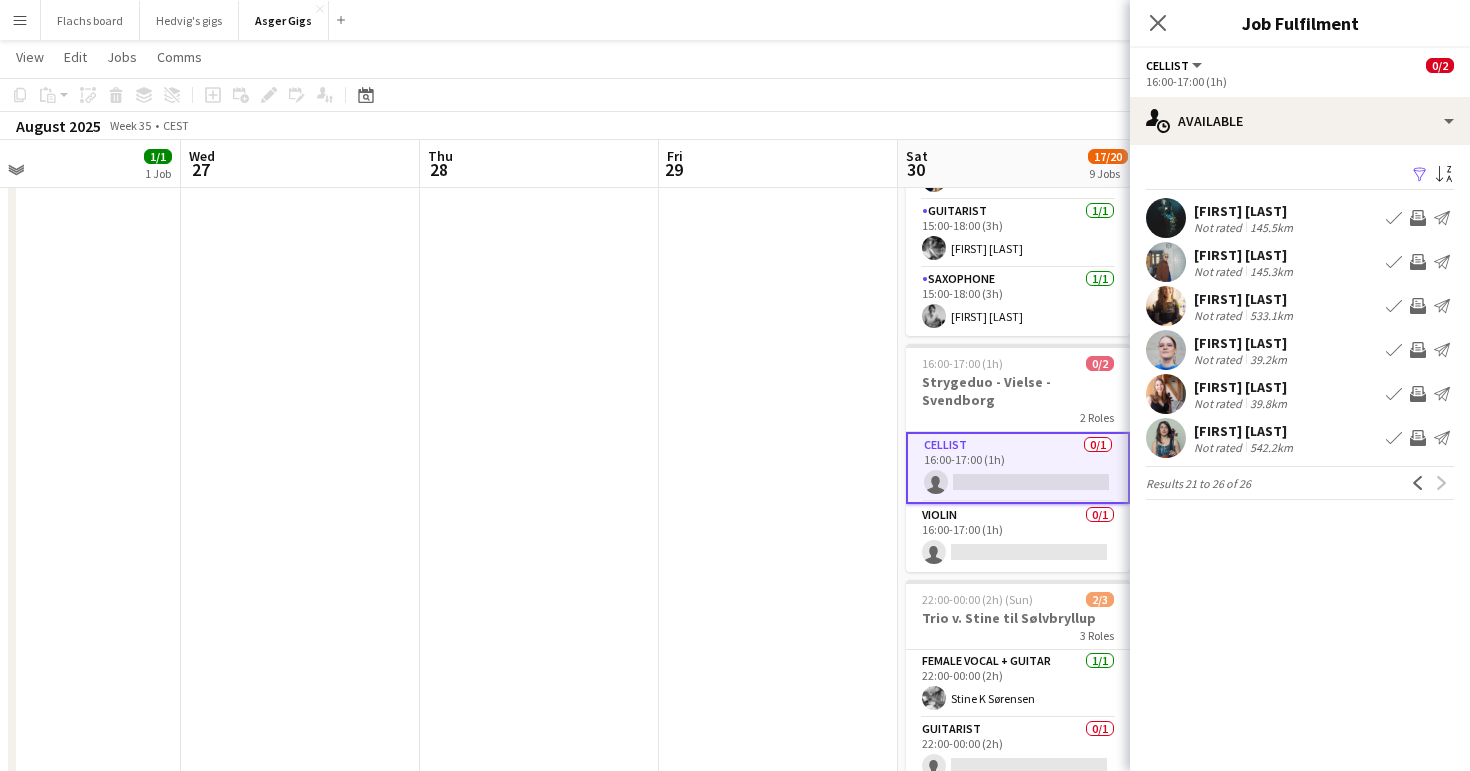 click on "Invite crew" at bounding box center [1418, 218] 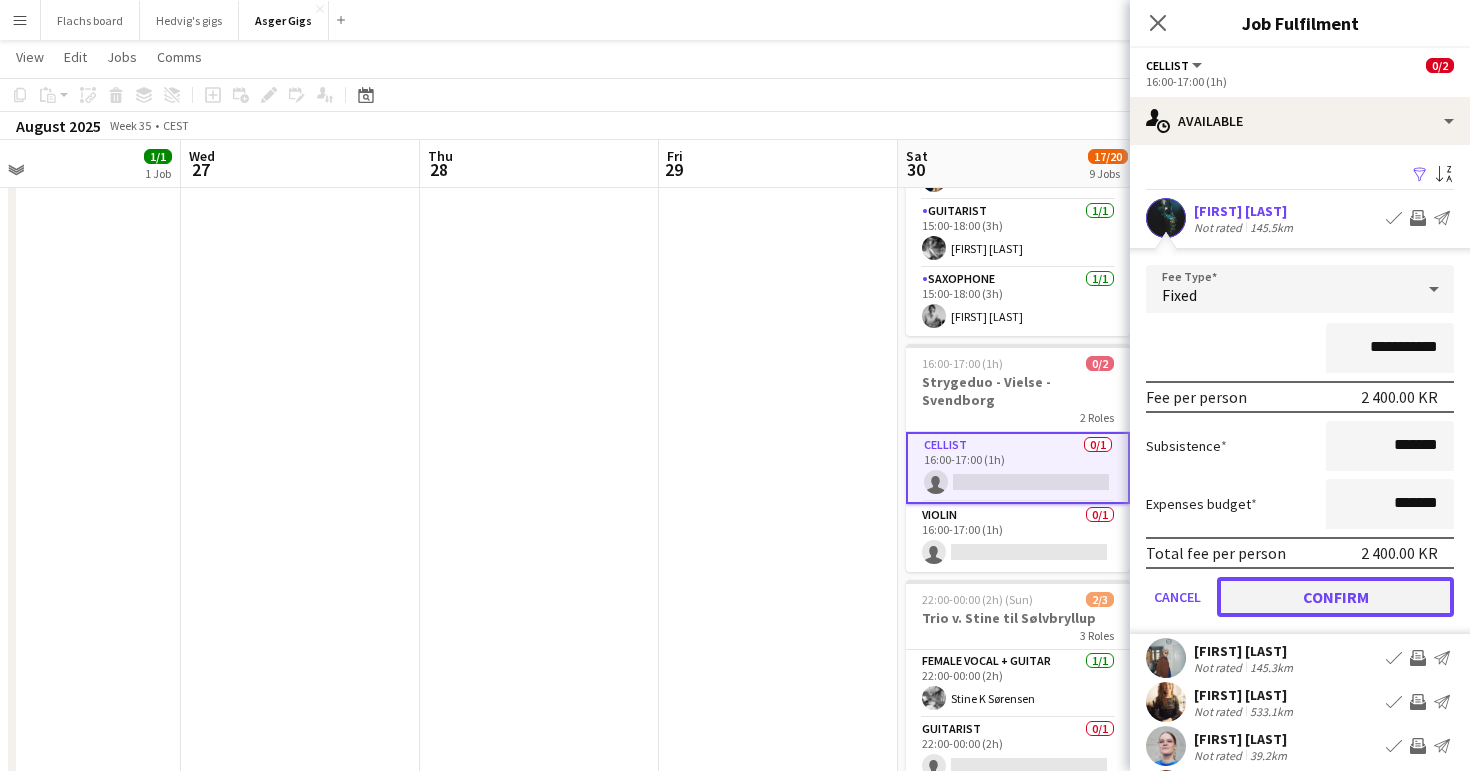click on "Confirm" at bounding box center [1335, 597] 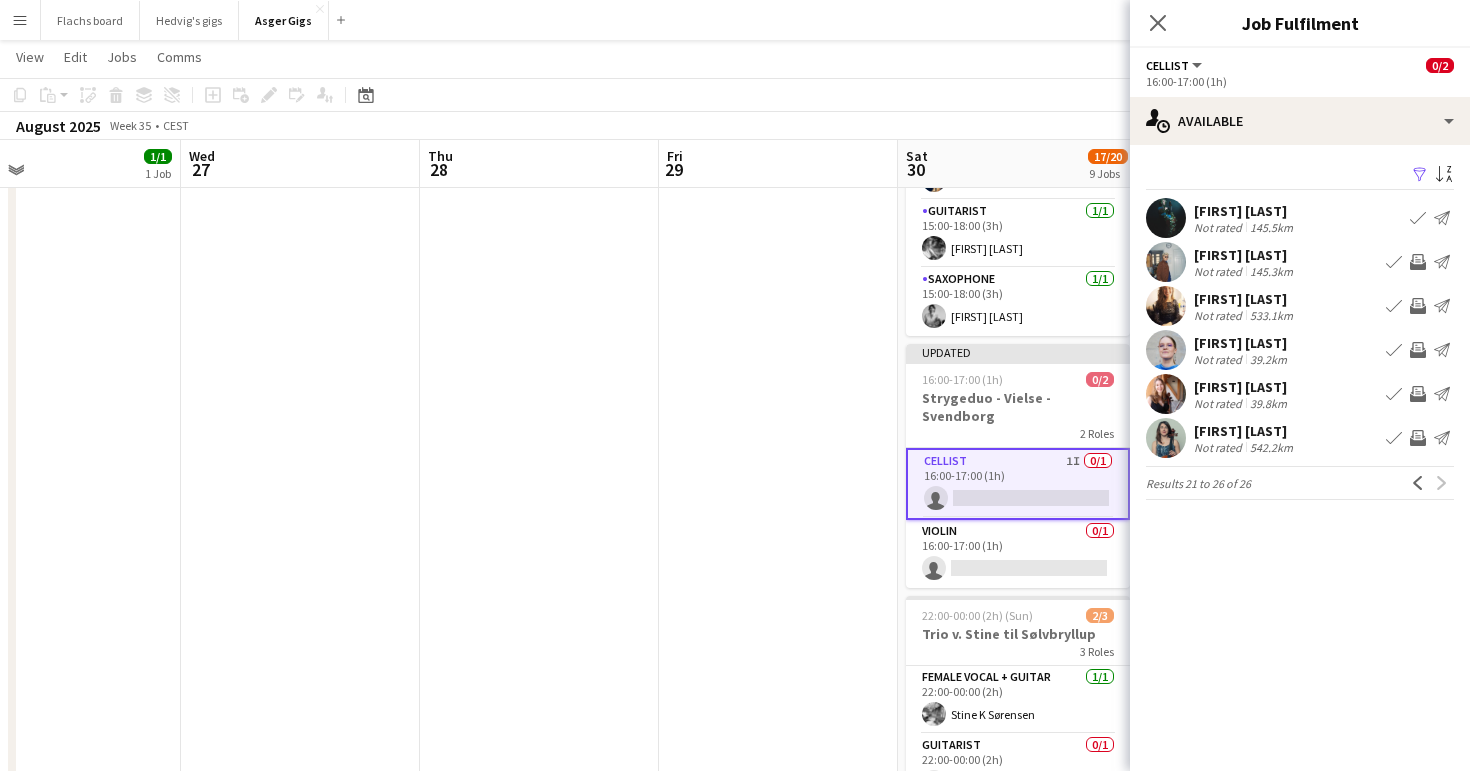 click at bounding box center [778, 154] 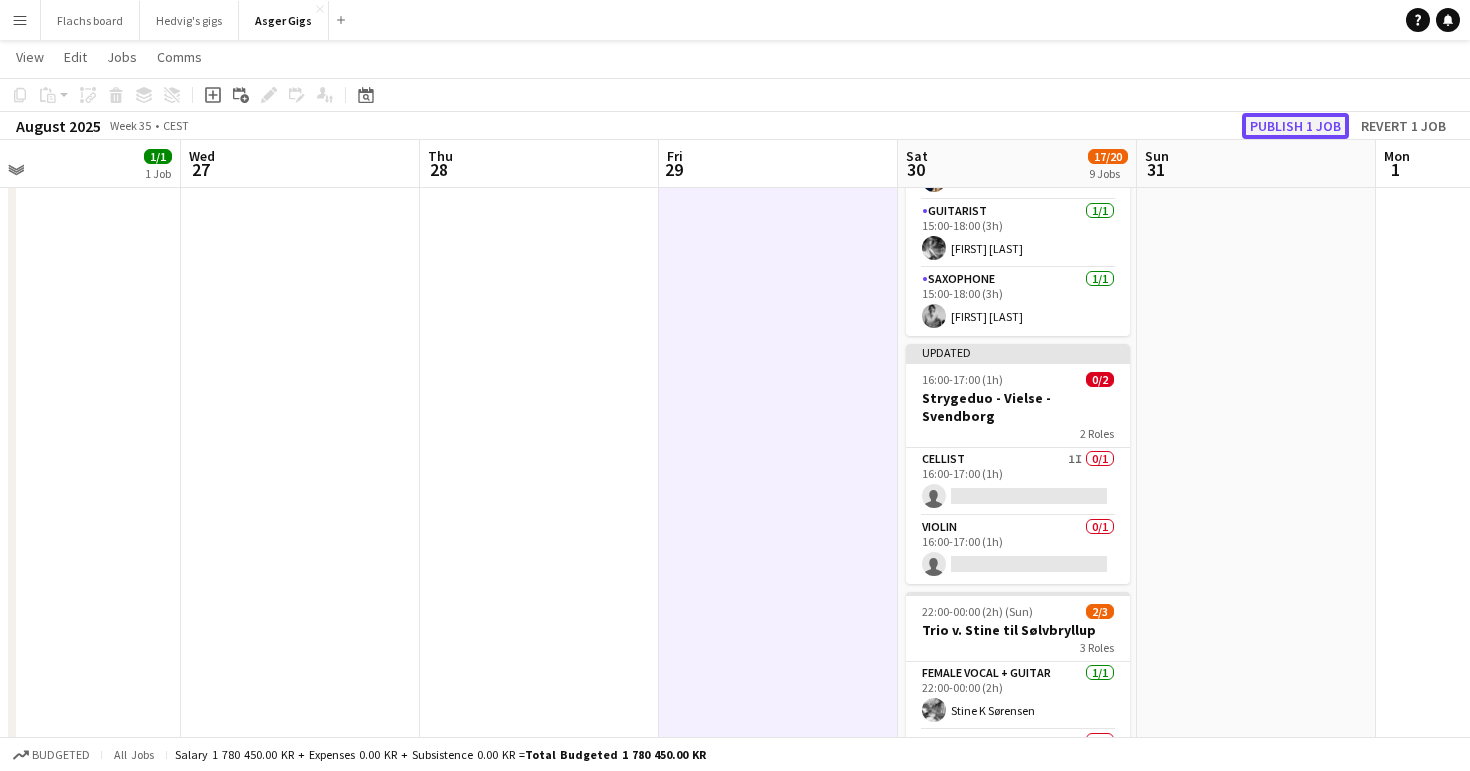 click on "Publish 1 job" 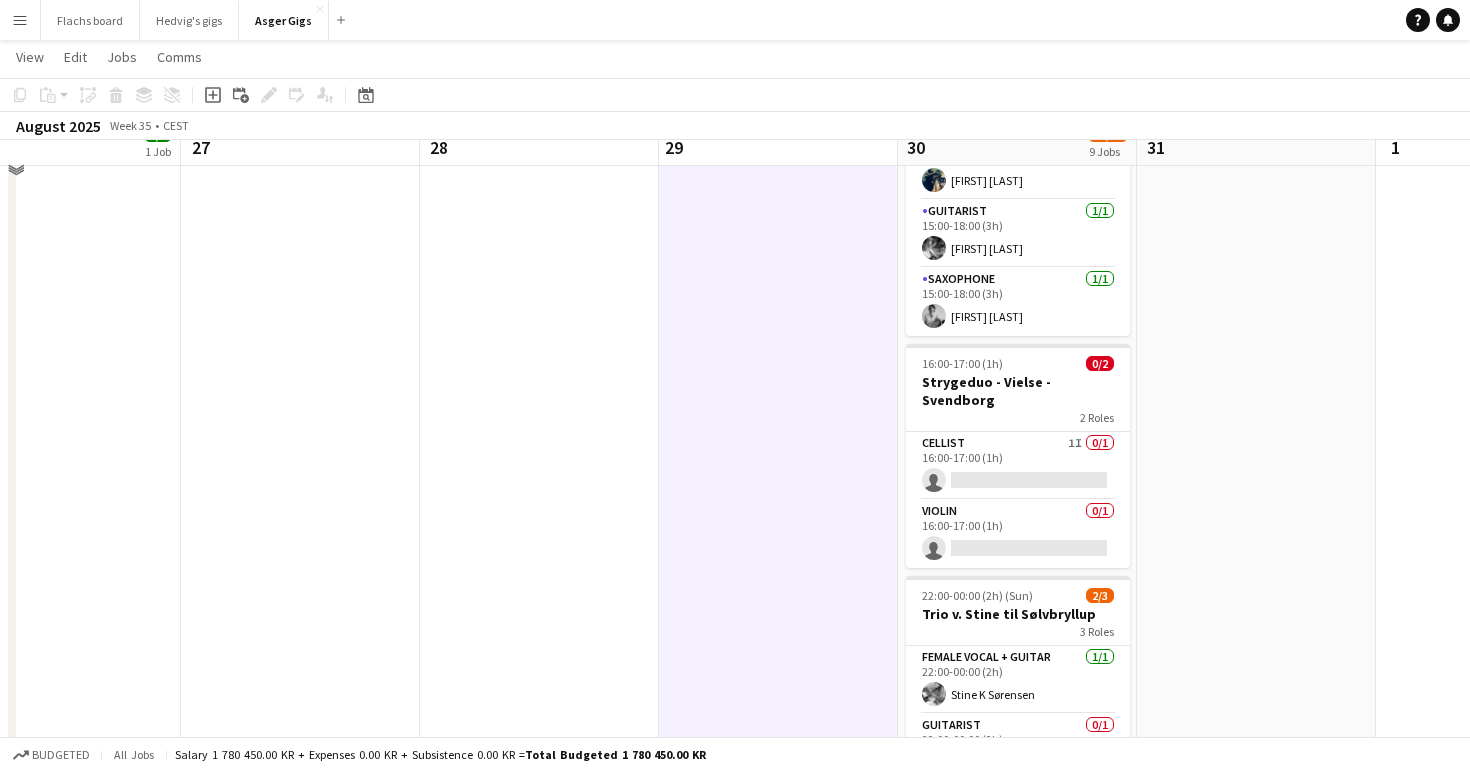 scroll, scrollTop: 0, scrollLeft: 0, axis: both 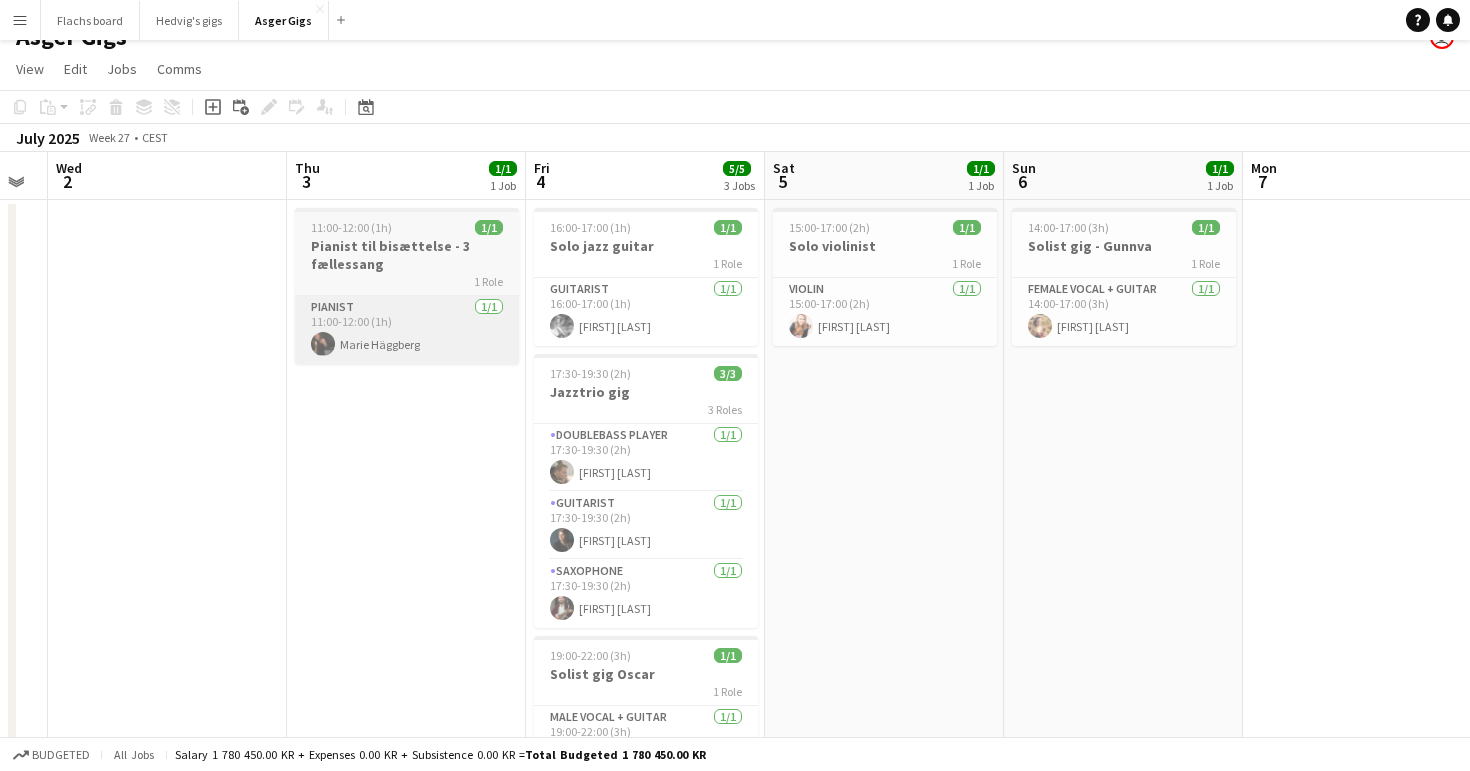 click on "Pianist   1/1   [TIME]-[TIME] ([DURATION])
[FIRST] [LAST]" at bounding box center [407, 330] 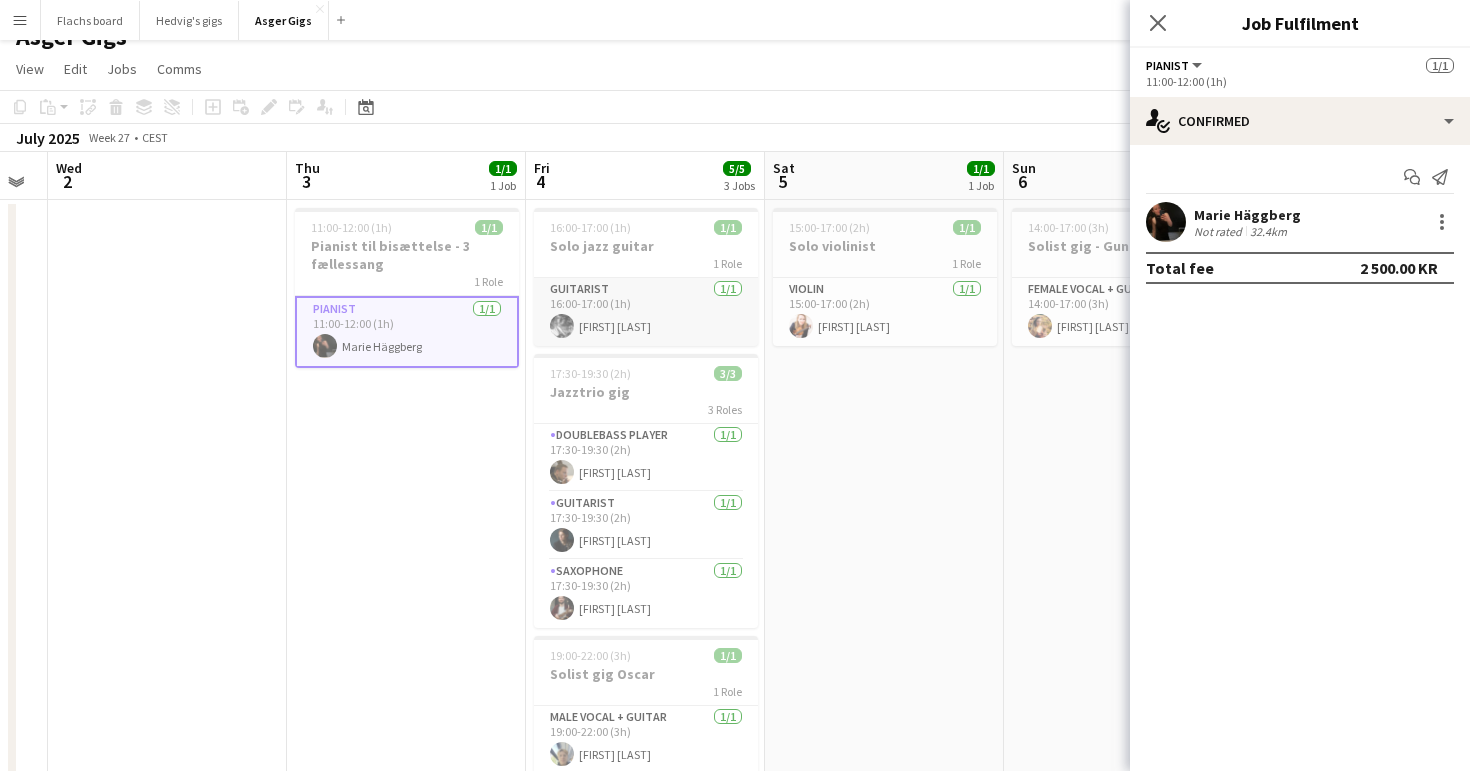 click on "Guitarist   1/1   [TIME]-[TIME] ([DURATION])
[FIRST] [LAST]" at bounding box center (646, 312) 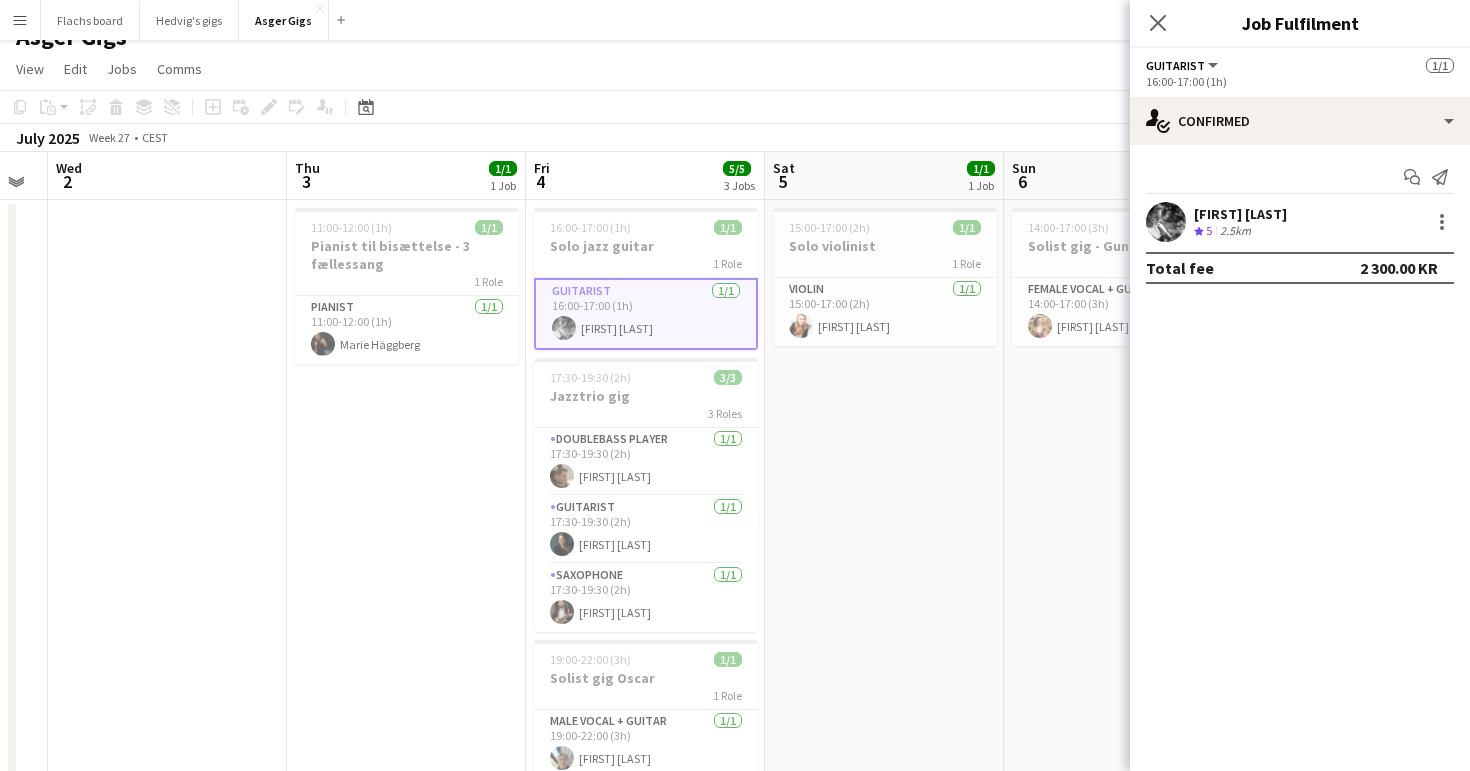 click on "[TIME]-[TIME] ([DURATION])    1/1   Solo violinist    1 Role   Violin   1/1   [TIME]-[TIME] ([DURATION])
[FIRST] [LAST]" at bounding box center [884, 1306] 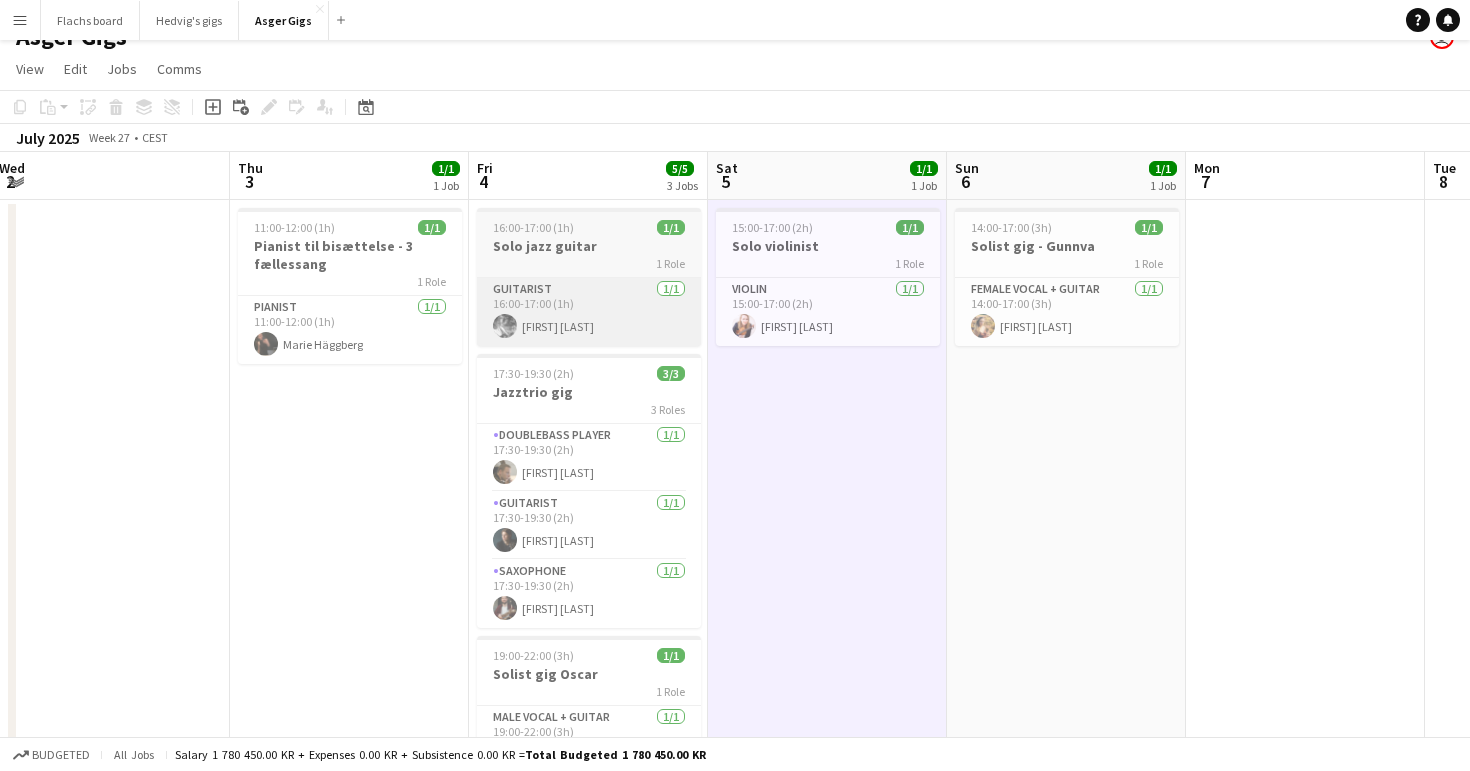 scroll, scrollTop: 0, scrollLeft: 728, axis: horizontal 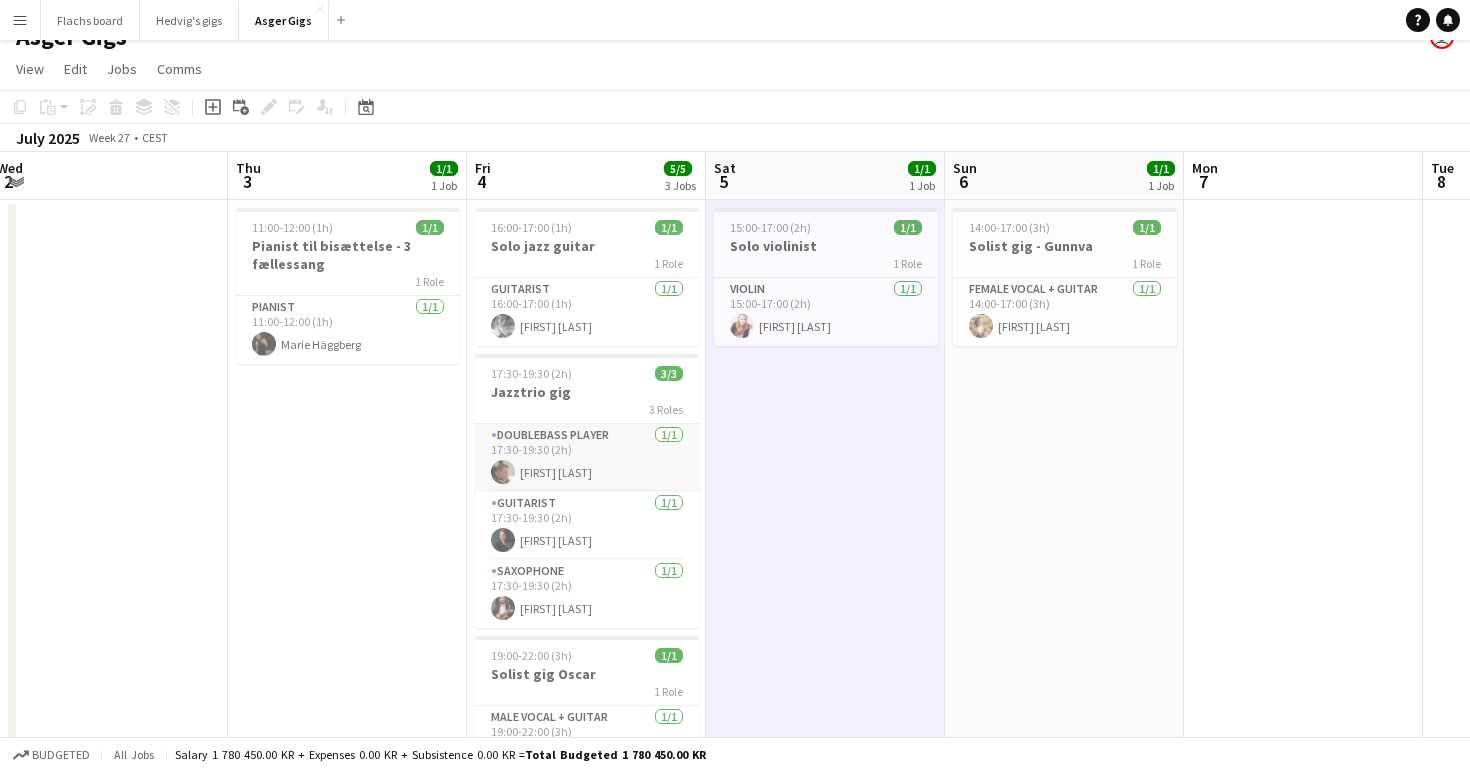 click on "Doublebass Player   1/1   [TIME]-[TIME] ([DURATION])
[FIRST] [LAST]" at bounding box center [587, 458] 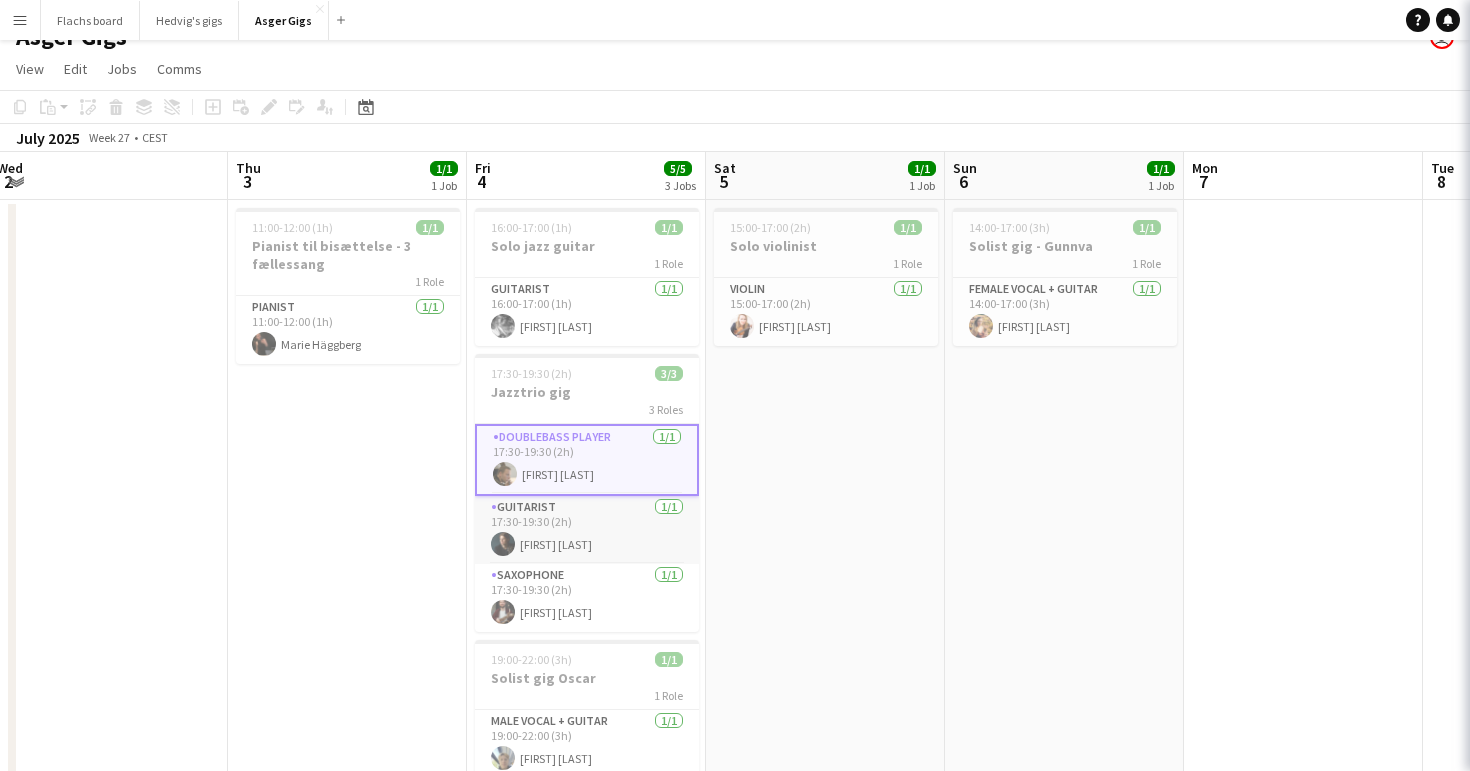 click on "Guitarist   1/1   [TIME]-[TIME] ([DURATION])
Peter Pedersen" at bounding box center (587, 530) 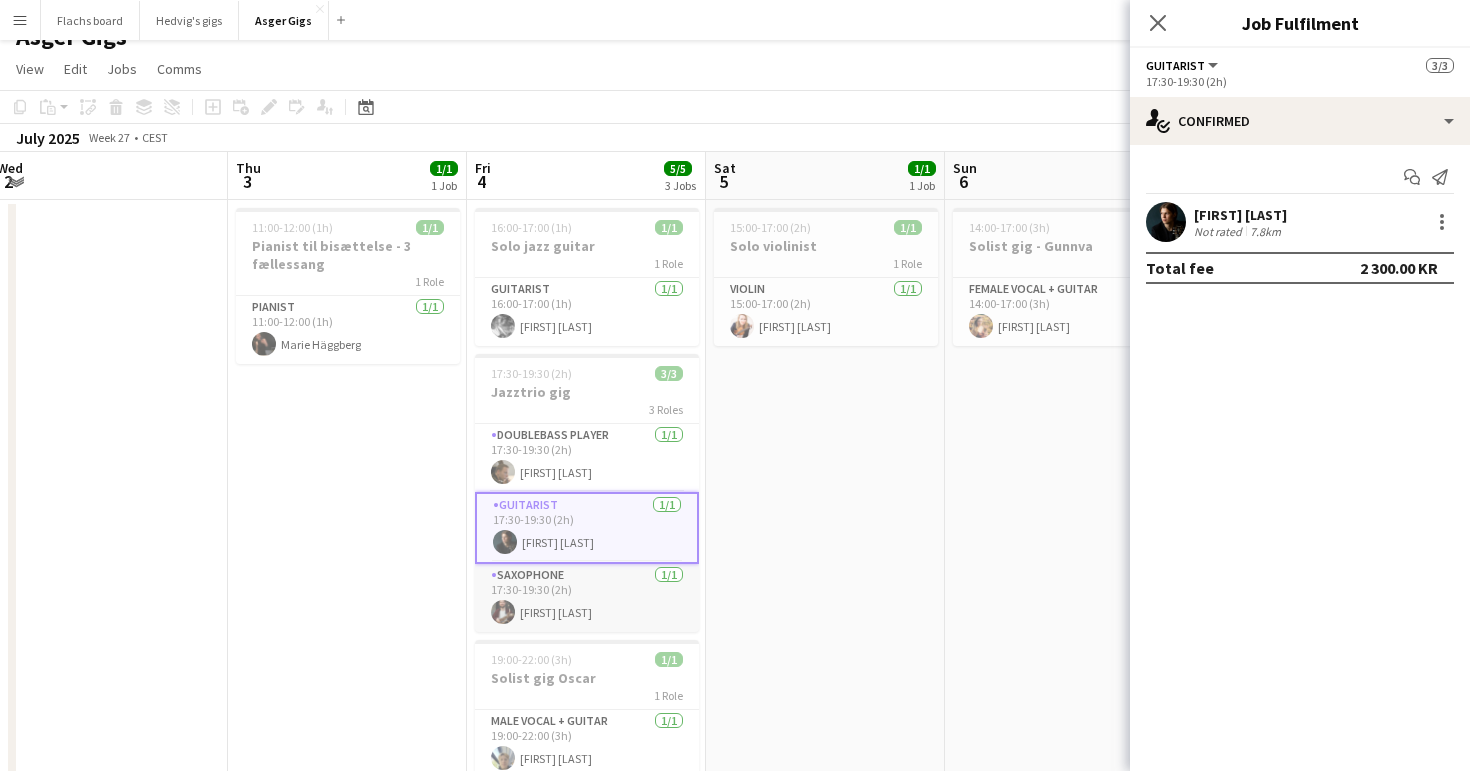 click on "Saxophone   1/1   [TIME]-[TIME] ([DURATION])
[FIRST] [LAST]" at bounding box center [587, 598] 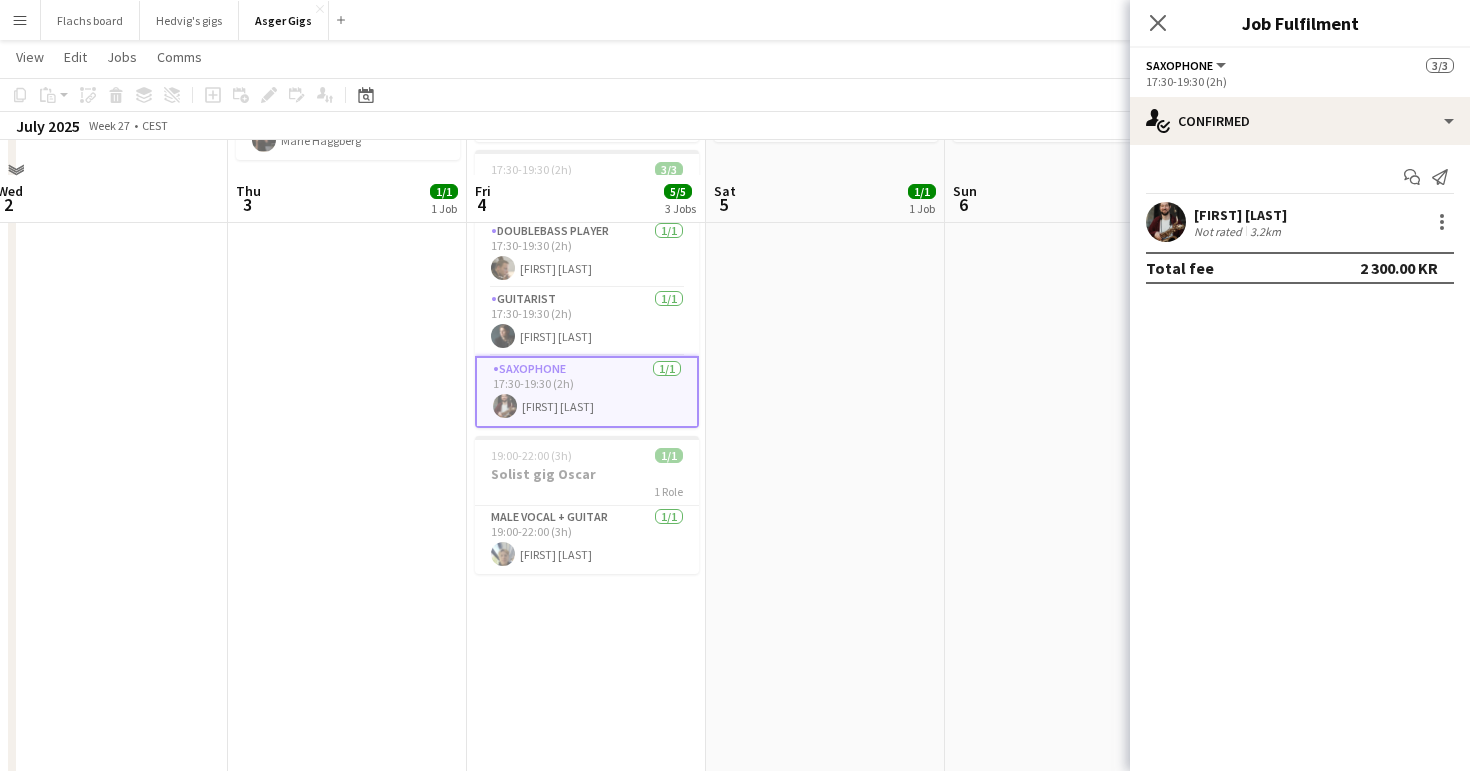 scroll, scrollTop: 269, scrollLeft: 0, axis: vertical 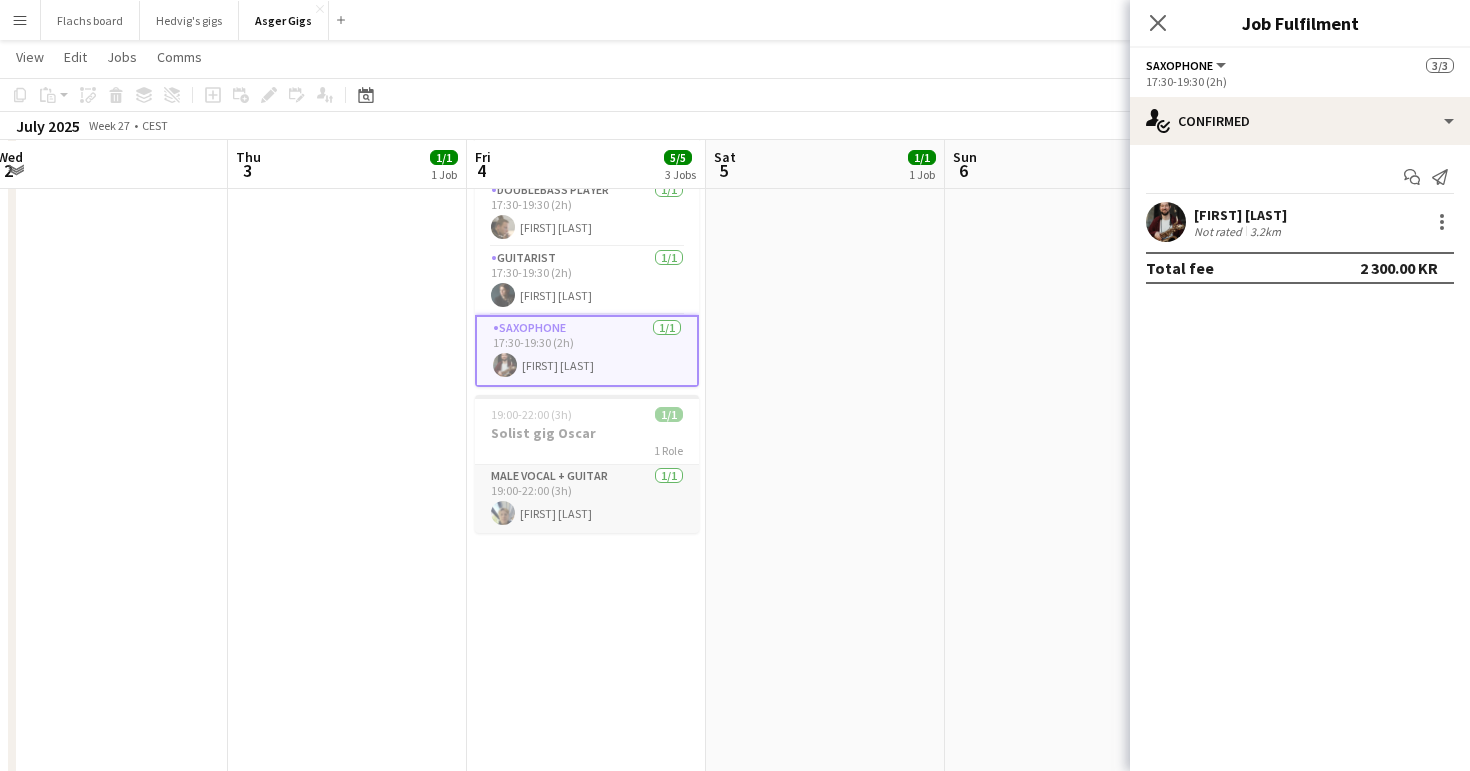 click on "Male Vocal + Guitar   1/1   [TIME]-[TIME] ([DURATION])
[FIRST] [LAST]" at bounding box center [587, 499] 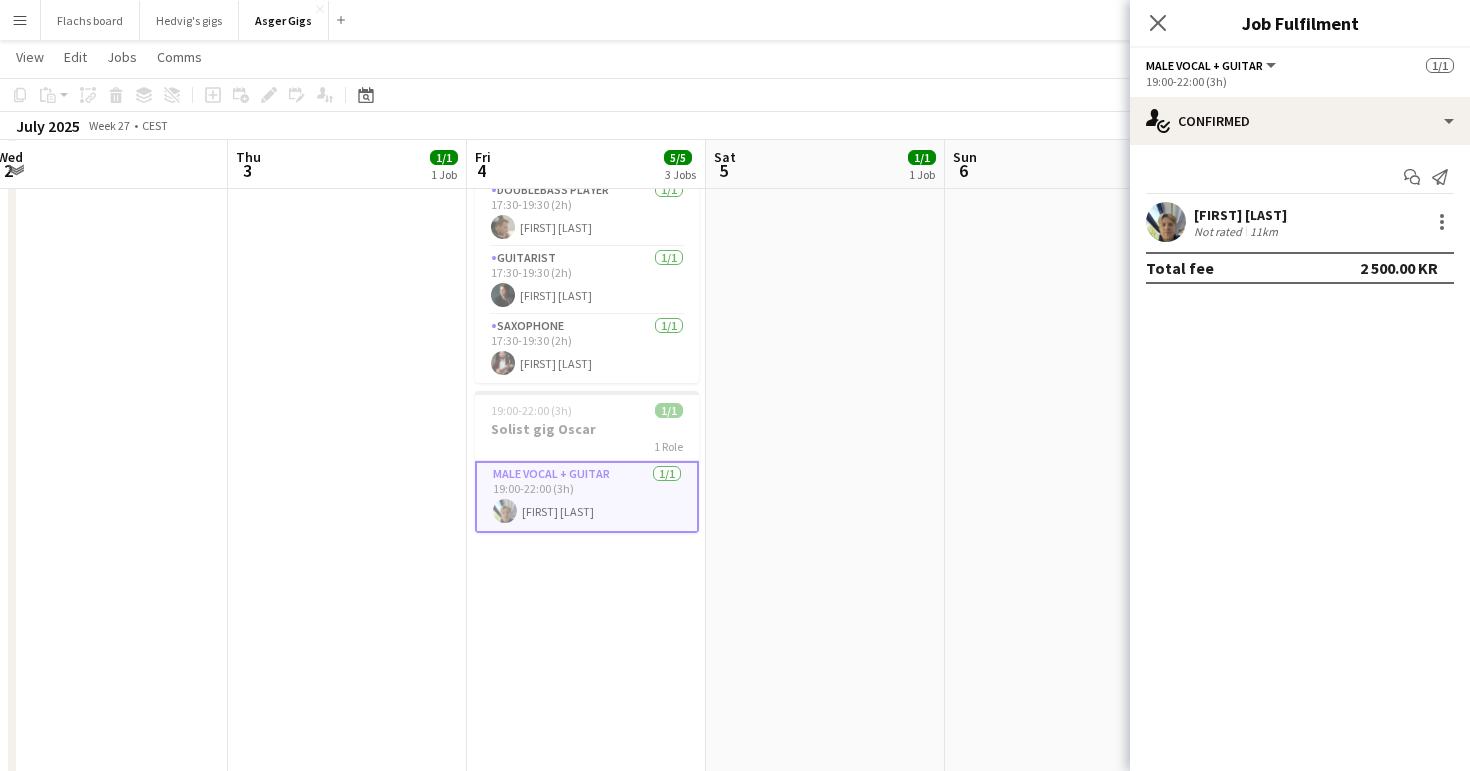 click on "[TIME]-[TIME] ([DURATION])    1/1   Pianist til bisættelse - 3 fællessang   1 Role   Pianist   1/1   [TIME]-[TIME] ([DURATION])
[FIRST] [LAST]" at bounding box center (347, 1061) 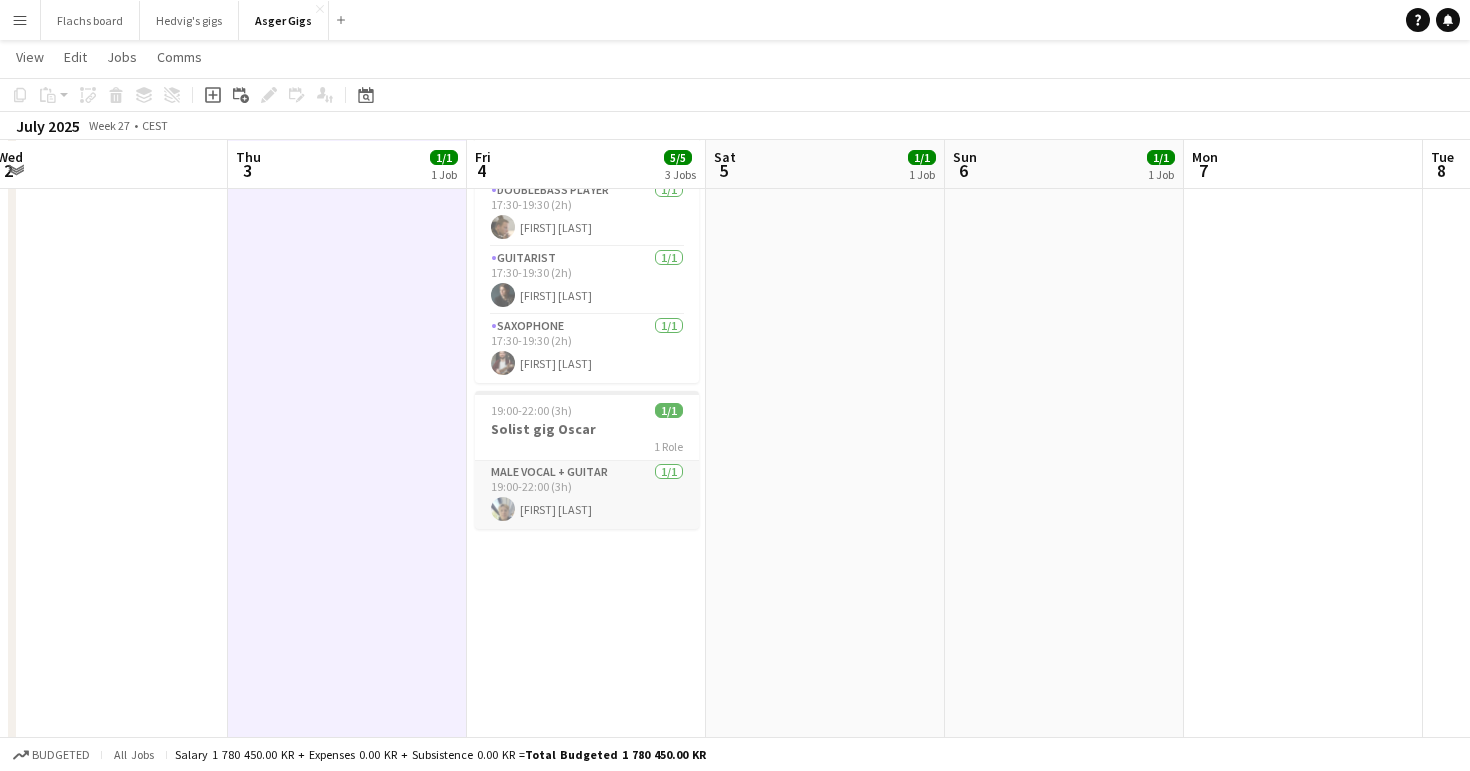 click on "Male Vocal + Guitar   1/1   [TIME]-[TIME] ([DURATION])
[FIRST] [LAST]" at bounding box center (587, 495) 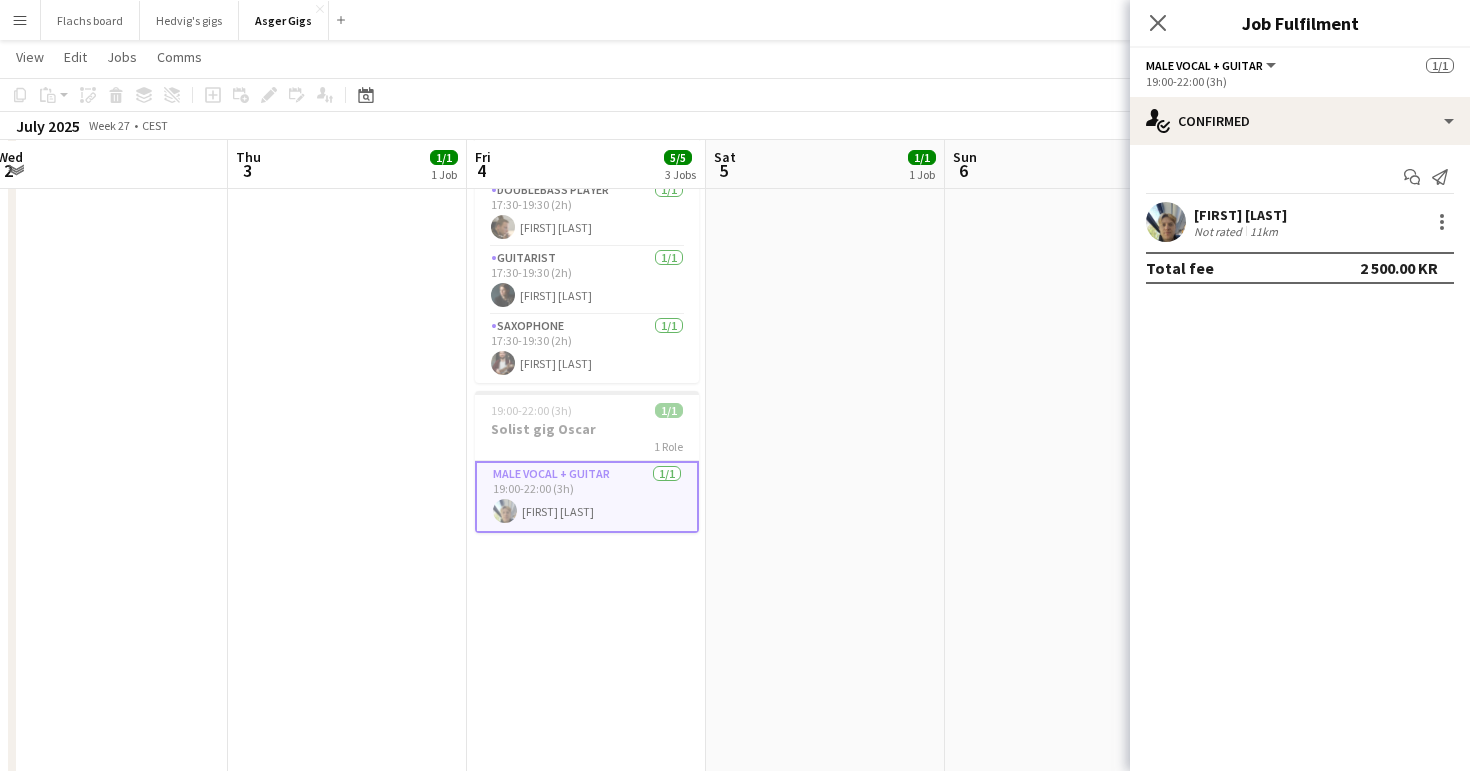 click on "[TIME]-[TIME] ([DURATION])    1/1   Solo violinist    1 Role   Violin   1/1   [TIME]-[TIME] ([DURATION])
[FIRST] [LAST]" at bounding box center [825, 1061] 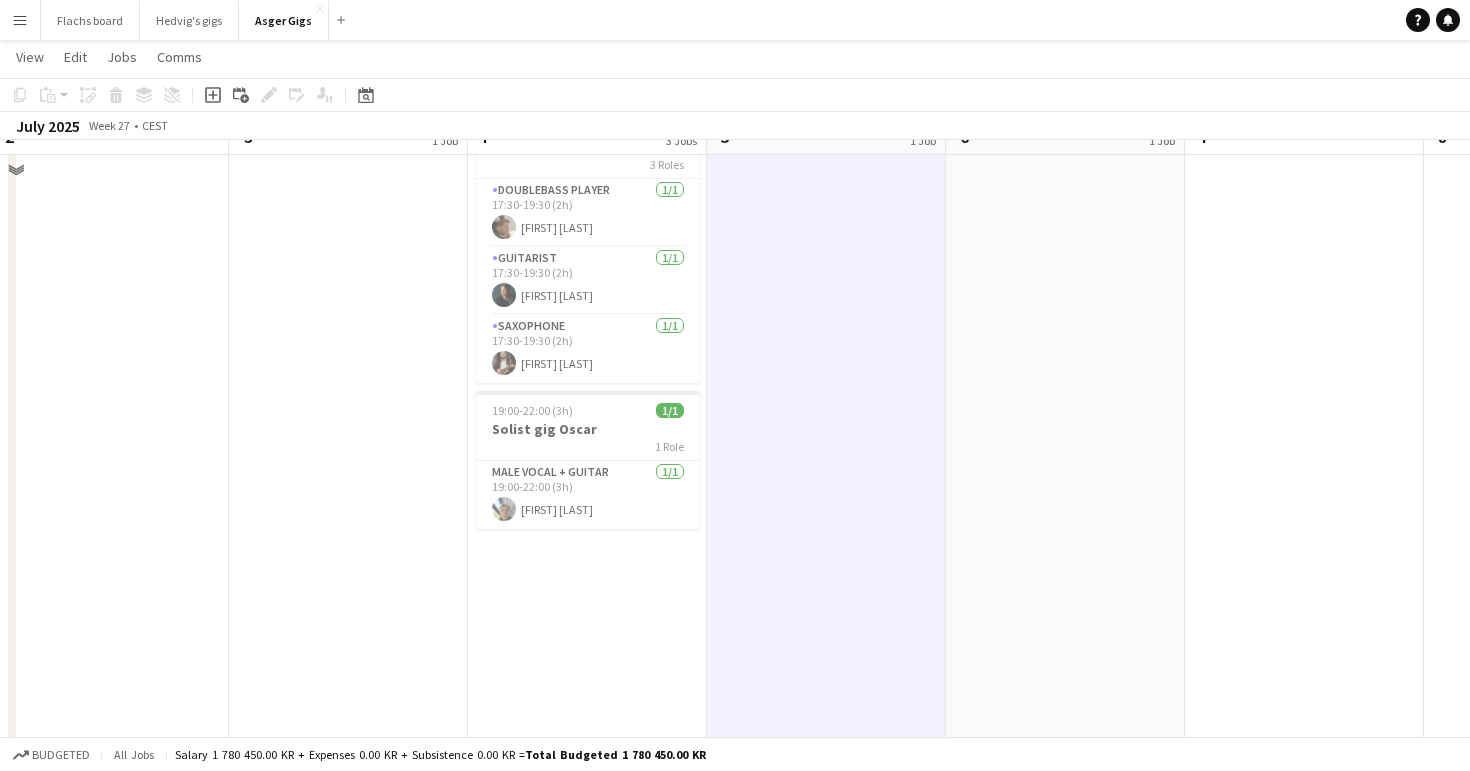 scroll, scrollTop: 0, scrollLeft: 0, axis: both 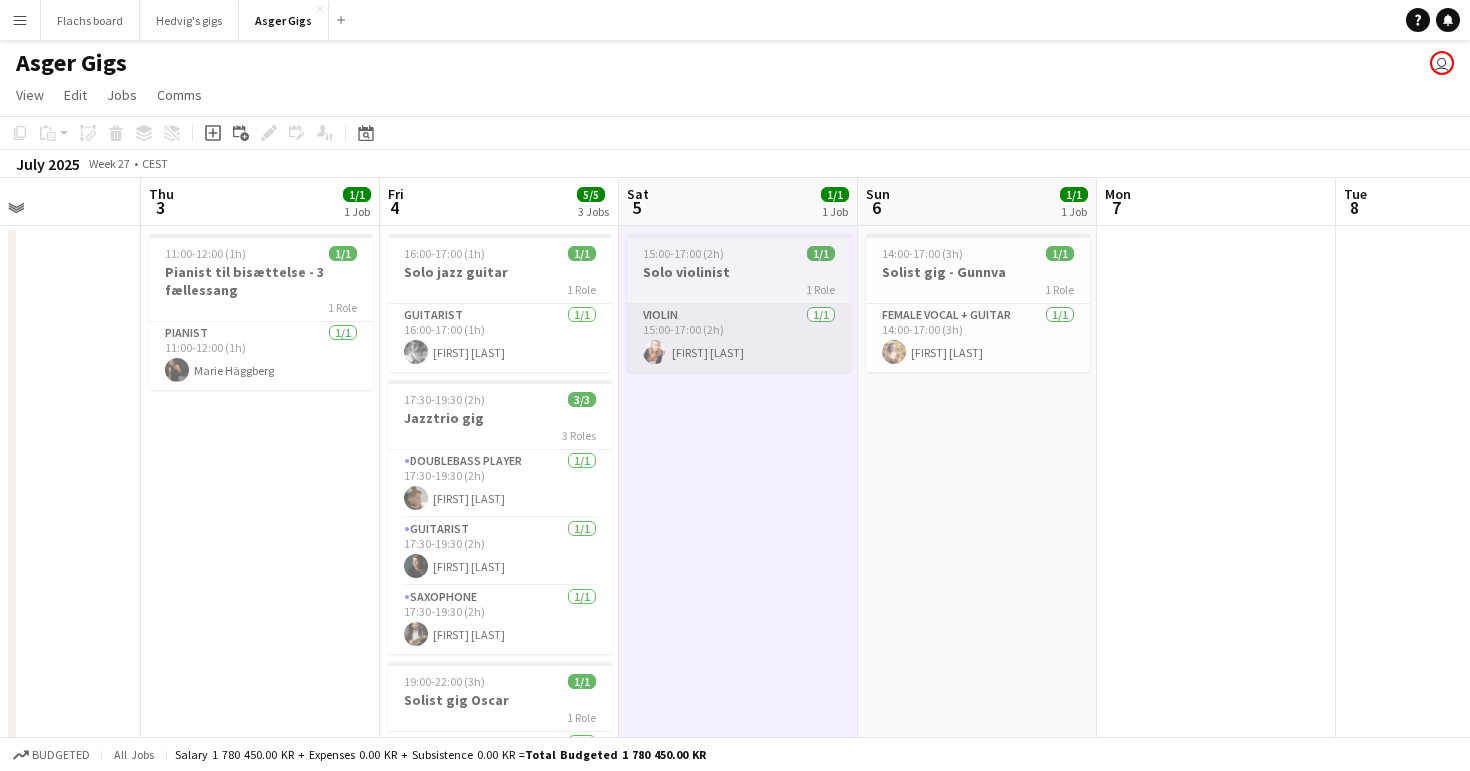 click on "Violin   1/1   [TIME]-[TIME] ([DURATION])
[FIRST] [LAST]" at bounding box center (739, 338) 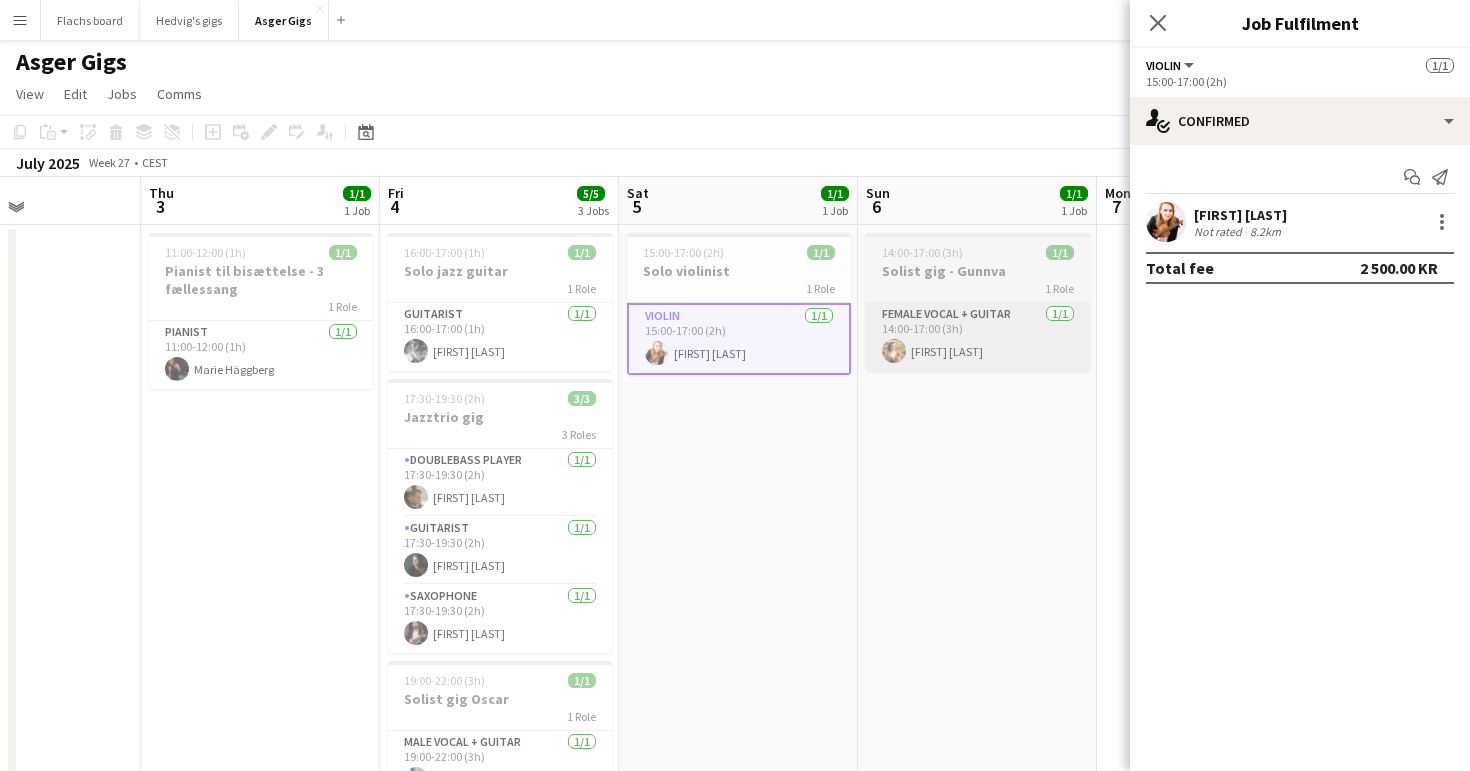 scroll, scrollTop: 0, scrollLeft: 0, axis: both 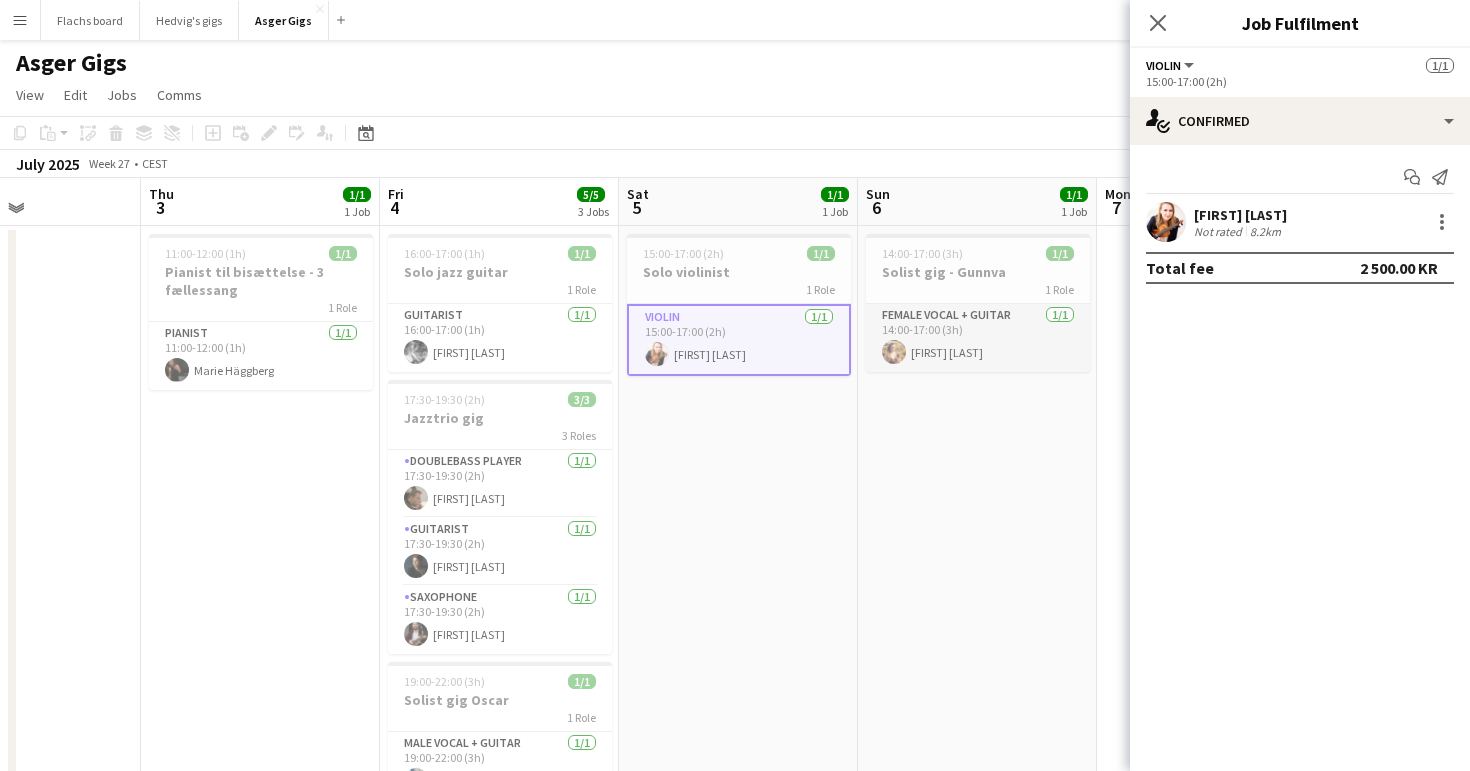 click on "Female Vocal + guitar   1/1   [TIME]-[TIME] ([DURATION])
[FIRST] [LAST]" at bounding box center (978, 338) 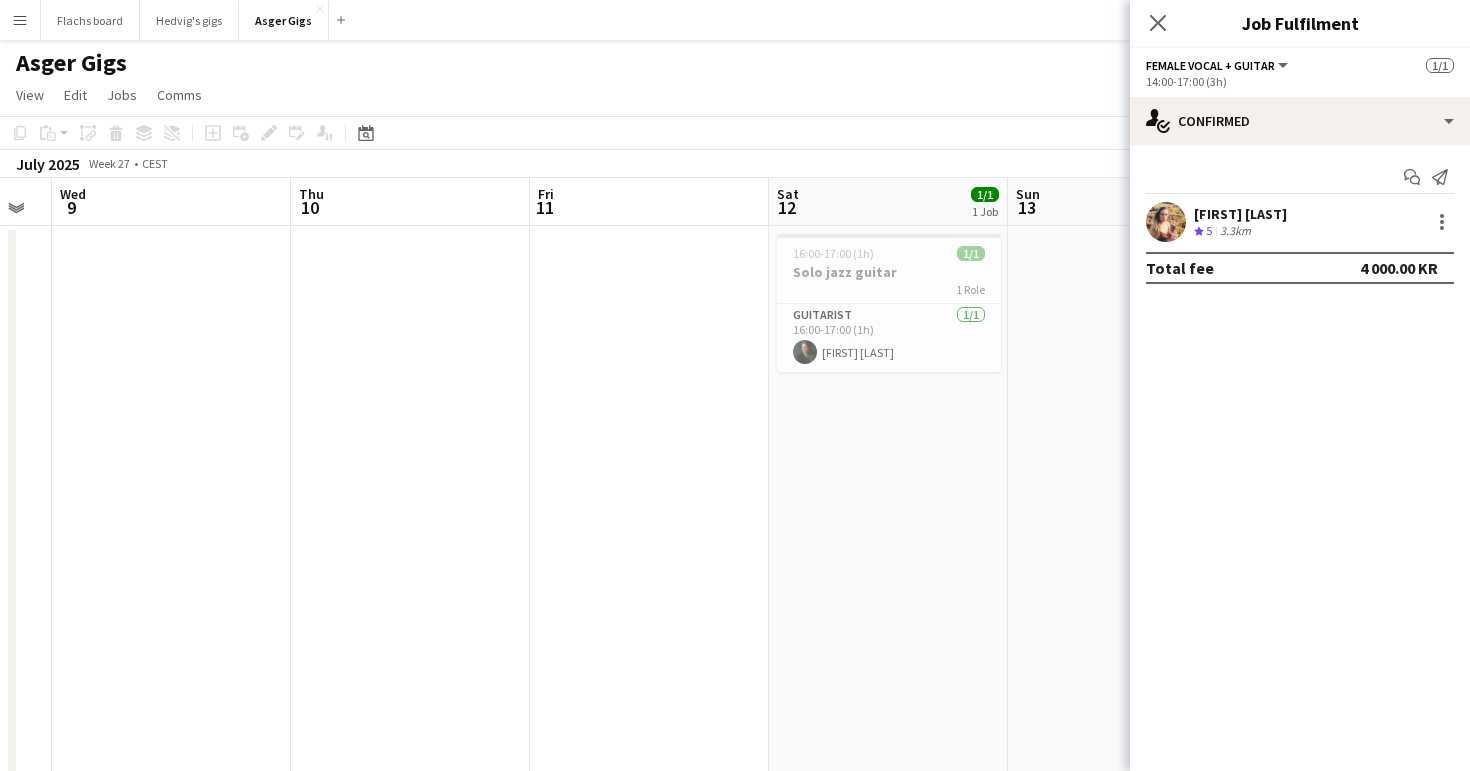 scroll, scrollTop: 0, scrollLeft: 985, axis: horizontal 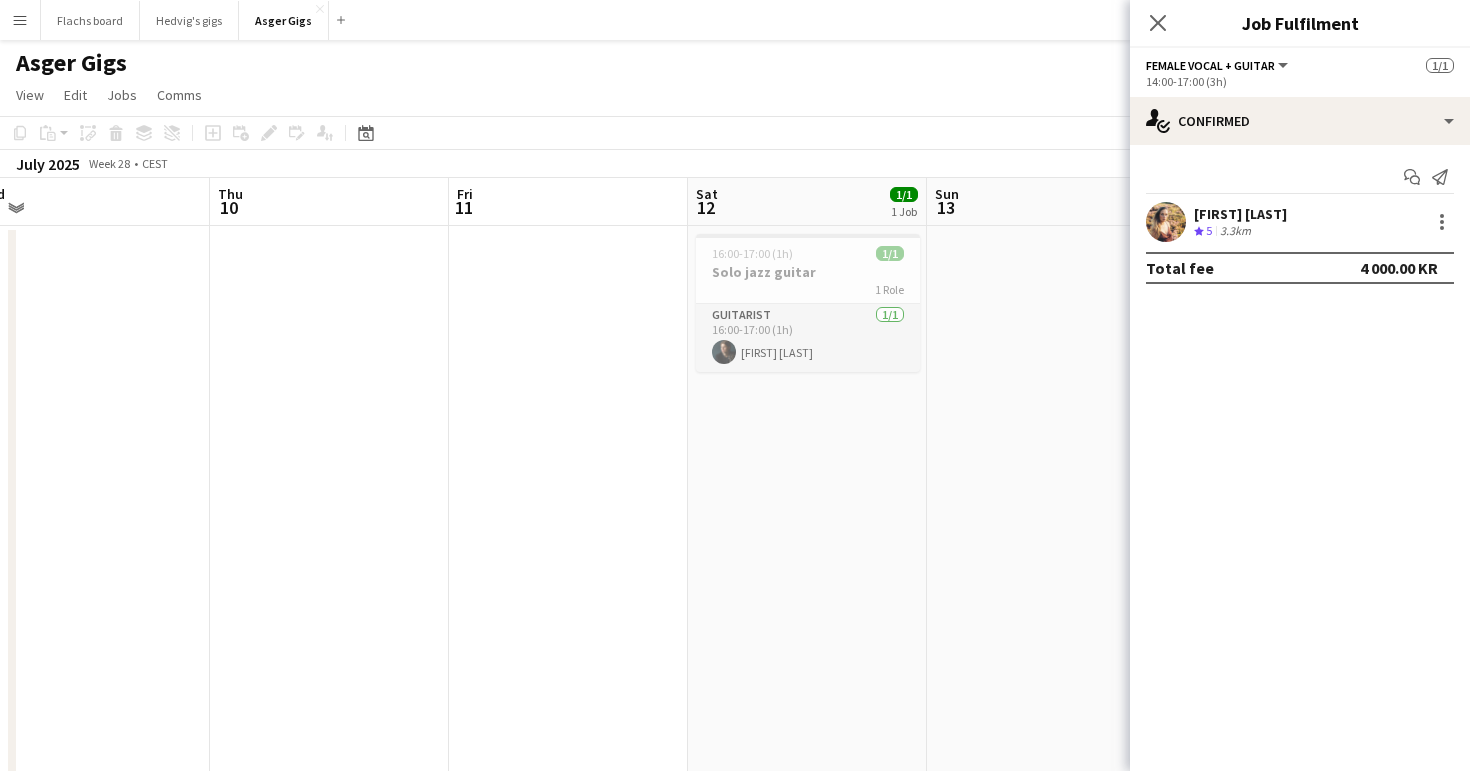 click on "Guitarist   1/1   [TIME]-[TIME] ([DURATION])
[FIRST] [LAST]" at bounding box center [808, 338] 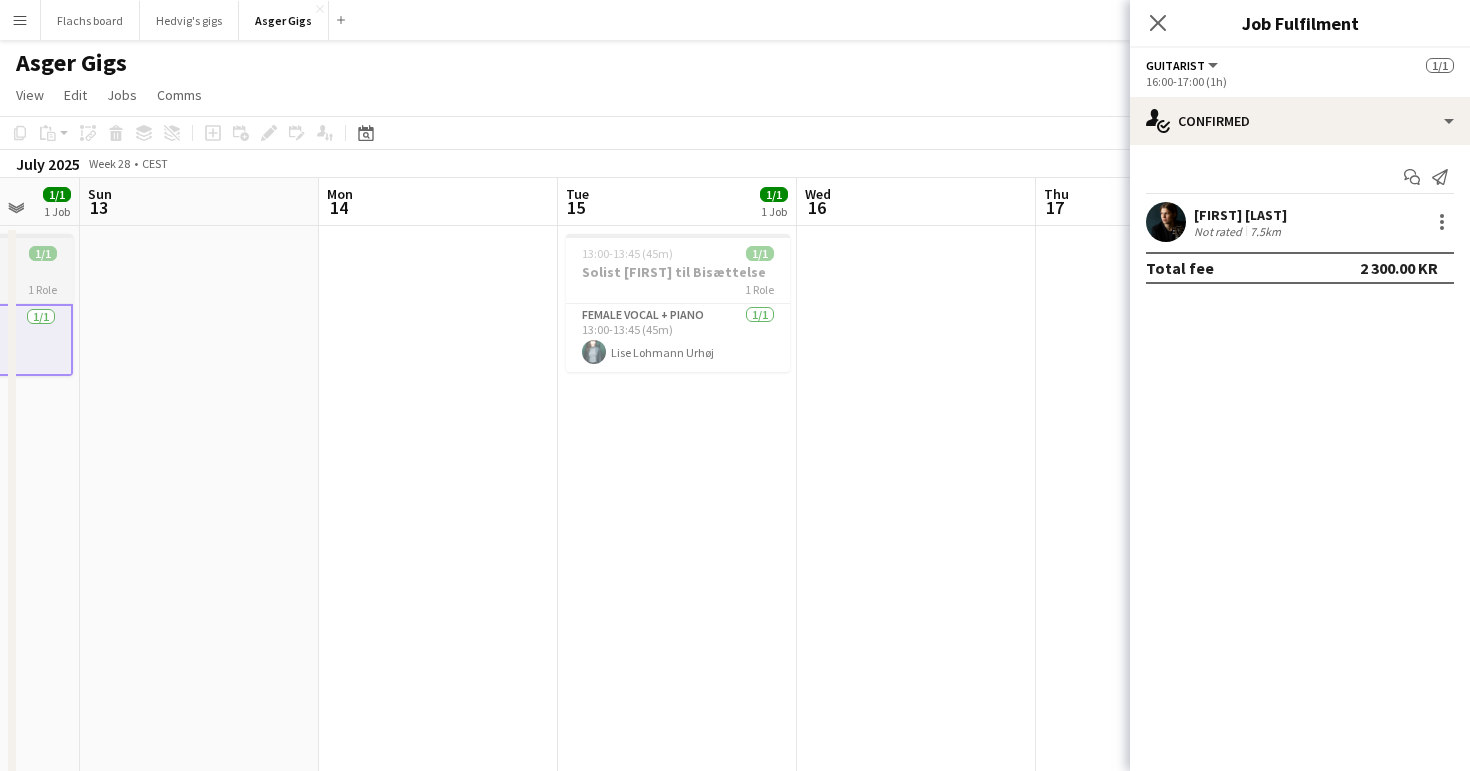 scroll, scrollTop: 0, scrollLeft: 878, axis: horizontal 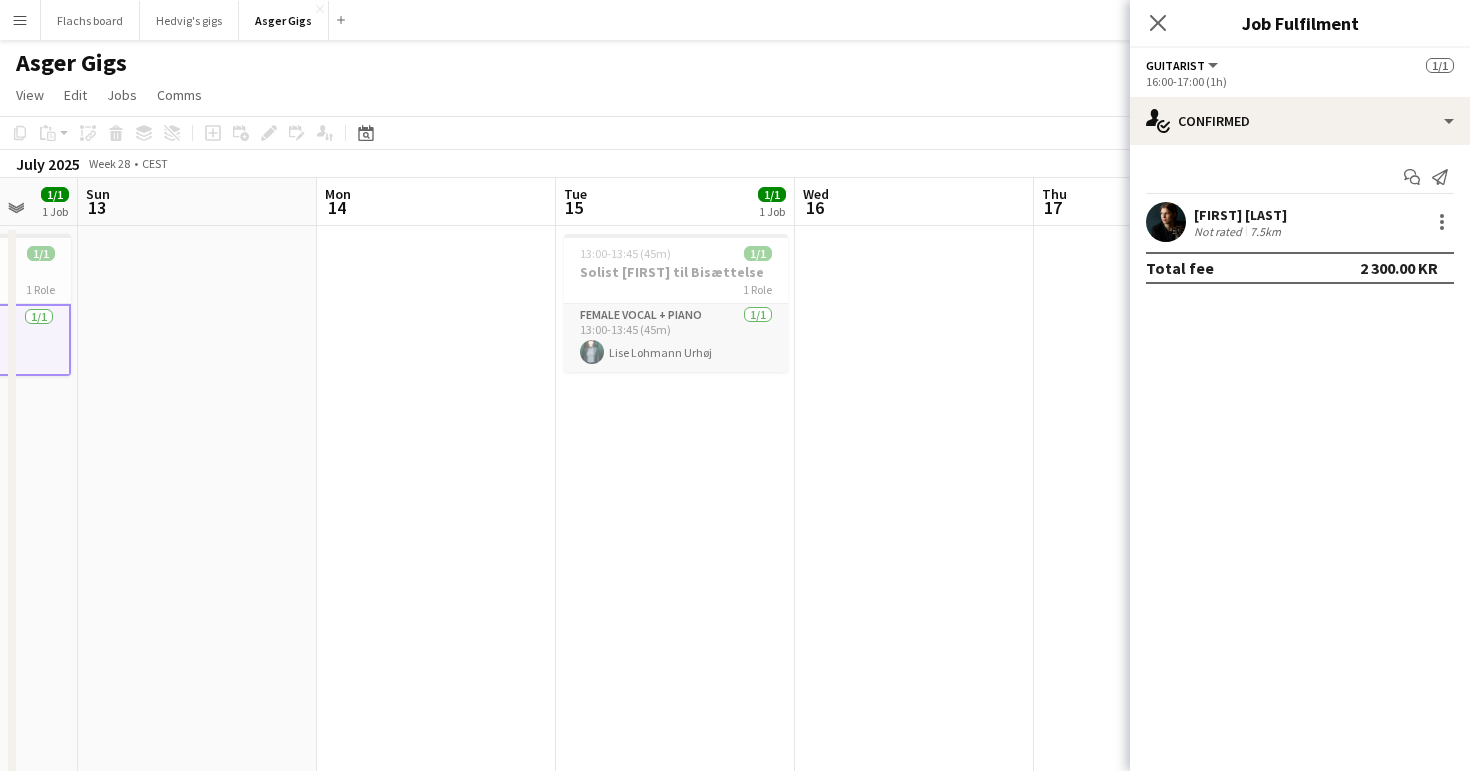 click on "Female Vocal + Piano   1/1   [TIME]-[TIME] ([DURATION])
[FIRST] [LAST]" at bounding box center [676, 338] 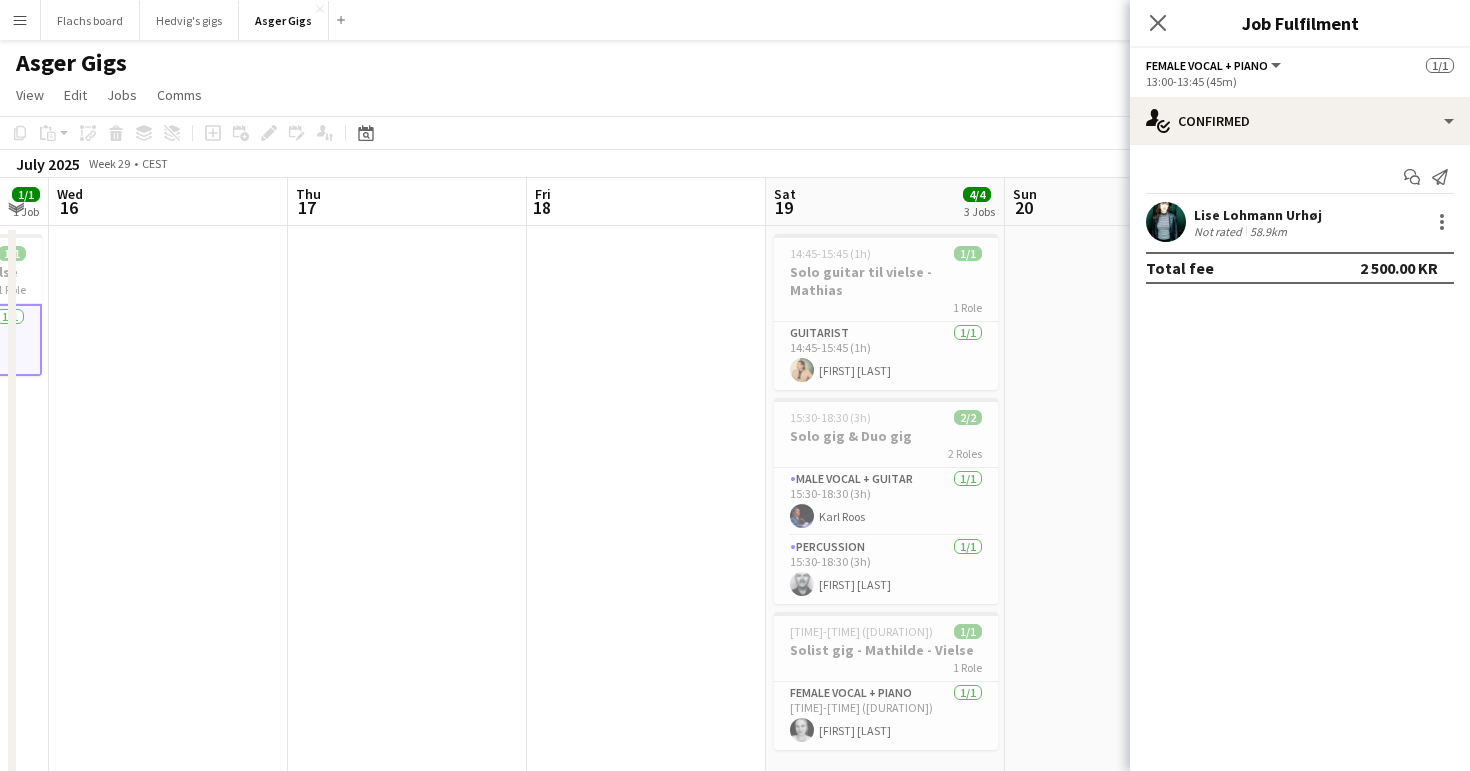 scroll, scrollTop: 0, scrollLeft: 732, axis: horizontal 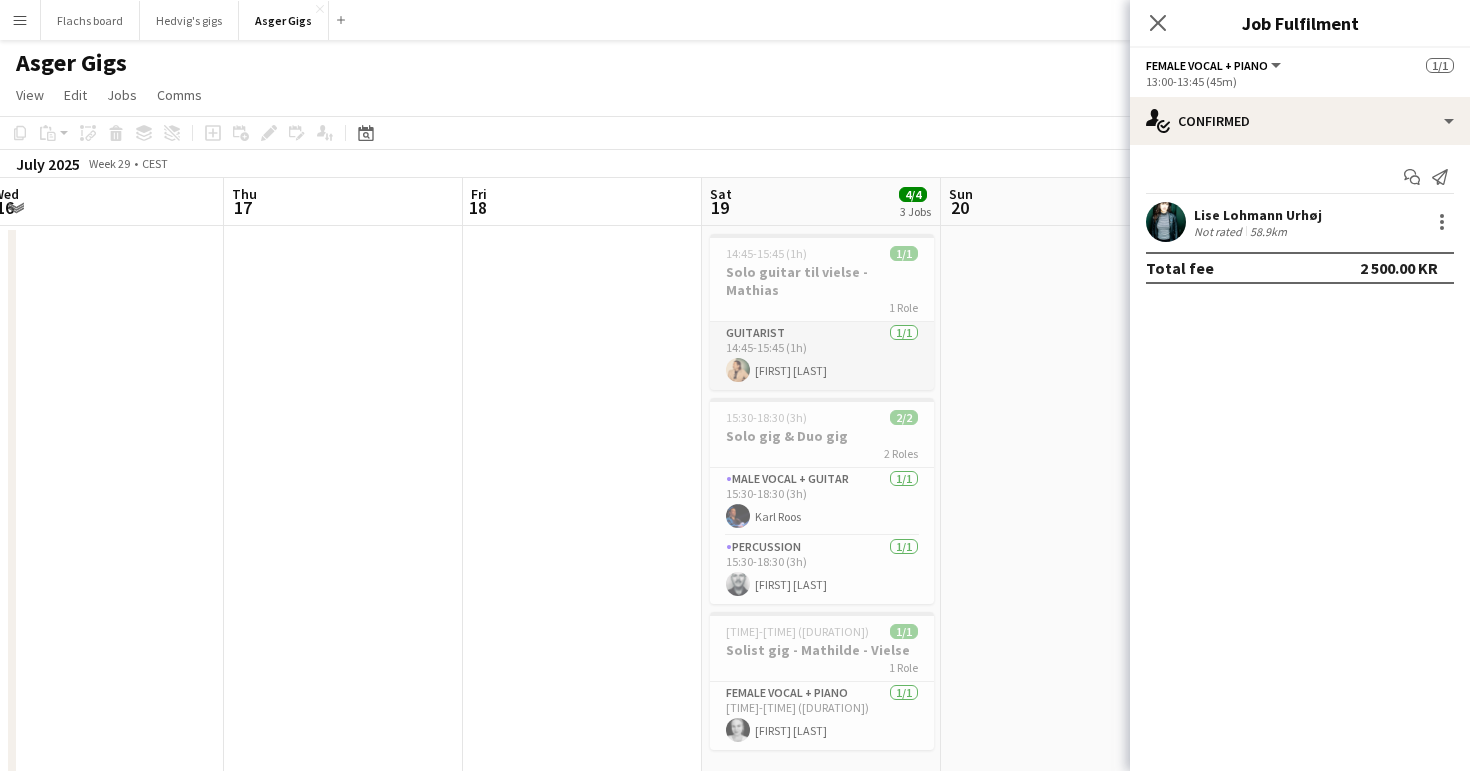 click on "Guitarist   1/1   [TIME]-[TIME] ([DURATION])
[FIRST] [LAST]" at bounding box center (822, 356) 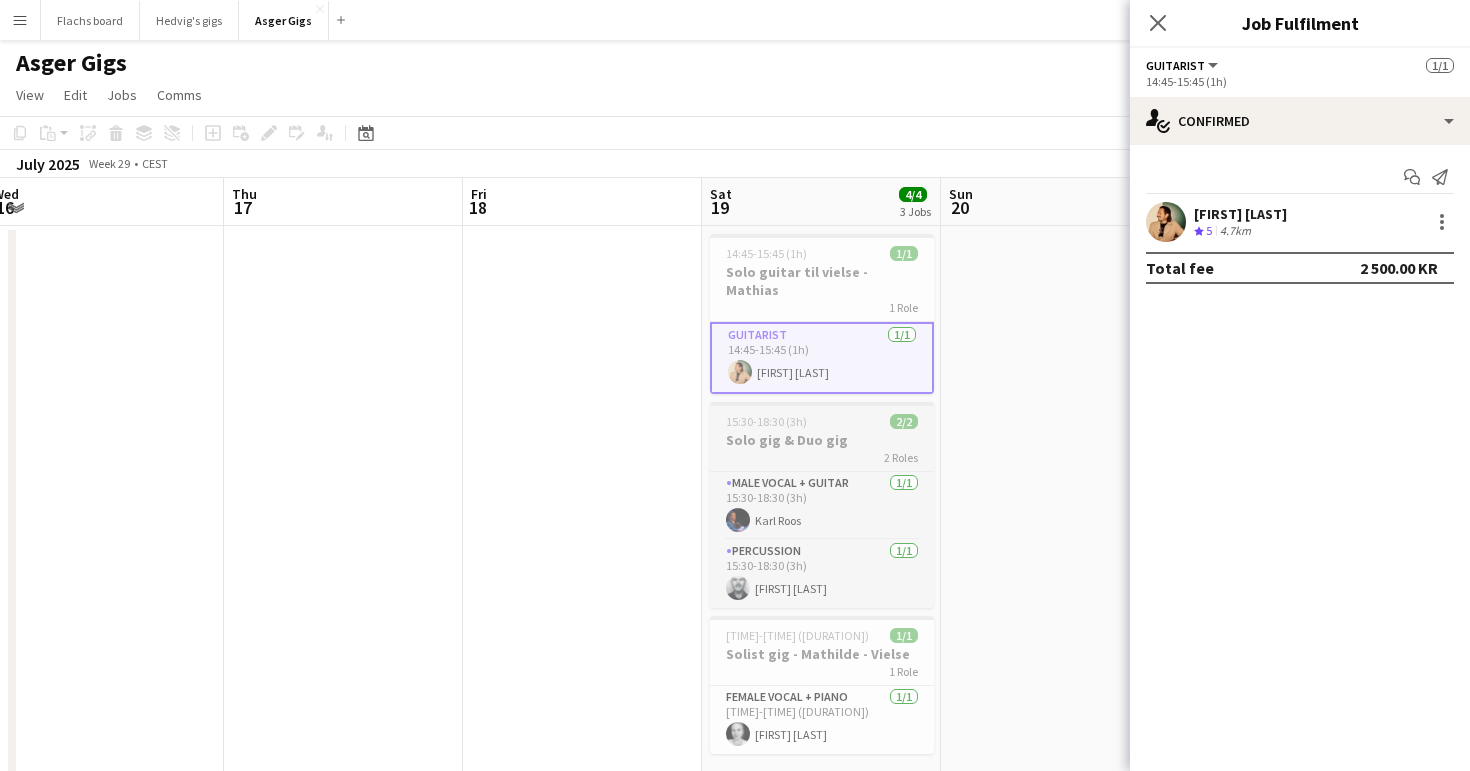 click on "[TIME]-[TIME] ([DURATION])    2/2   Solo gig & Duo gig   2 Roles   Male Vocal + Guitar   1/1   [TIME]-[TIME] ([DURATION])
Karl Roos  Percussion   1/1   [TIME]-[TIME] ([DURATION])
rasmus vorm" at bounding box center (822, 505) 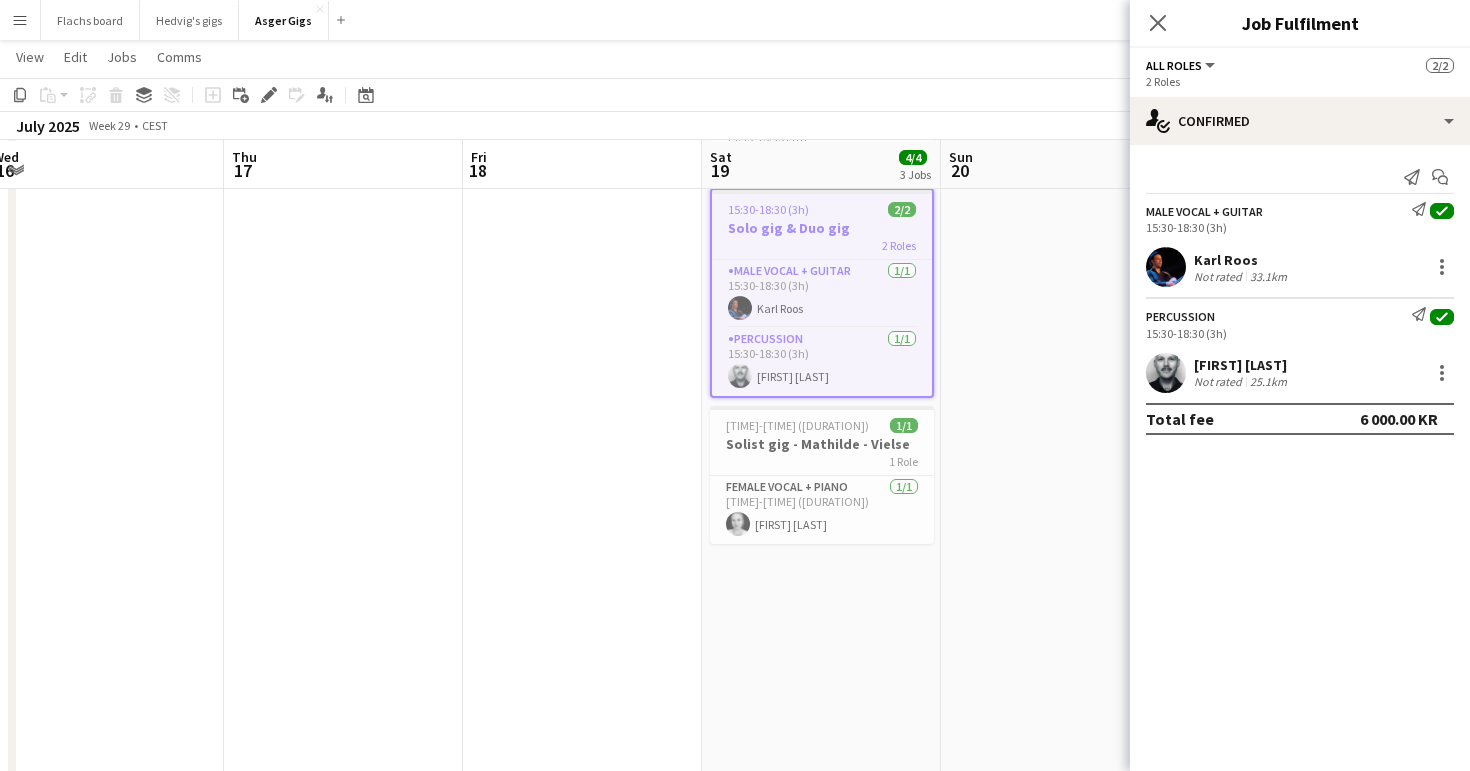 scroll, scrollTop: 209, scrollLeft: 0, axis: vertical 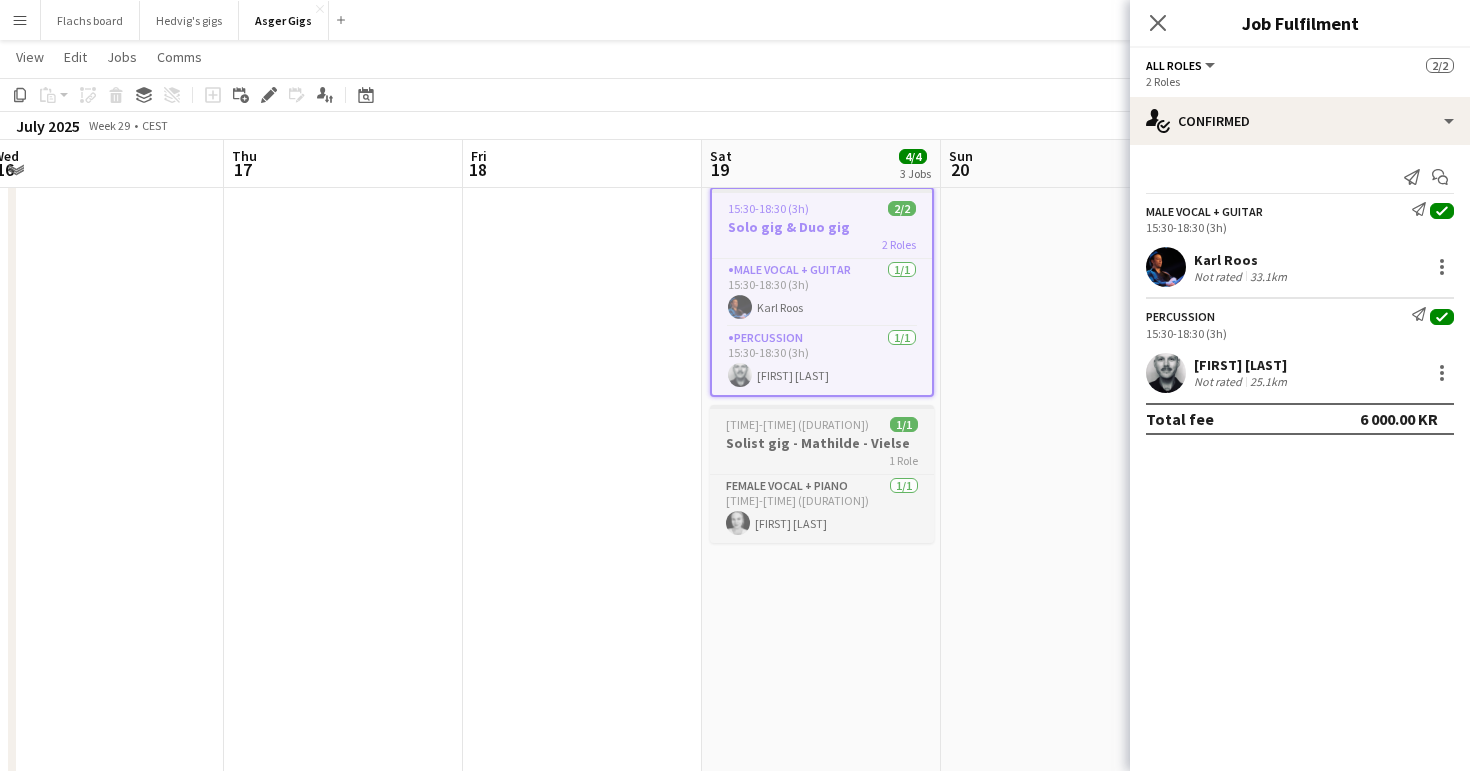 click on "Solist gig - Mathilde - Vielse" at bounding box center (822, 443) 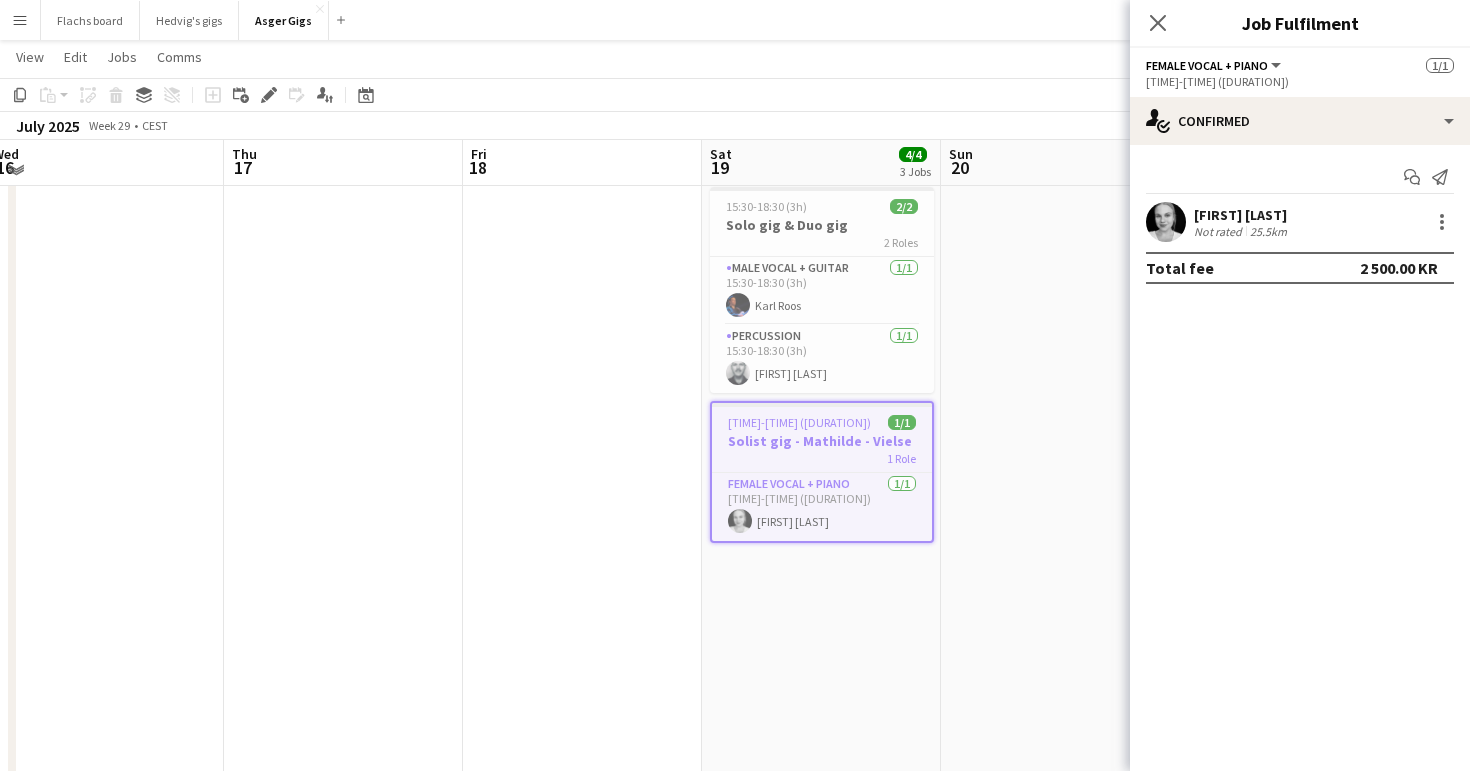 scroll, scrollTop: 0, scrollLeft: 0, axis: both 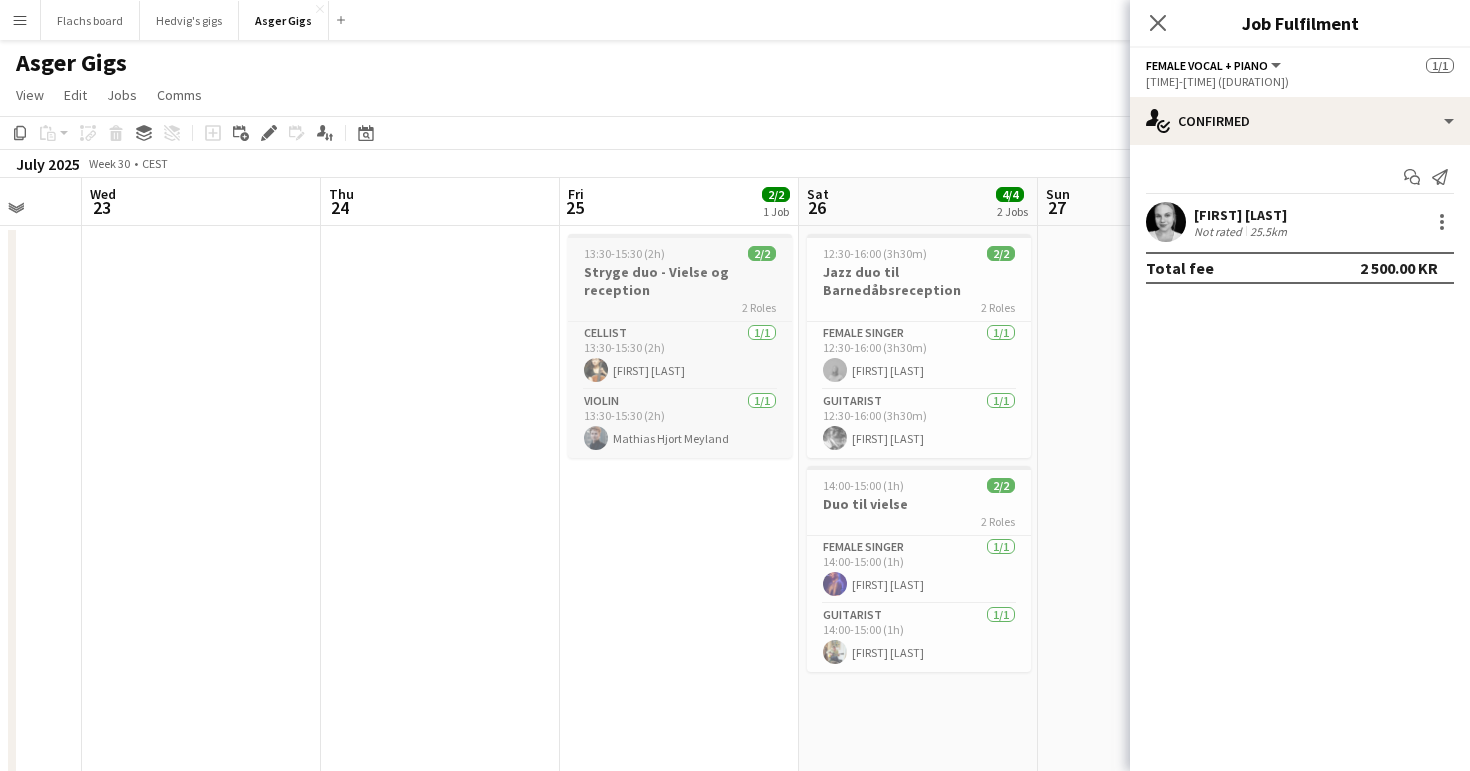 click on "Stryge duo - Vielse og reception" at bounding box center (680, 281) 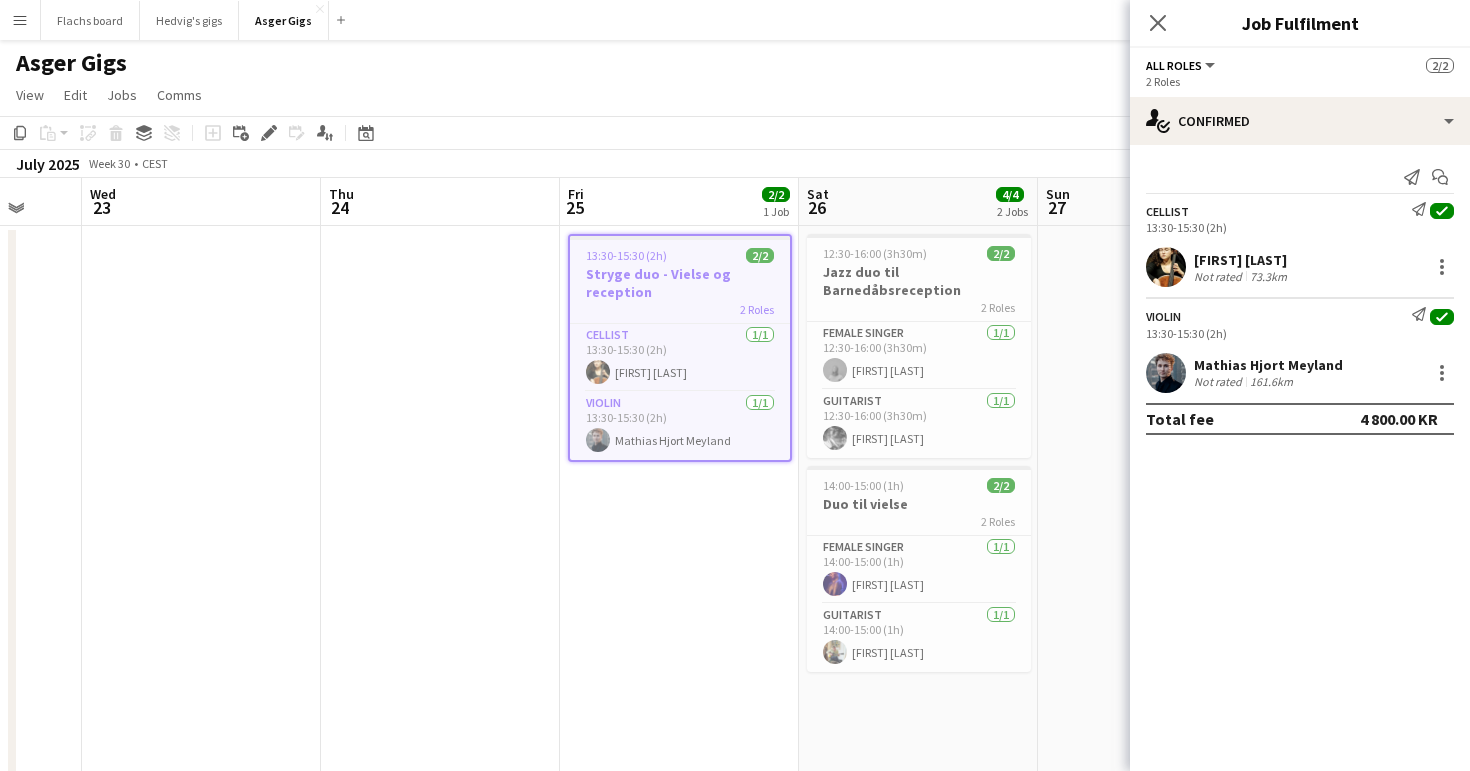 scroll, scrollTop: 4, scrollLeft: 0, axis: vertical 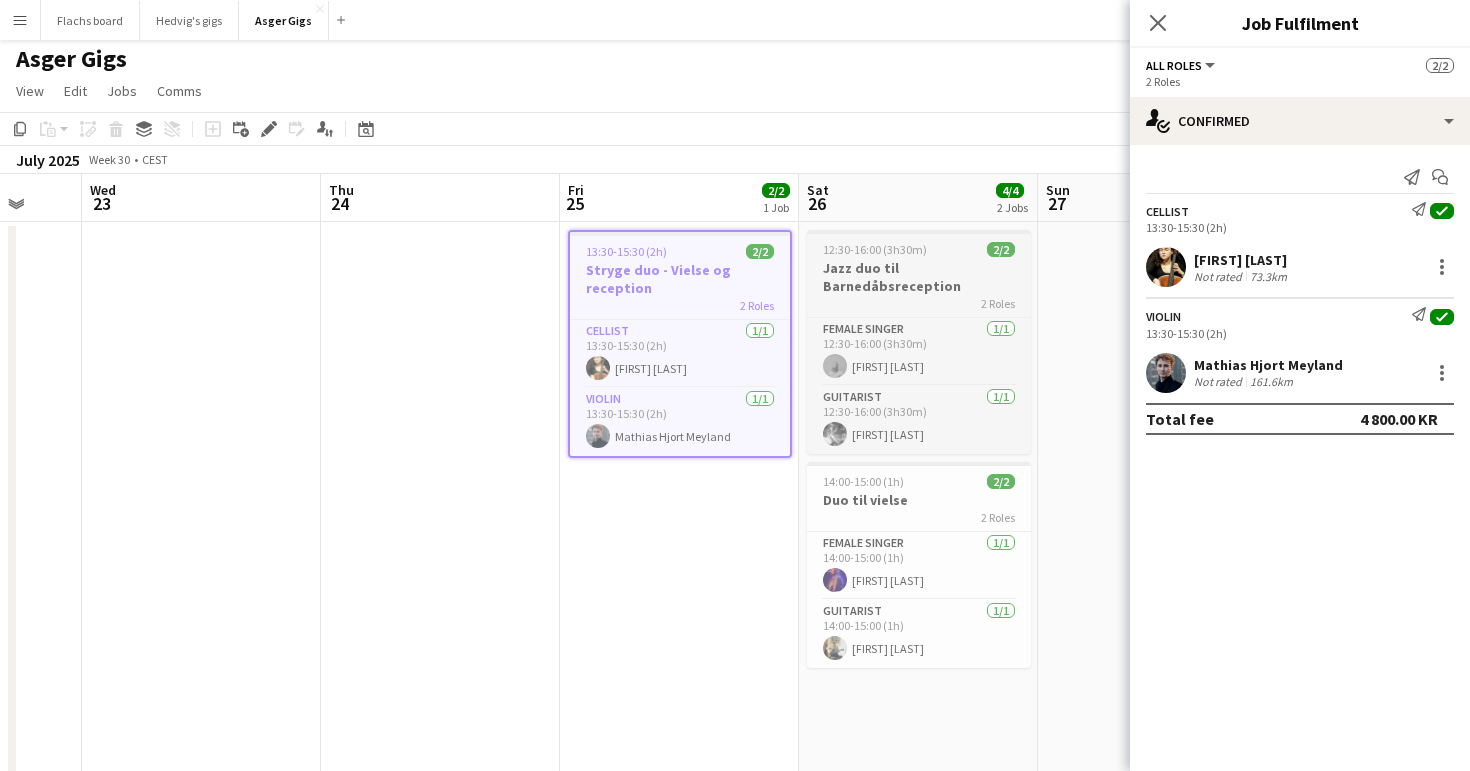 click on "Jazz duo til Barnedåbsreception" at bounding box center [919, 277] 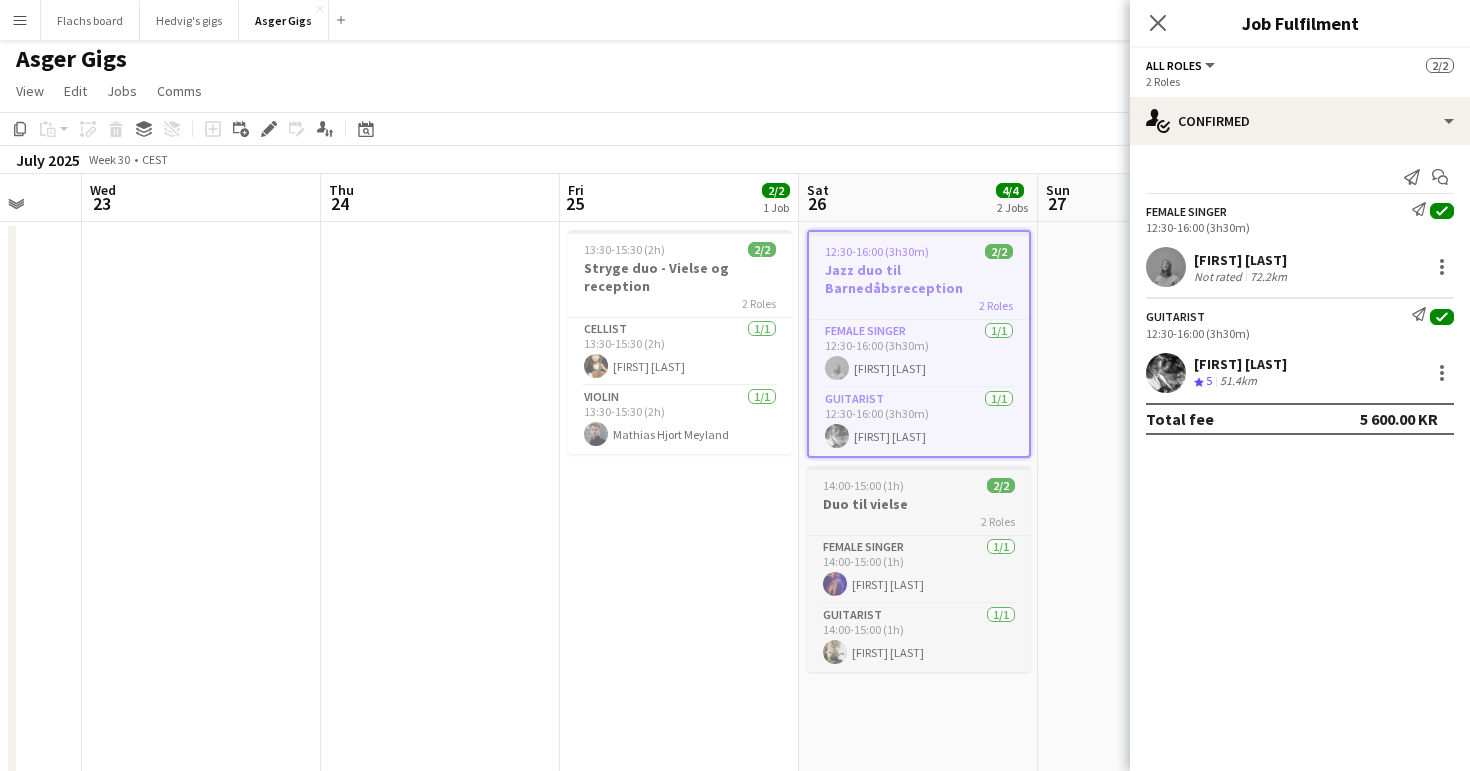 click on "14:00-15:00 (1h)" at bounding box center (863, 485) 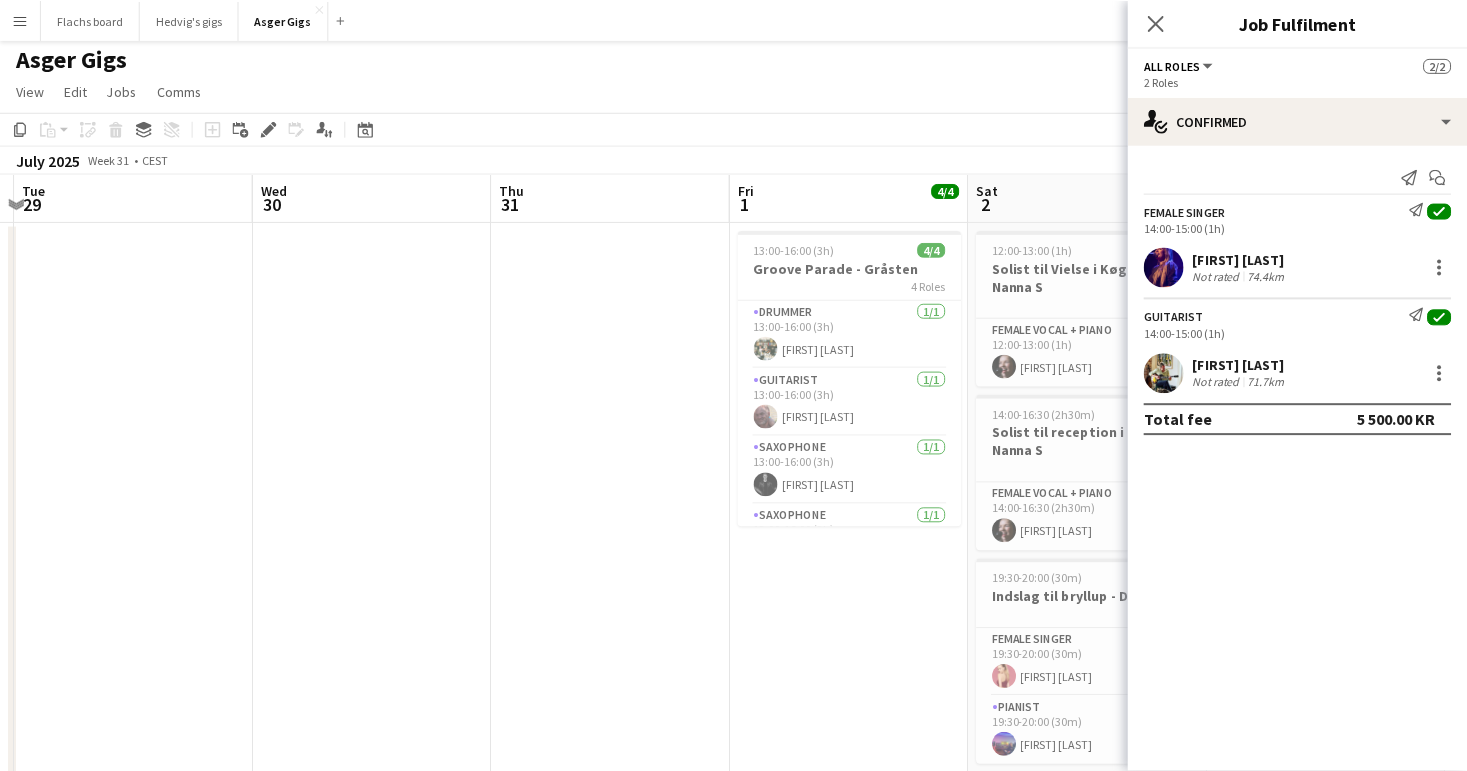 scroll, scrollTop: 0, scrollLeft: 944, axis: horizontal 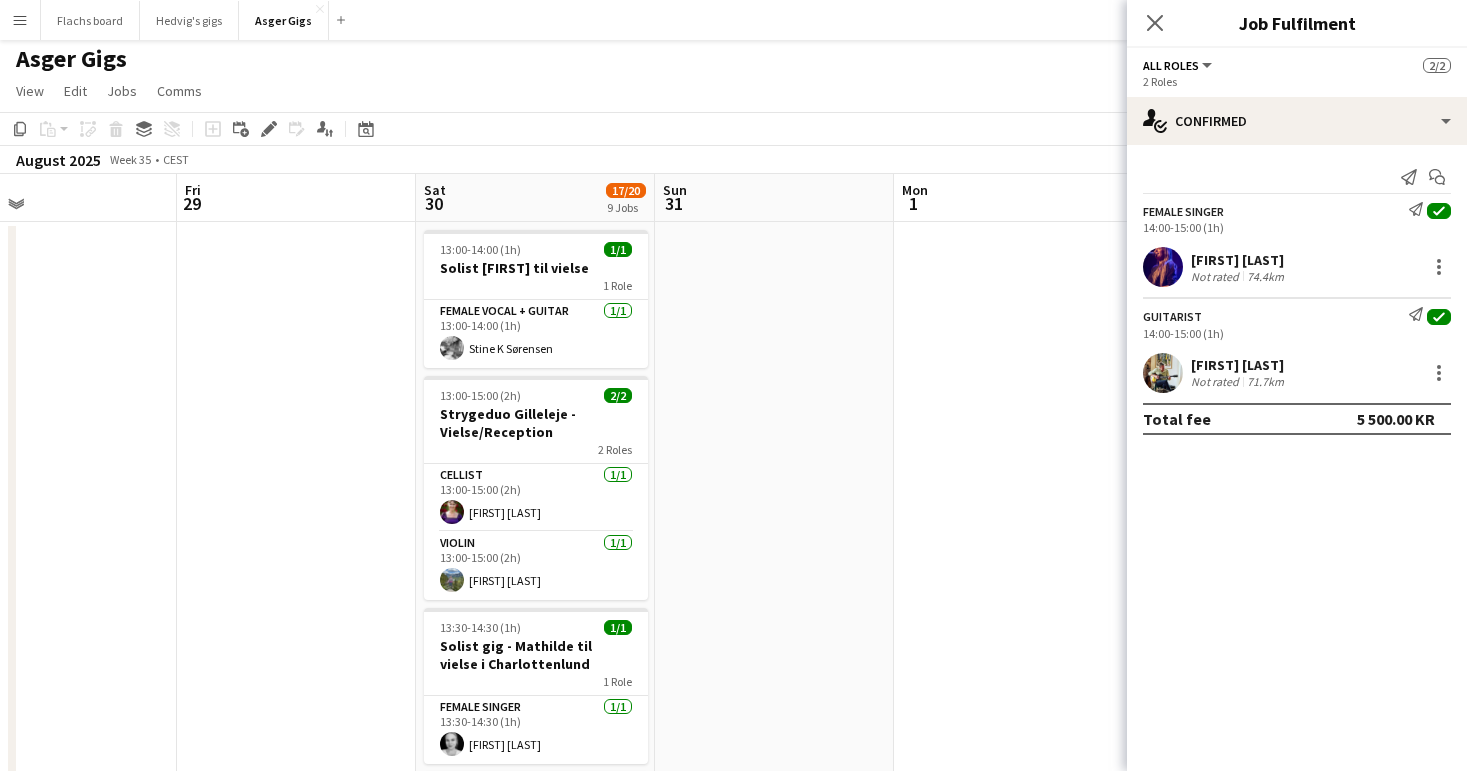 click at bounding box center (774, 1328) 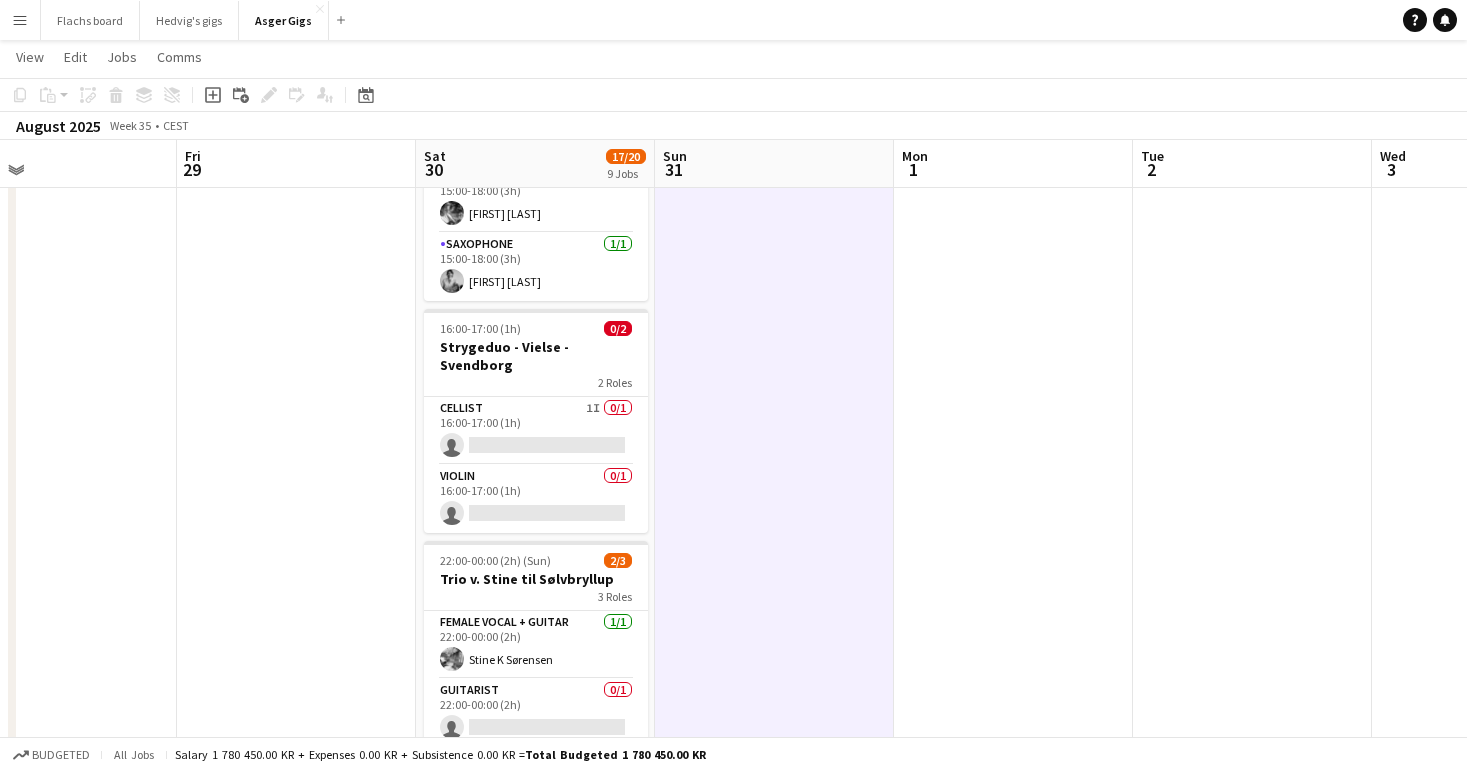 scroll, scrollTop: 1218, scrollLeft: 0, axis: vertical 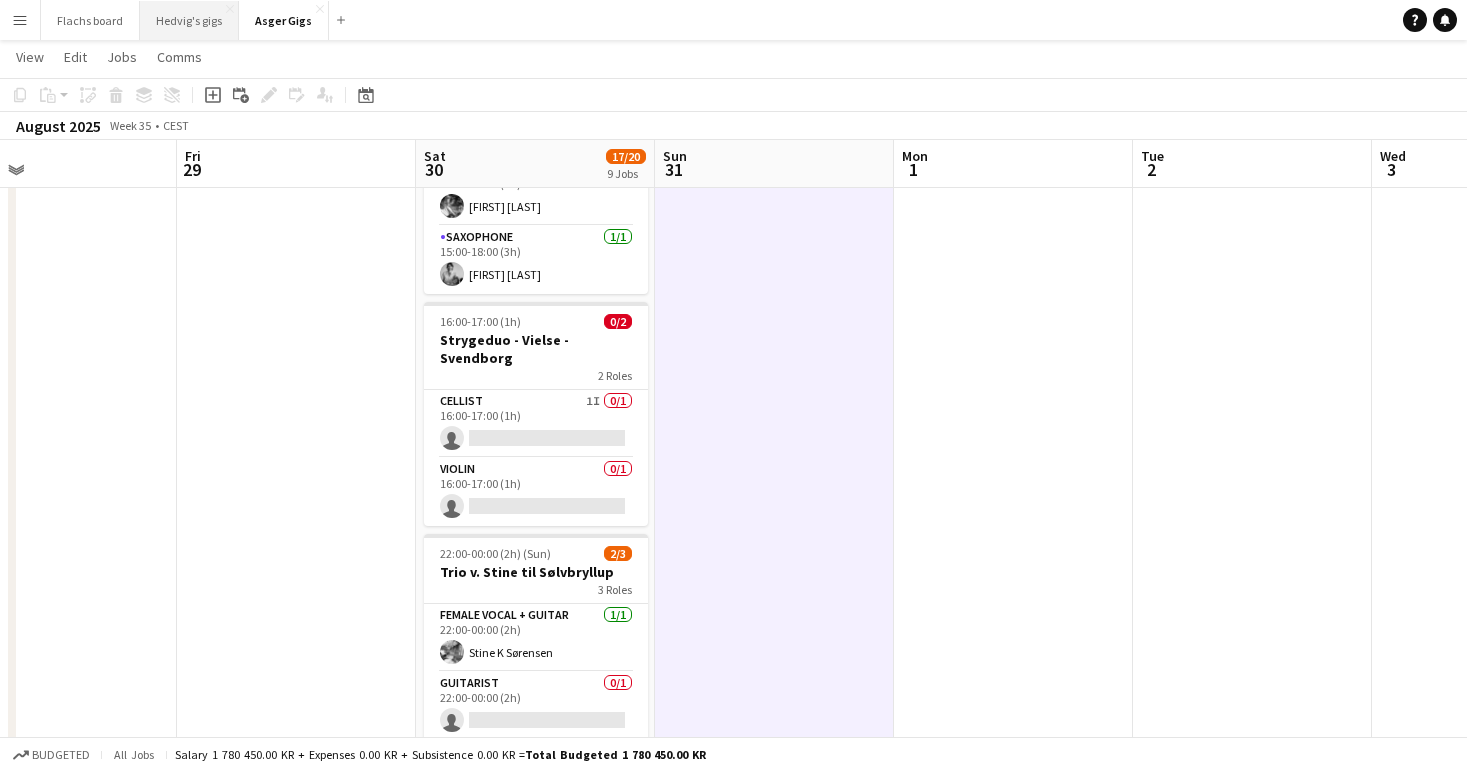 click on "Hedvig's gigs
Close" at bounding box center (189, 20) 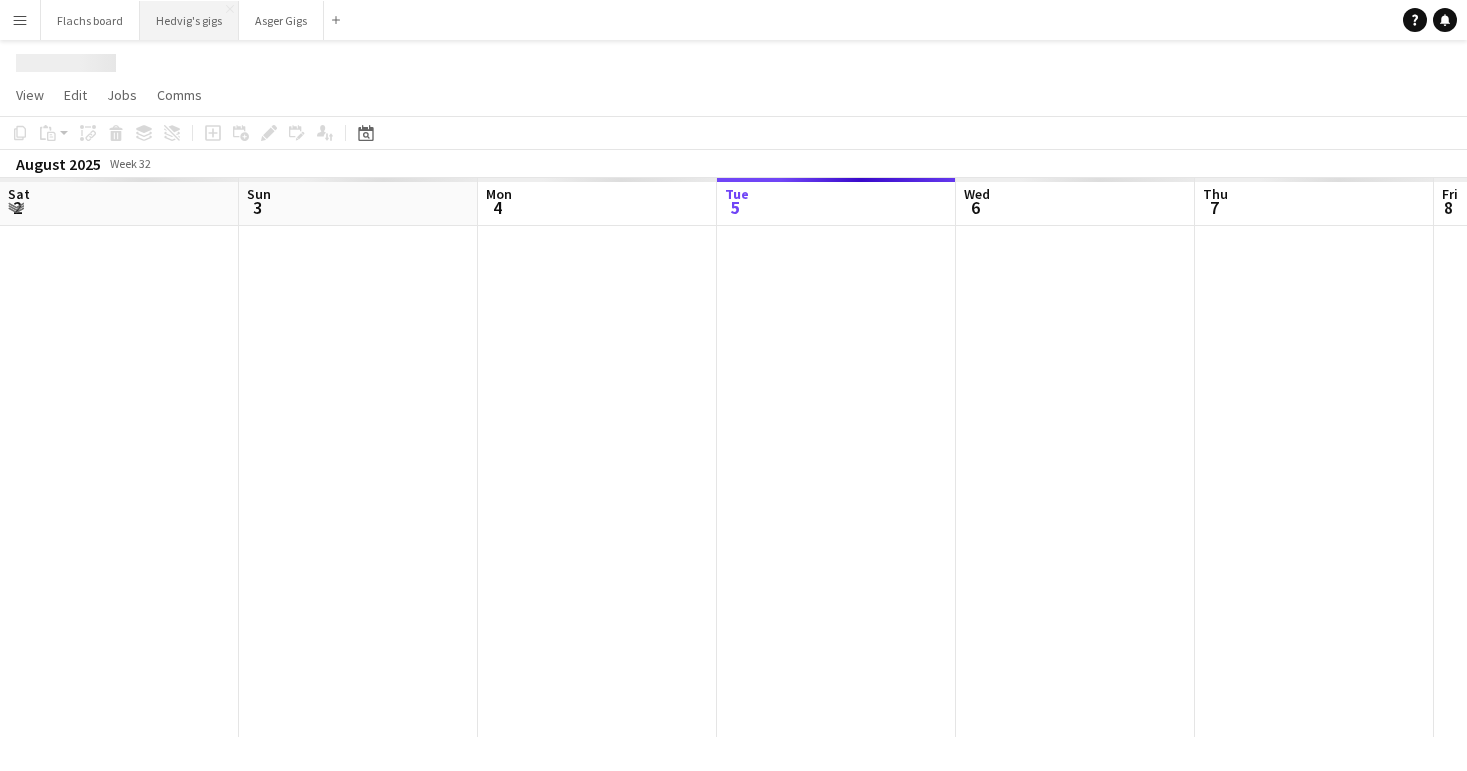 scroll, scrollTop: 0, scrollLeft: 0, axis: both 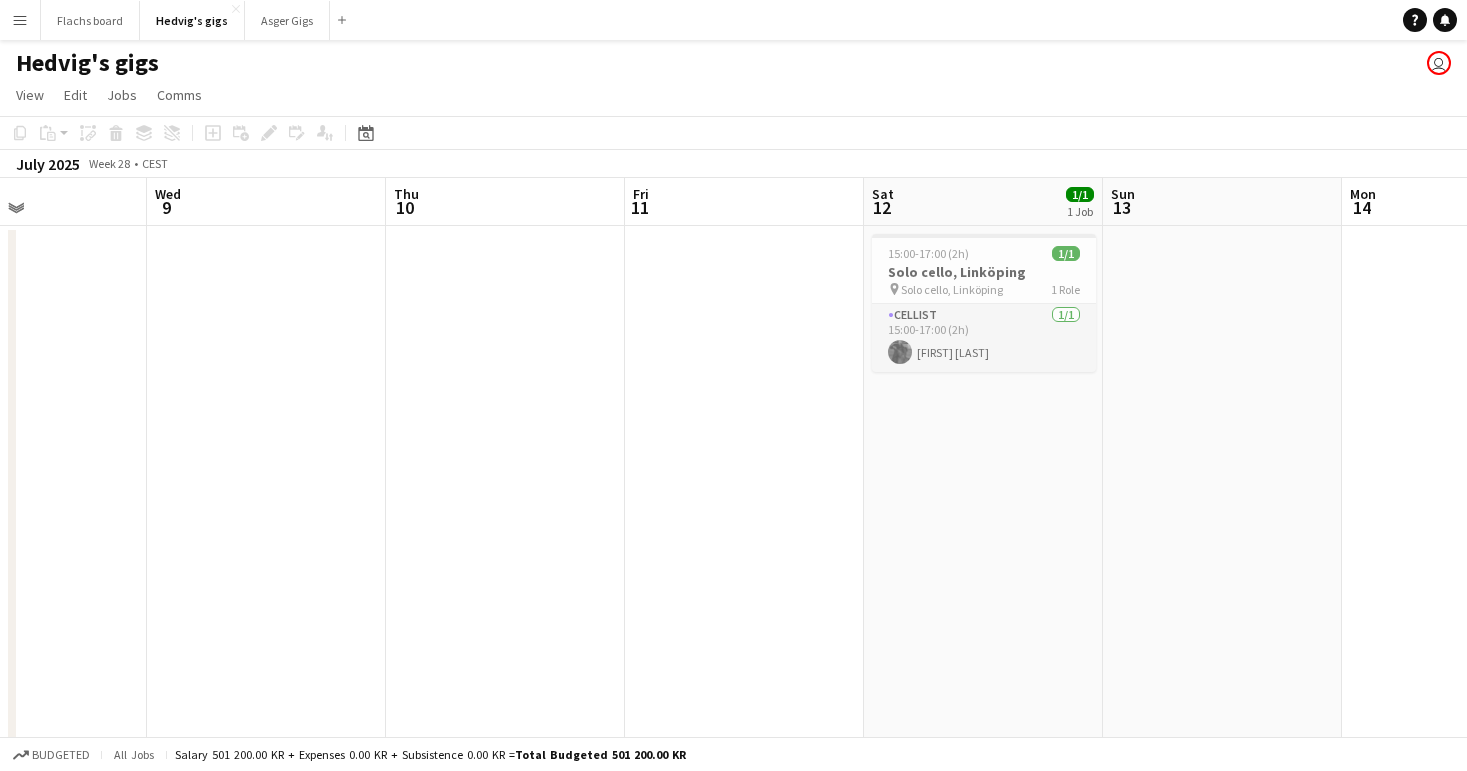 click on "Cellist   1/1   [TIME]-[TIME] ([DURATION])
[FIRST] [LAST]" at bounding box center (984, 338) 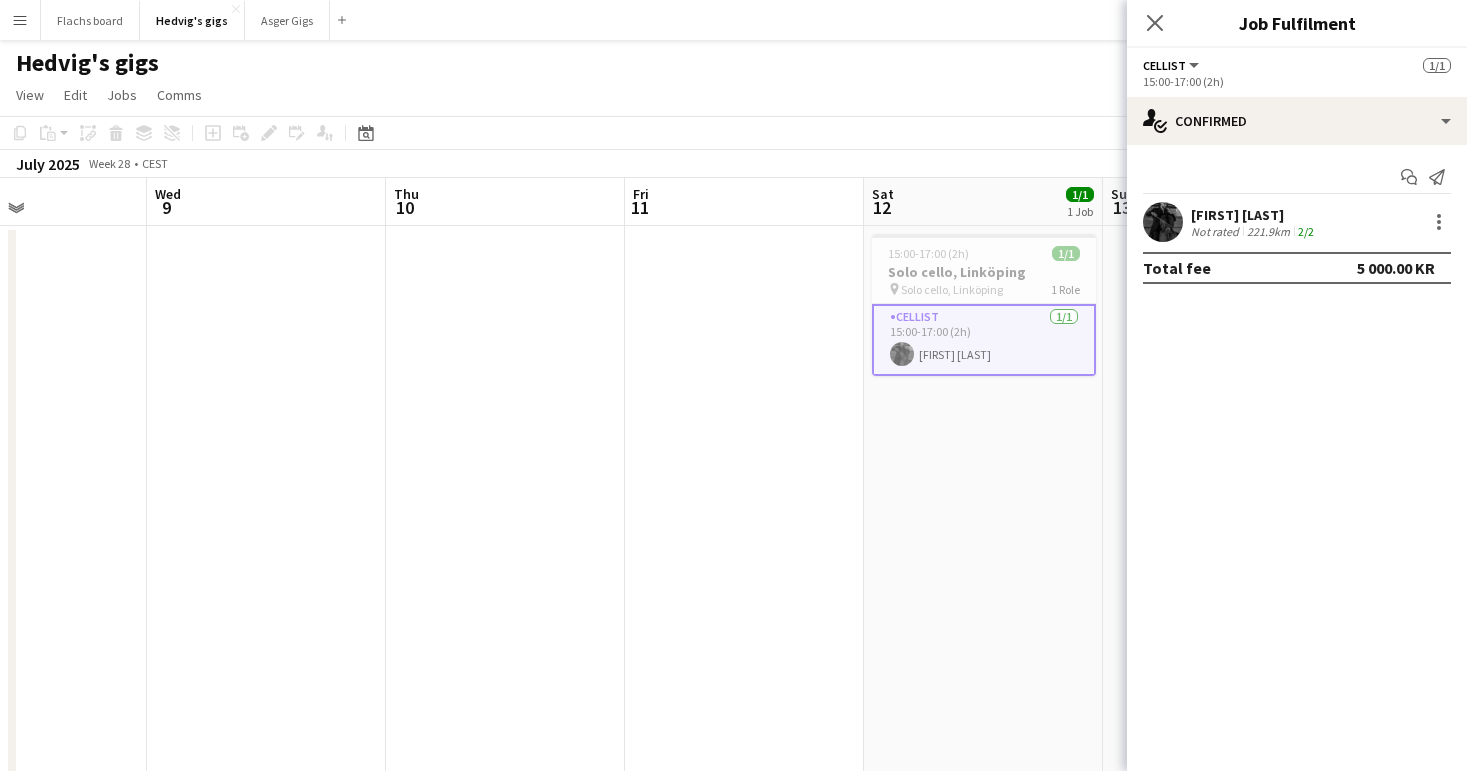 click at bounding box center [744, 515] 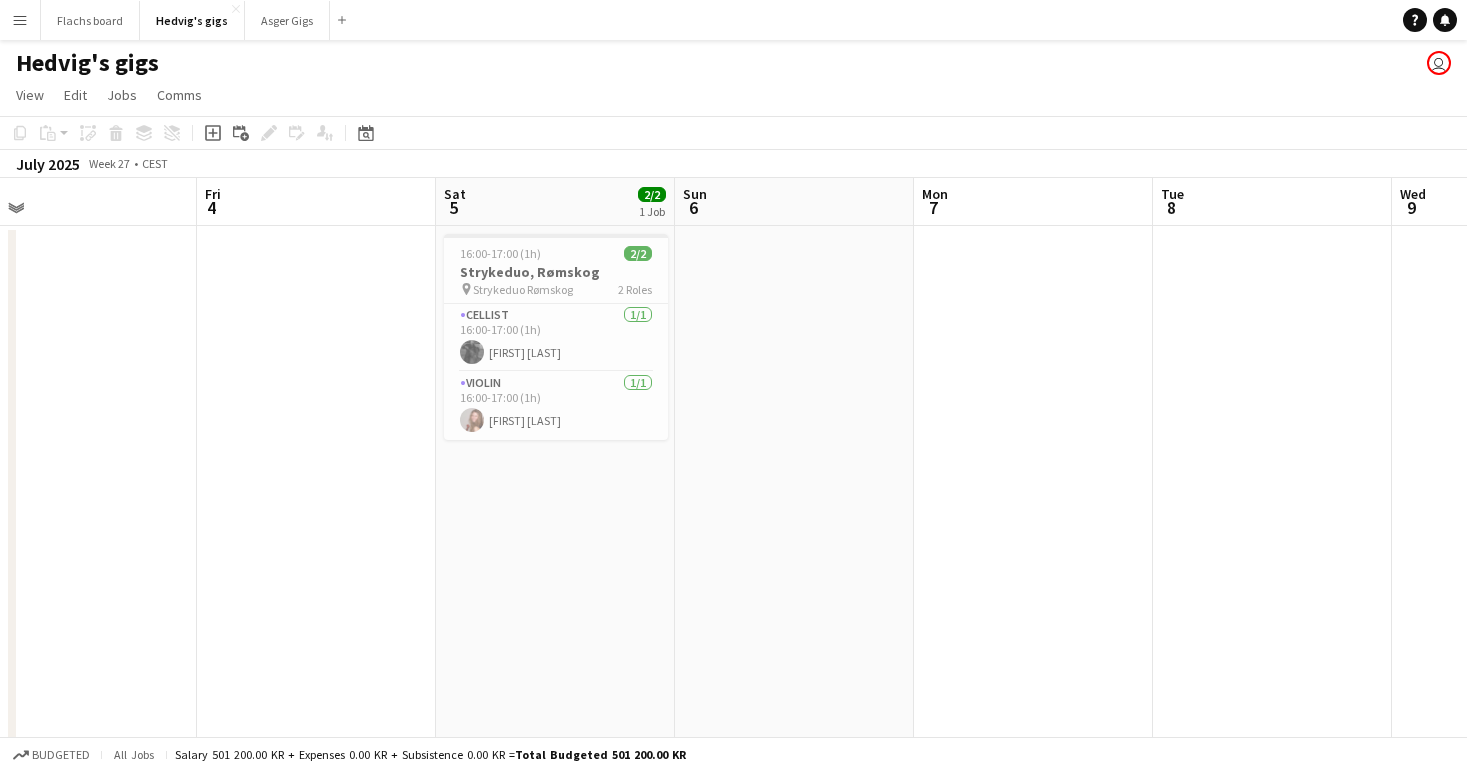 scroll, scrollTop: 0, scrollLeft: 481, axis: horizontal 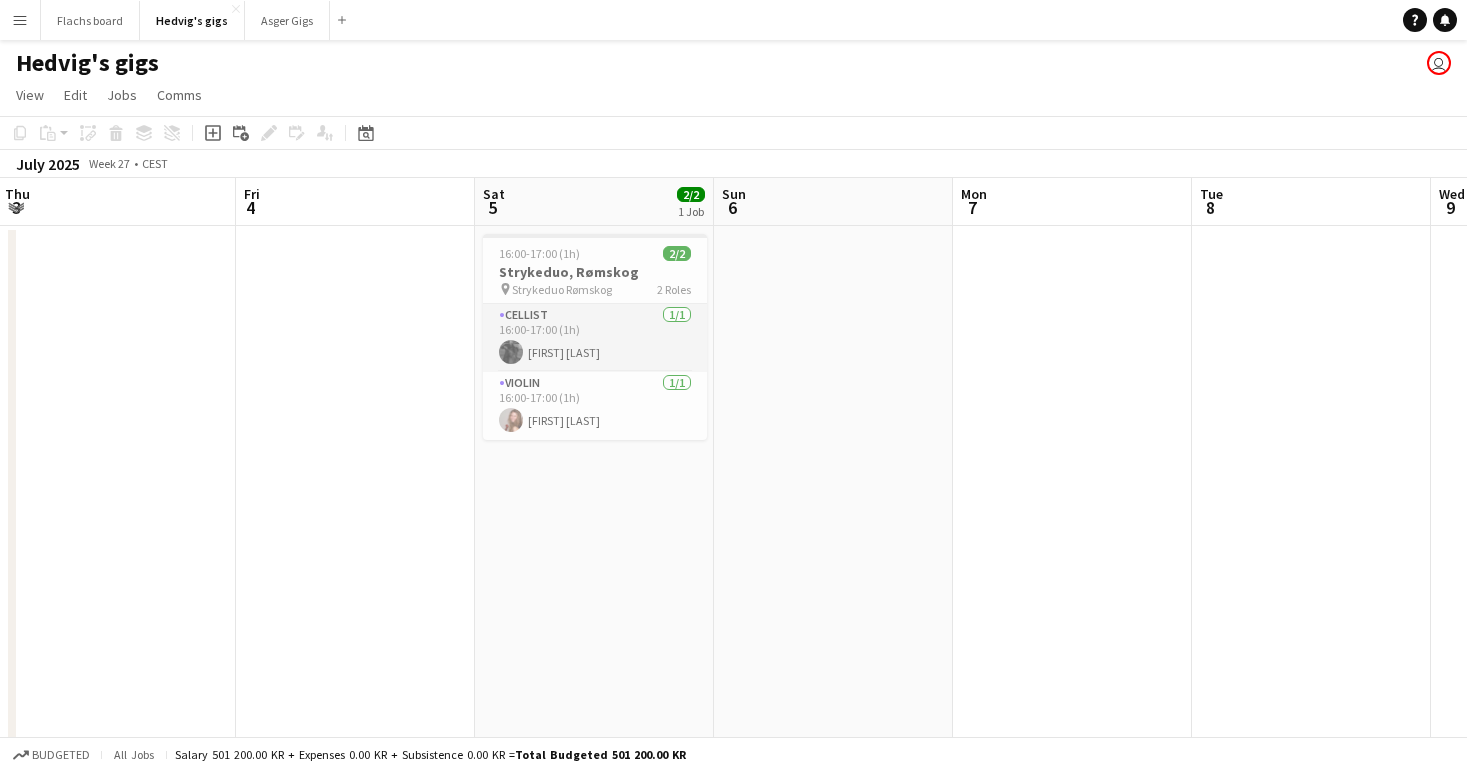 click on "Cellist   1/1   [TIME]-[TIME] ([DURATION])
[FIRST] [LAST]" at bounding box center [595, 338] 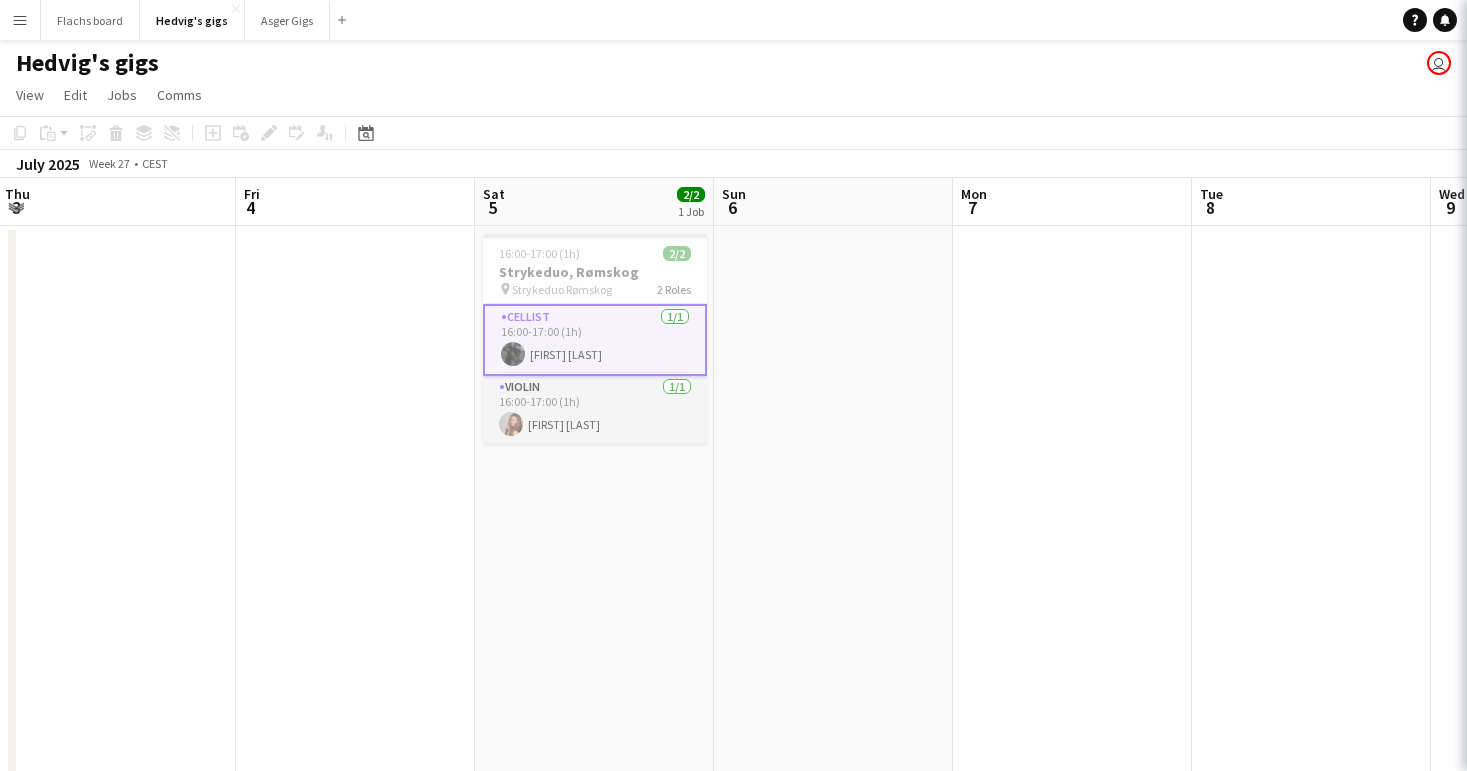 click on "Violin   1/1   [TIME]-[TIME] ([DURATION])
[FIRST] [LAST]" at bounding box center (595, 410) 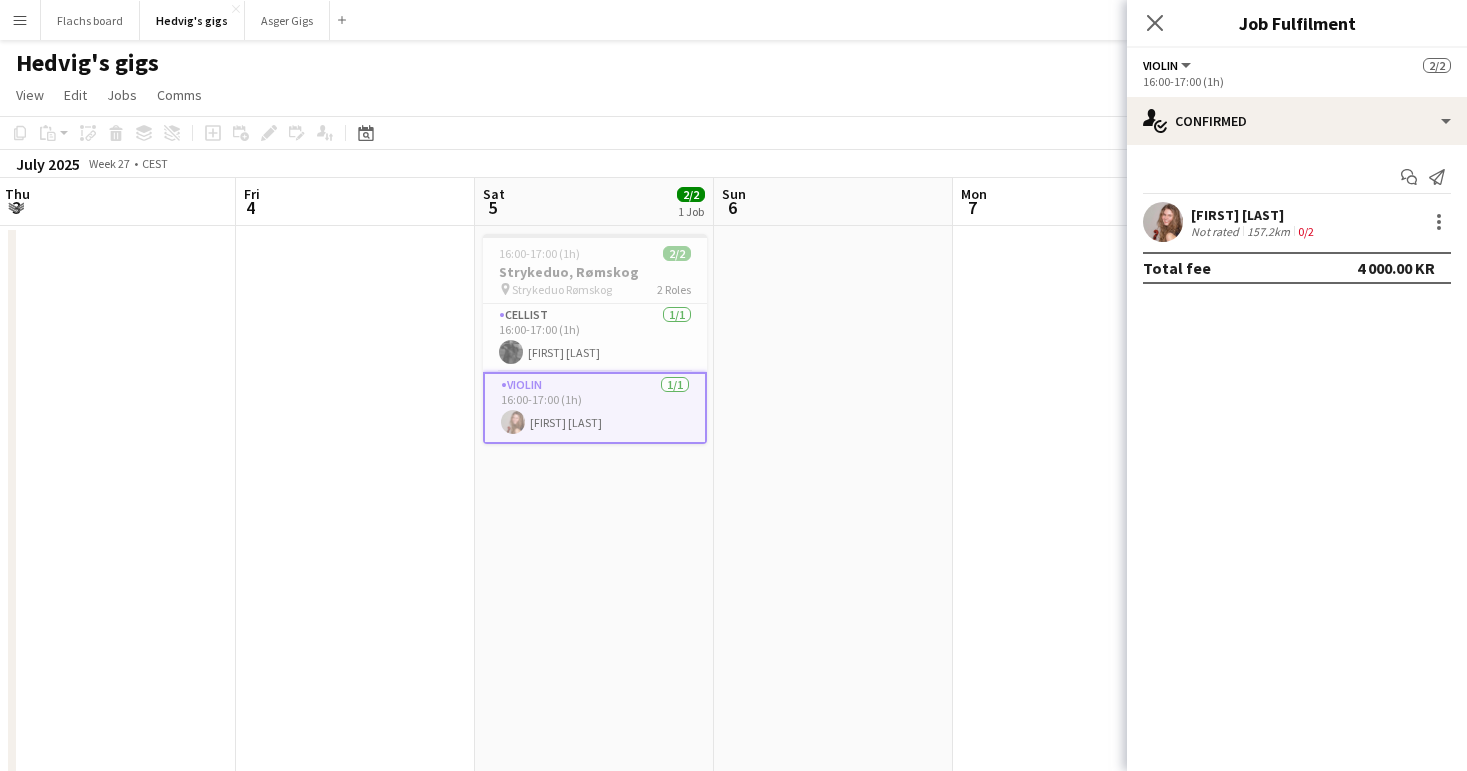 click at bounding box center (833, 515) 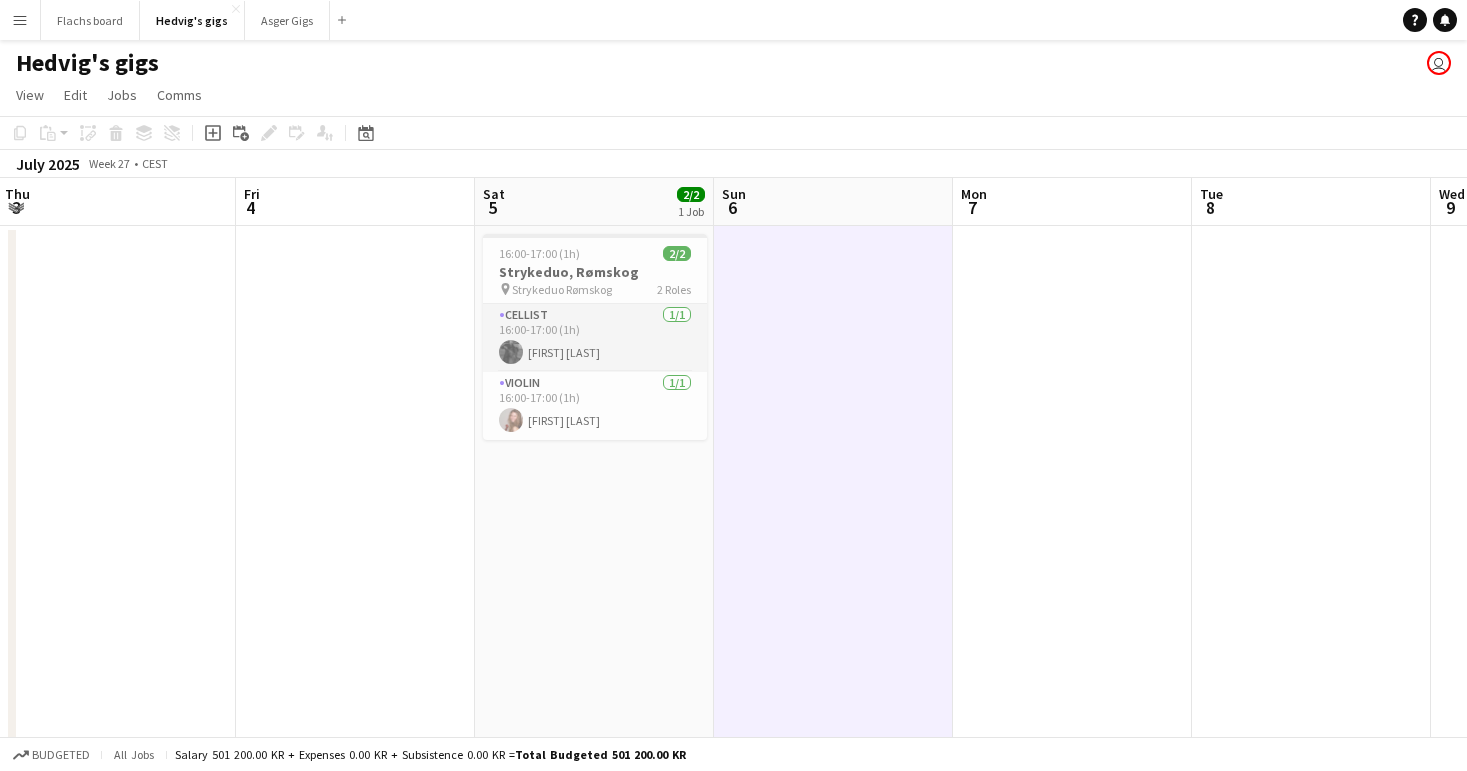 click on "Cellist   1/1   [TIME]-[TIME] ([DURATION])
[FIRST] [LAST]" at bounding box center [595, 338] 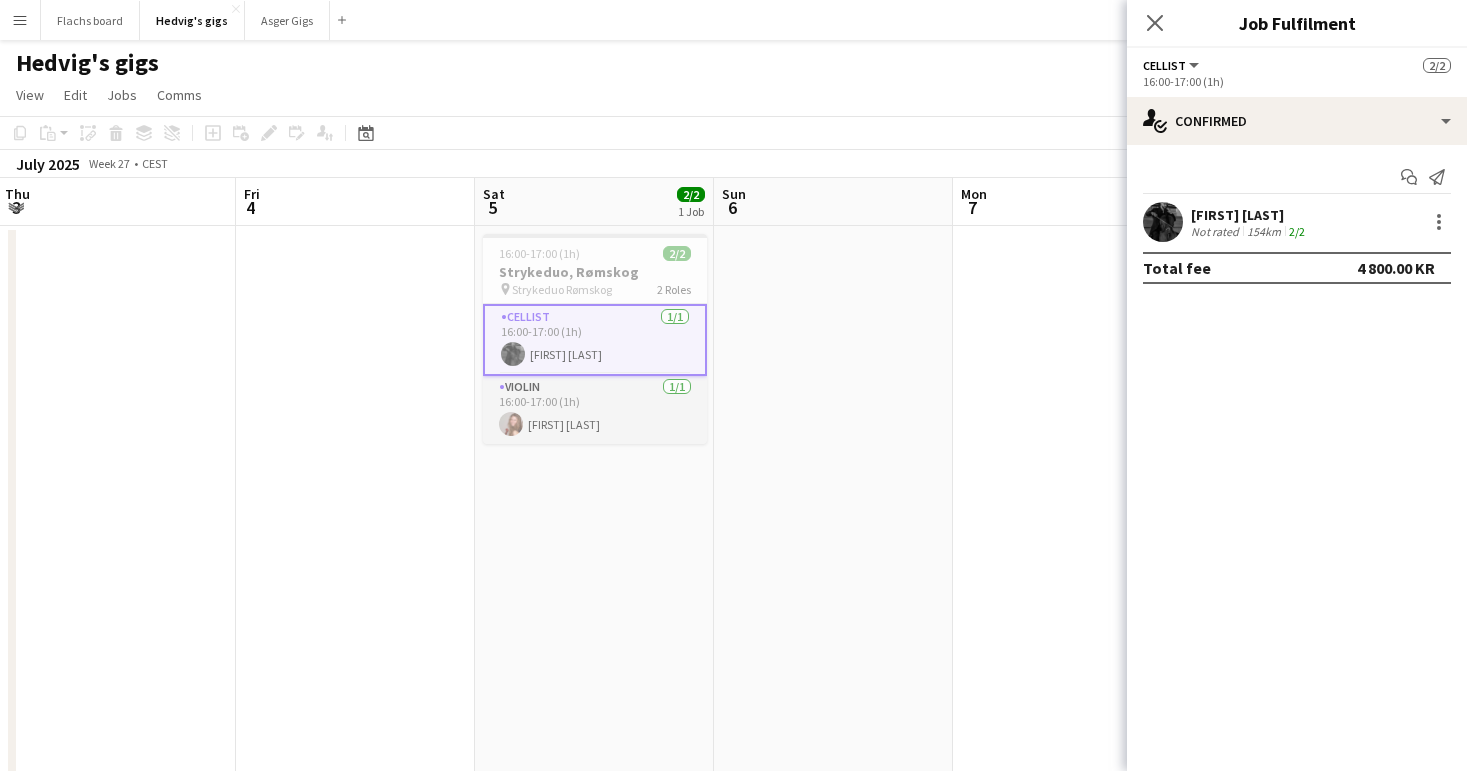 click on "Violin   1/1   [TIME]-[TIME] ([DURATION])
[FIRST] [LAST]" at bounding box center [595, 410] 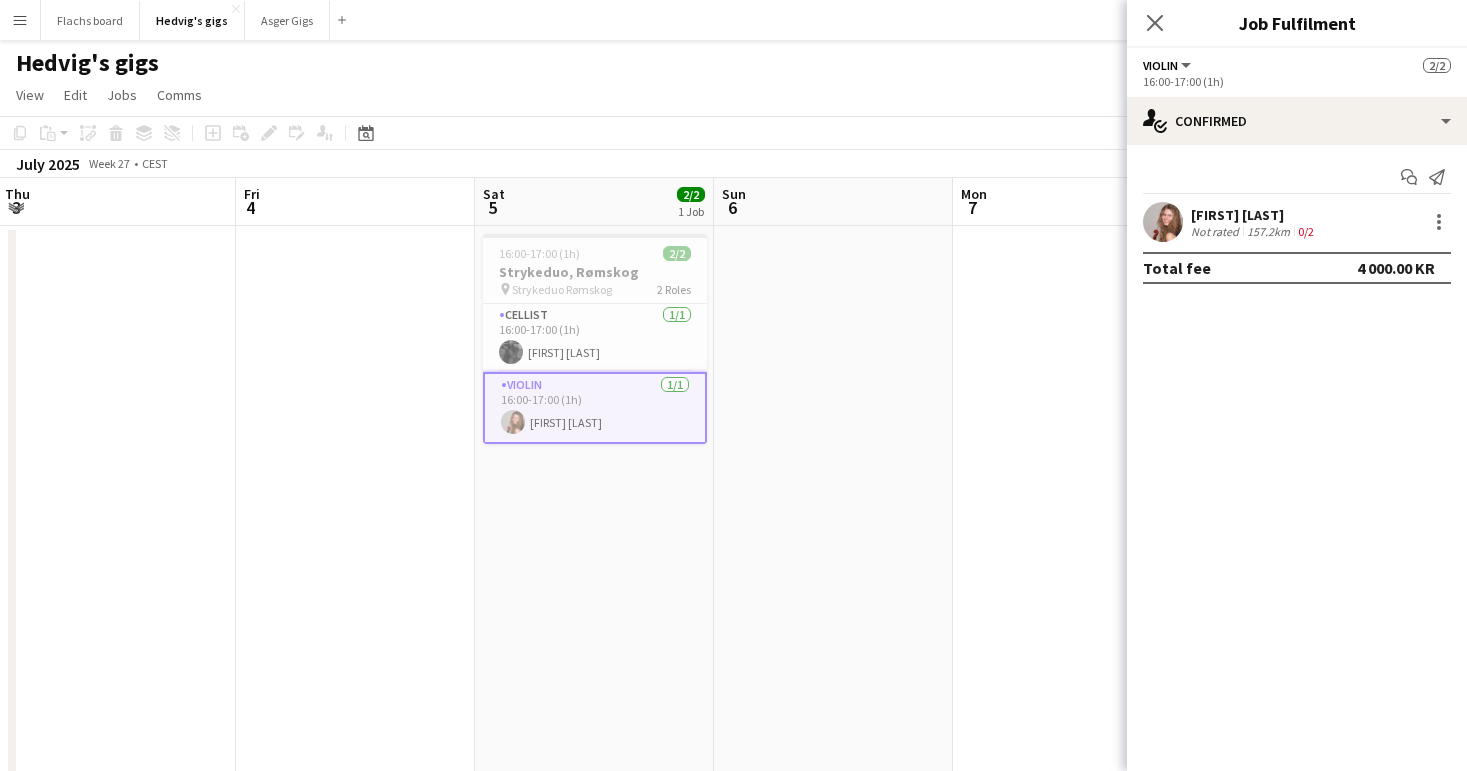 click at bounding box center (833, 515) 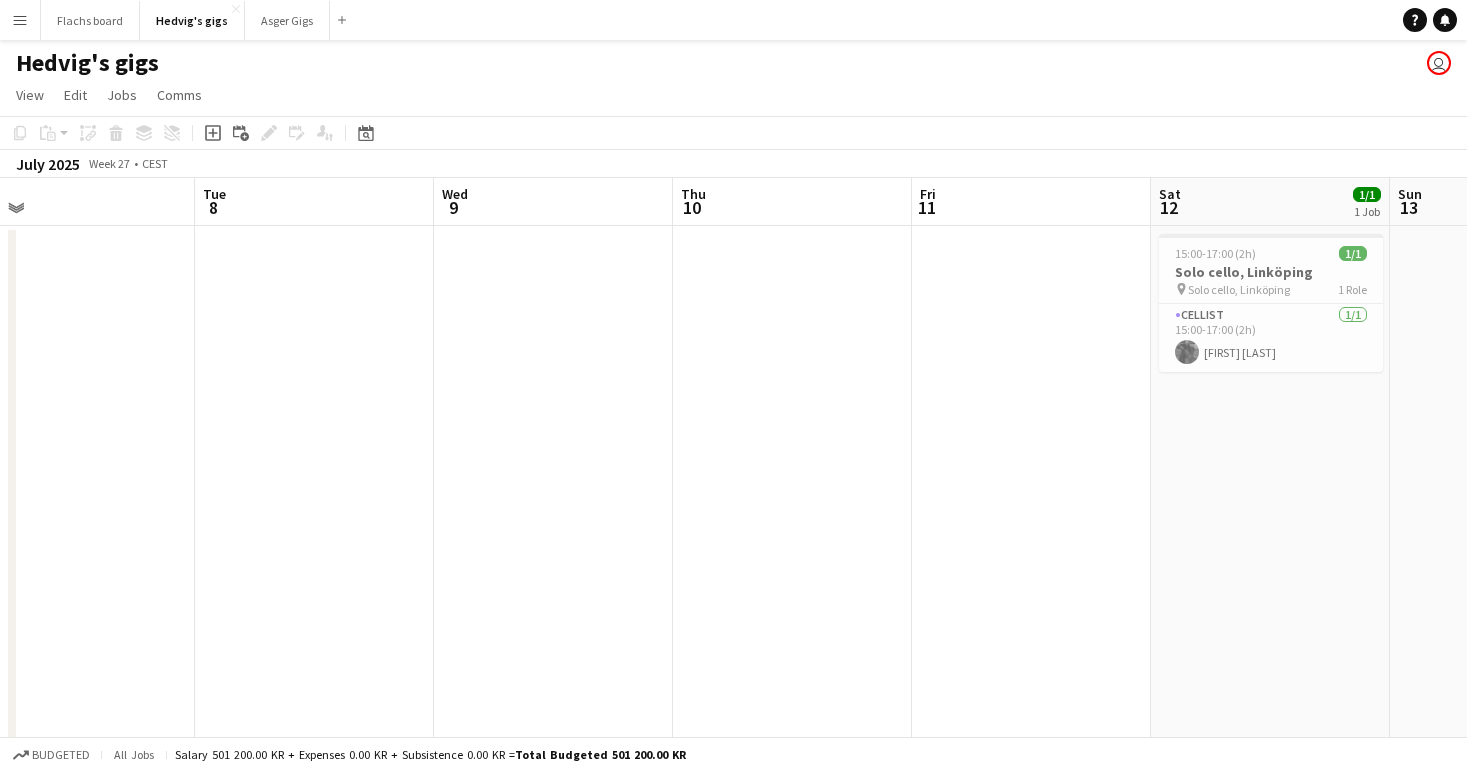 scroll, scrollTop: 0, scrollLeft: 845, axis: horizontal 